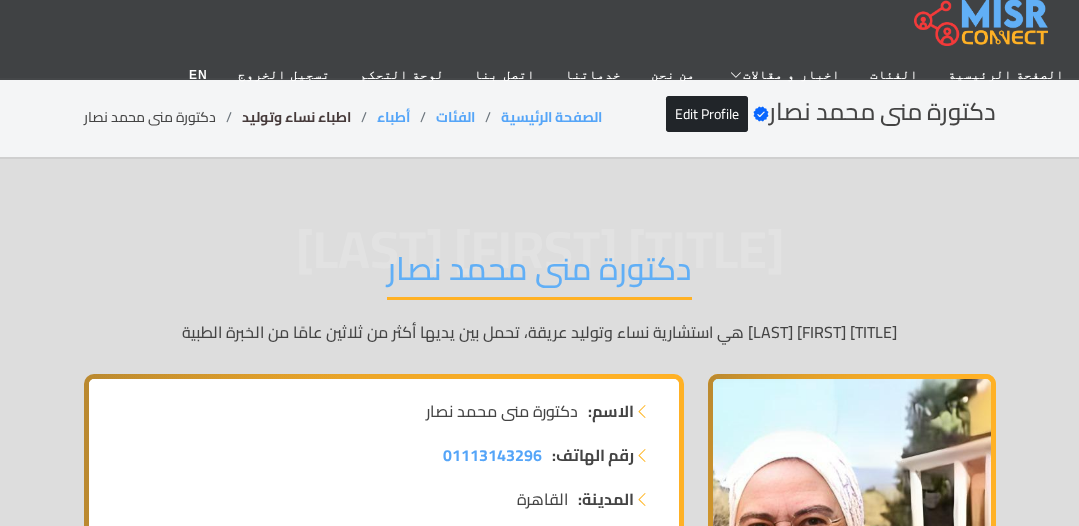 scroll, scrollTop: 0, scrollLeft: 0, axis: both 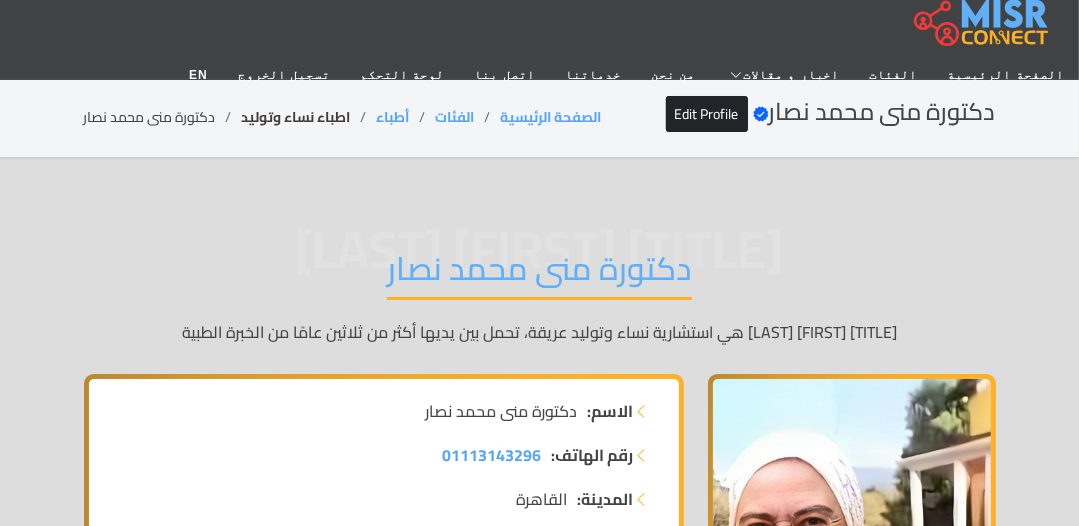drag, startPoint x: 354, startPoint y: 122, endPoint x: 334, endPoint y: 121, distance: 20.024984 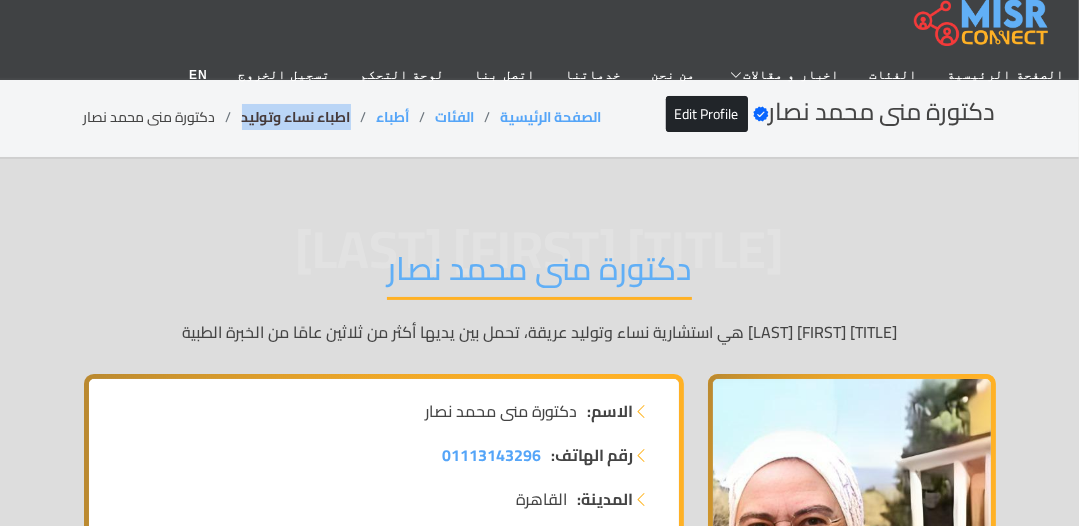 drag, startPoint x: 355, startPoint y: 112, endPoint x: 241, endPoint y: 118, distance: 114.15778 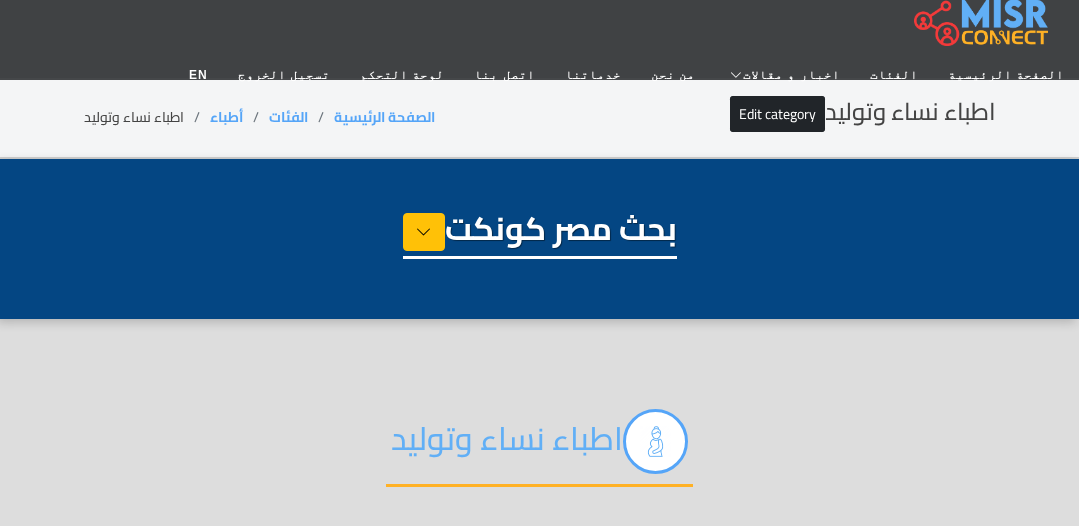 select on "*****" 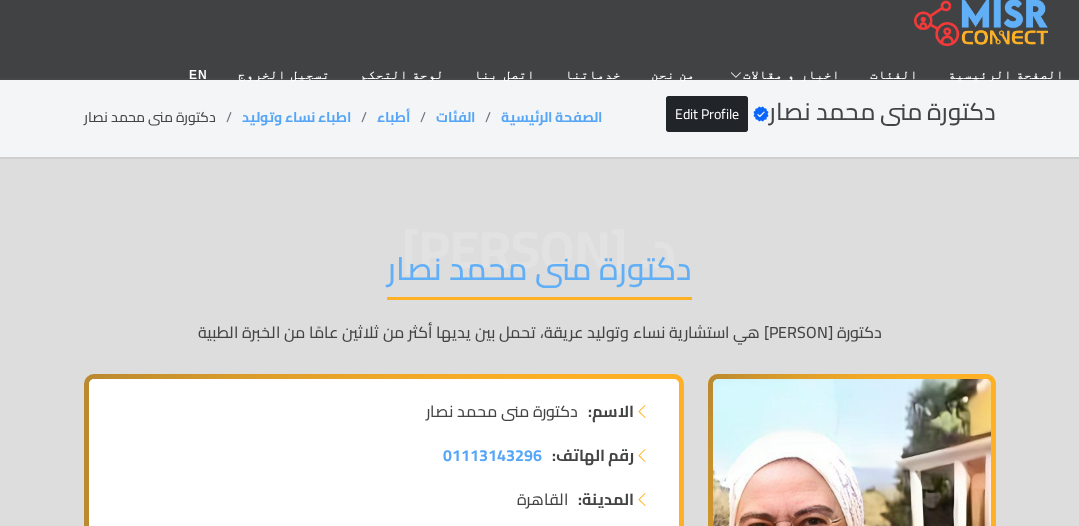 scroll, scrollTop: 0, scrollLeft: 0, axis: both 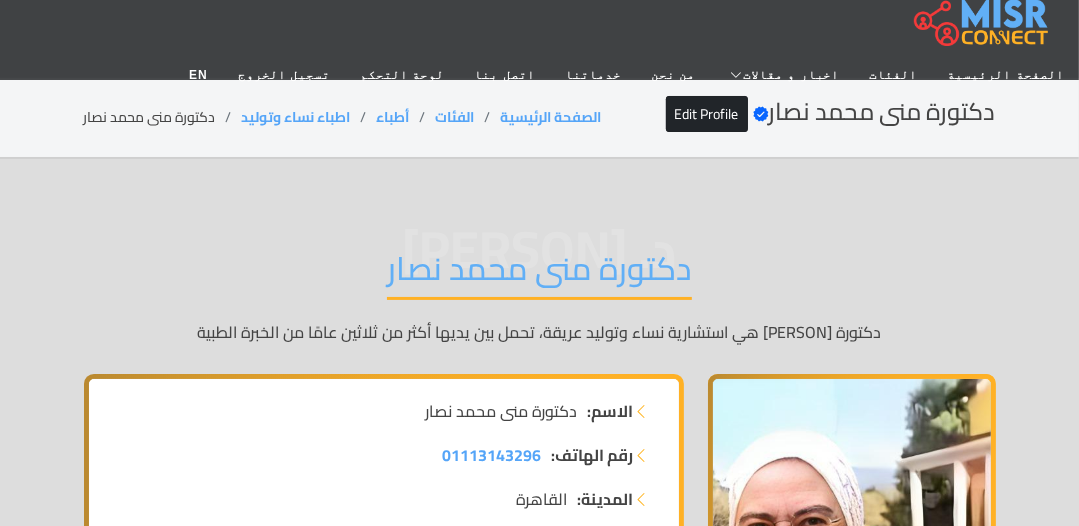 click on "دكتورة منى محمد نصار" at bounding box center (539, 274) 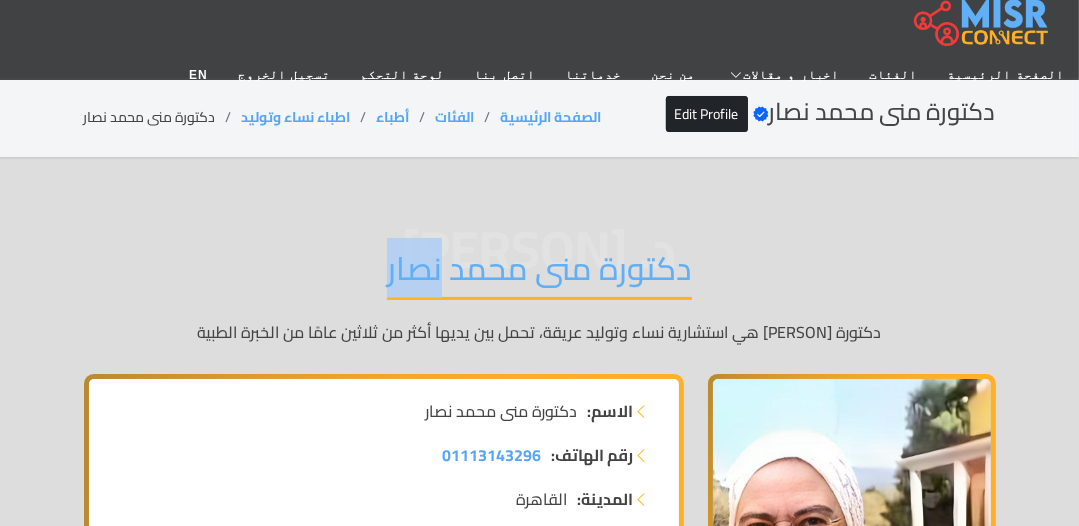 click on "دكتورة منى محمد نصار" at bounding box center (539, 274) 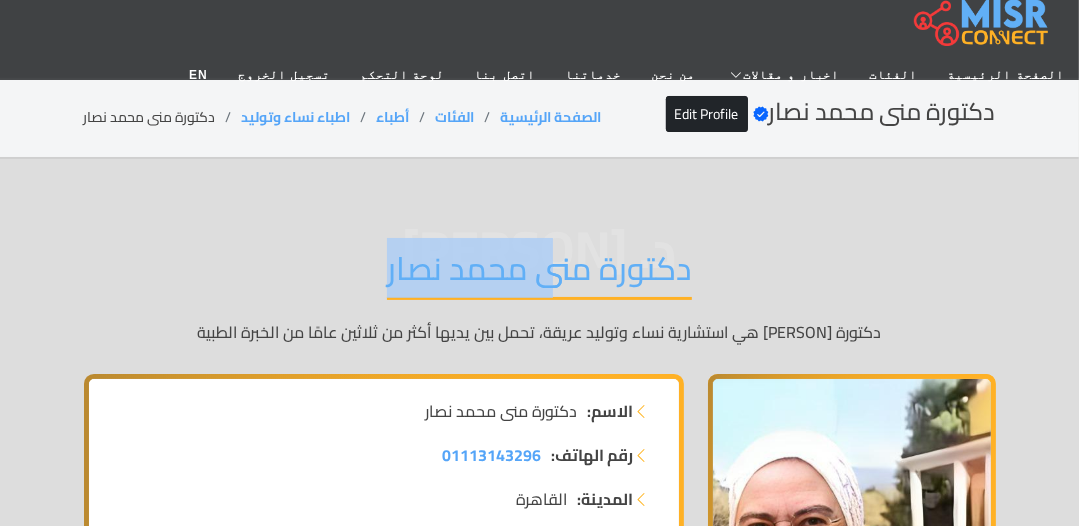 click on "دكتورة منى محمد نصار" at bounding box center [539, 274] 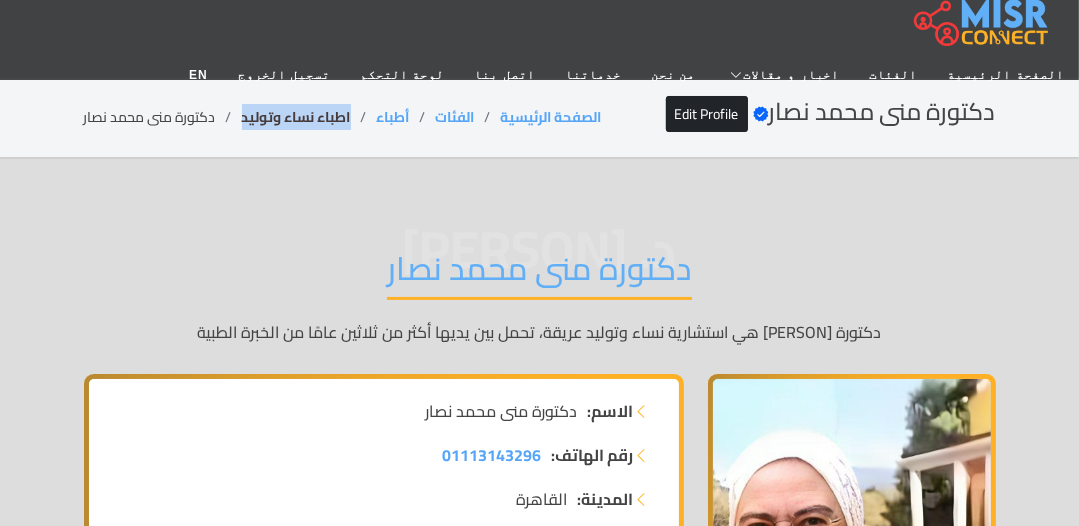 drag, startPoint x: 355, startPoint y: 116, endPoint x: 244, endPoint y: 118, distance: 111.01801 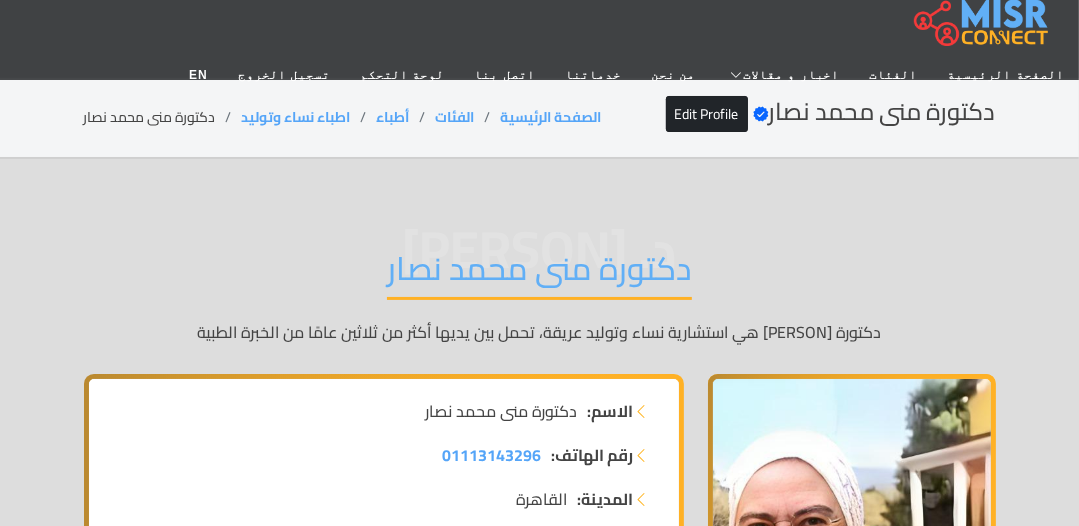 click on "دكتورة منى محمد نصار" at bounding box center (539, 274) 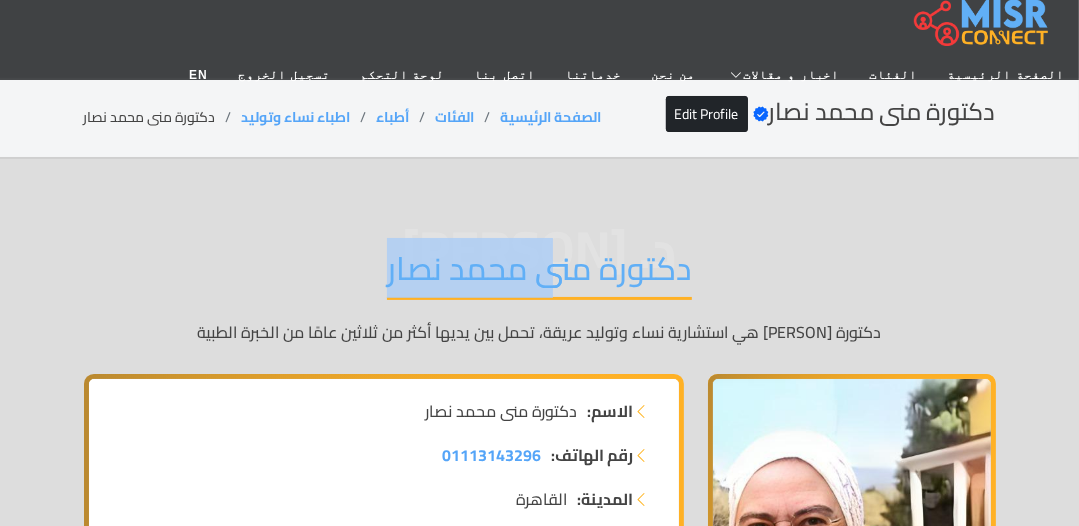 click on "دكتورة منى محمد نصار" at bounding box center (539, 274) 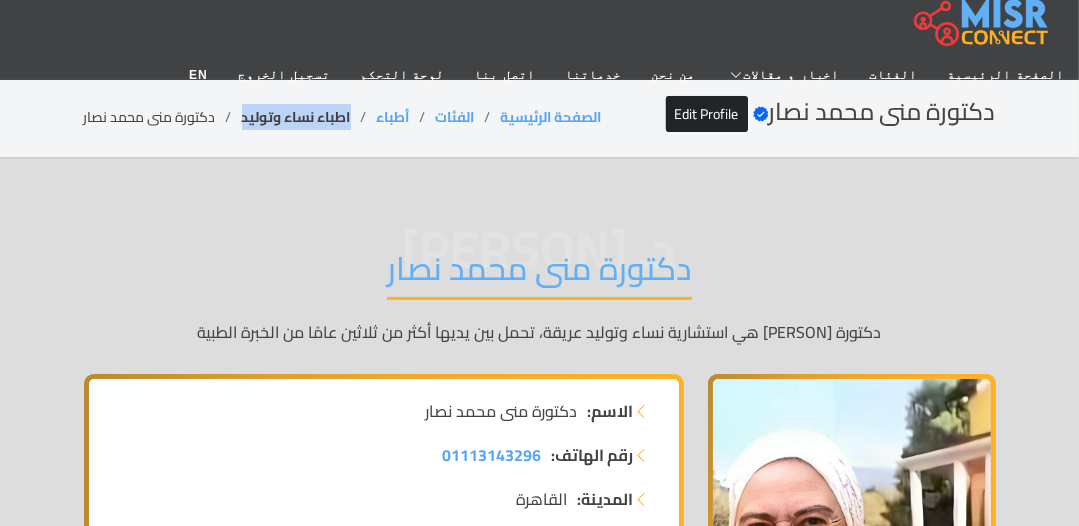 drag, startPoint x: 344, startPoint y: 112, endPoint x: 242, endPoint y: 113, distance: 102.0049 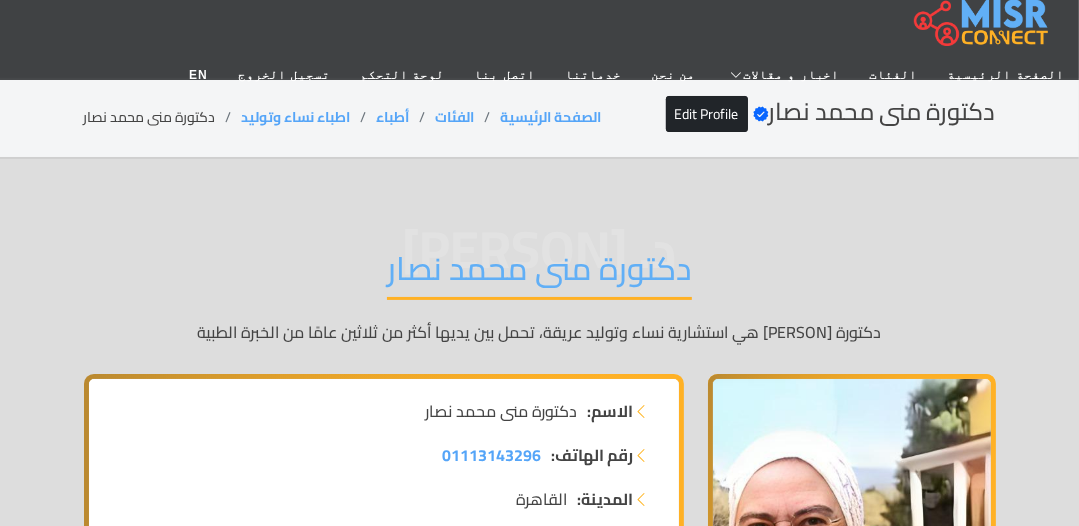 click on "دكتورة منى محمد نصار" at bounding box center [539, 274] 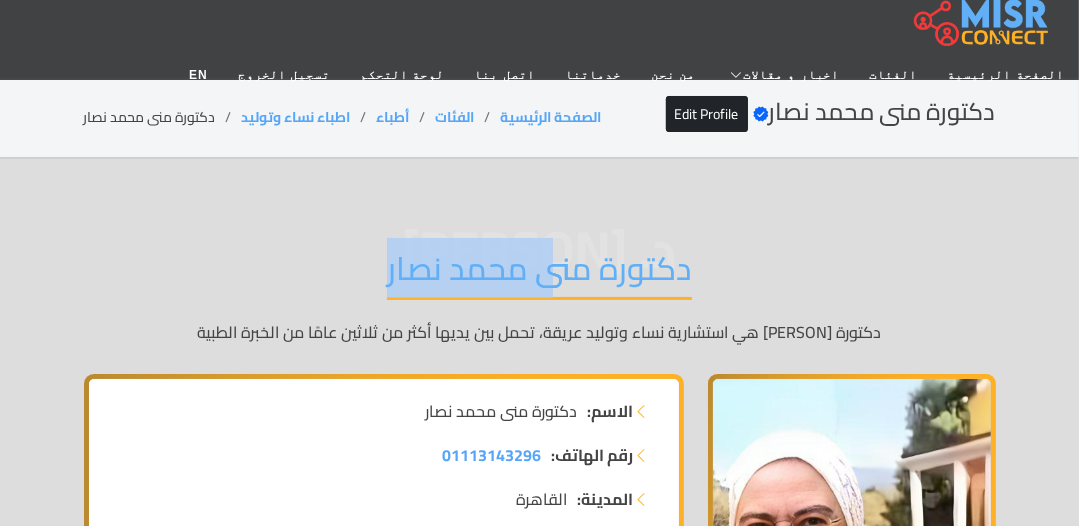 click on "دكتورة منى محمد نصار" at bounding box center (539, 274) 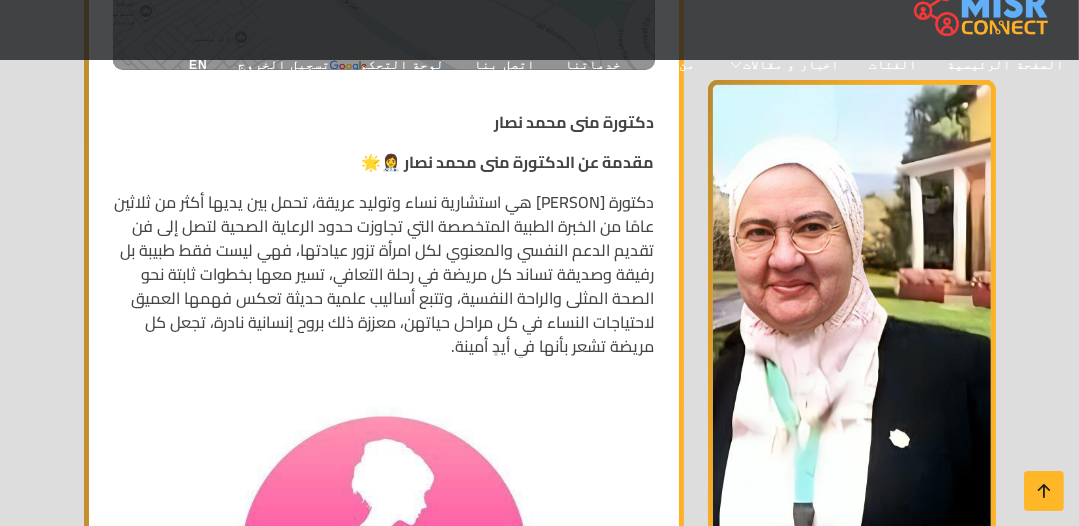 scroll, scrollTop: 960, scrollLeft: 0, axis: vertical 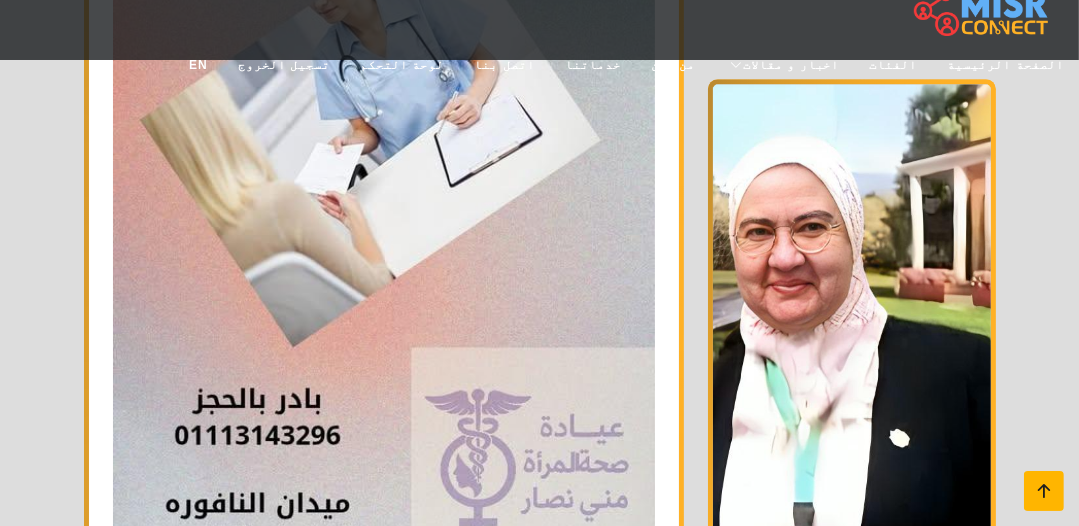 click at bounding box center (1044, 491) 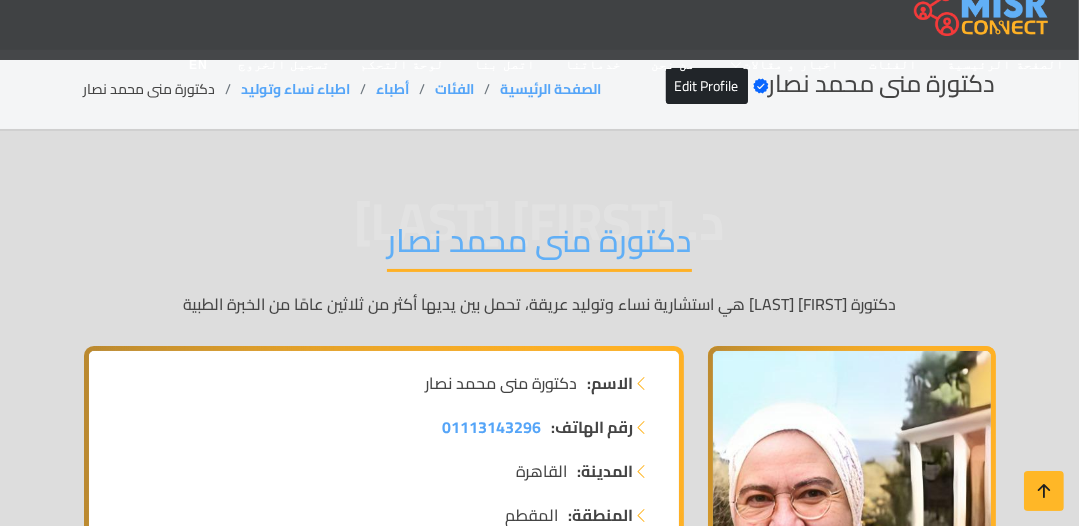 scroll, scrollTop: 0, scrollLeft: 0, axis: both 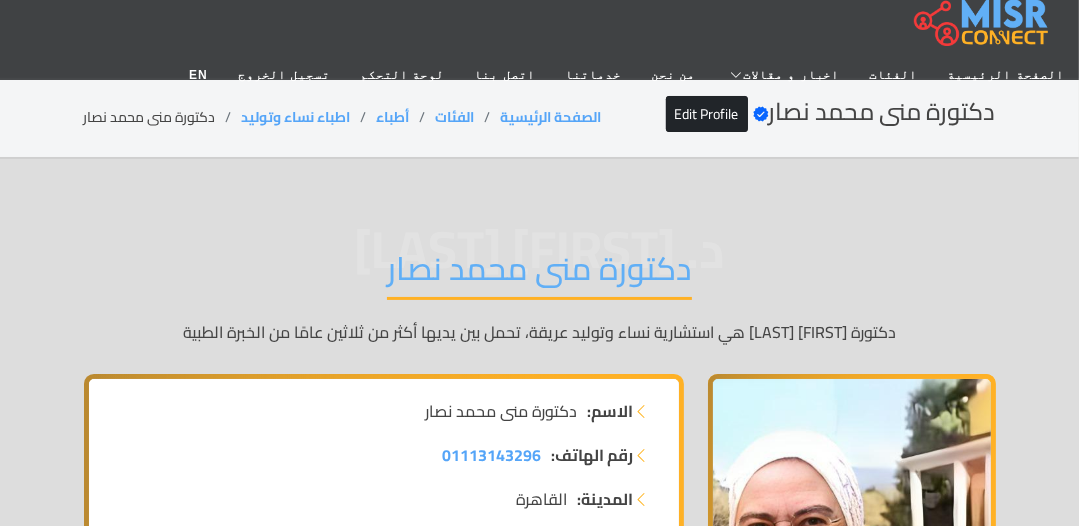 click on "دكتورة منى محمد نصار" at bounding box center [539, 274] 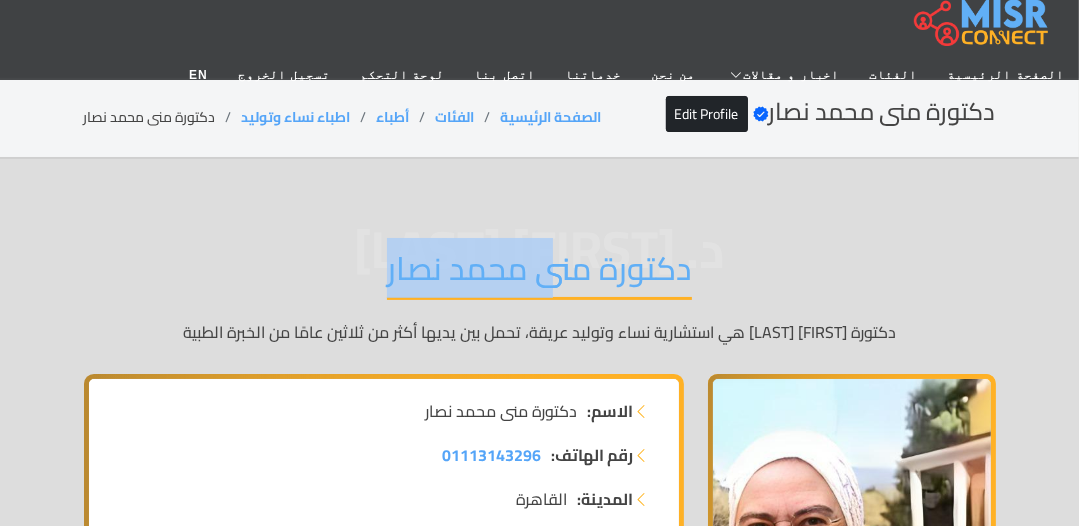 click on "دكتورة منى محمد نصار" at bounding box center [539, 274] 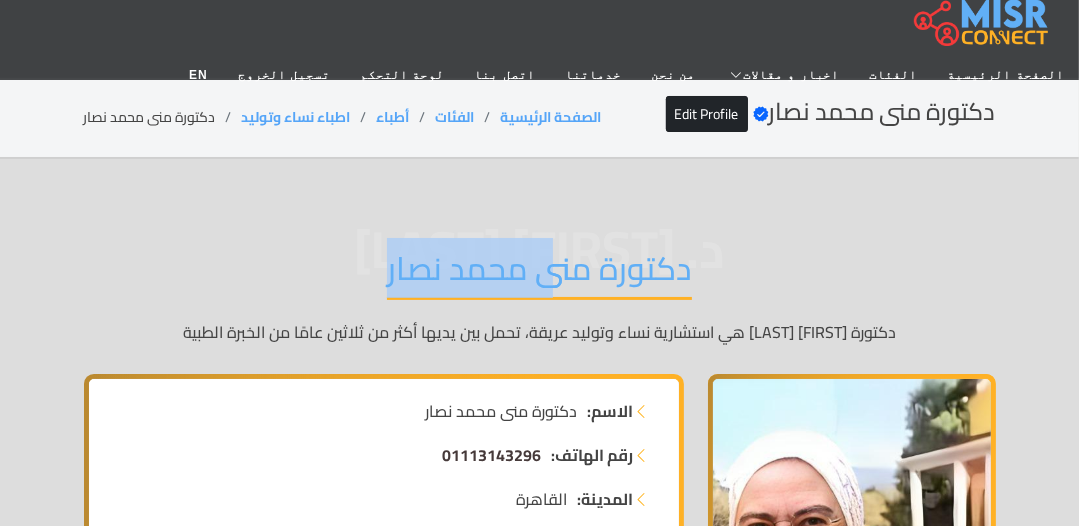 copy on "دكتورة منى محمد نصار" 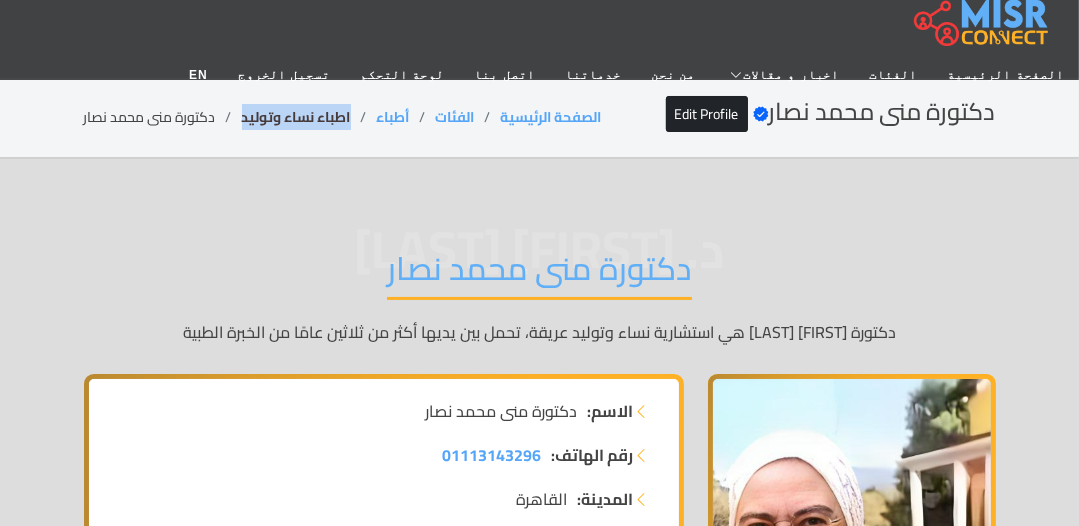 drag, startPoint x: 354, startPoint y: 113, endPoint x: 242, endPoint y: 115, distance: 112.01785 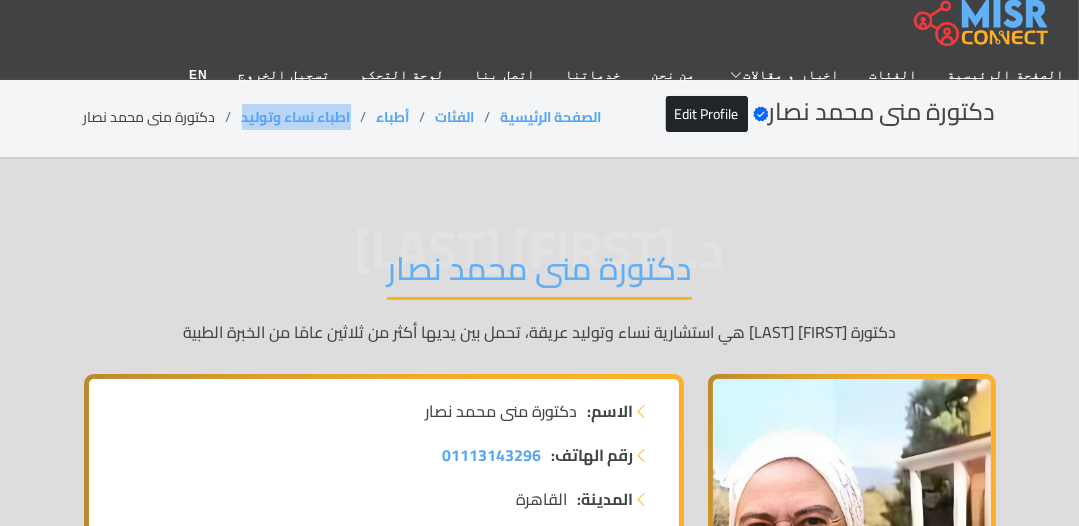 copy on "اطباء نساء وتوليد" 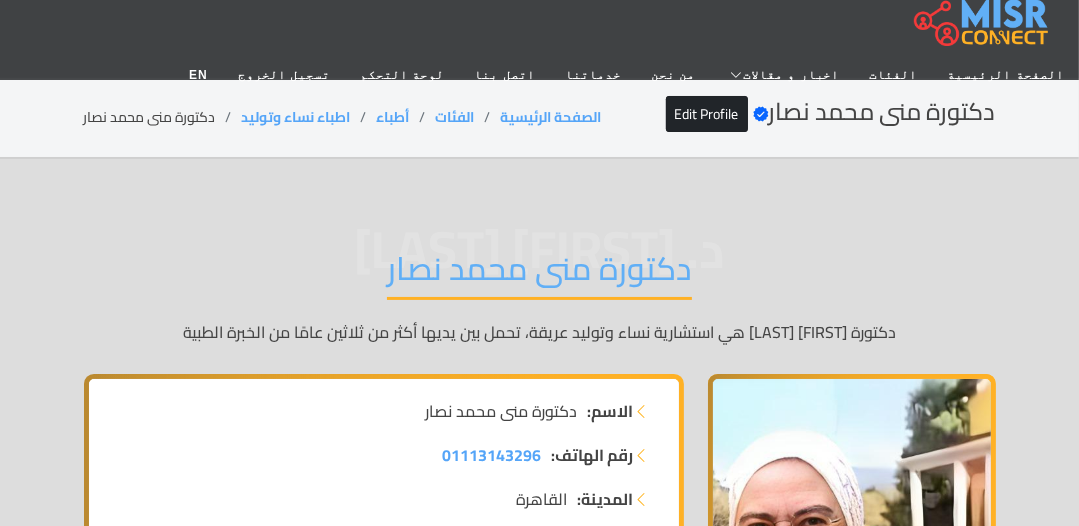 click on "دكتورة منى محمد نصار" at bounding box center (539, 274) 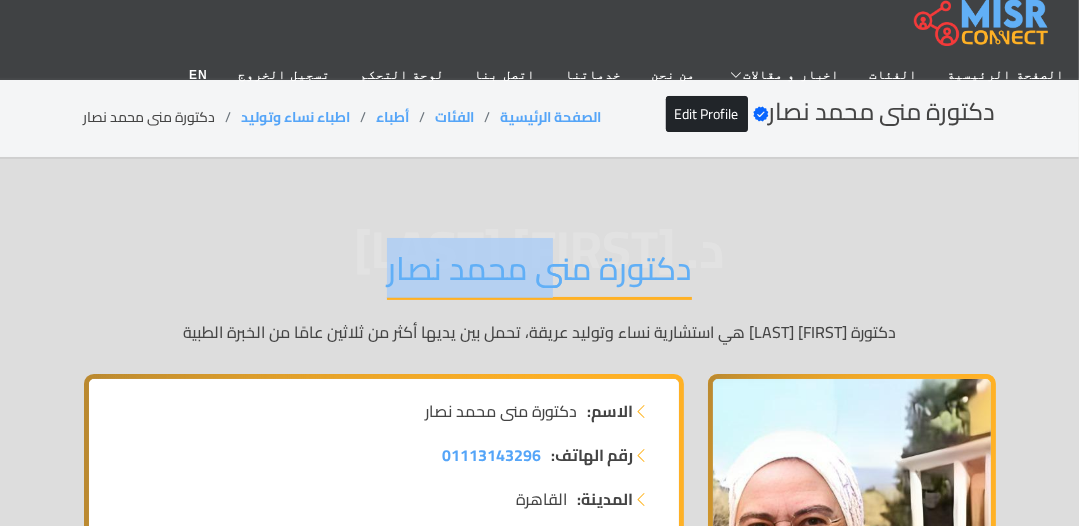 click on "دكتورة منى محمد نصار" at bounding box center (539, 274) 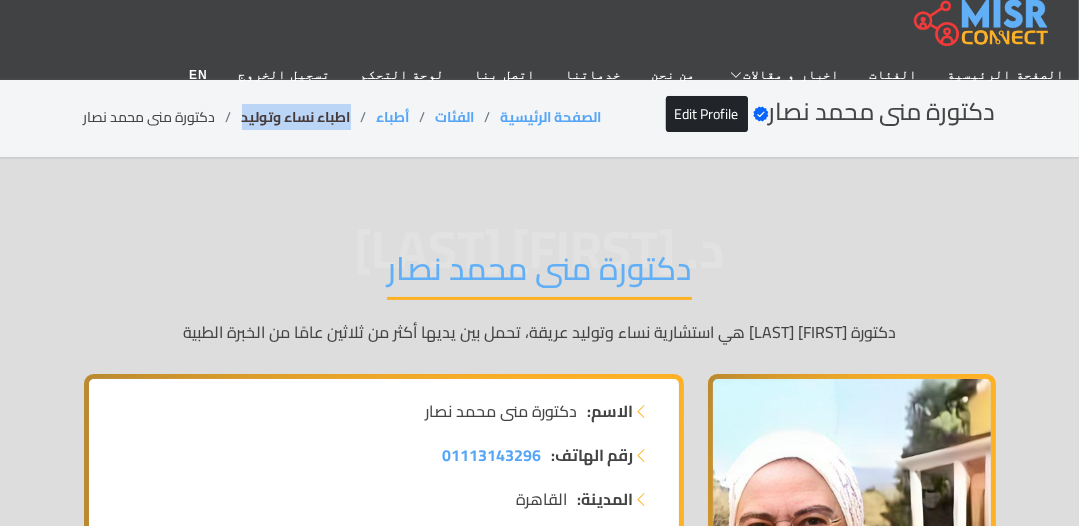 drag, startPoint x: 358, startPoint y: 112, endPoint x: 241, endPoint y: 125, distance: 117.72001 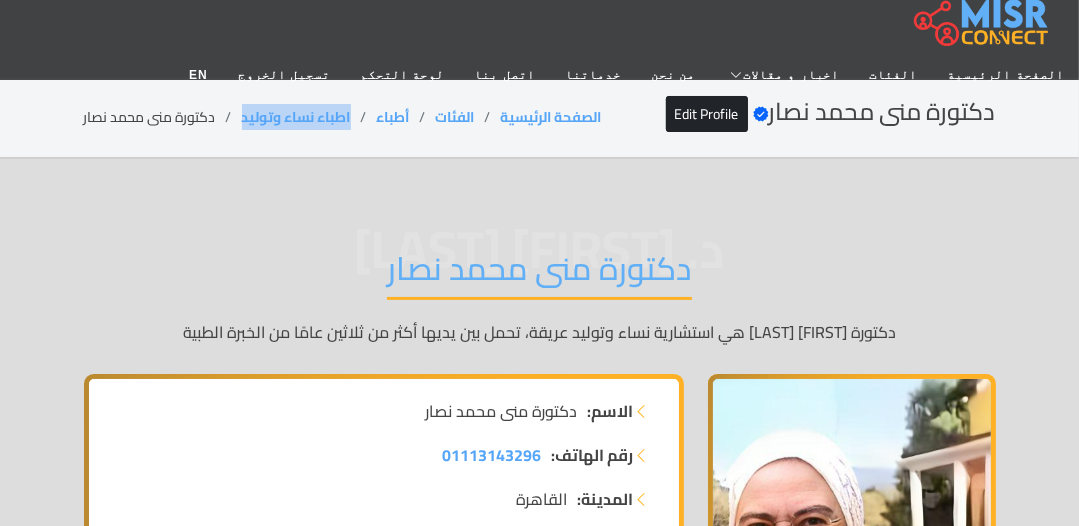 copy on "اطباء نساء وتوليد" 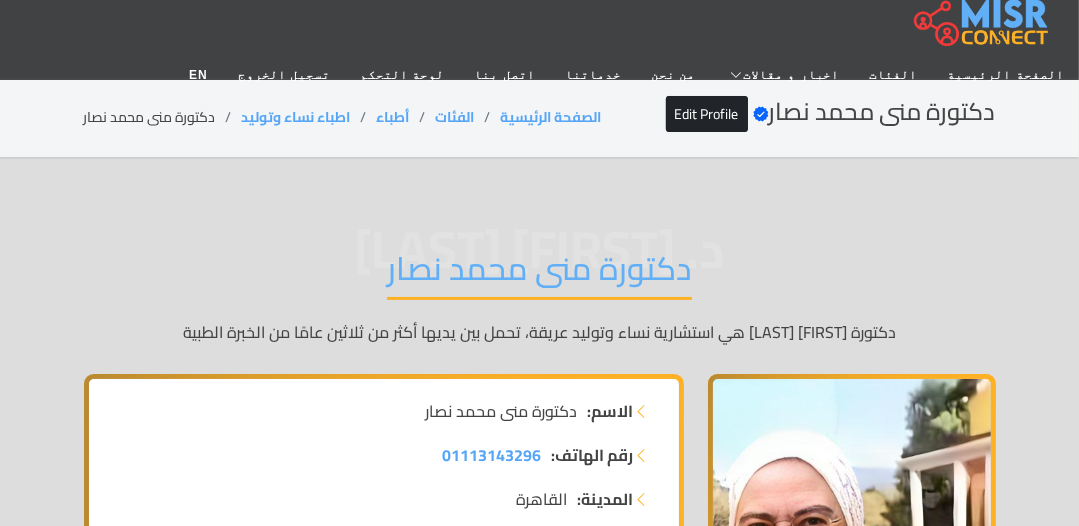 click on "دكتورة منى محمد نصار" at bounding box center (539, 274) 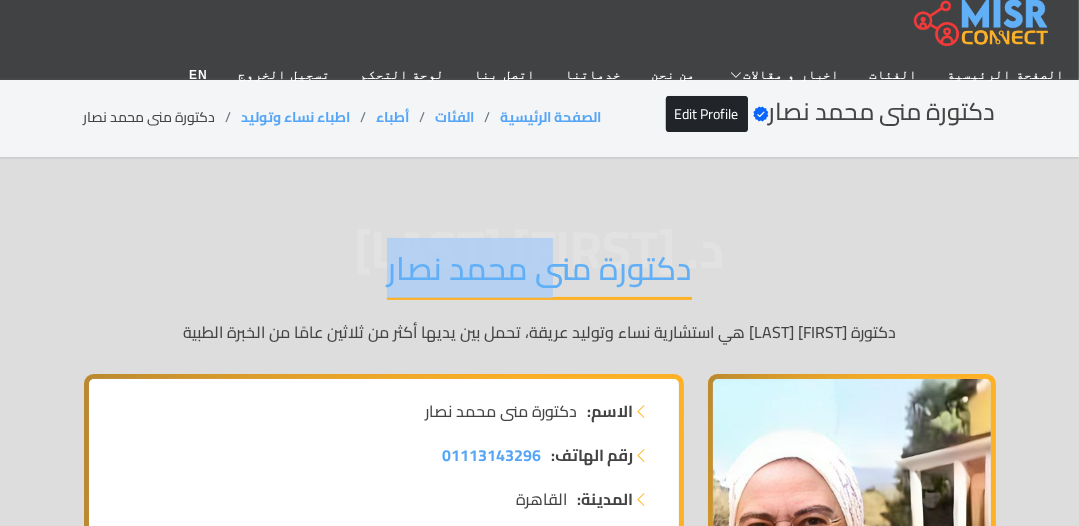 click on "دكتورة منى محمد نصار" at bounding box center (539, 274) 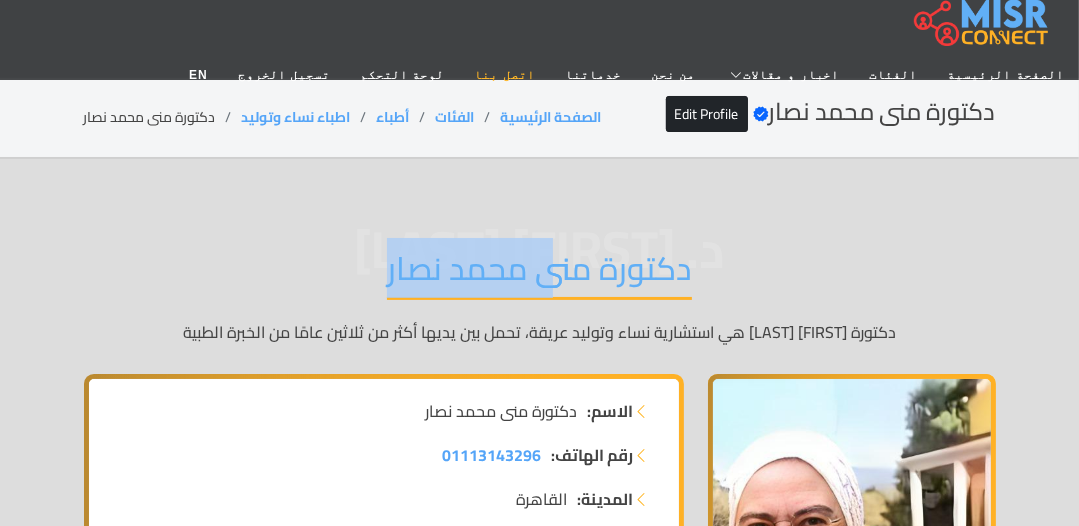 copy on "دكتورة منى محمد نصار" 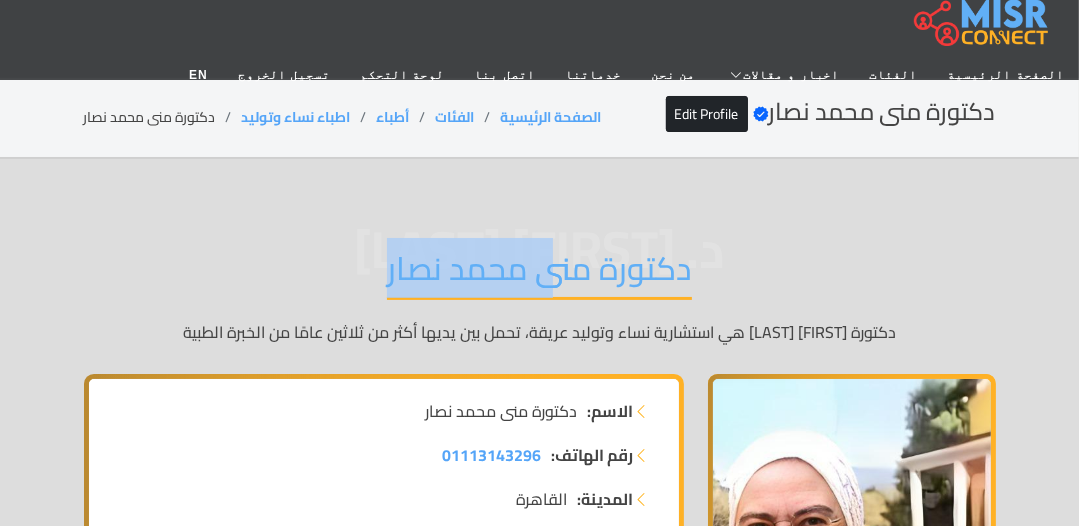 scroll, scrollTop: 80, scrollLeft: 0, axis: vertical 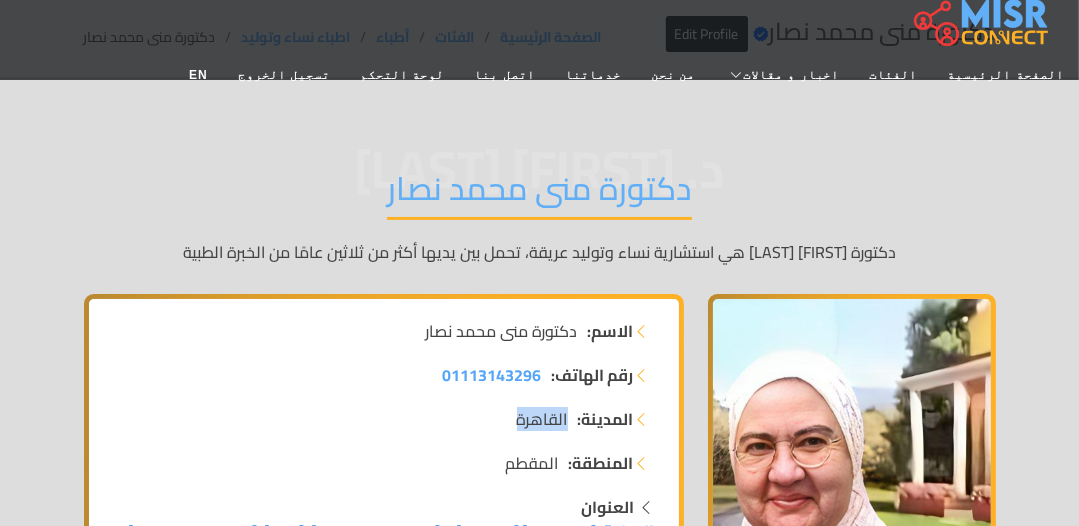 drag, startPoint x: 569, startPoint y: 416, endPoint x: 507, endPoint y: 416, distance: 62 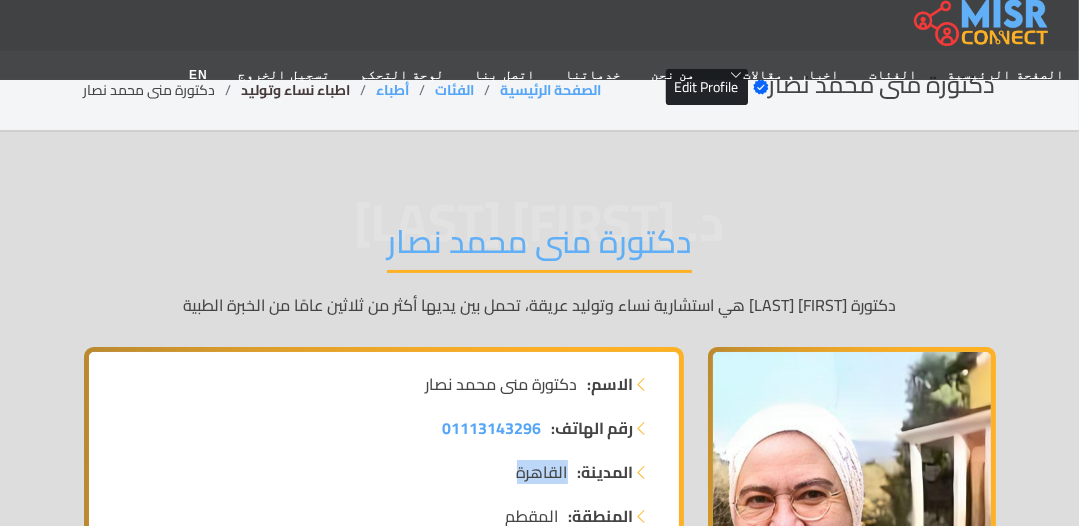 scroll, scrollTop: 0, scrollLeft: 0, axis: both 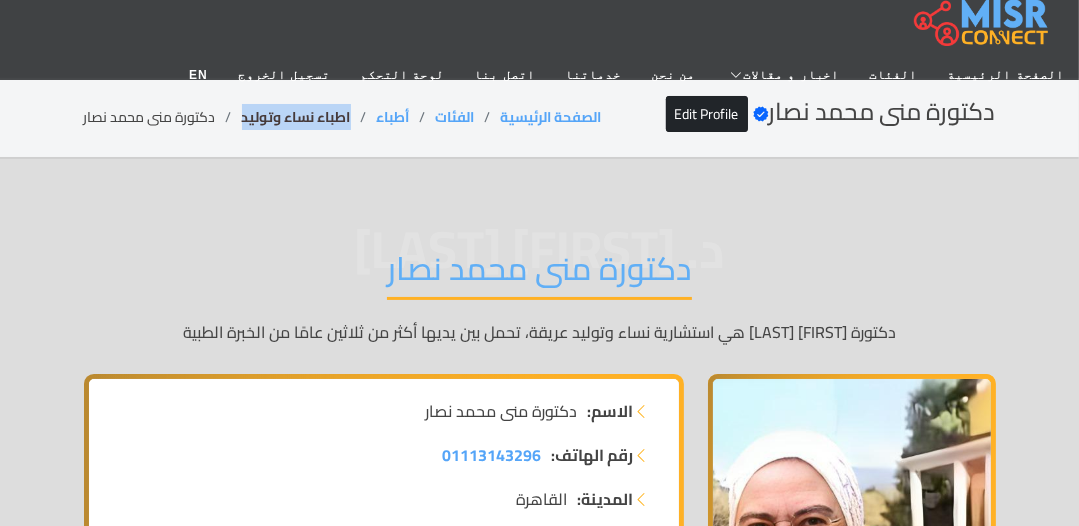 drag, startPoint x: 352, startPoint y: 109, endPoint x: 244, endPoint y: 126, distance: 109.32977 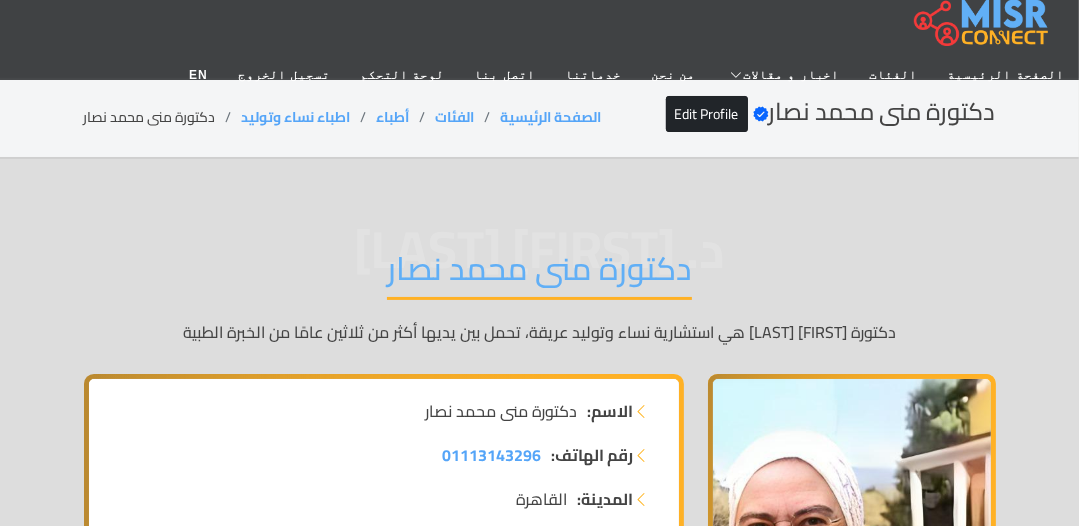 click on "دكتورة منى محمد نصار" at bounding box center (539, 274) 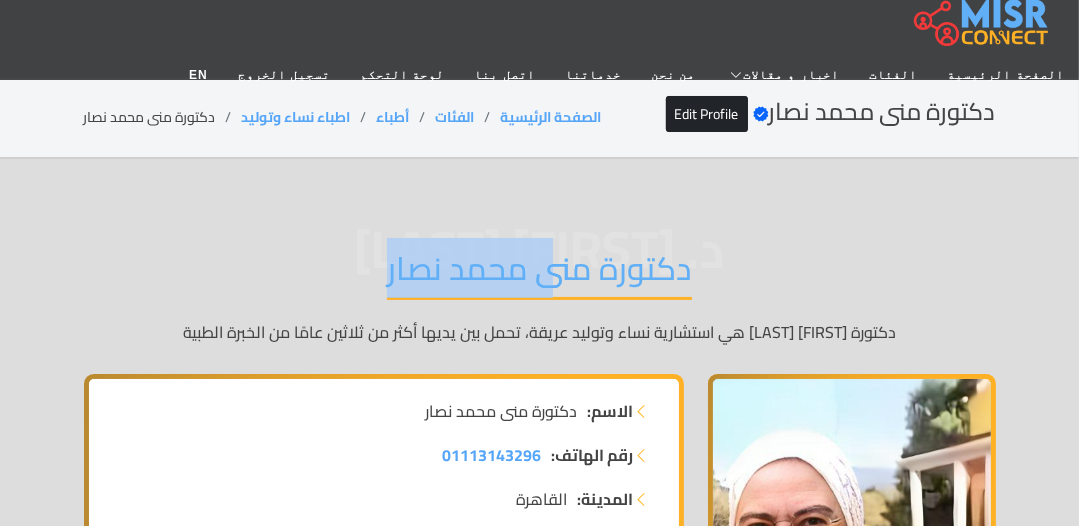click on "دكتورة منى محمد نصار" at bounding box center (539, 274) 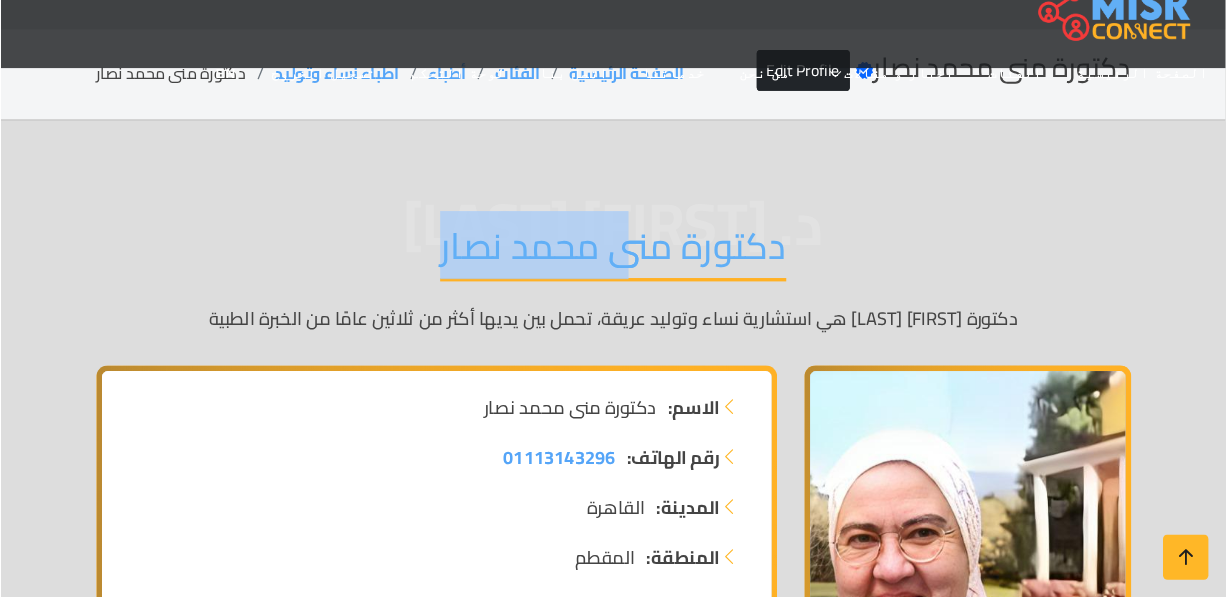 scroll, scrollTop: 0, scrollLeft: 0, axis: both 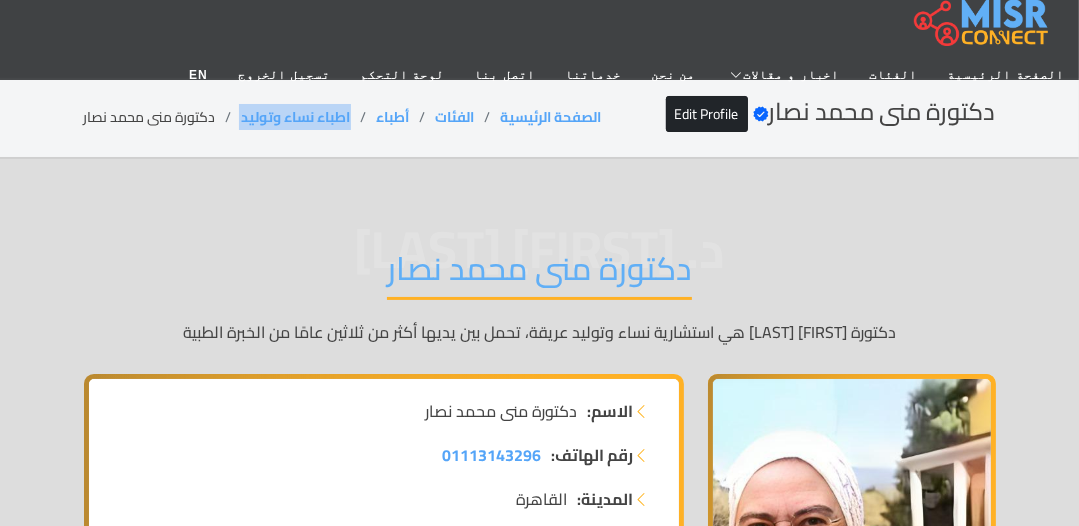 drag, startPoint x: 348, startPoint y: 116, endPoint x: 239, endPoint y: 122, distance: 109.165016 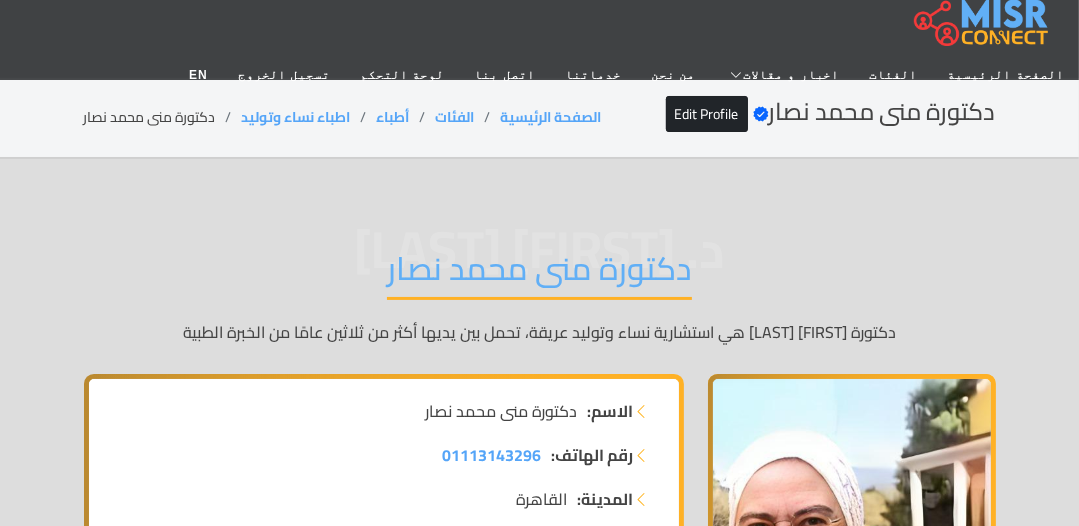 click on "دكتورة منى محمد نصار" at bounding box center (539, 274) 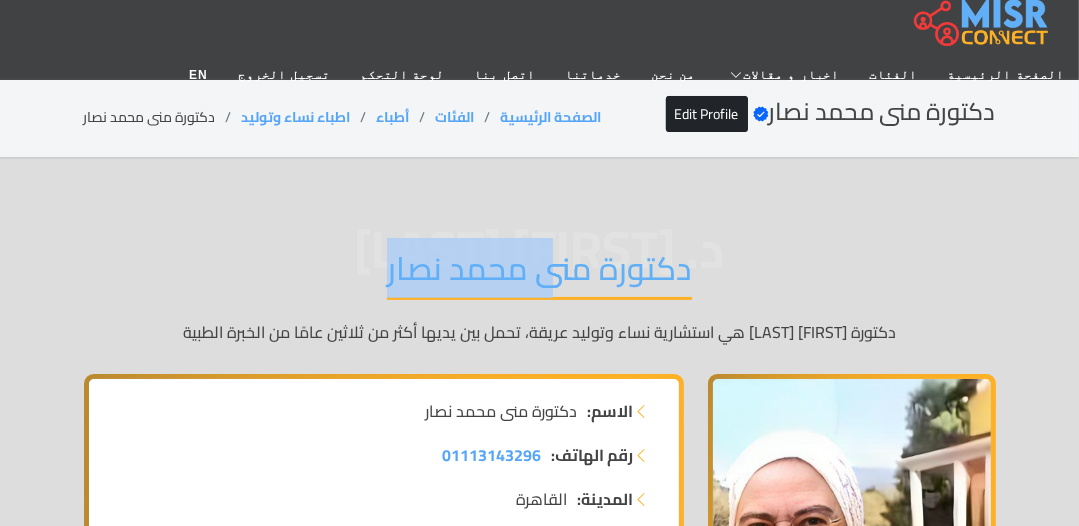click on "دكتورة منى محمد نصار" at bounding box center [539, 274] 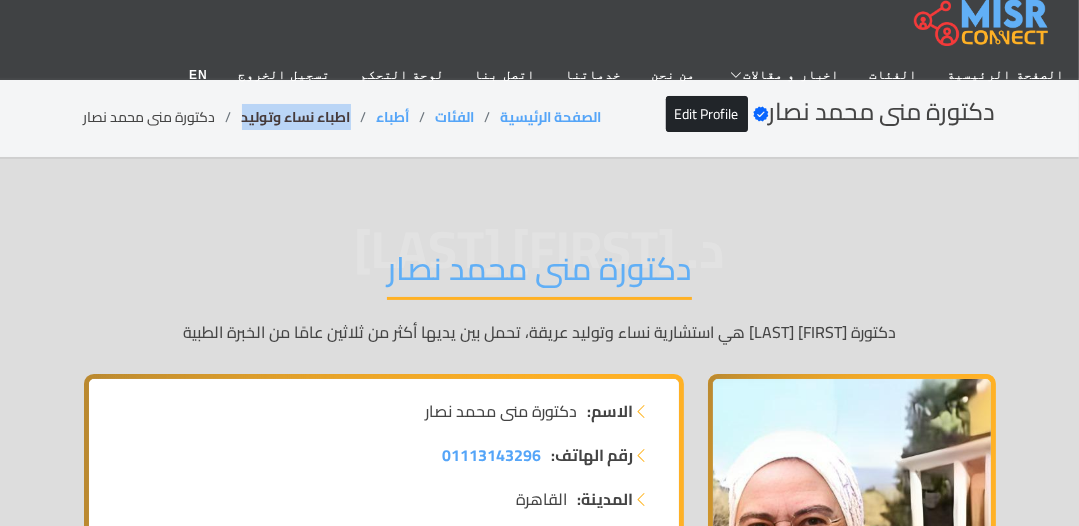 drag, startPoint x: 353, startPoint y: 118, endPoint x: 241, endPoint y: 119, distance: 112.00446 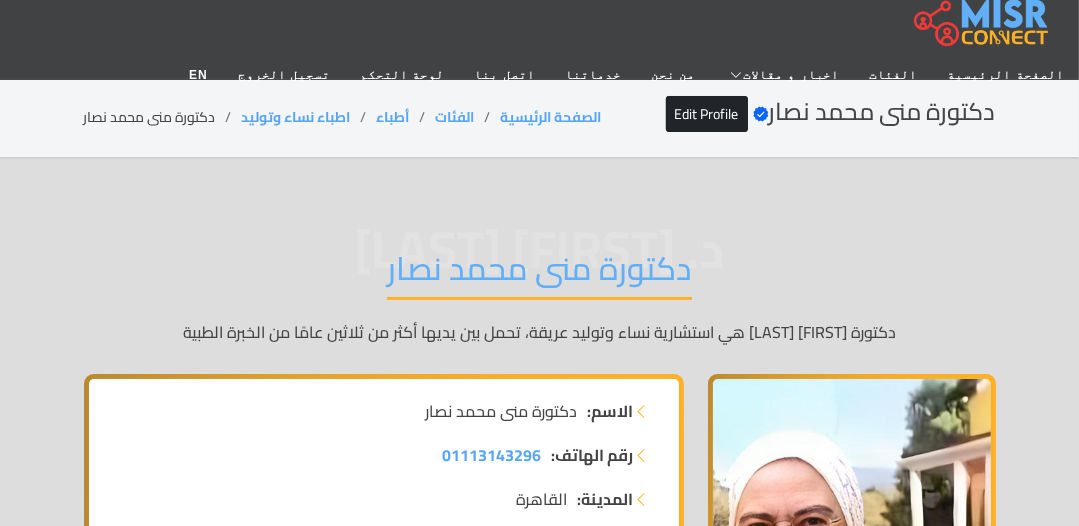 click on "دكتورة منى محمد نصار" at bounding box center (539, 274) 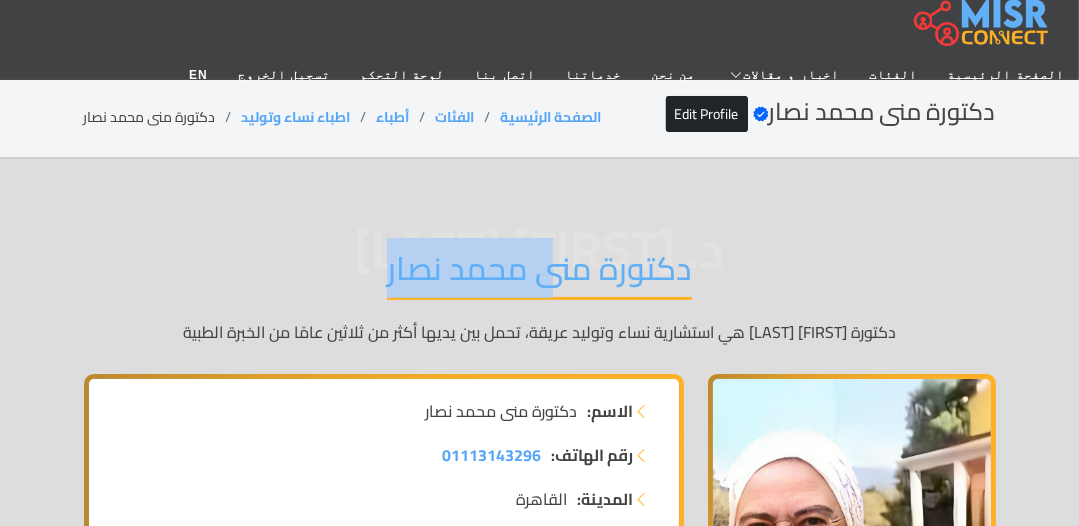click on "دكتورة منى محمد نصار" at bounding box center (539, 274) 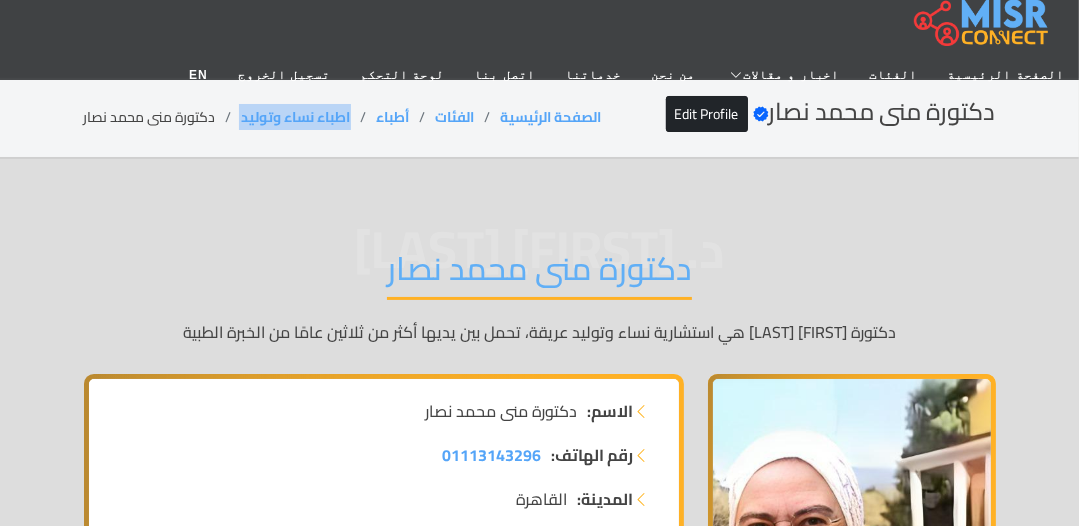 drag, startPoint x: 355, startPoint y: 116, endPoint x: 240, endPoint y: 116, distance: 115 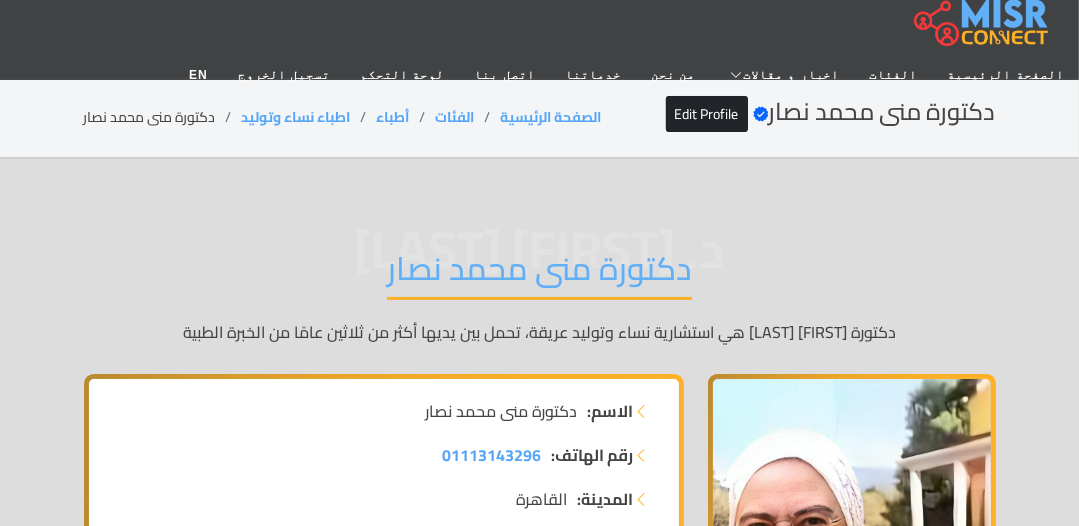 click on "دكتورة منى محمد نصار" at bounding box center [539, 274] 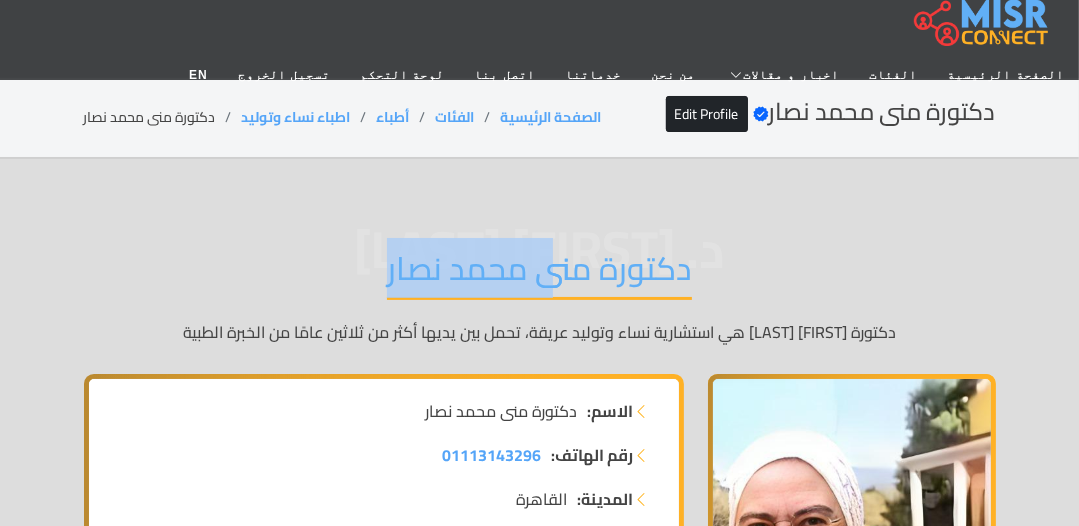 click on "دكتورة منى محمد نصار" at bounding box center [539, 274] 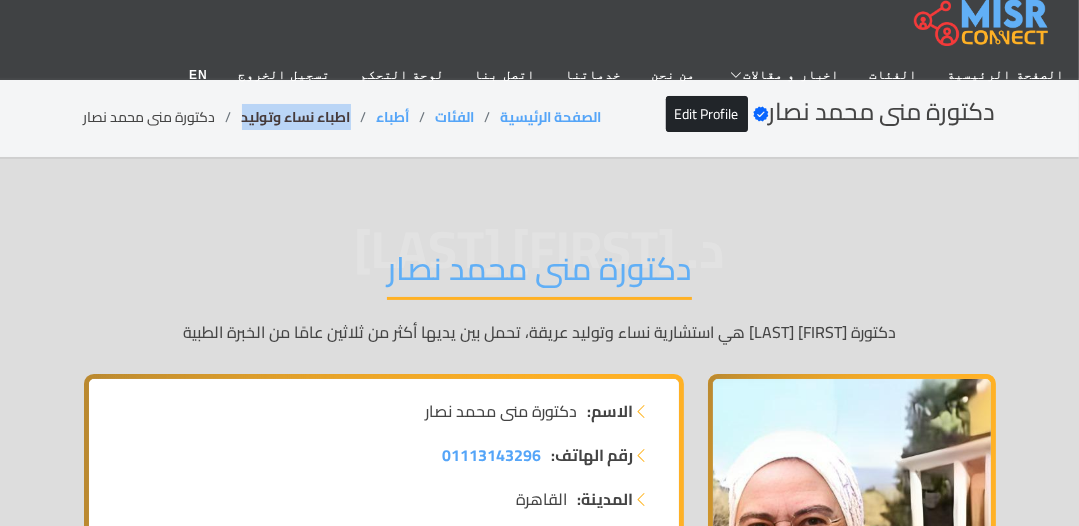 drag, startPoint x: 354, startPoint y: 114, endPoint x: 244, endPoint y: 120, distance: 110.16351 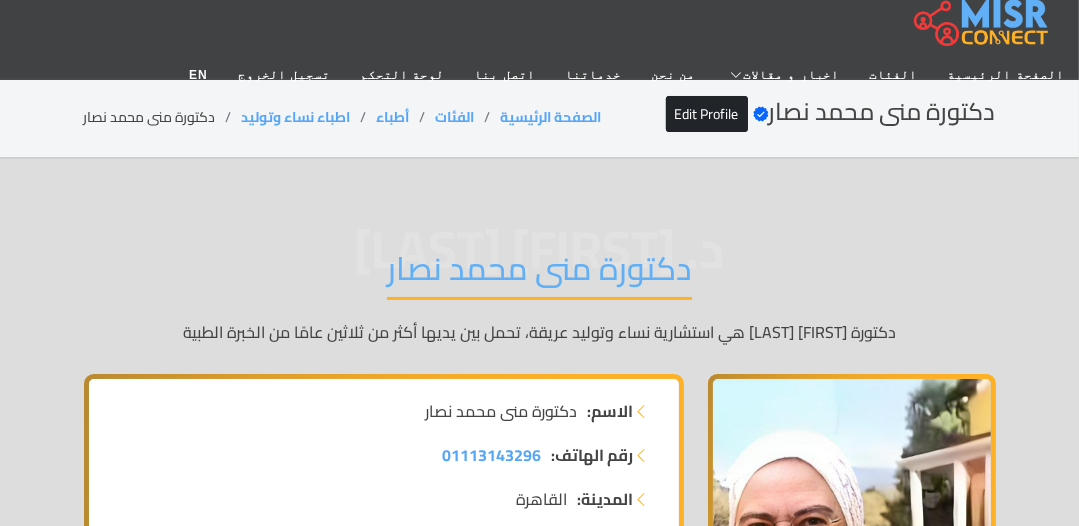 click on "دكتورة منى محمد نصار" at bounding box center (539, 274) 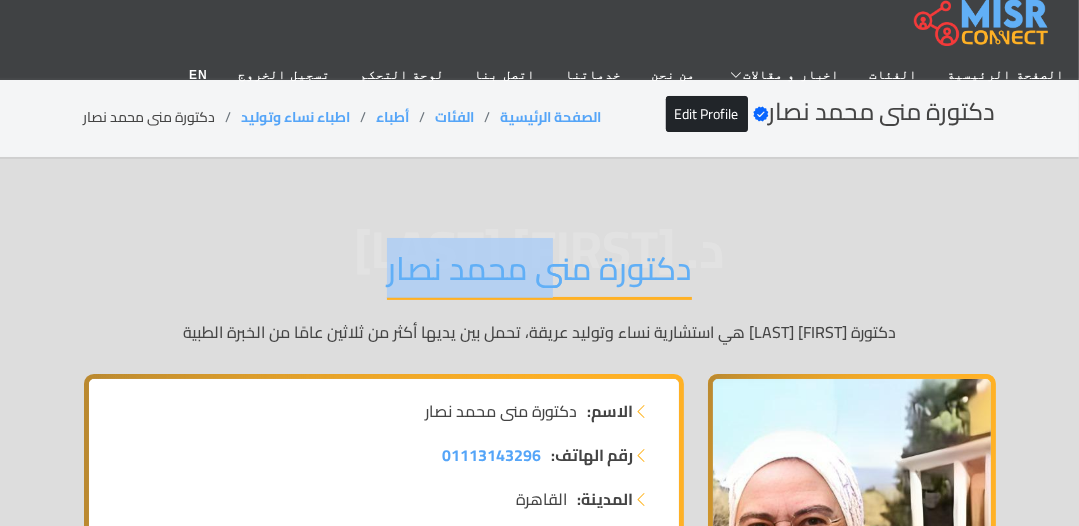 click on "دكتورة منى محمد نصار" at bounding box center (539, 274) 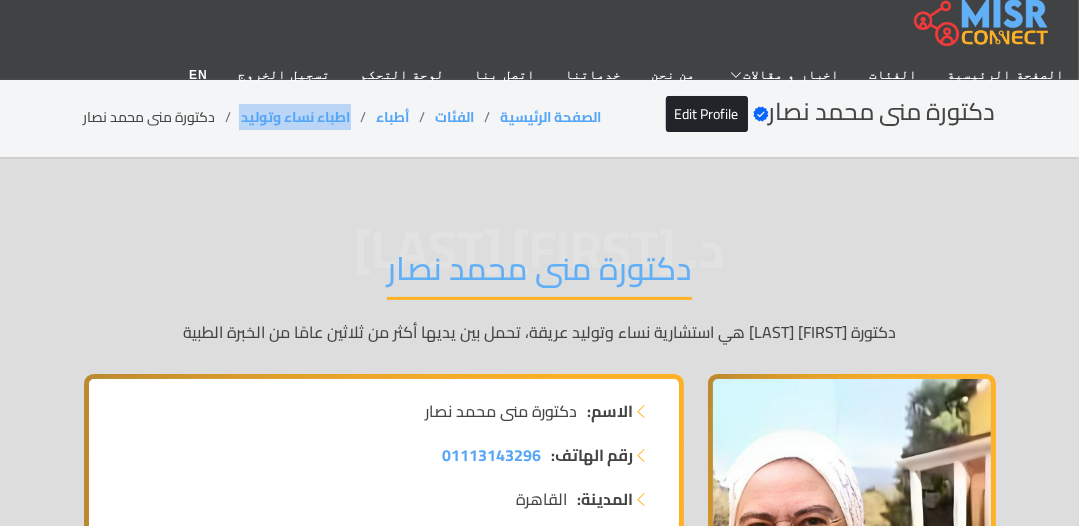 drag, startPoint x: 351, startPoint y: 112, endPoint x: 228, endPoint y: 118, distance: 123.146255 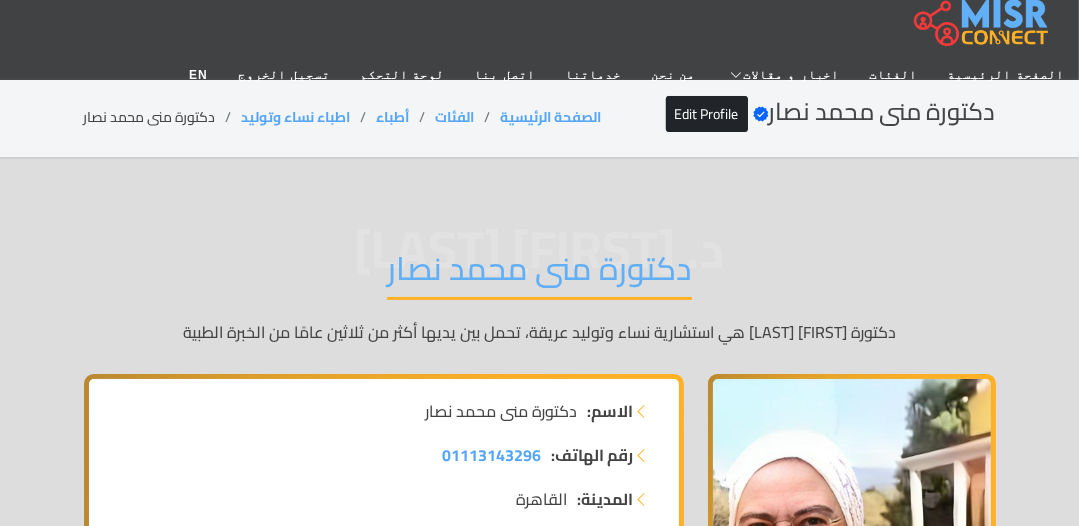 click on "دكتورة منى محمد نصار" at bounding box center [539, 274] 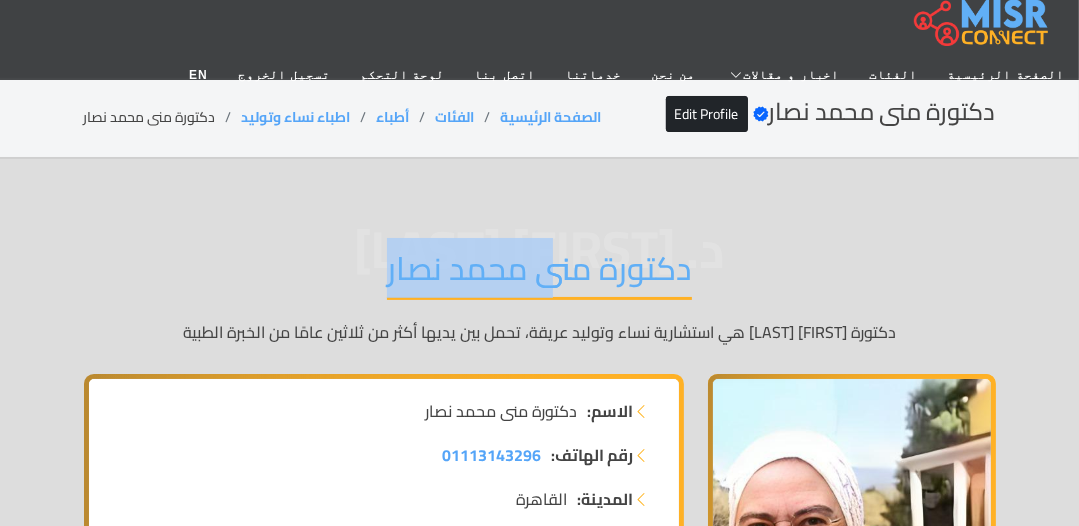 click on "دكتورة منى محمد نصار" at bounding box center (539, 274) 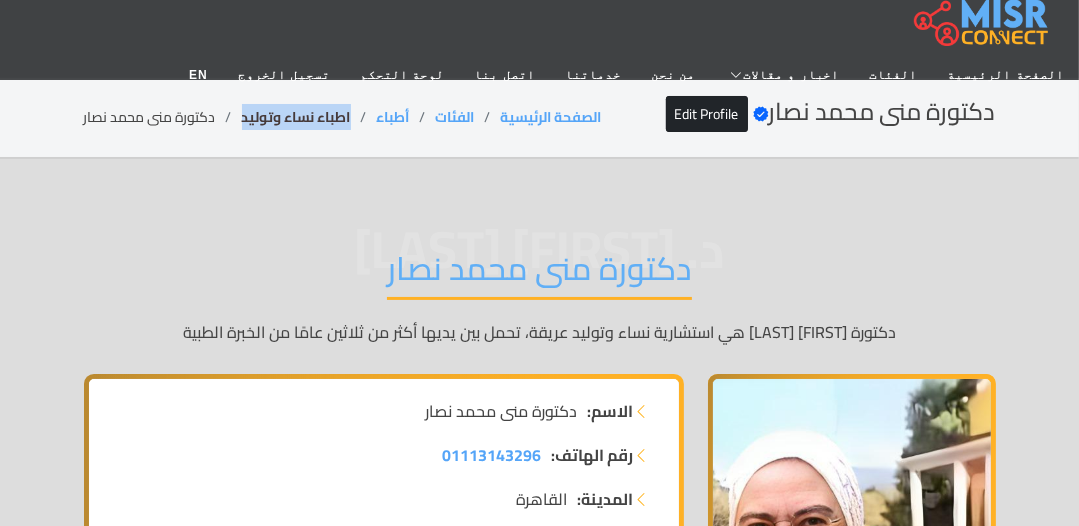 drag, startPoint x: 355, startPoint y: 108, endPoint x: 241, endPoint y: 111, distance: 114.03947 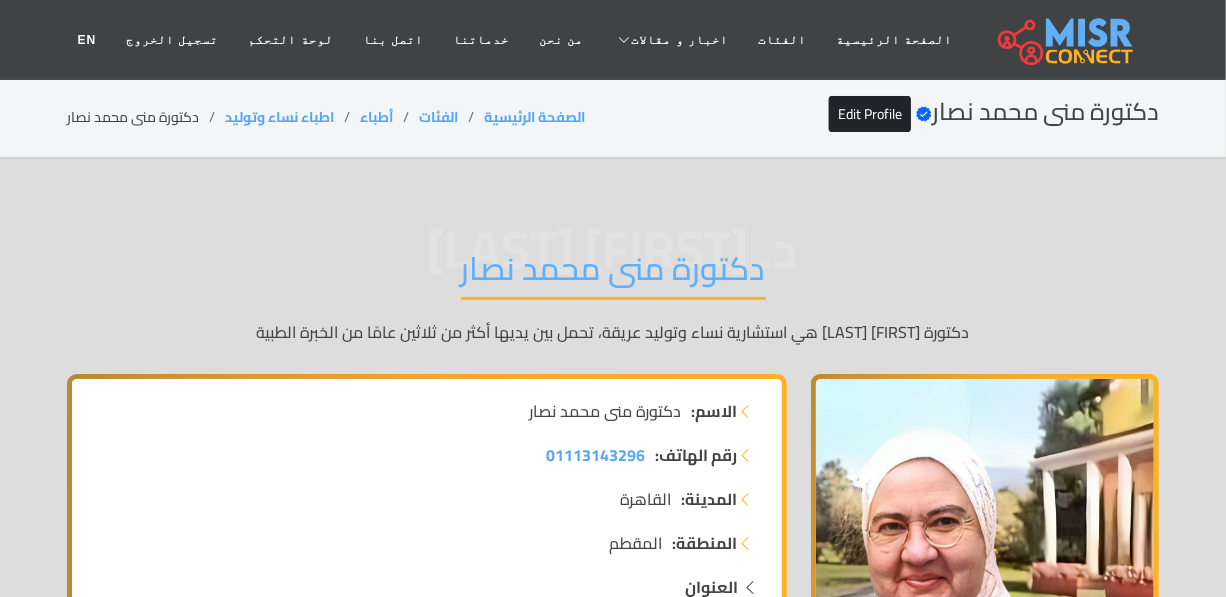 click on "دكتورة منى محمد نصار" at bounding box center [613, 274] 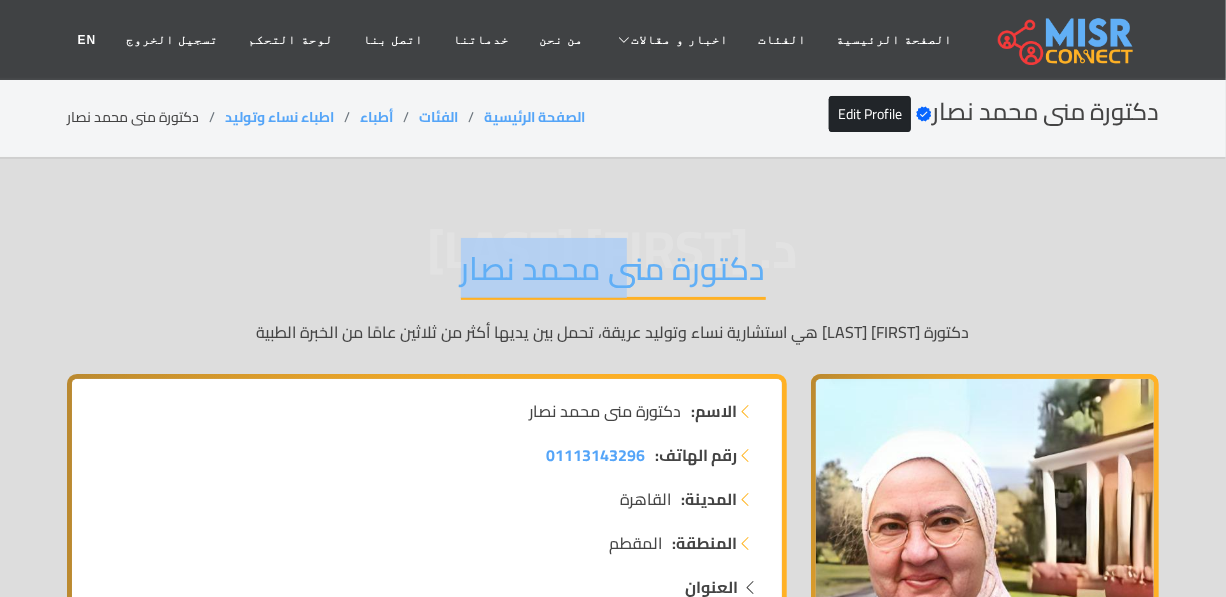 click on "دكتورة منى محمد نصار" at bounding box center (613, 274) 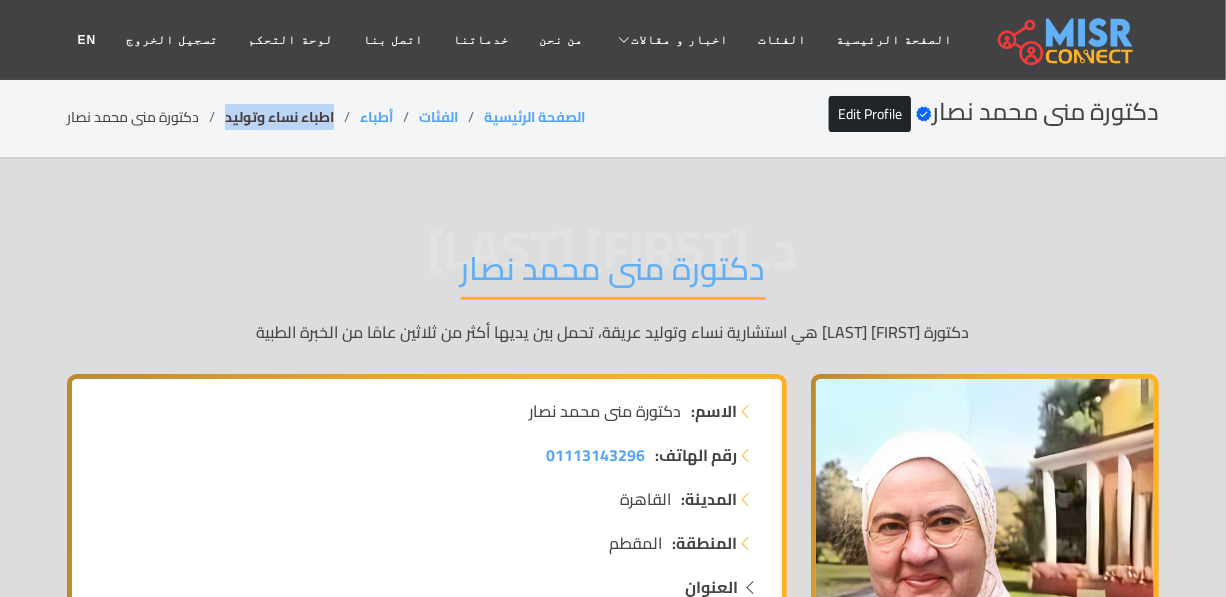 drag, startPoint x: 338, startPoint y: 114, endPoint x: 223, endPoint y: 124, distance: 115.43397 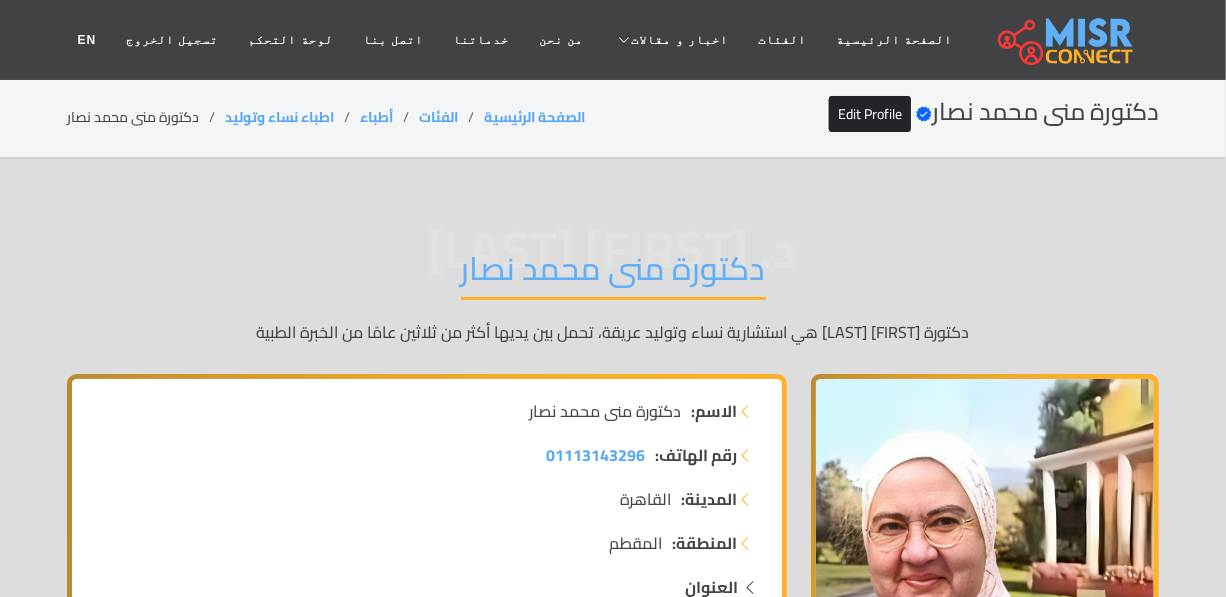 click on "دكتورة منى محمد نصار" at bounding box center [613, 274] 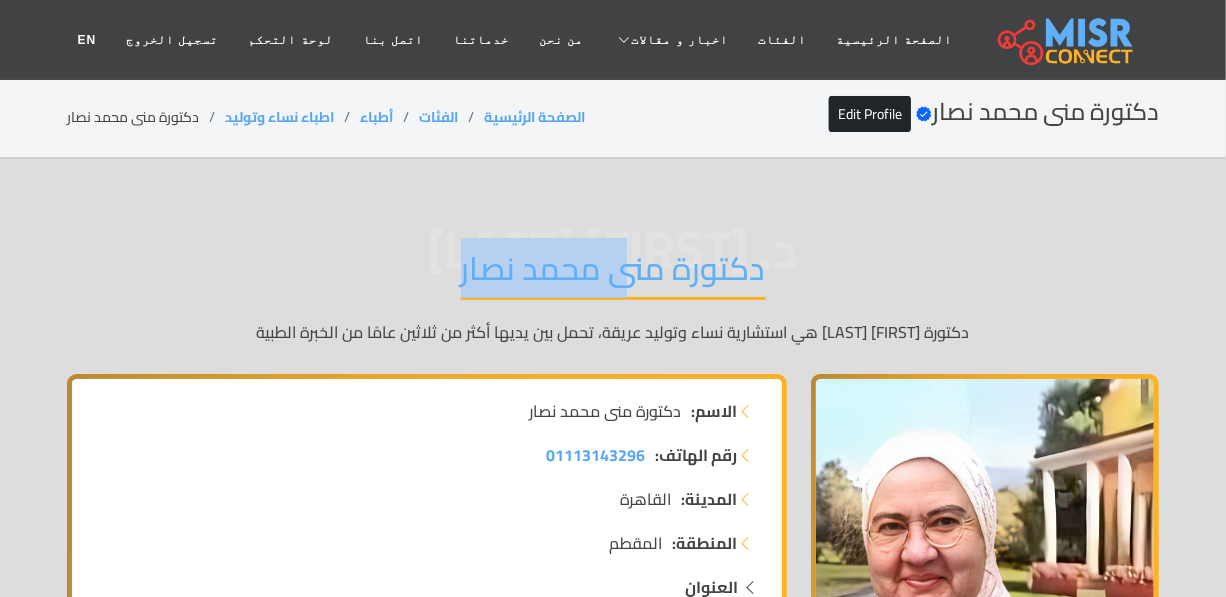 click on "دكتورة منى محمد نصار" at bounding box center (613, 274) 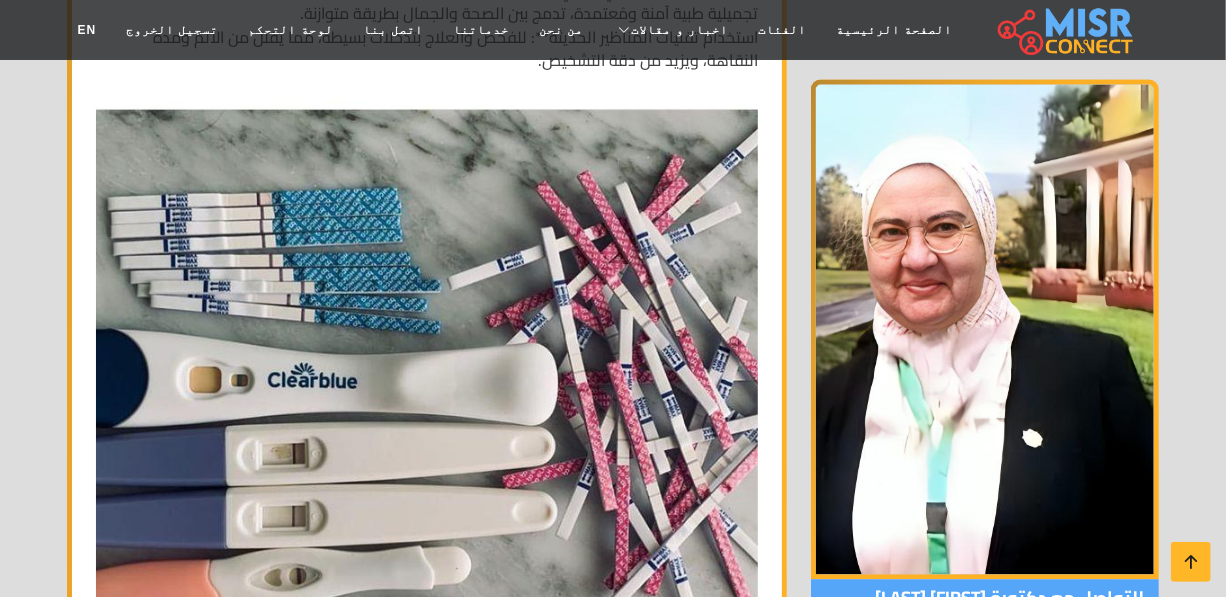 scroll, scrollTop: 5090, scrollLeft: 0, axis: vertical 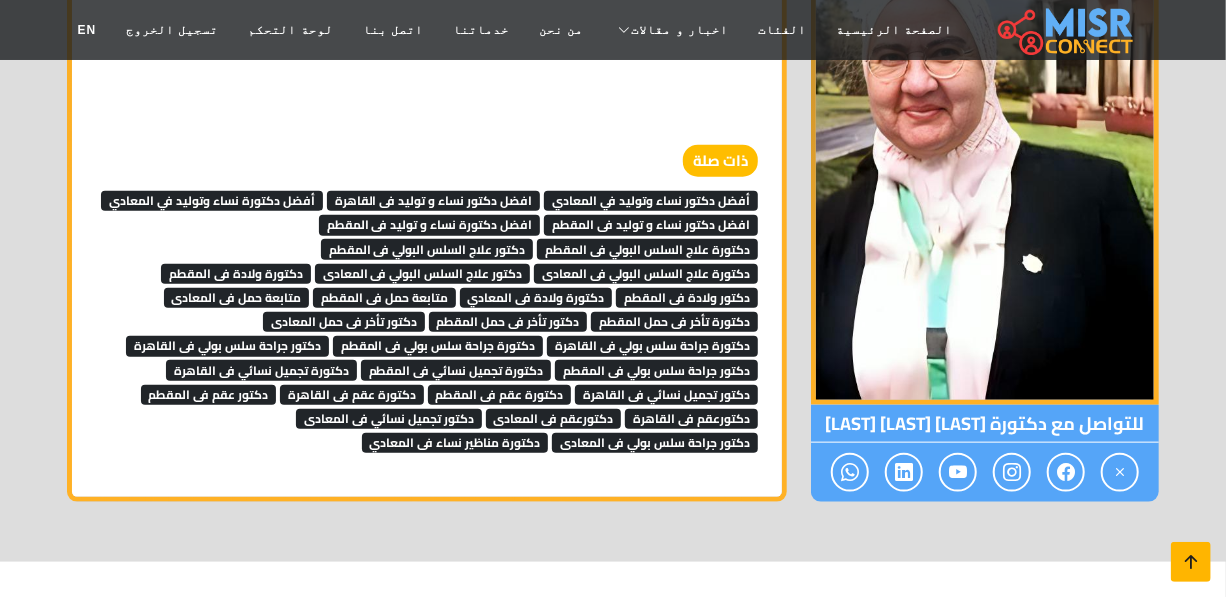 click at bounding box center [1191, 562] 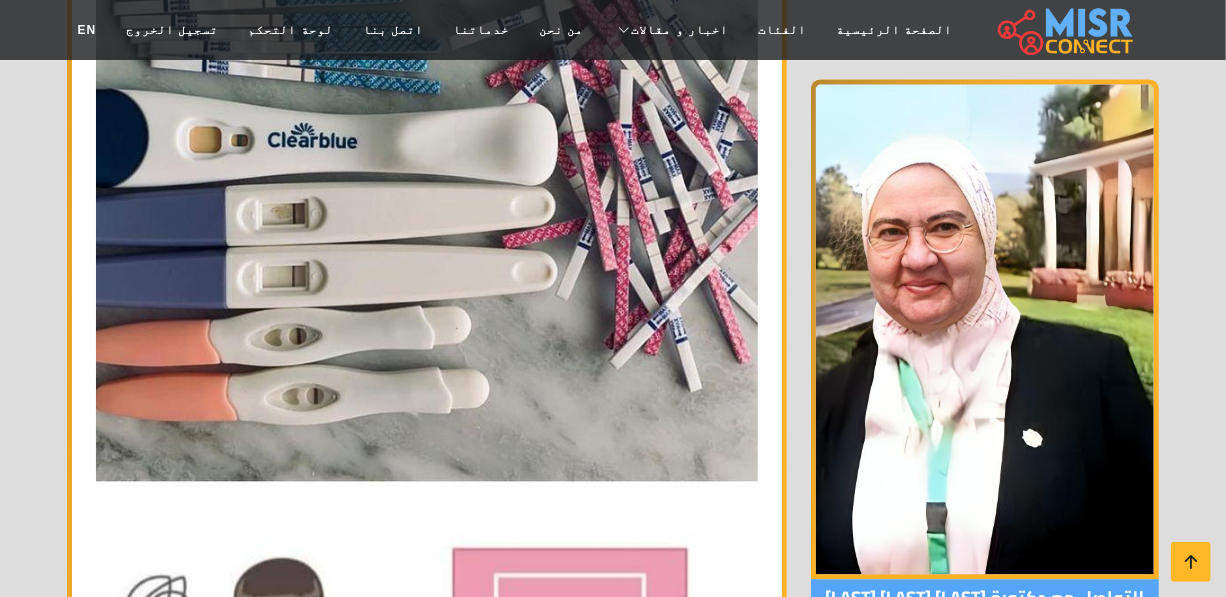 scroll, scrollTop: 0, scrollLeft: 0, axis: both 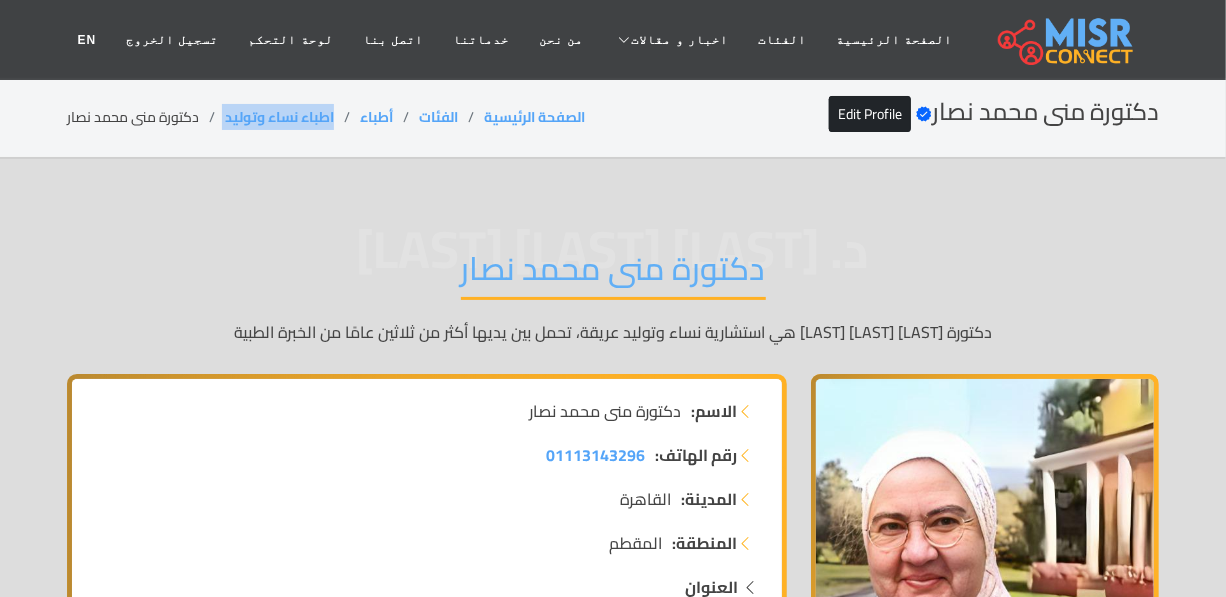 drag, startPoint x: 333, startPoint y: 113, endPoint x: 221, endPoint y: 116, distance: 112.04017 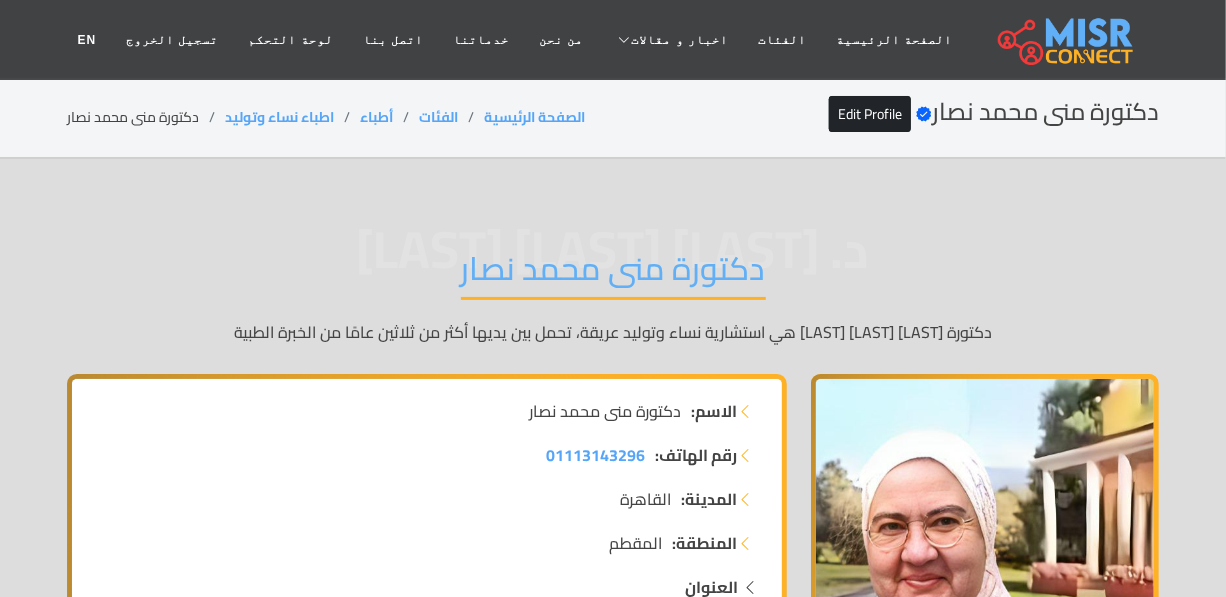 click on "دكتورة منى محمد نصار" at bounding box center [613, 274] 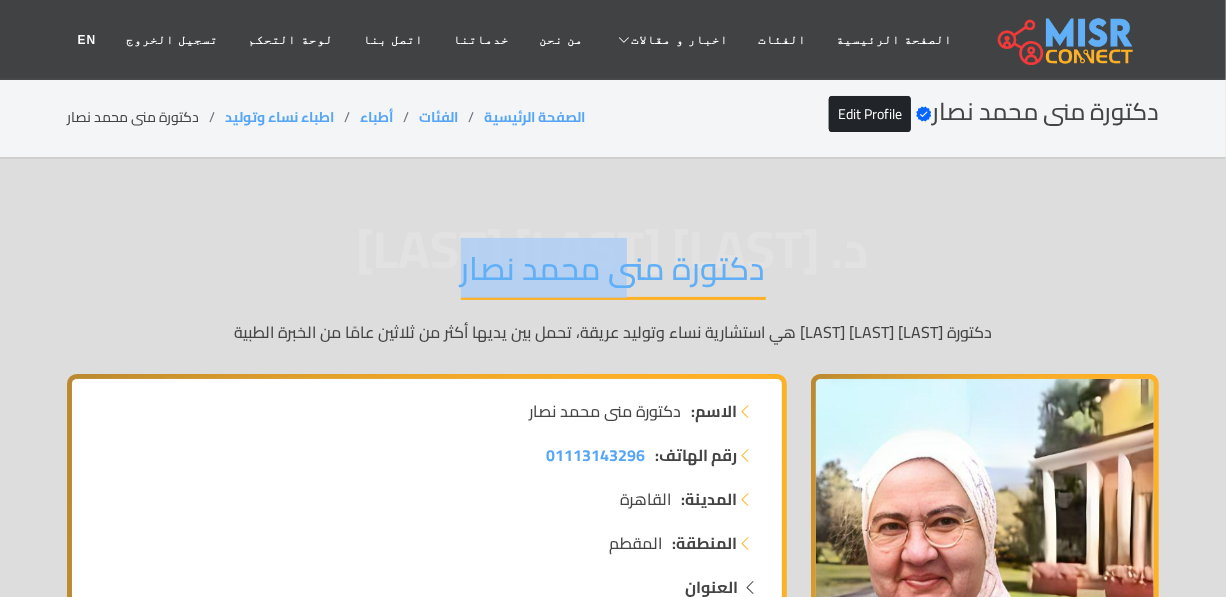 click on "دكتورة منى محمد نصار" at bounding box center [613, 274] 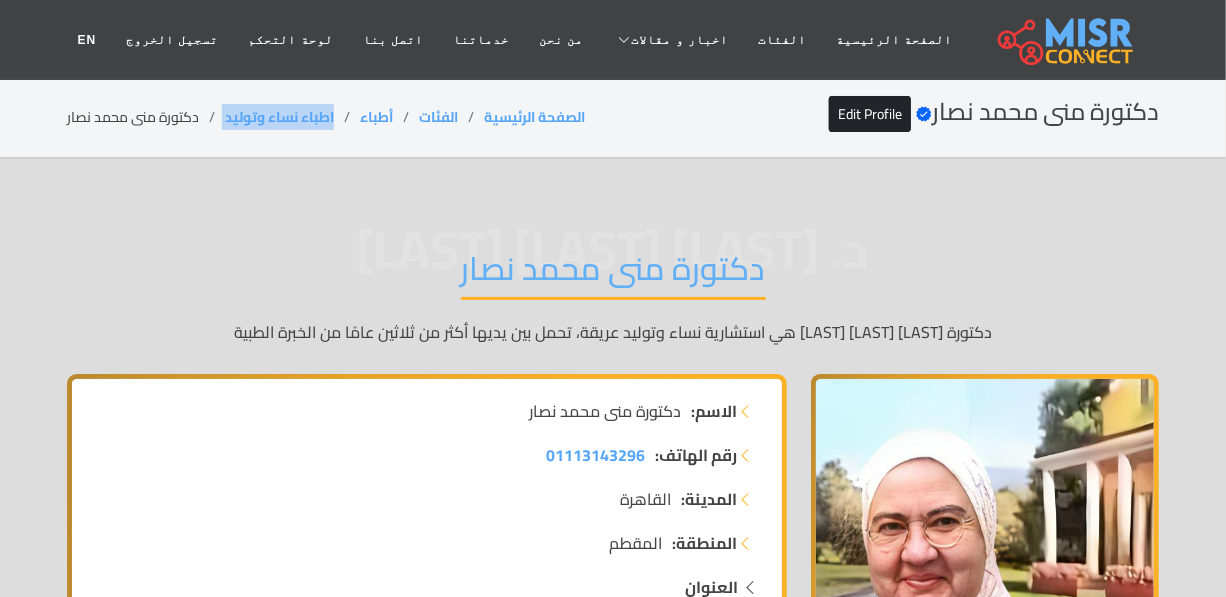 drag, startPoint x: 332, startPoint y: 114, endPoint x: 219, endPoint y: 111, distance: 113.03982 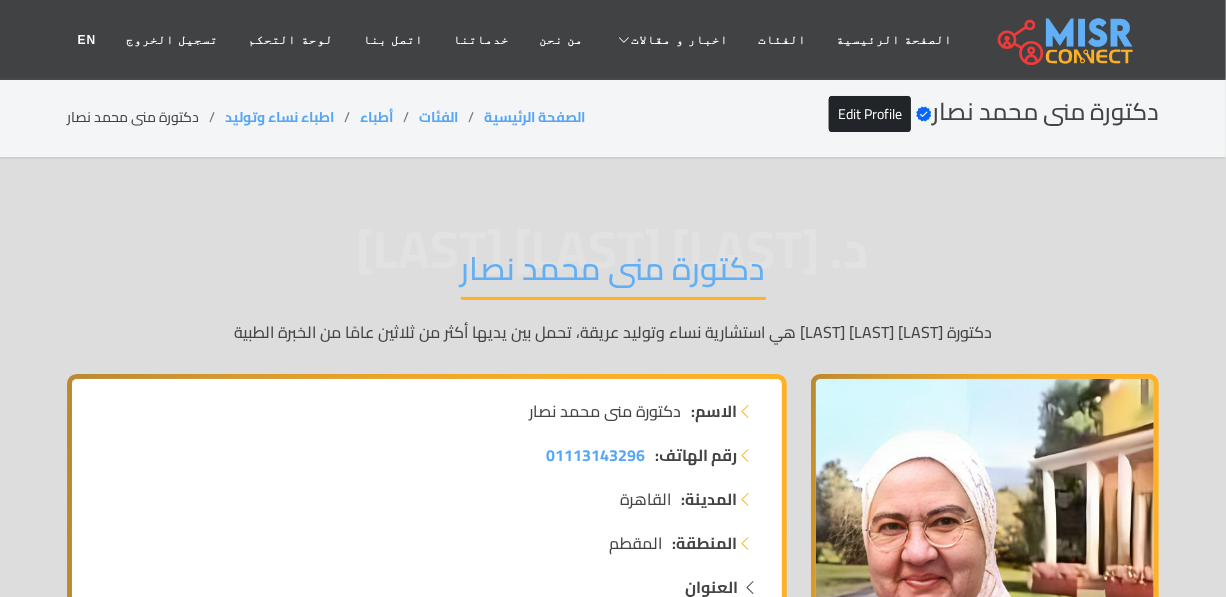 click on "دكتورة منى محمد نصار" at bounding box center [613, 274] 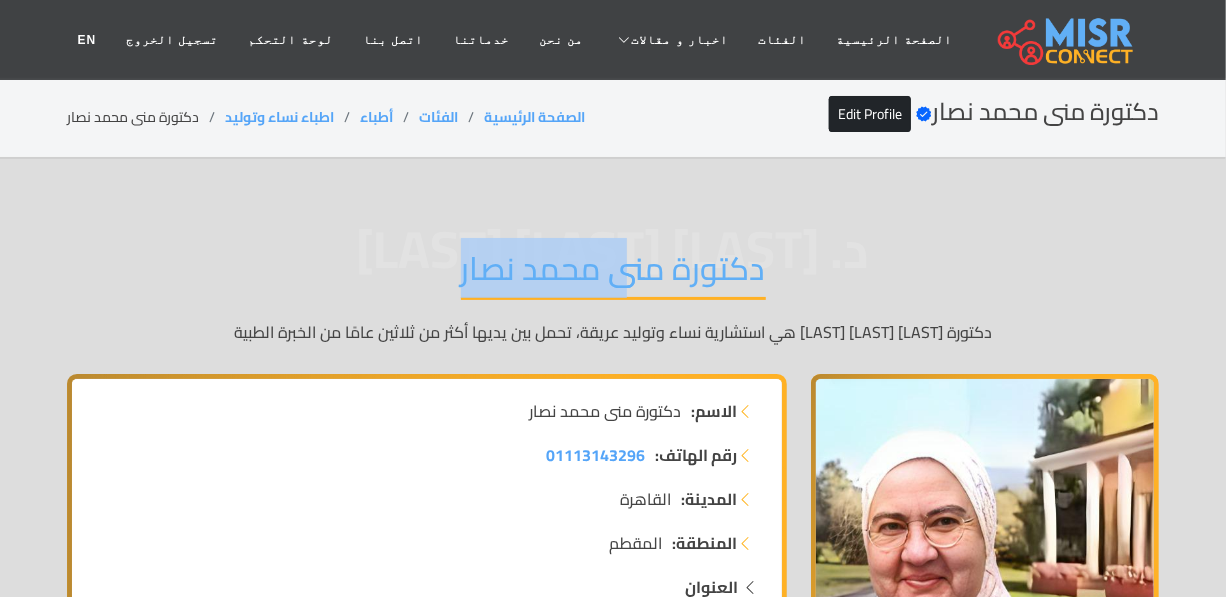 click on "دكتورة منى محمد نصار" at bounding box center (613, 274) 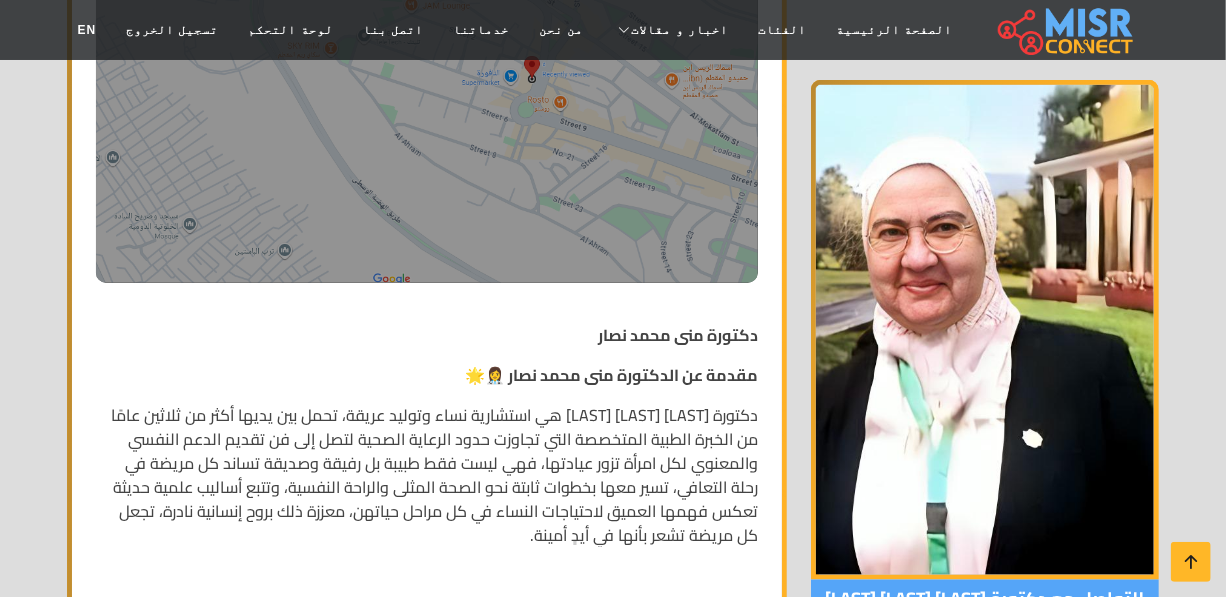 scroll, scrollTop: 727, scrollLeft: 0, axis: vertical 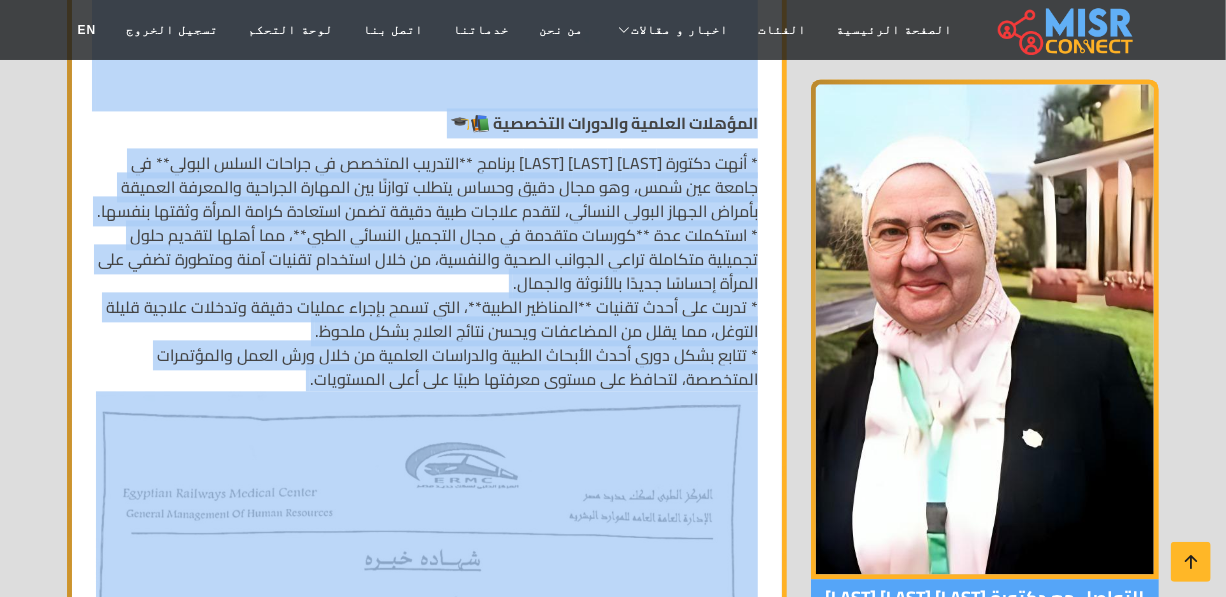drag, startPoint x: 762, startPoint y: 320, endPoint x: 309, endPoint y: 390, distance: 458.3765 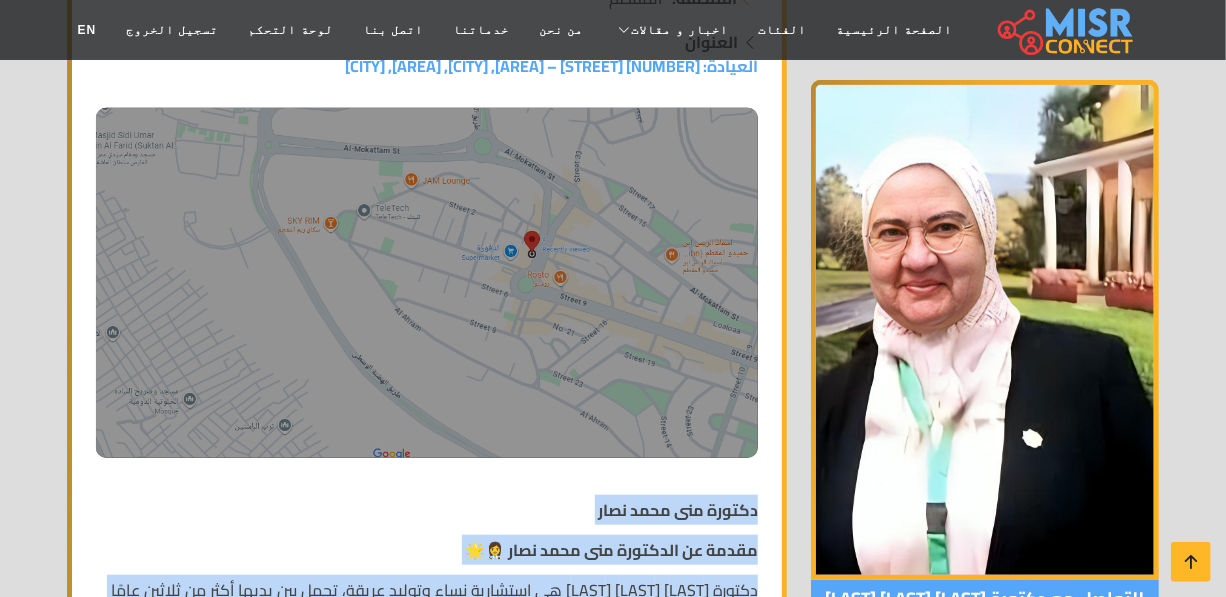 scroll, scrollTop: 818, scrollLeft: 0, axis: vertical 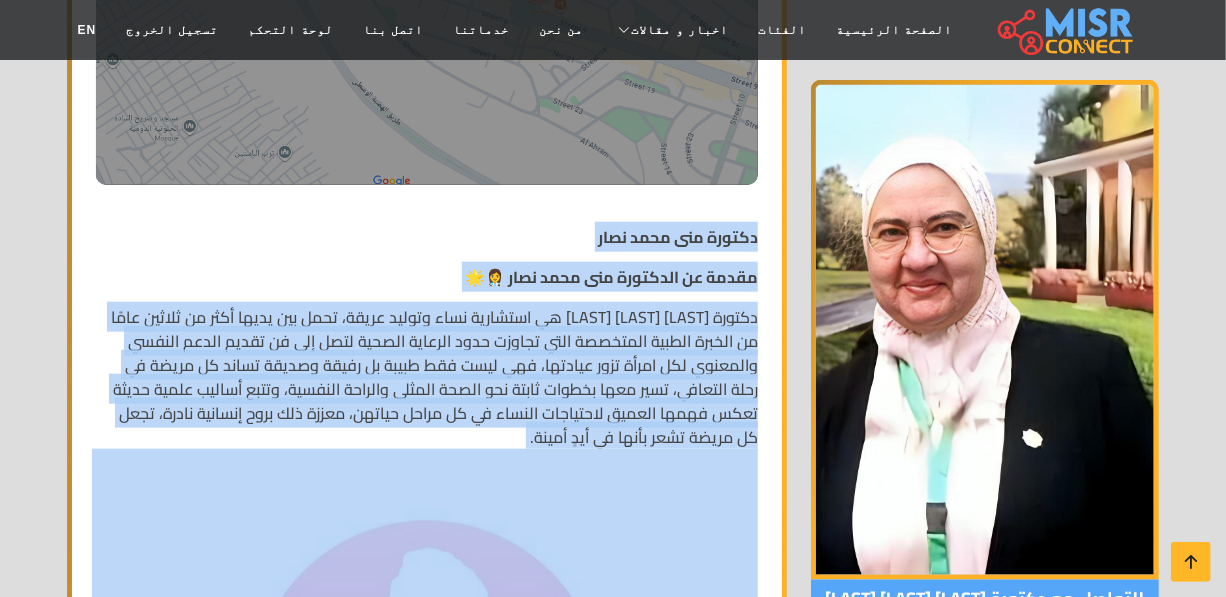 click on "الاسم:   دكتورة منى محمد نصار
رقم الهاتف:
01113143296
المدينة:    القاهرة                    المنطقة:    المقطم
العنوان
العيادة: ٥ ميدان النافورة – المقطم، القاهرة, المقطم, القاهرة
دكتورة منى محمد نصار" at bounding box center [427, 3392] 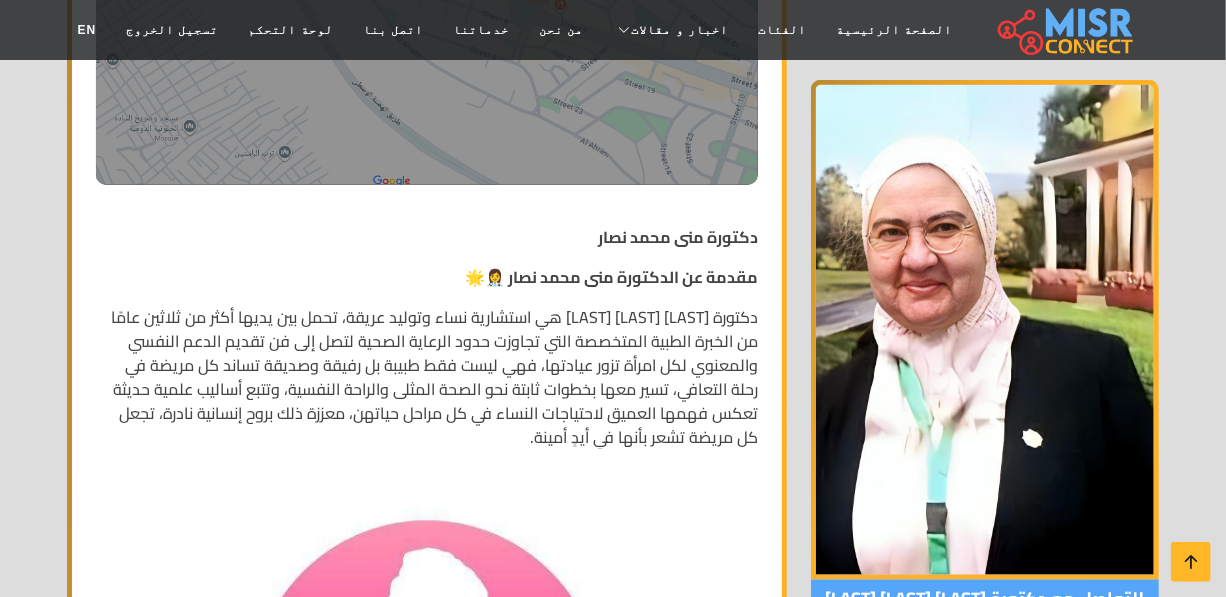 click on "دكتورة منى محمد نصار
مقدمة عن الدكتورة منى محمد نصار 👩‍⚕️🌟
دكتورة منى محمد نصار هي استشارية نساء وتوليد عريقة، تحمل بين يديها أكثر من ثلاثين عامًا من الخبرة الطبية المتخصصة التي تجاوزت حدود الرعاية الصحية لتصل إلى فن تقديم الدعم النفسي والمعنوي لكل امرأة تزور عيادتها، فهي ليست فقط طبيبة بل رفيقة وصديقة تساند كل مريضة في رحلة التعافي، تسير معها بخطوات ثابتة نحو الصحة المثلى والراحة النفسية، وتتبع أساليب علمية حديثة تعكس فهمها العميق لاحتياجات النساء في كل مراحل حياتهن، معززة ذلك بروح إنسانية نادرة، تجعل كل مريضة تشعر بأنها في أيدٍ أمينة." at bounding box center [427, 3540] 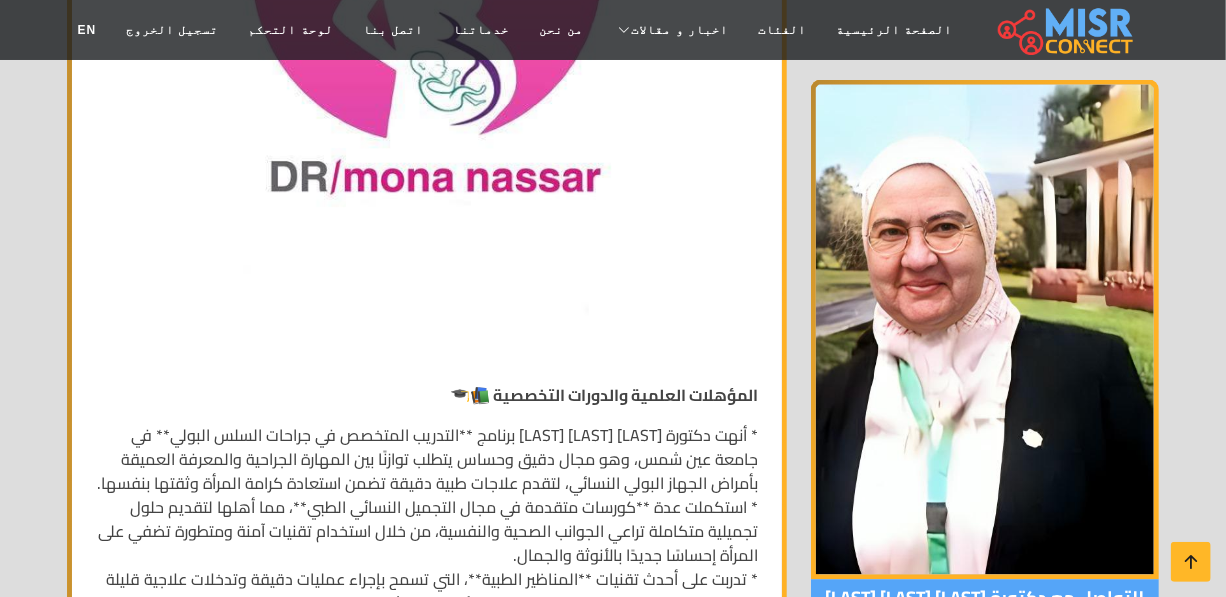 scroll, scrollTop: 1909, scrollLeft: 0, axis: vertical 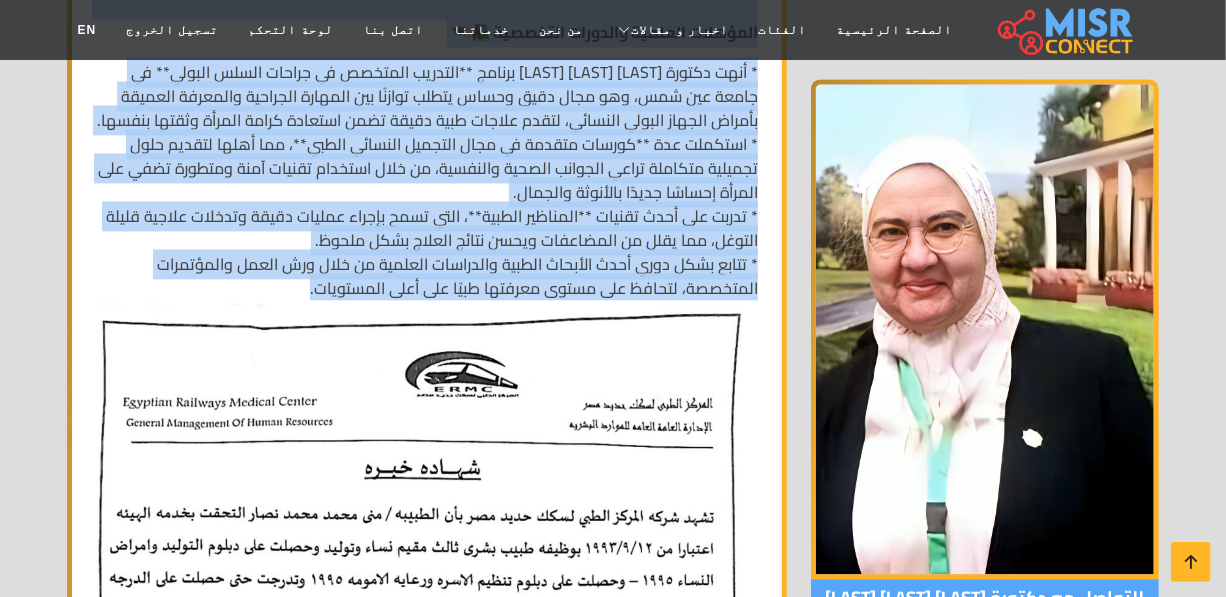 drag, startPoint x: 766, startPoint y: 227, endPoint x: 302, endPoint y: 292, distance: 468.53067 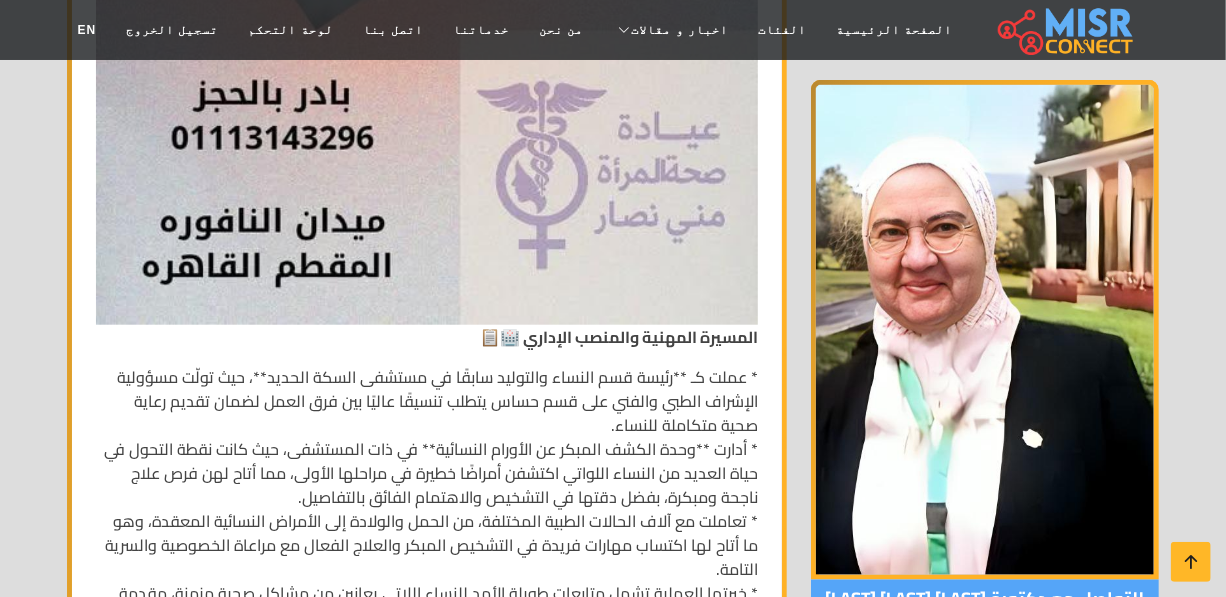 scroll, scrollTop: 4181, scrollLeft: 0, axis: vertical 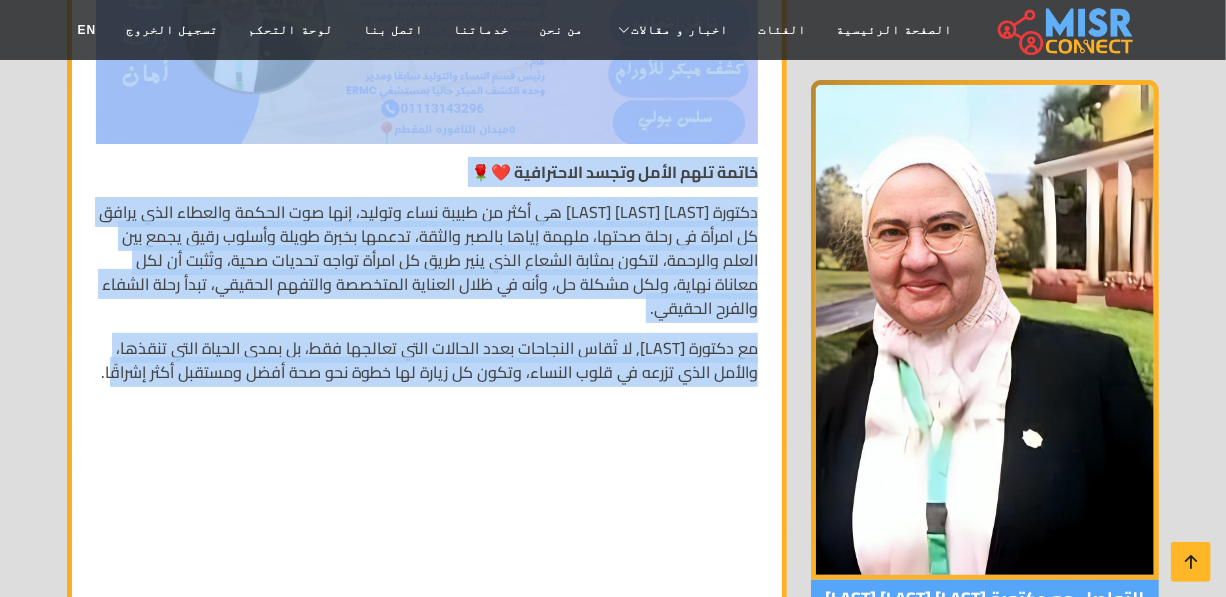 drag, startPoint x: 768, startPoint y: 226, endPoint x: 139, endPoint y: 317, distance: 635.5486 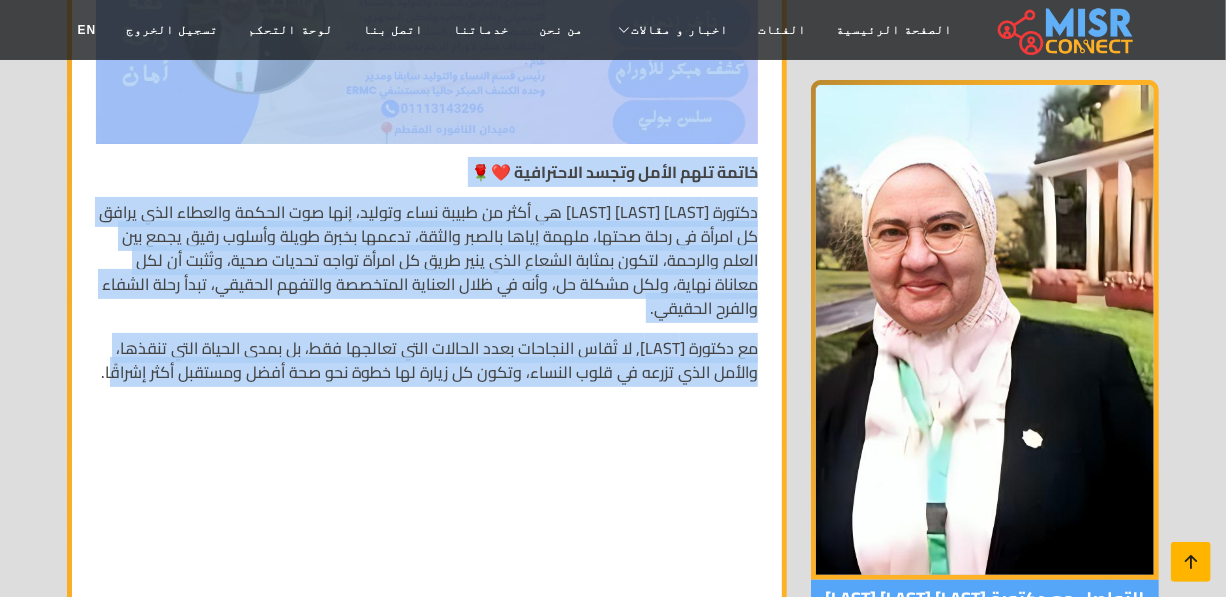 click at bounding box center (1191, 562) 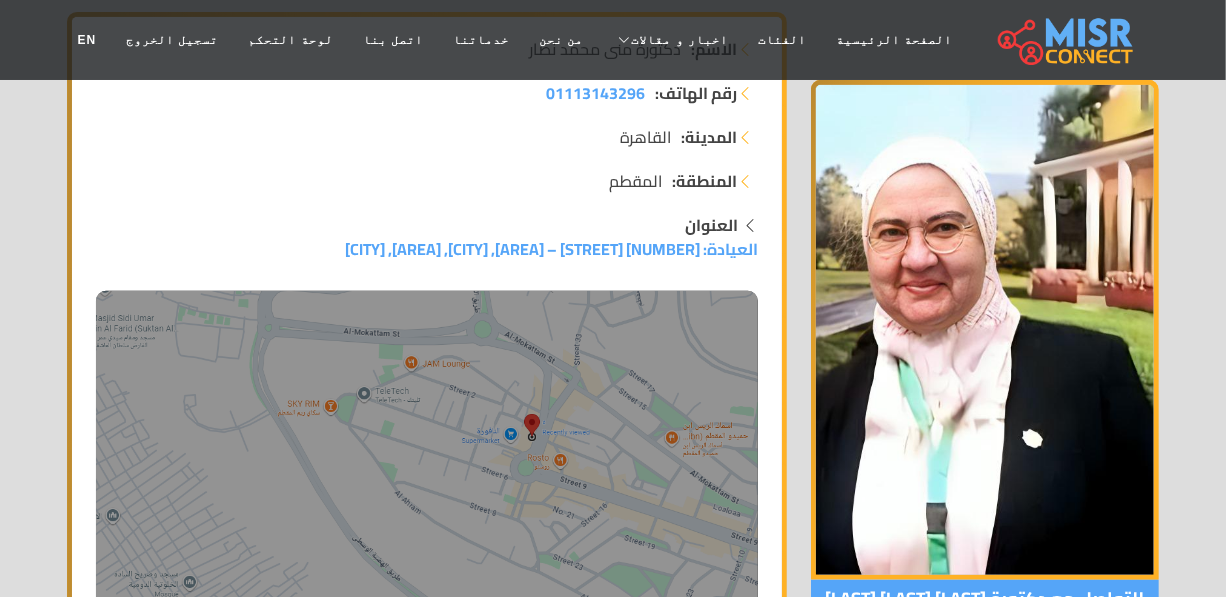 scroll, scrollTop: 0, scrollLeft: 0, axis: both 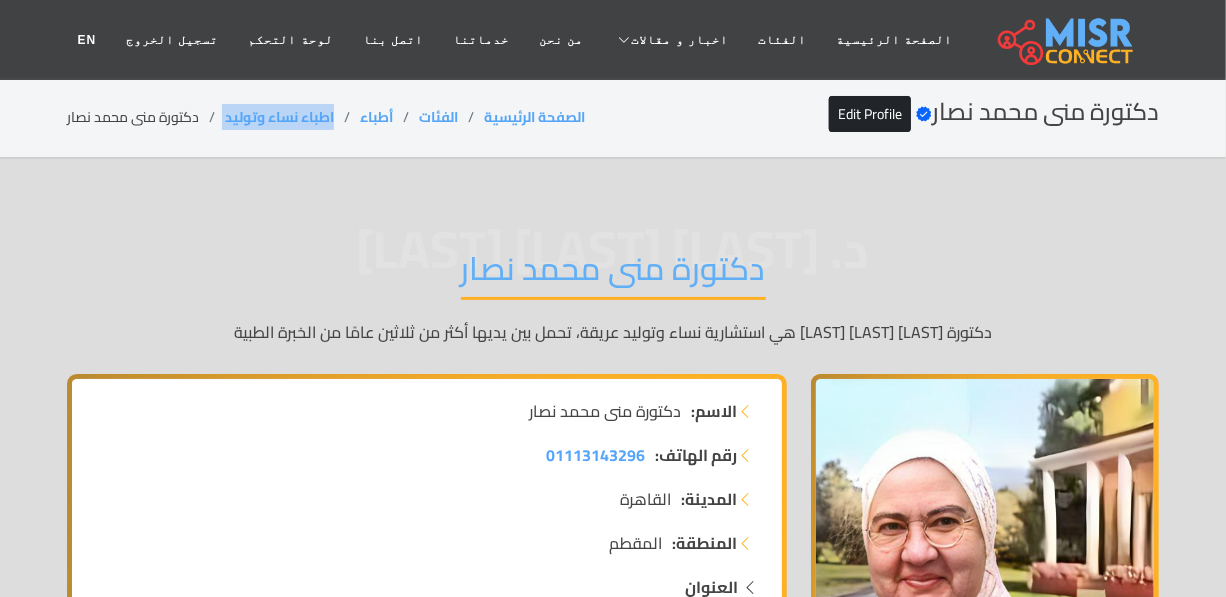 drag, startPoint x: 336, startPoint y: 117, endPoint x: 218, endPoint y: 117, distance: 118 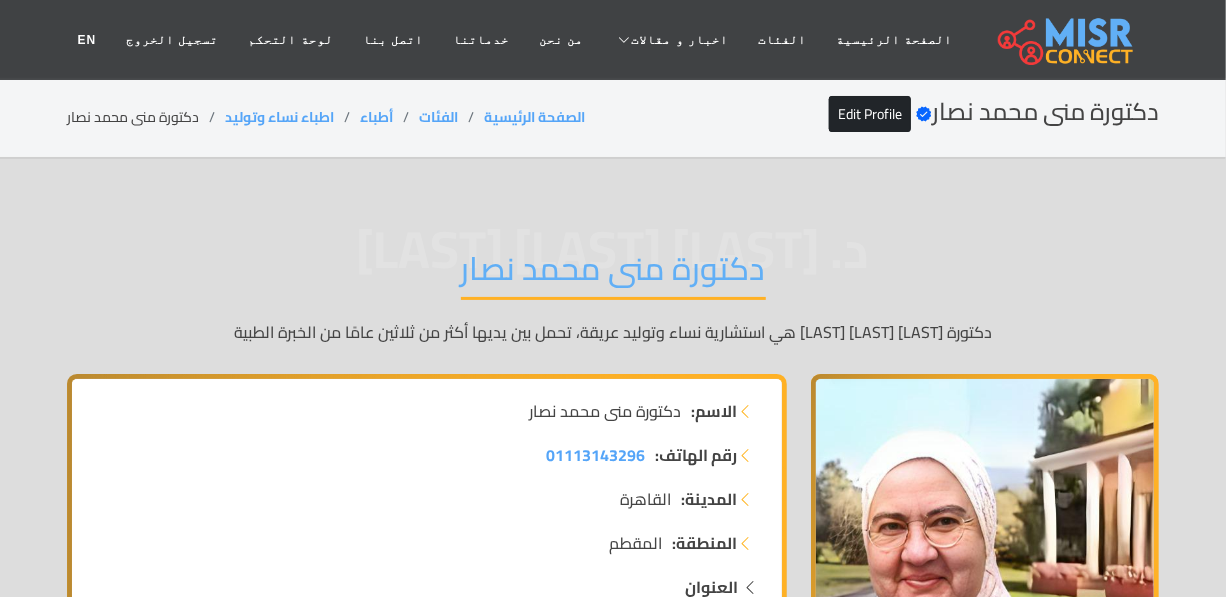 click on "دكتورة منى محمد نصار" at bounding box center (613, 274) 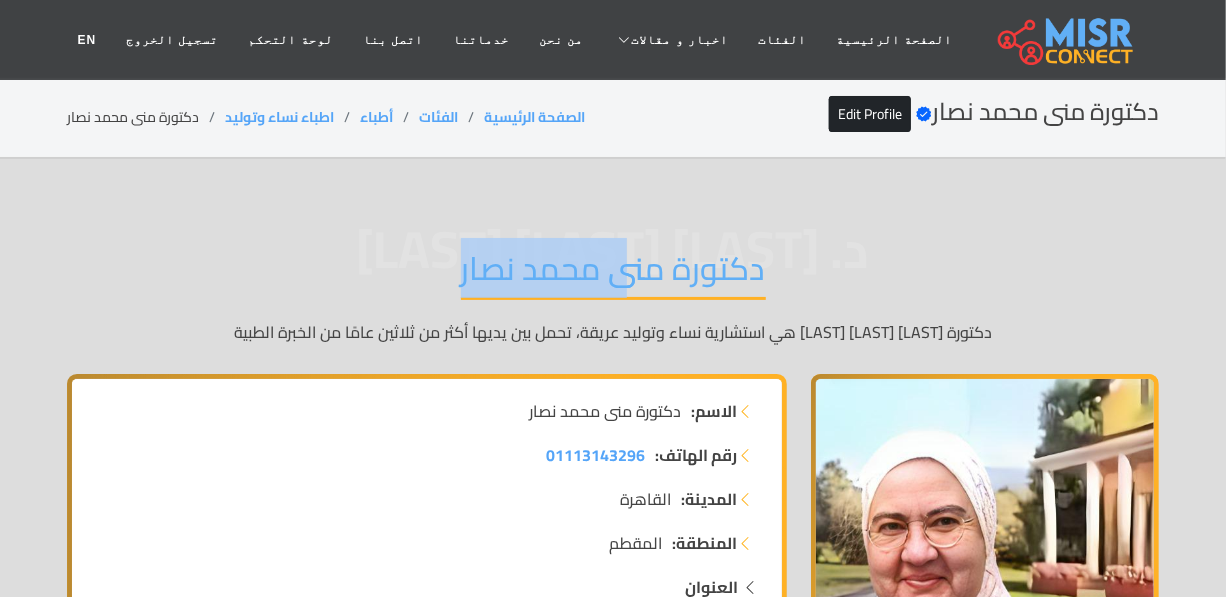click on "دكتورة منى محمد نصار" at bounding box center [613, 274] 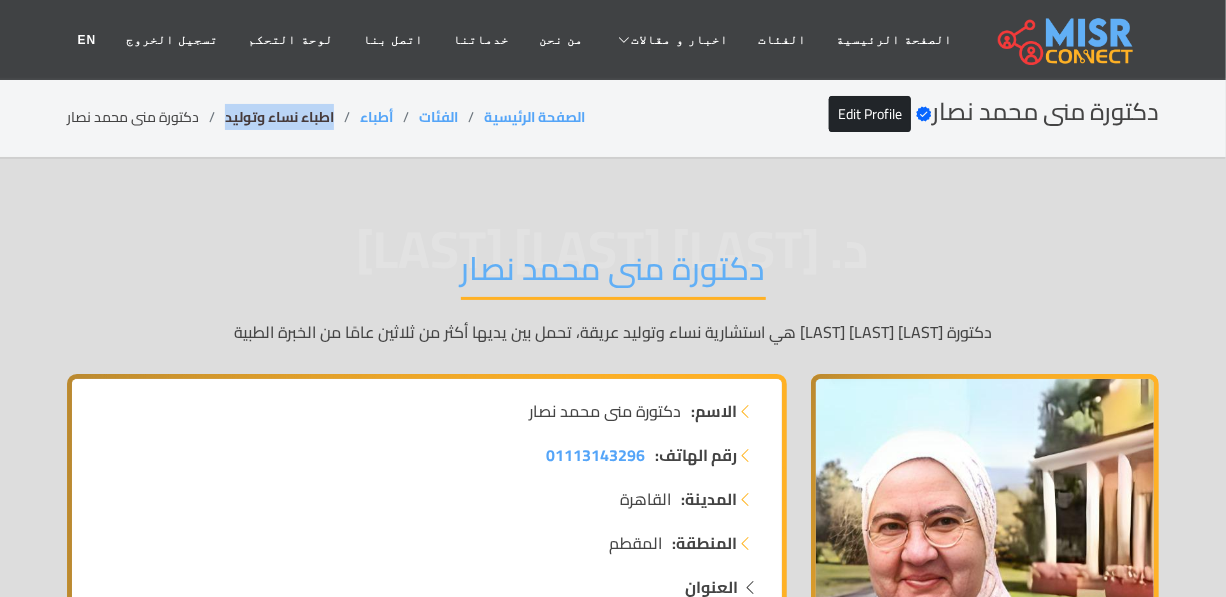 drag, startPoint x: 335, startPoint y: 119, endPoint x: 224, endPoint y: 117, distance: 111.01801 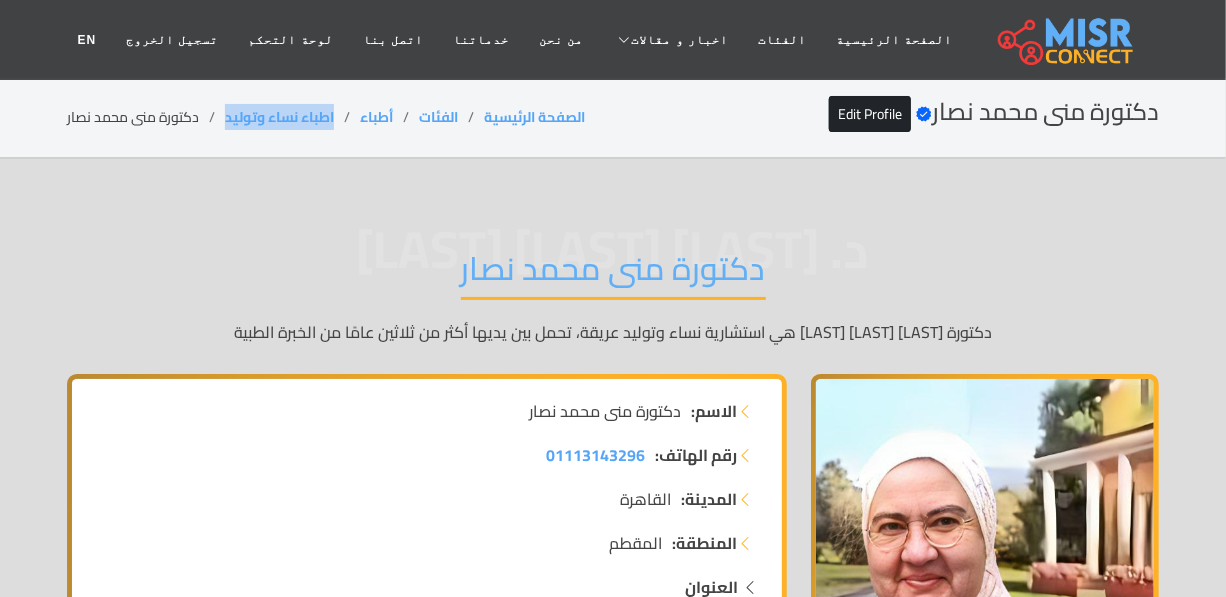 copy on "اطباء نساء وتوليد" 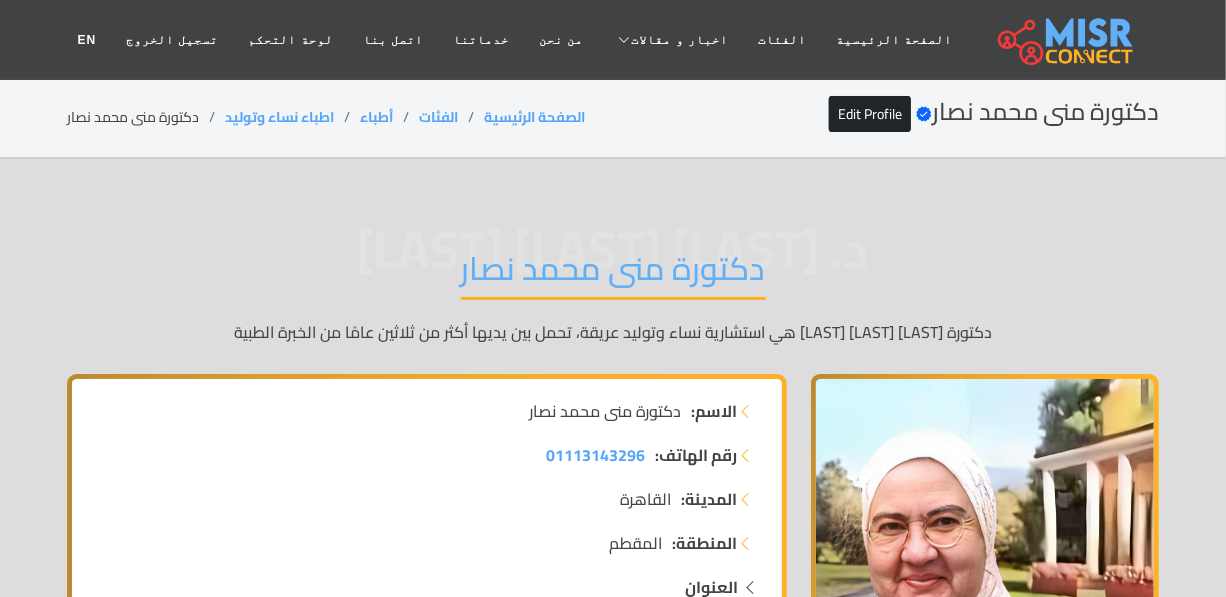 click on "دكتورة منى محمد نصار" at bounding box center [613, 274] 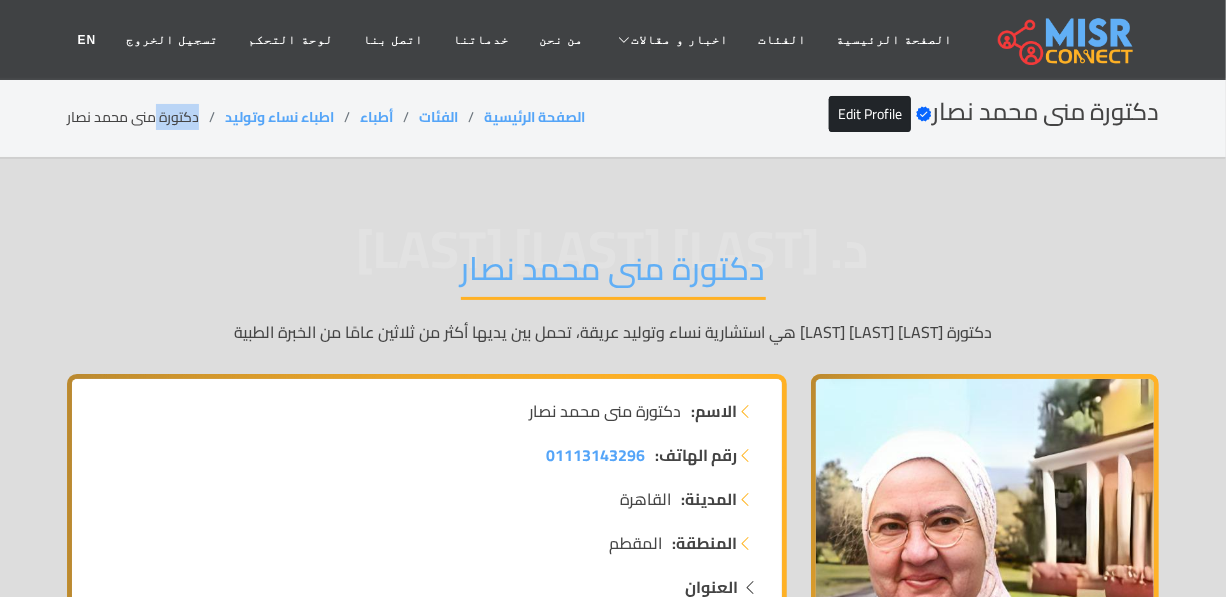 click on "دكتورة منى محمد نصار" at bounding box center [146, 117] 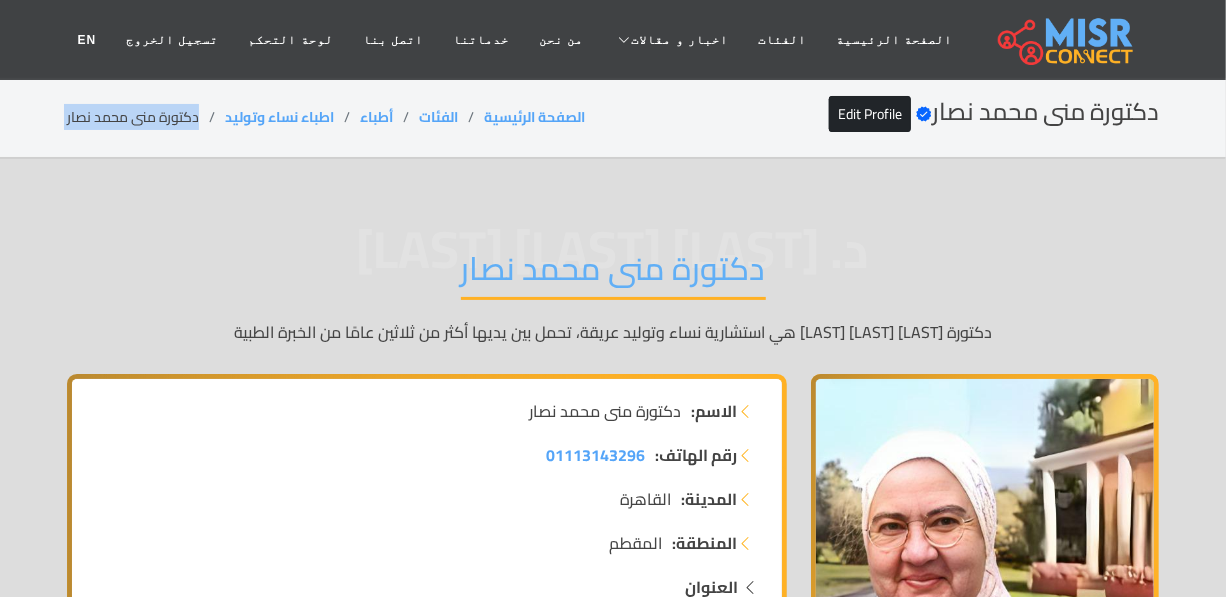 click on "دكتورة منى محمد نصار" at bounding box center (146, 117) 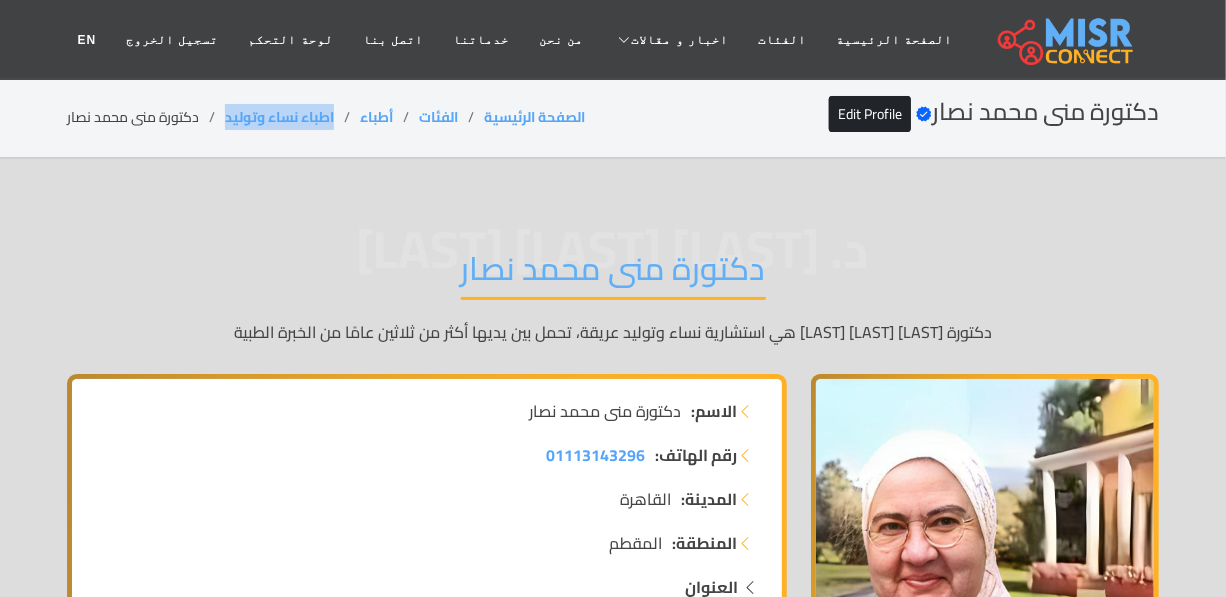 drag, startPoint x: 337, startPoint y: 112, endPoint x: 222, endPoint y: 119, distance: 115.212845 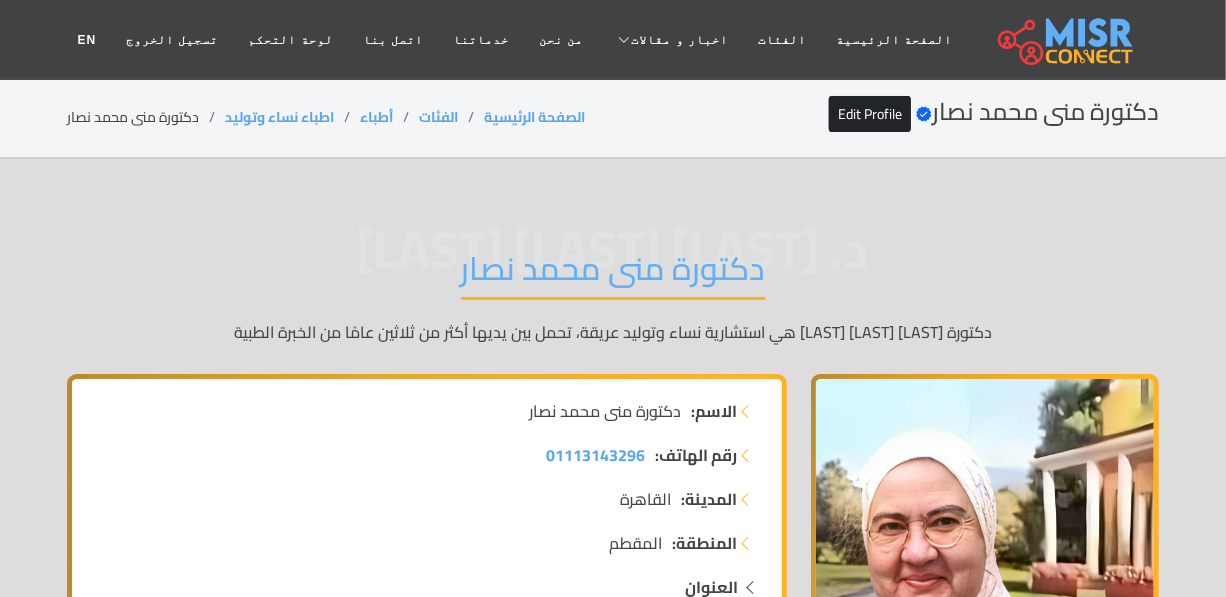 click on "دكتورة منى محمد نصار" at bounding box center (146, 117) 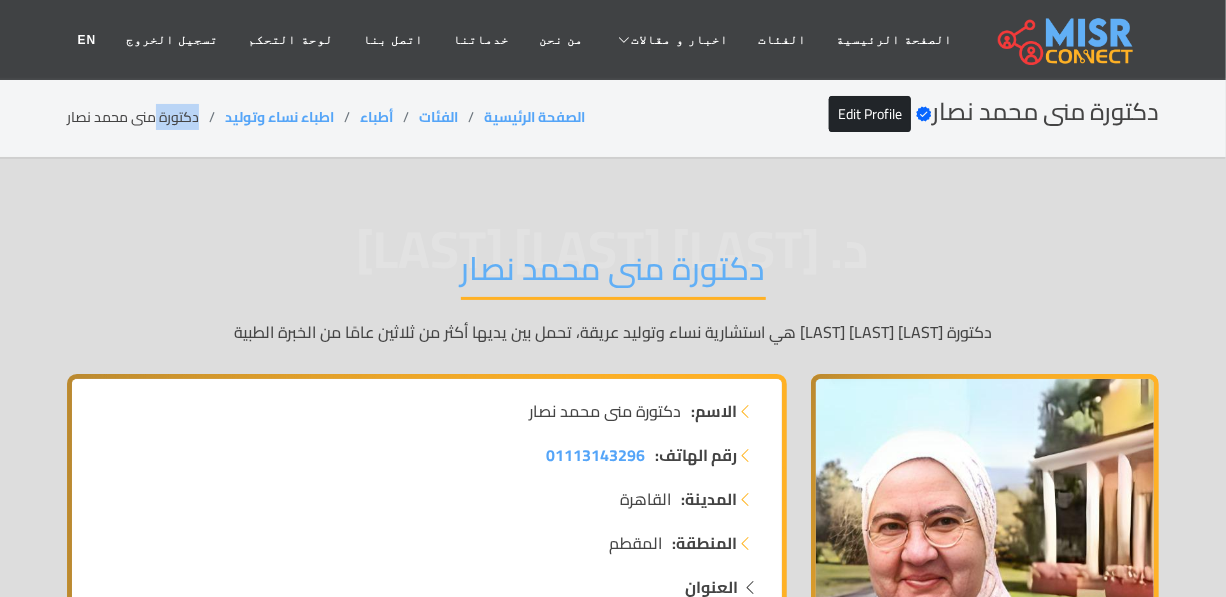 click on "دكتورة منى محمد نصار" at bounding box center (146, 117) 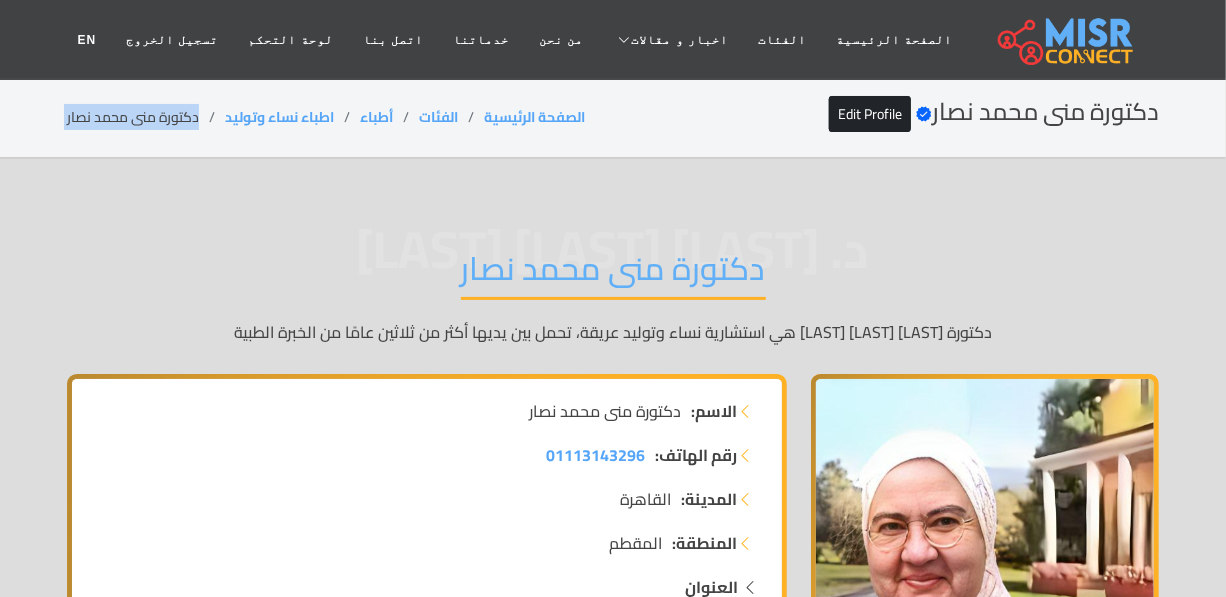 click on "دكتورة منى محمد نصار" at bounding box center (146, 117) 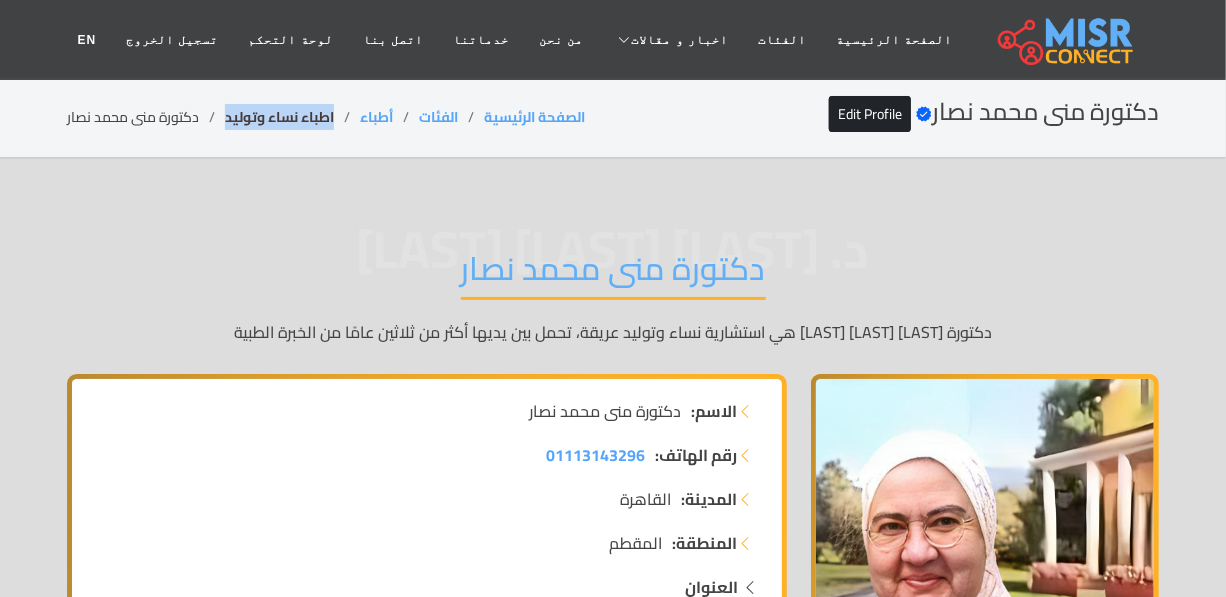 drag, startPoint x: 330, startPoint y: 121, endPoint x: 226, endPoint y: 117, distance: 104.0769 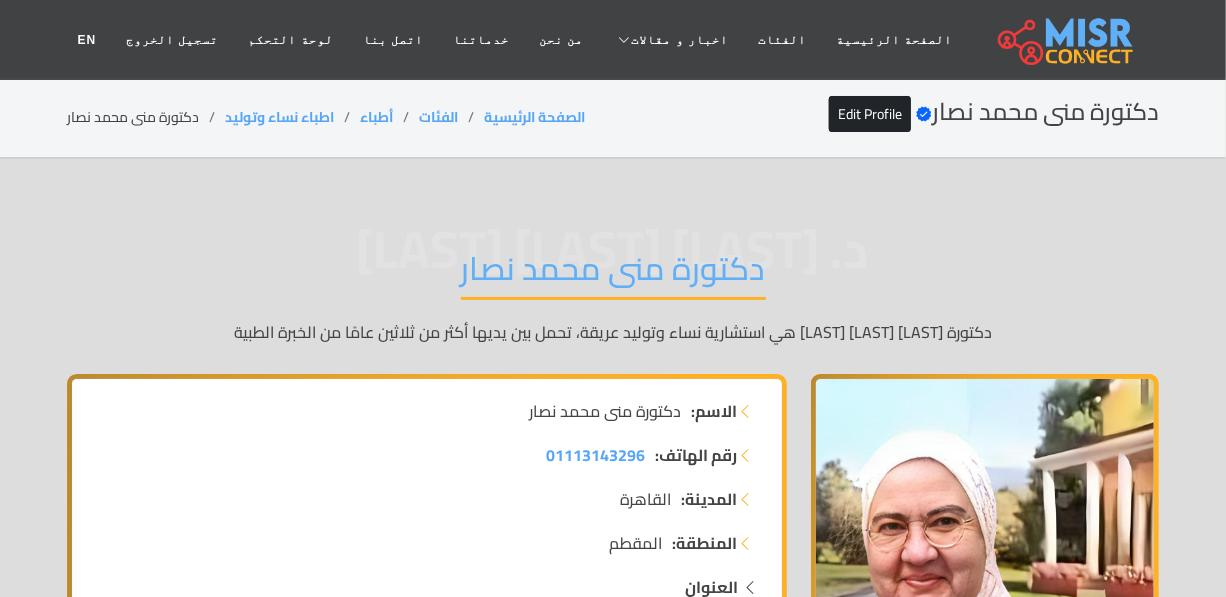 click on "دكتورة منى محمد نصار" at bounding box center (146, 117) 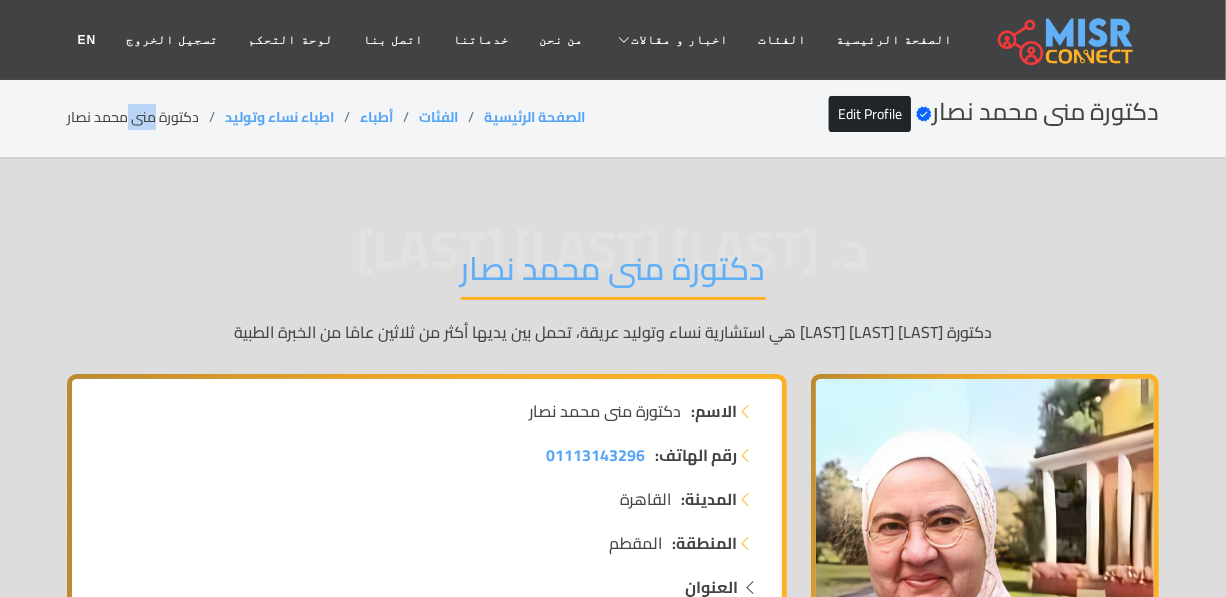 click on "دكتورة منى محمد نصار" at bounding box center (146, 117) 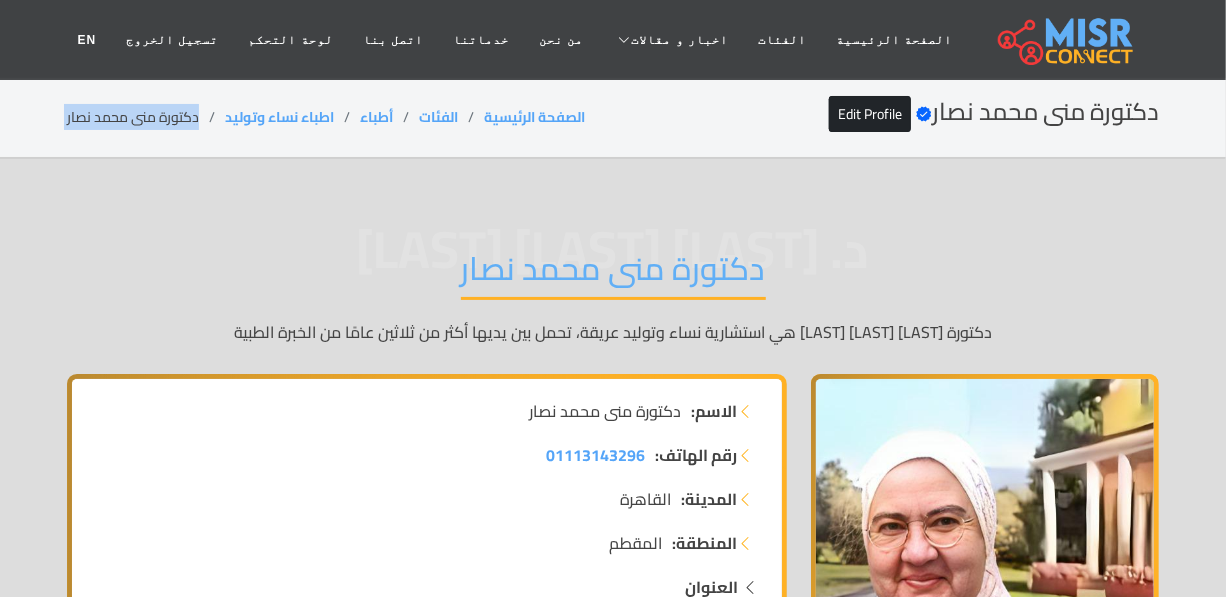 click on "دكتورة منى محمد نصار" at bounding box center [146, 117] 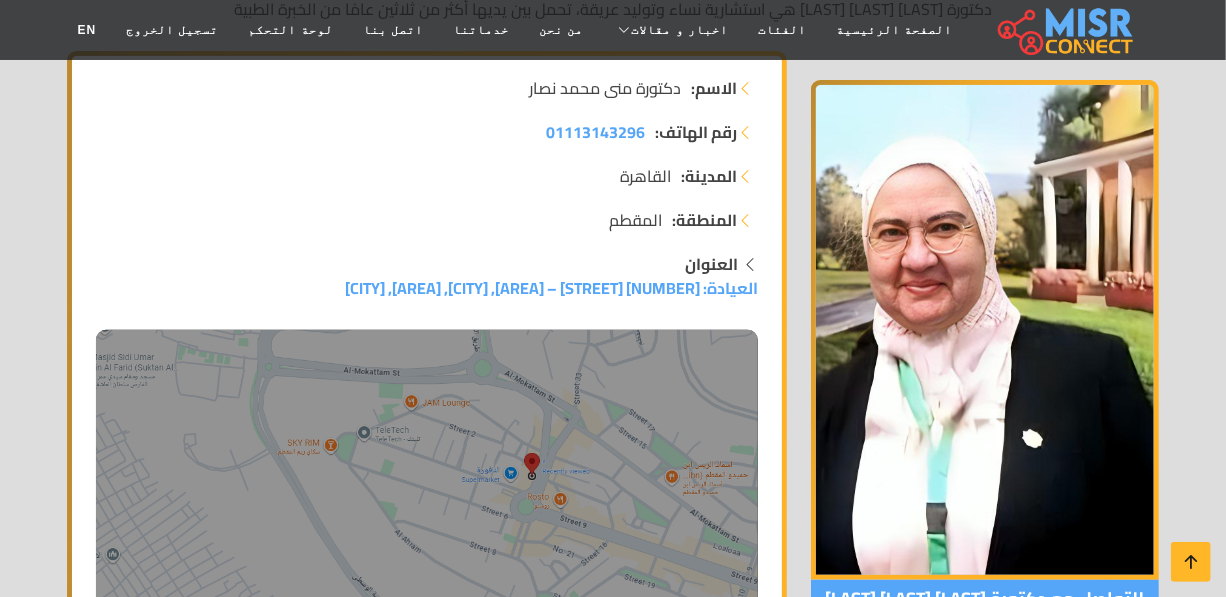 scroll, scrollTop: 545, scrollLeft: 0, axis: vertical 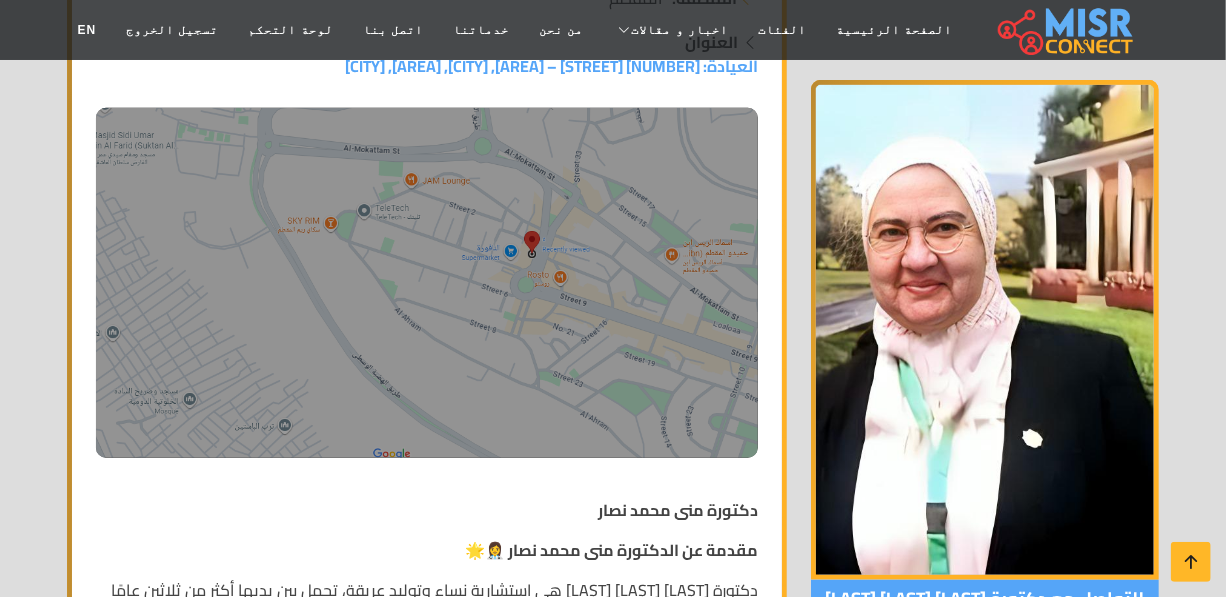 click on "د. منى محمد نصار
دكتورة منى محمد نصار
دكتورة منى محمد نصار هي استشارية نساء وتوليد عريقة، تحمل بين يديها أكثر من ثلاثين عامًا من الخبرة الطبية
للتواصل مع دكتورة منى محمد نصار
الاسم:   دكتورة منى محمد نصار
رقم الهاتف:
01113143296" at bounding box center (613, 3588) 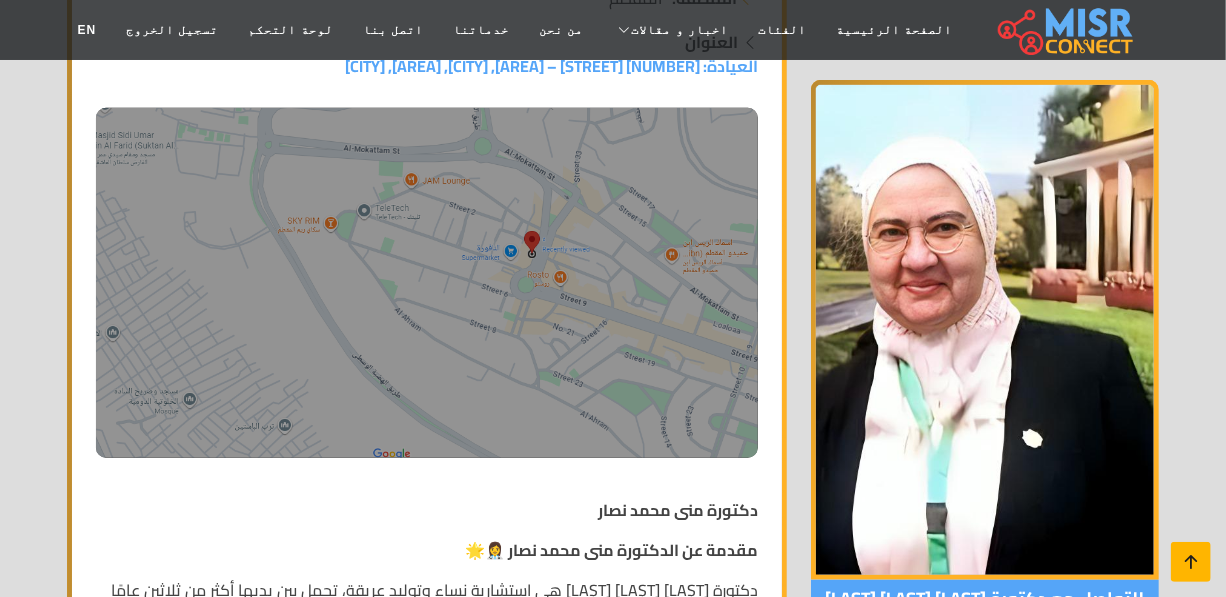 click at bounding box center [1191, 562] 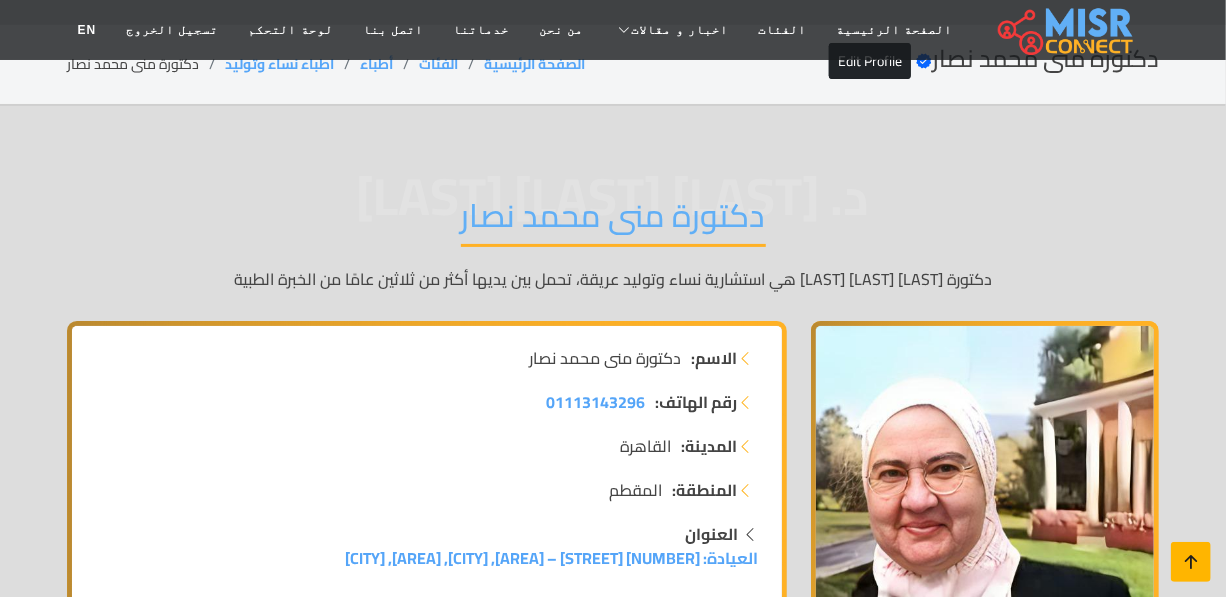 scroll, scrollTop: 0, scrollLeft: 0, axis: both 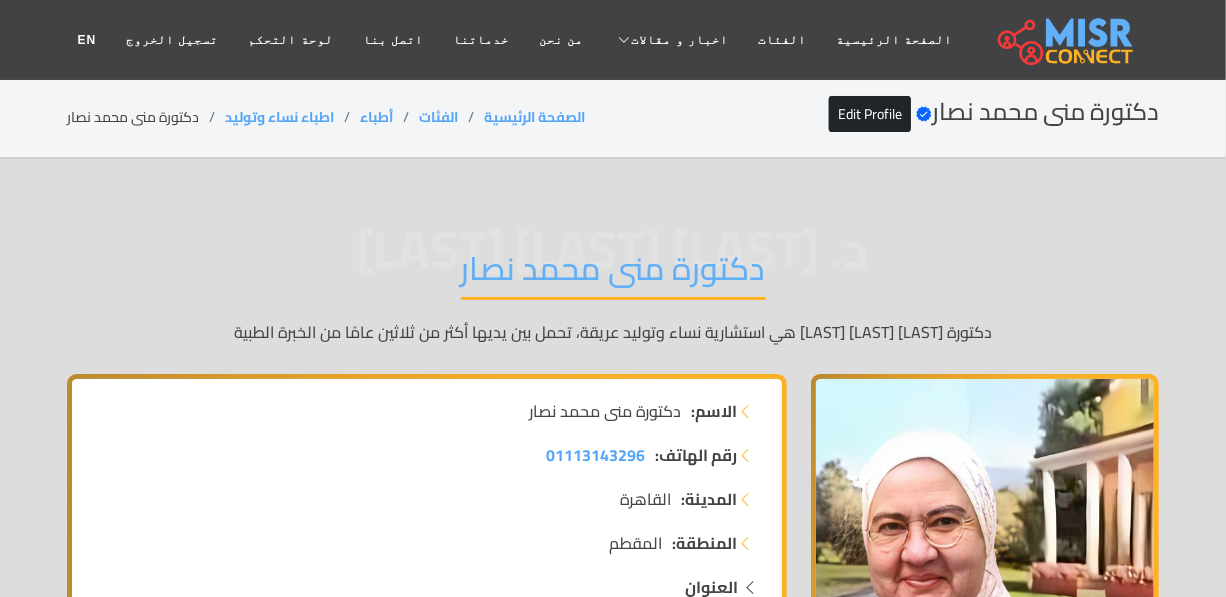 click on "دكتورة منى محمد نصار" at bounding box center (146, 117) 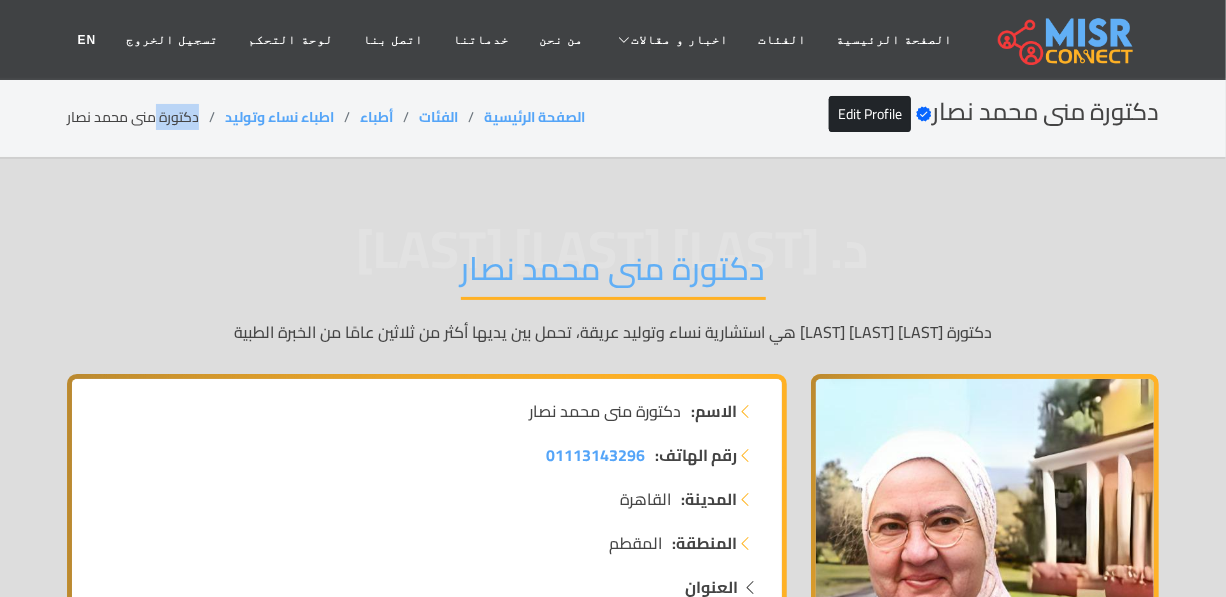 click on "دكتورة منى محمد نصار" at bounding box center (146, 117) 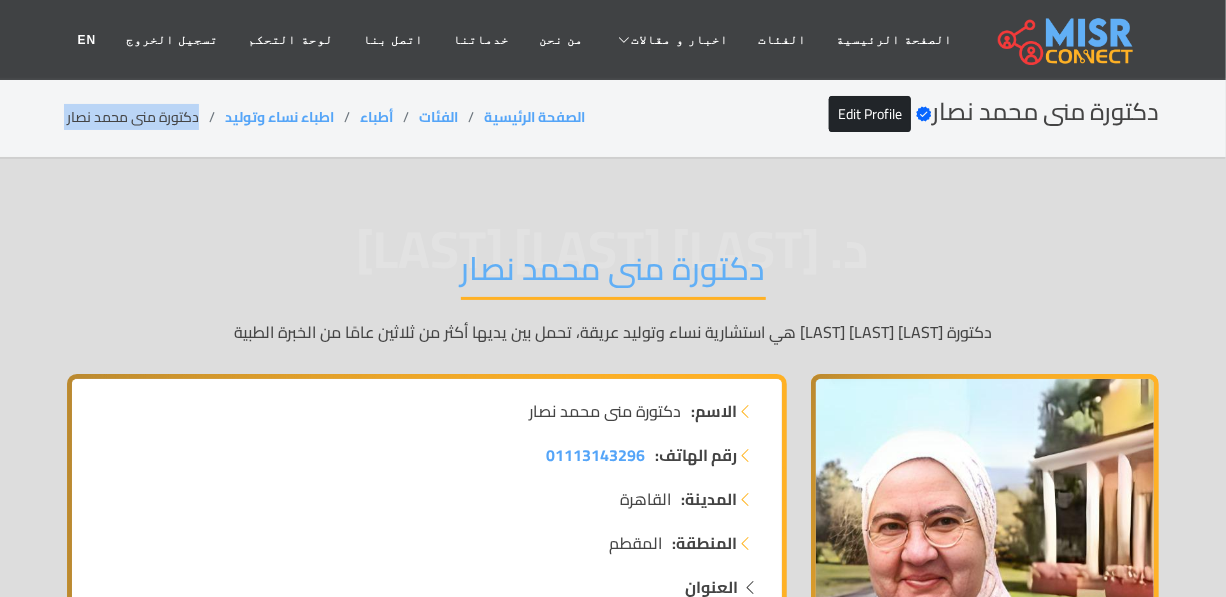 click on "دكتورة منى محمد نصار" at bounding box center [146, 117] 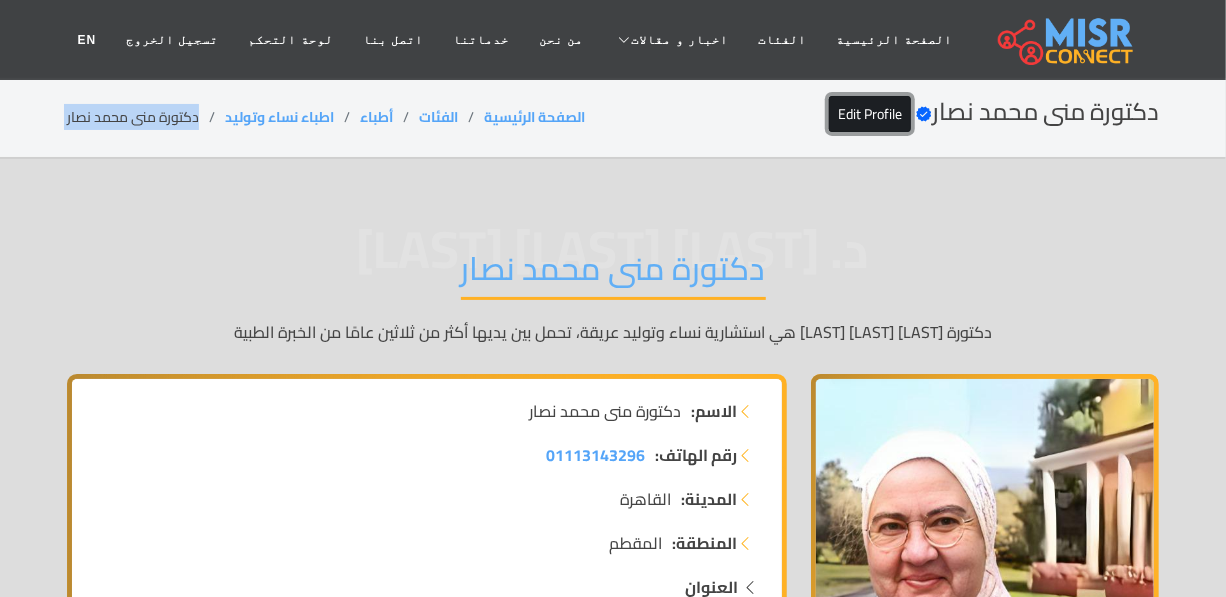 click on "Edit Profile" at bounding box center (870, 114) 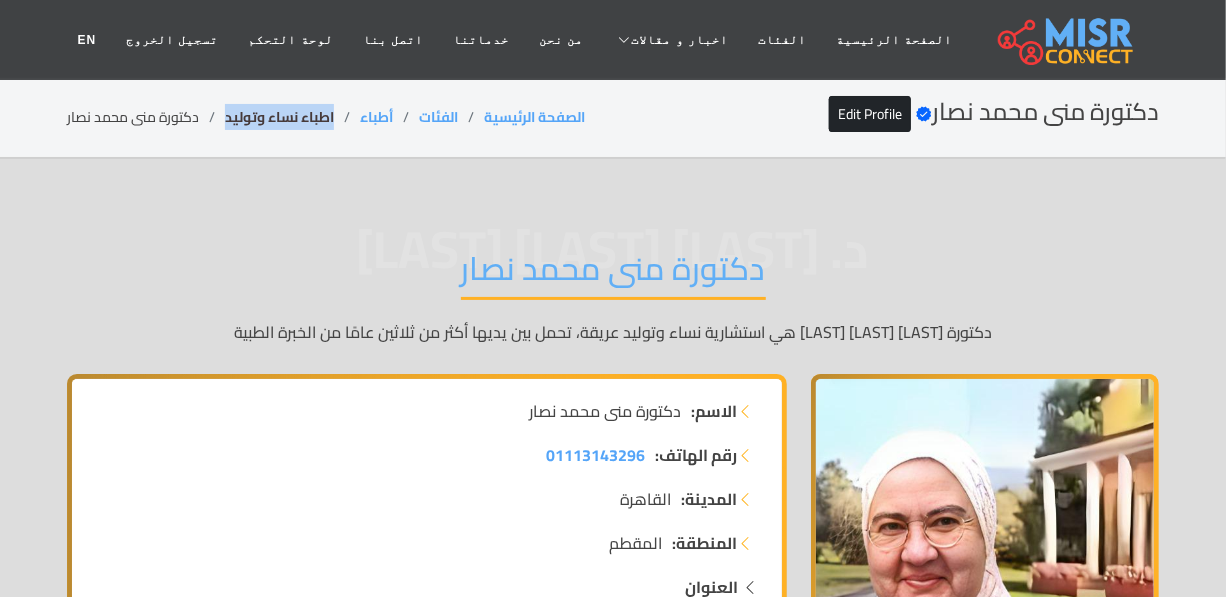 drag, startPoint x: 337, startPoint y: 116, endPoint x: 224, endPoint y: 114, distance: 113.0177 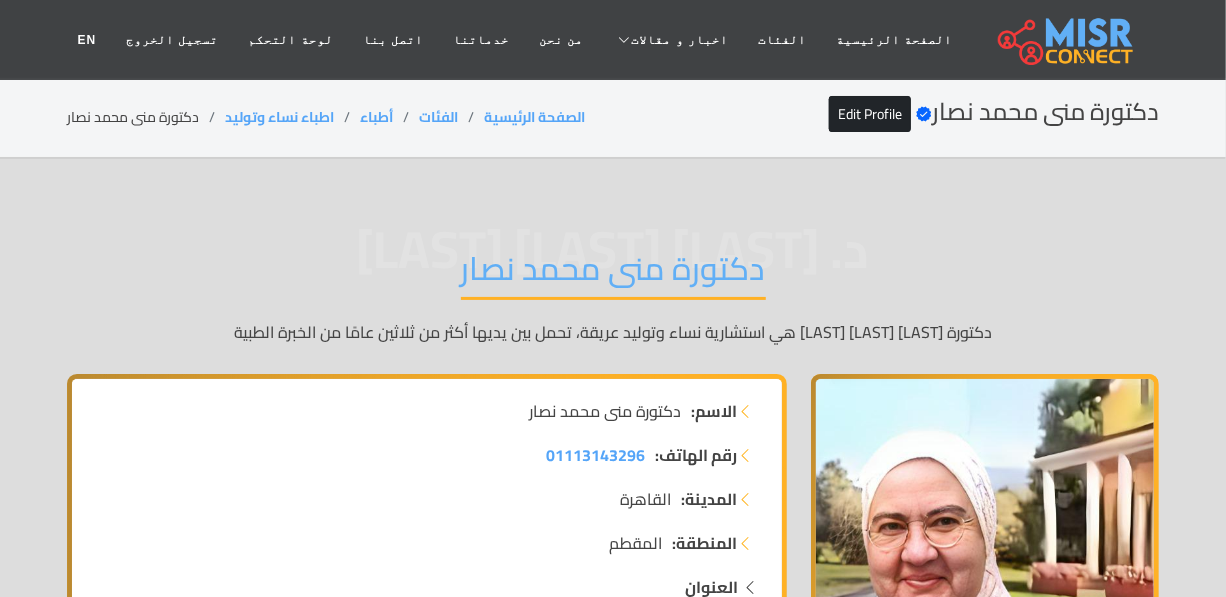 click on "دكتورة منى محمد نصار" at bounding box center [613, 274] 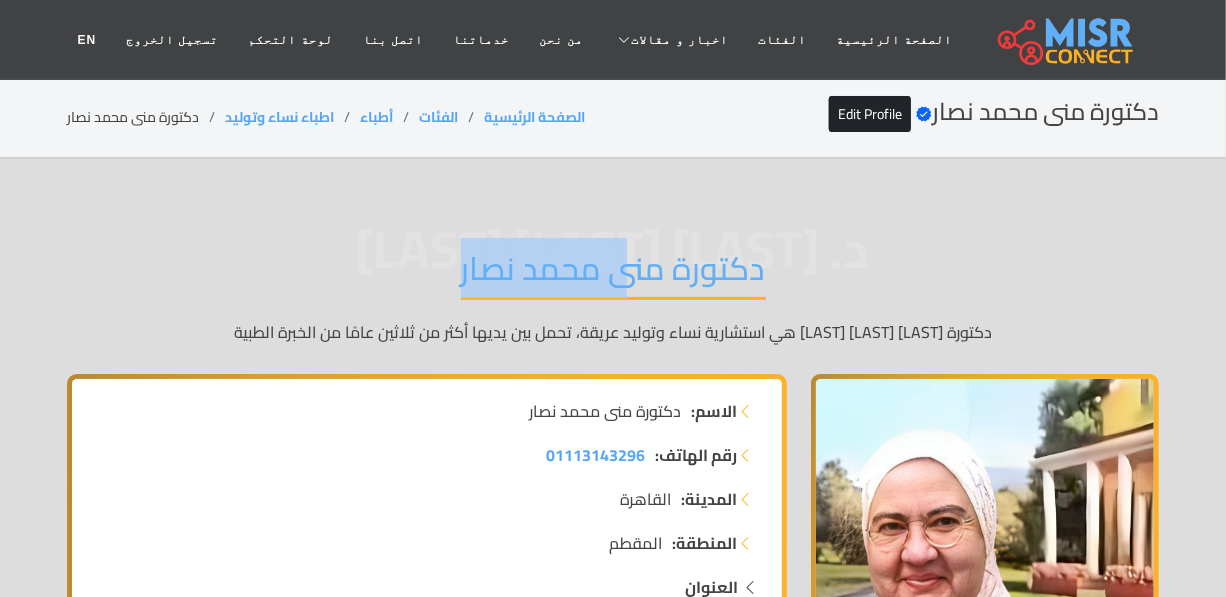click on "دكتورة منى محمد نصار" at bounding box center (613, 274) 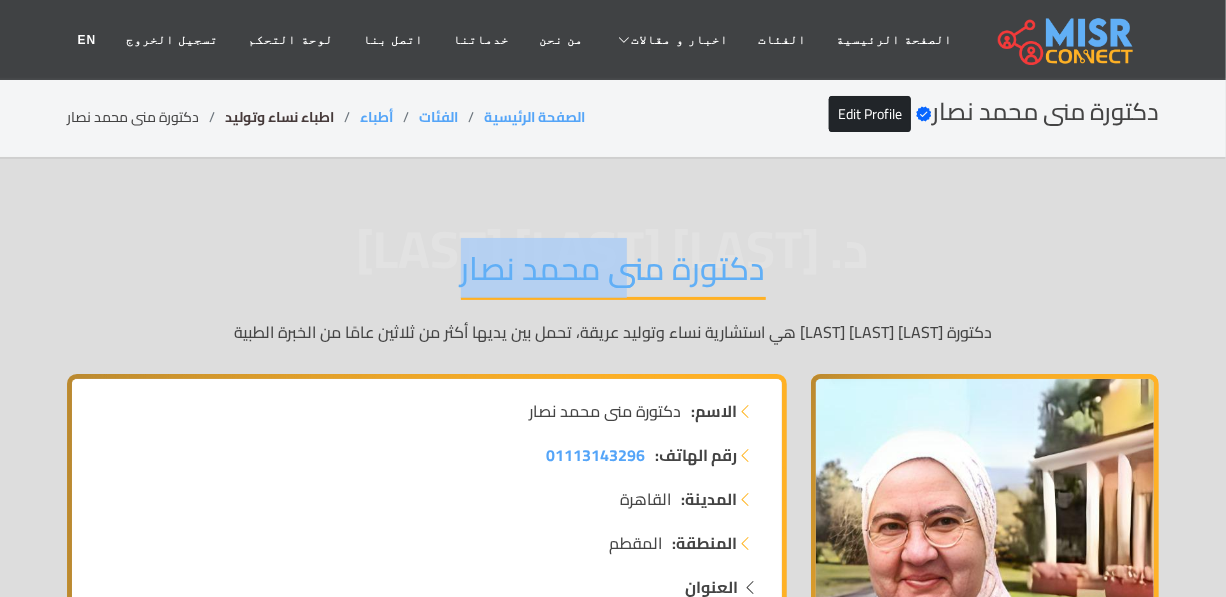 click on "اطباء نساء وتوليد" at bounding box center [279, 117] 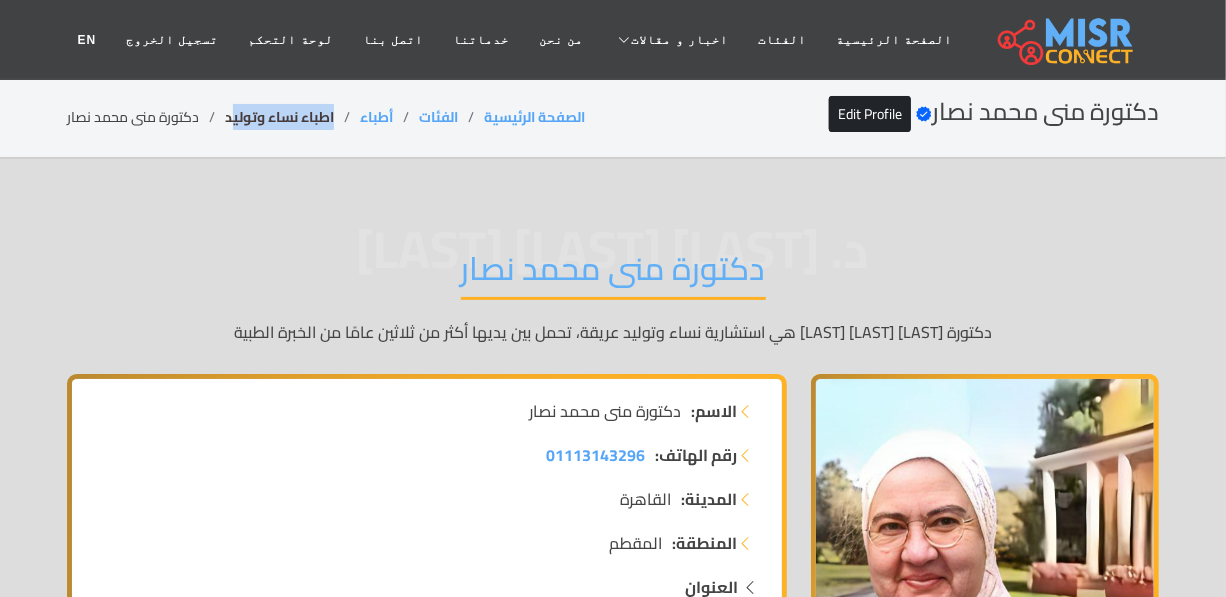 drag, startPoint x: 338, startPoint y: 115, endPoint x: 227, endPoint y: 127, distance: 111.64677 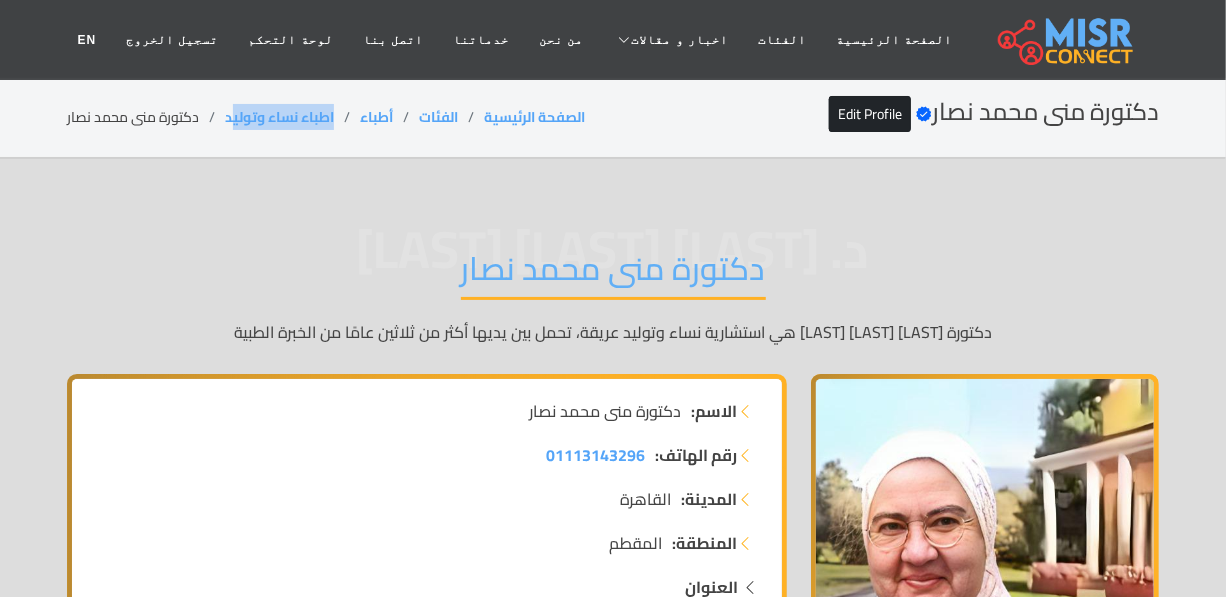 click on "اطباء نساء وتوليد" at bounding box center [292, 117] 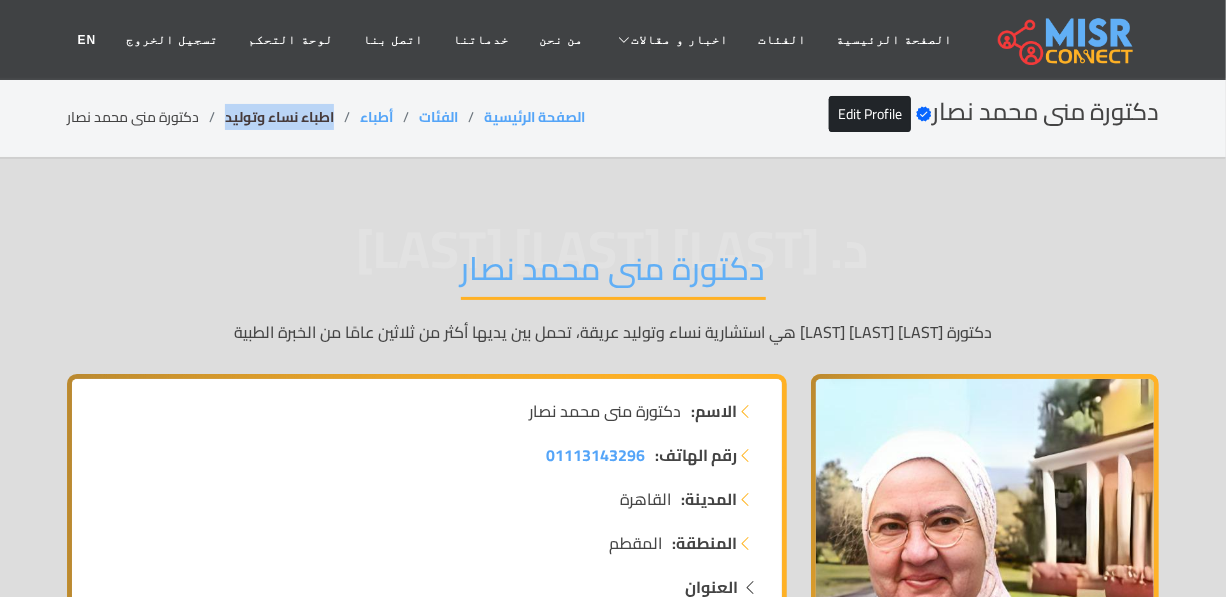 drag, startPoint x: 338, startPoint y: 110, endPoint x: 224, endPoint y: 114, distance: 114.07015 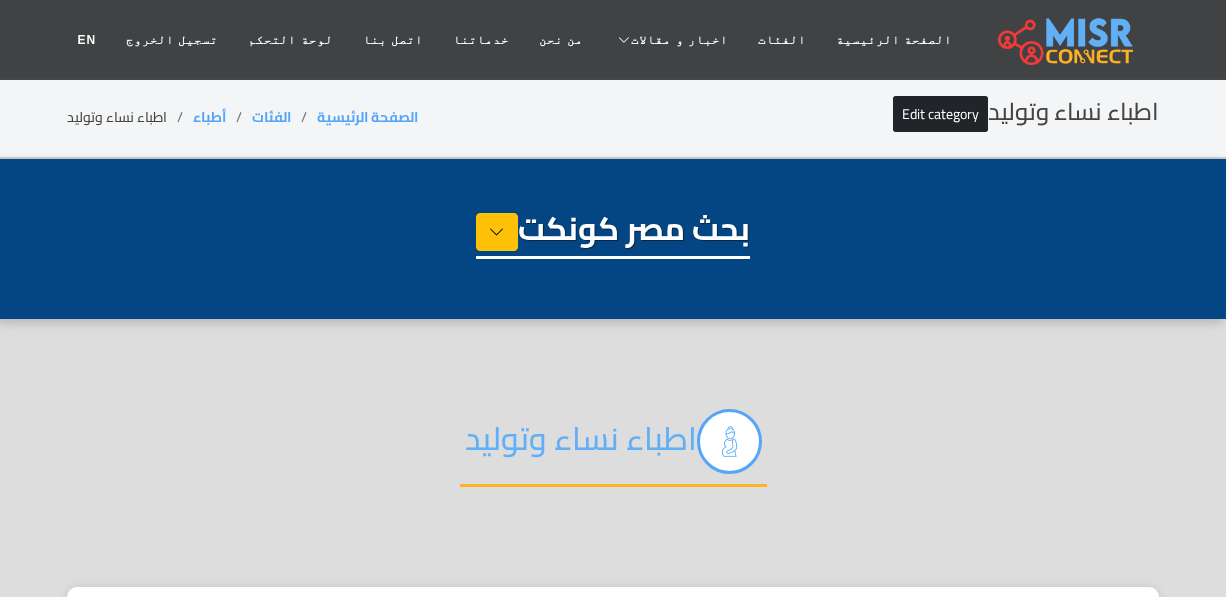 select on "*****" 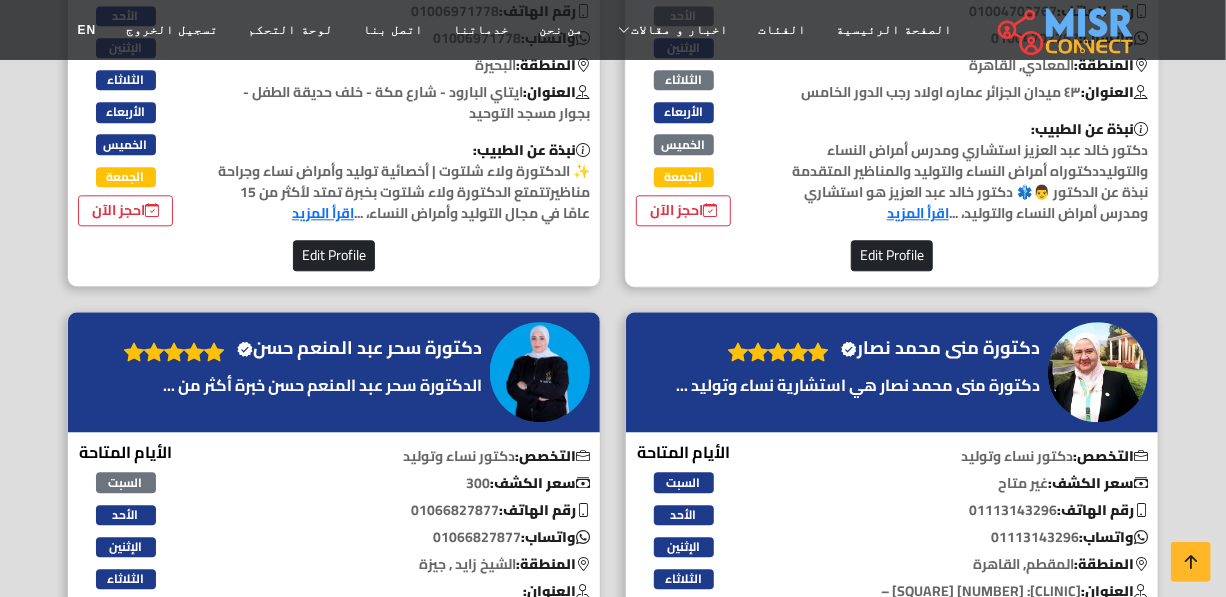 scroll, scrollTop: 2181, scrollLeft: 0, axis: vertical 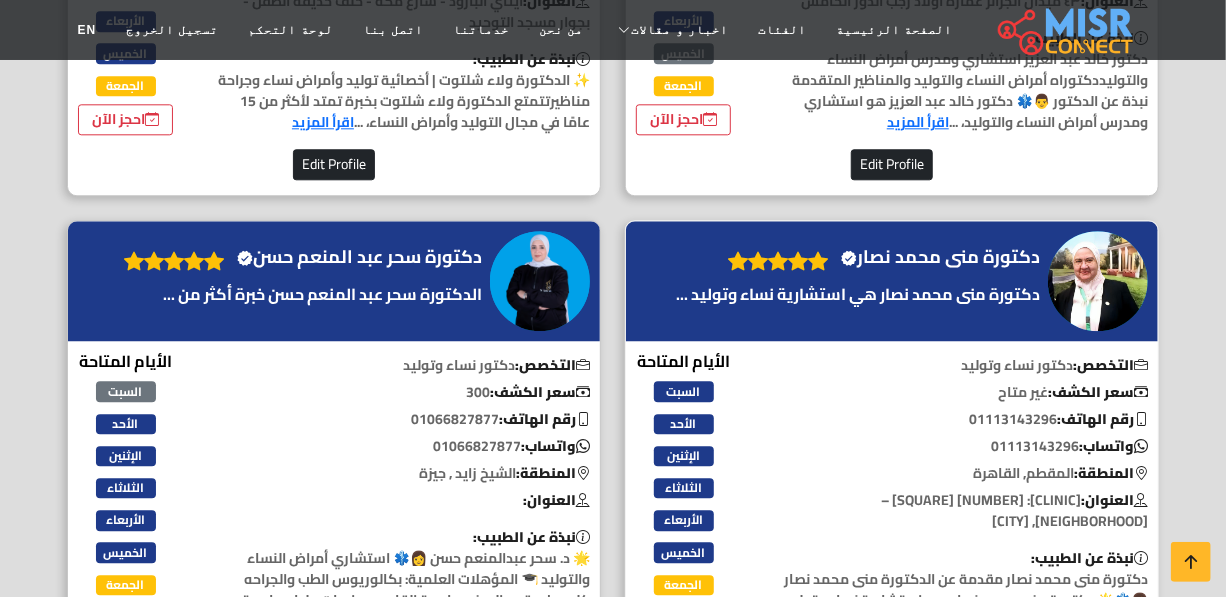 click on "دكتورة منى محمد نصار
Verified account" at bounding box center [940, 257] 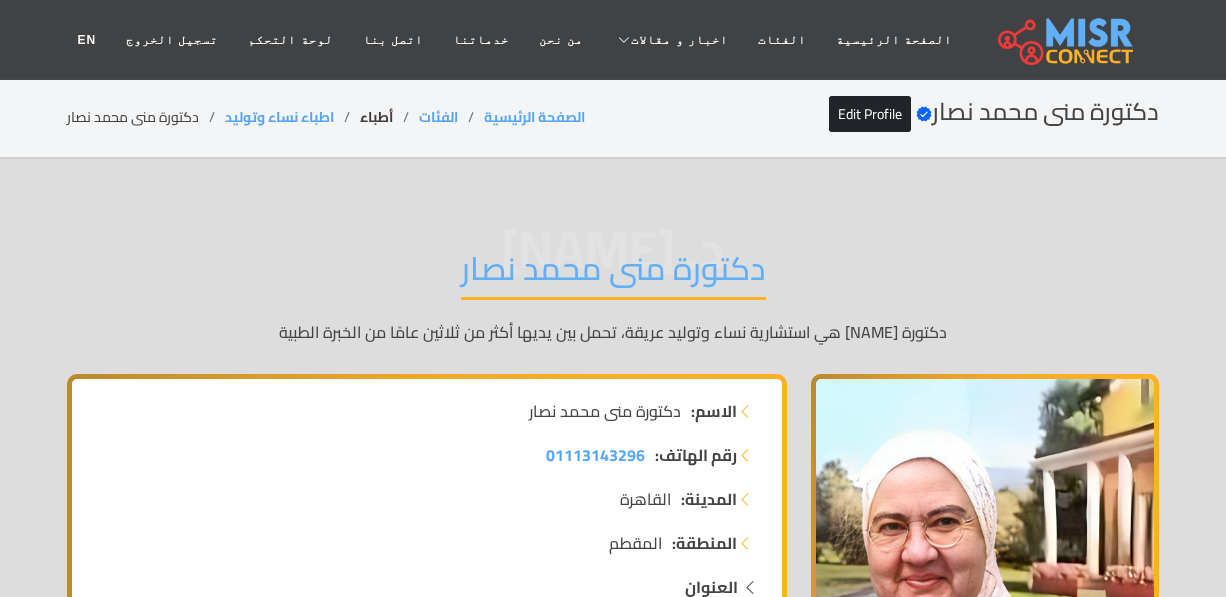 scroll, scrollTop: 0, scrollLeft: 0, axis: both 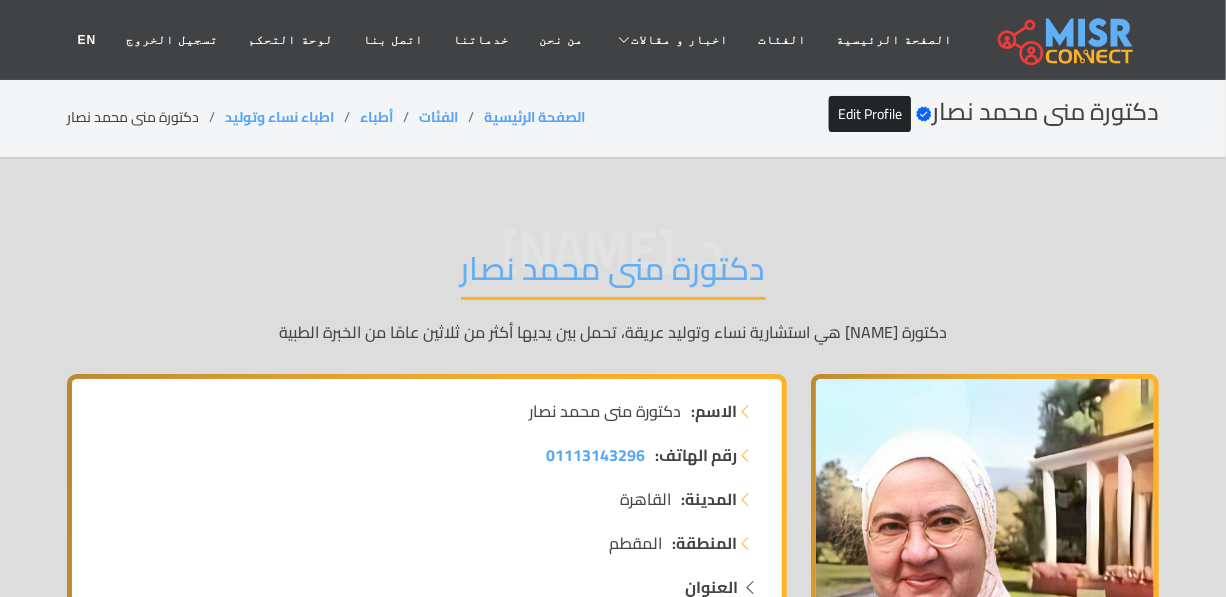 click on "دكتورة منى محمد نصار" at bounding box center [613, 274] 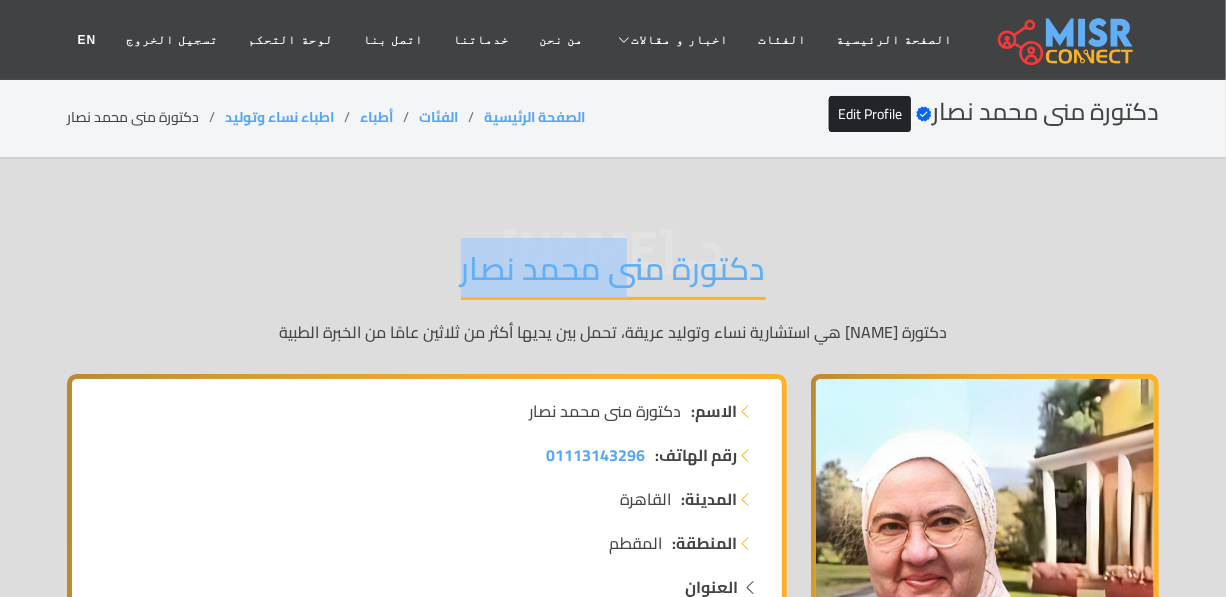 click on "دكتورة منى محمد نصار" at bounding box center (613, 274) 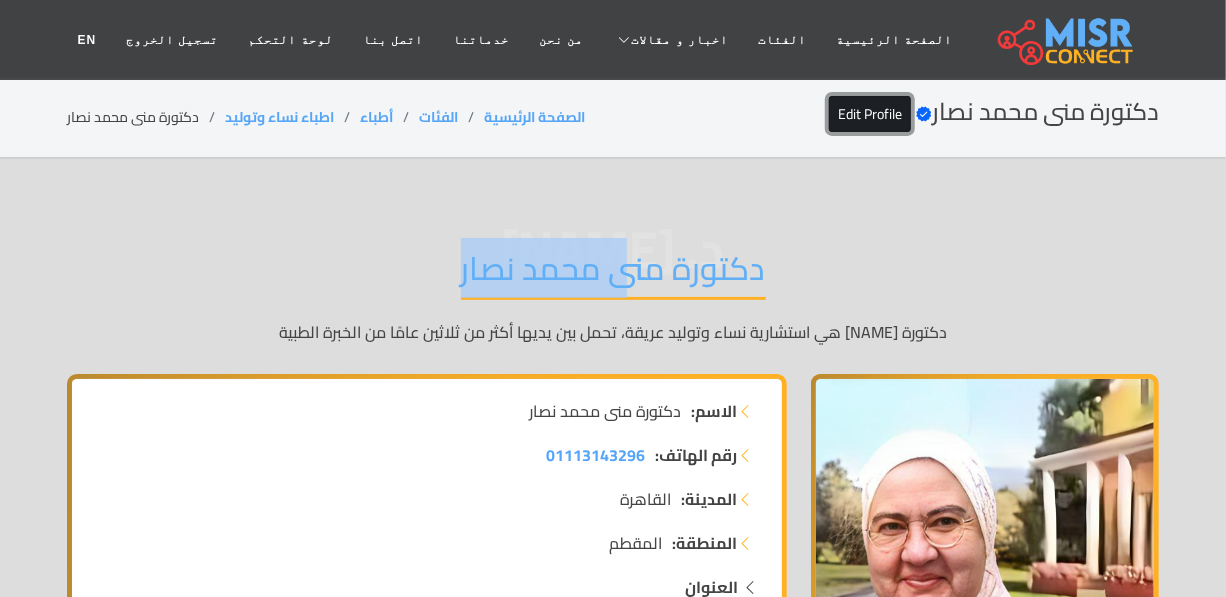 click on "Edit Profile" at bounding box center [870, 114] 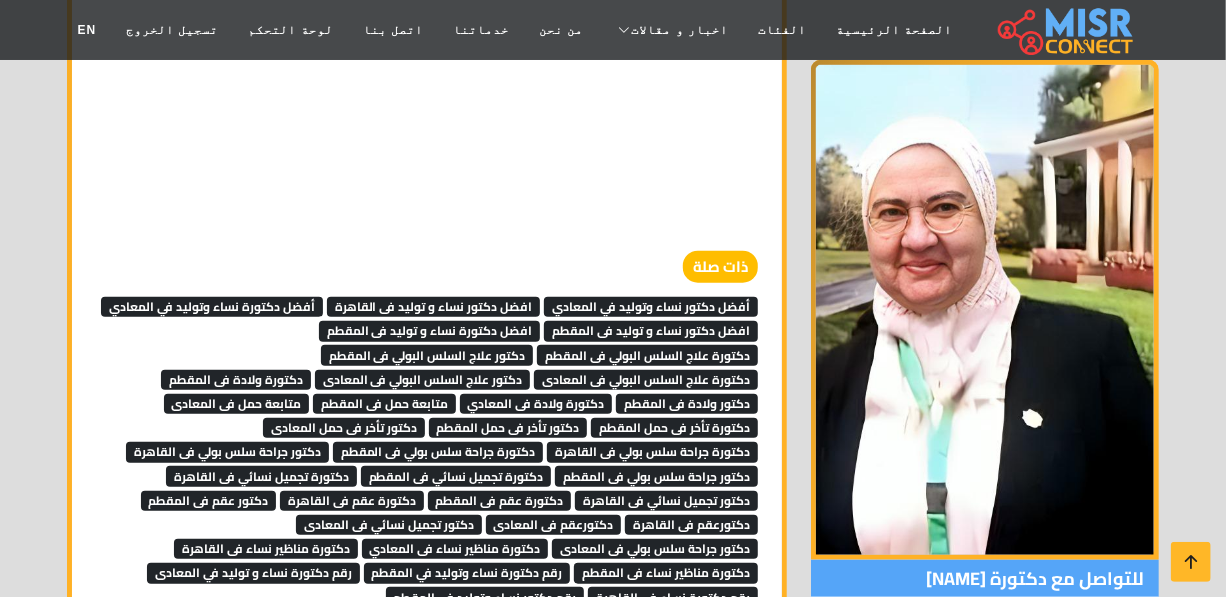 scroll, scrollTop: 7449, scrollLeft: 0, axis: vertical 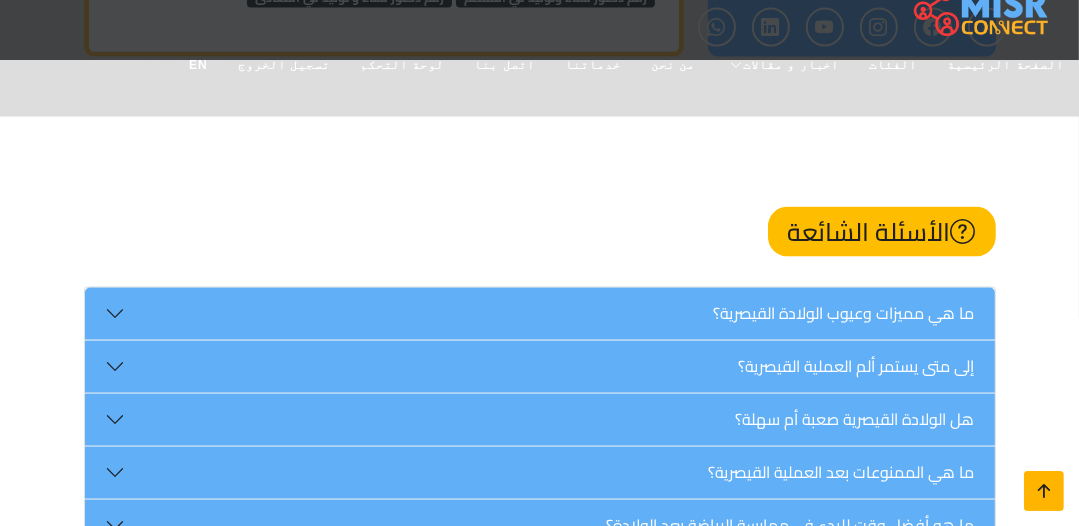 click at bounding box center (1044, 491) 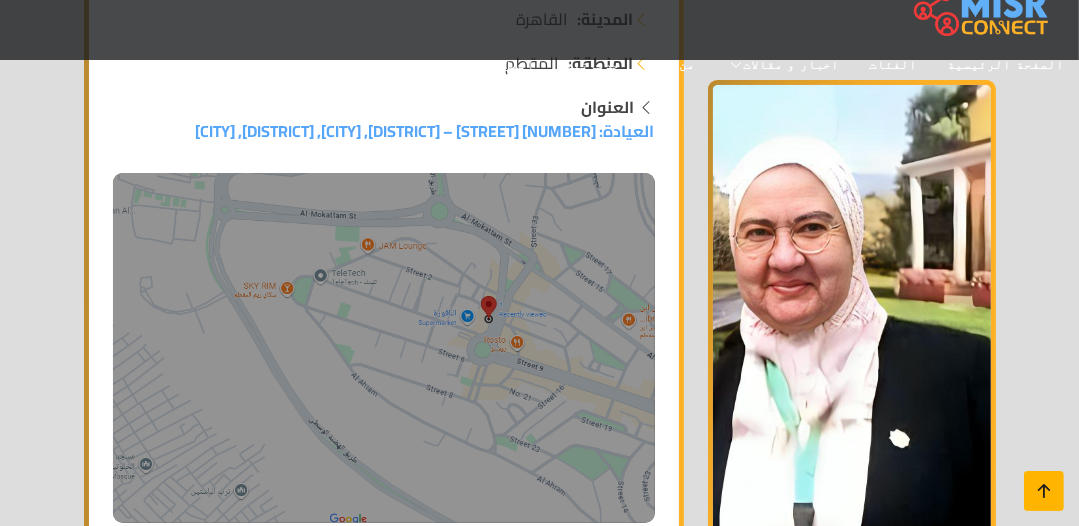 click at bounding box center [1044, 491] 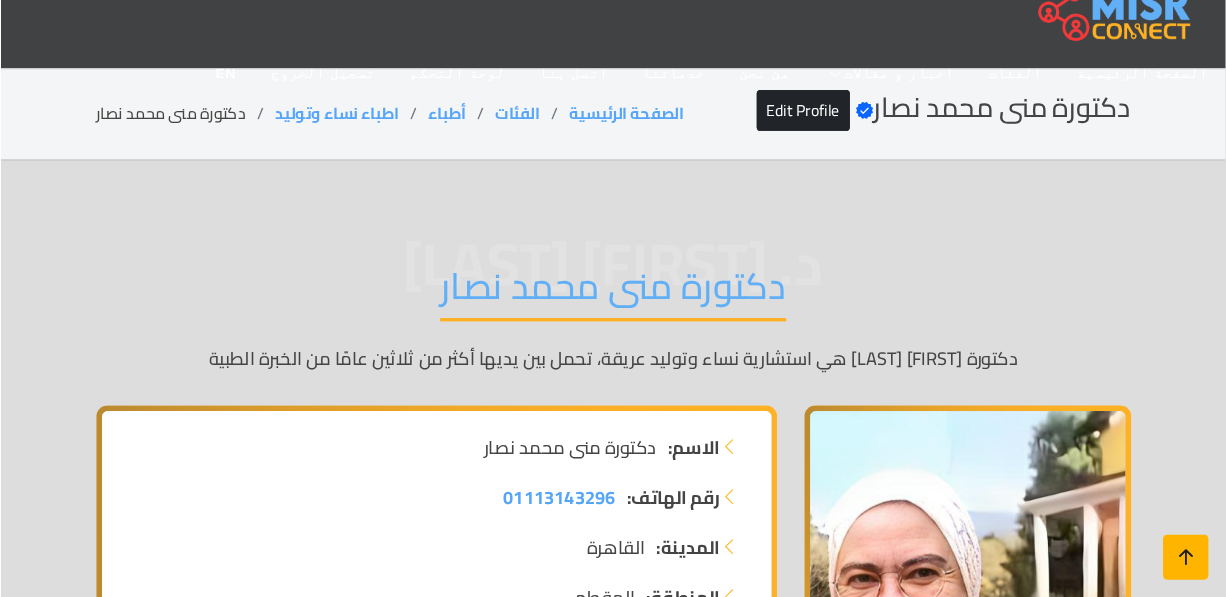 scroll, scrollTop: 0, scrollLeft: 0, axis: both 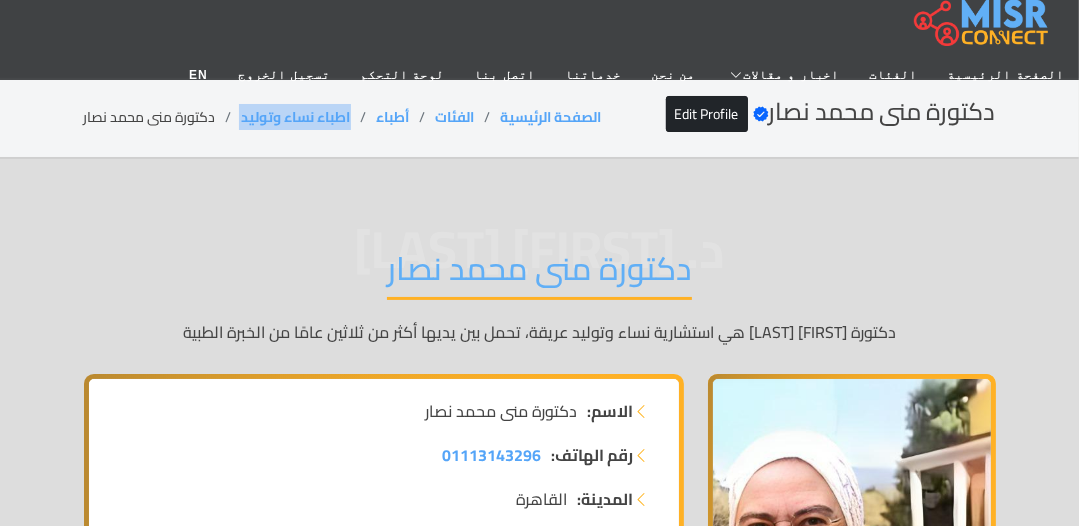 drag, startPoint x: 357, startPoint y: 107, endPoint x: 235, endPoint y: 110, distance: 122.03688 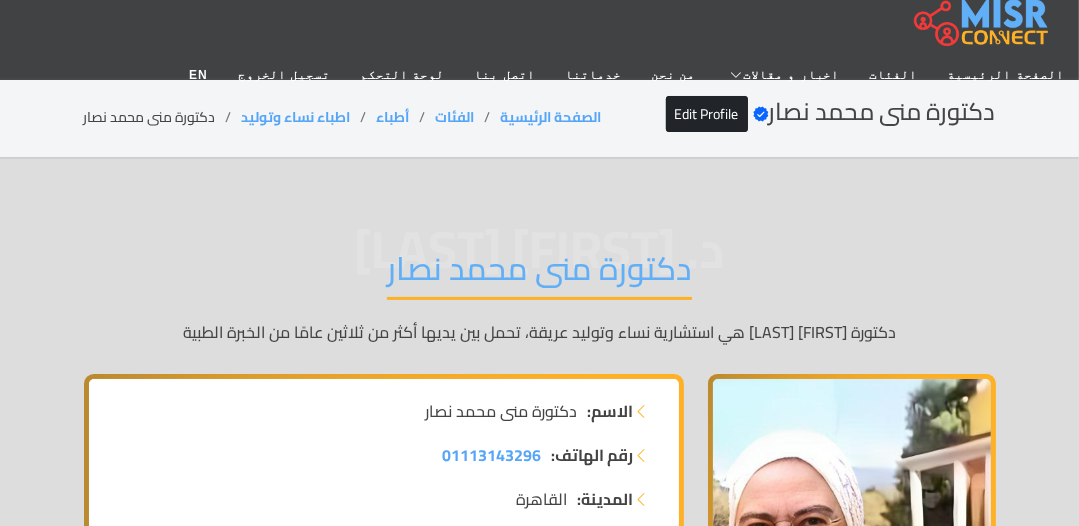 click on "دكتورة منى محمد نصار" at bounding box center (539, 274) 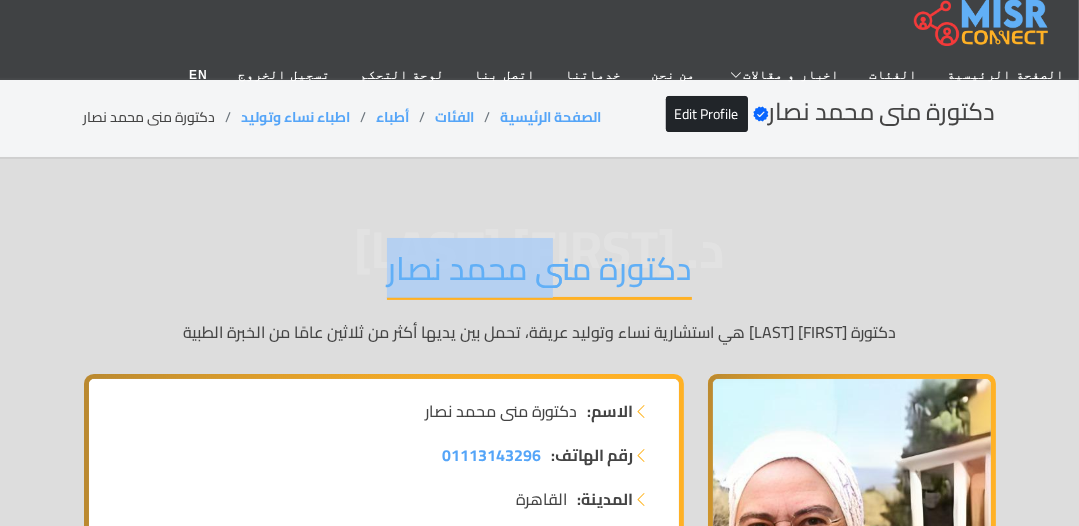 click on "دكتورة منى محمد نصار" at bounding box center (539, 274) 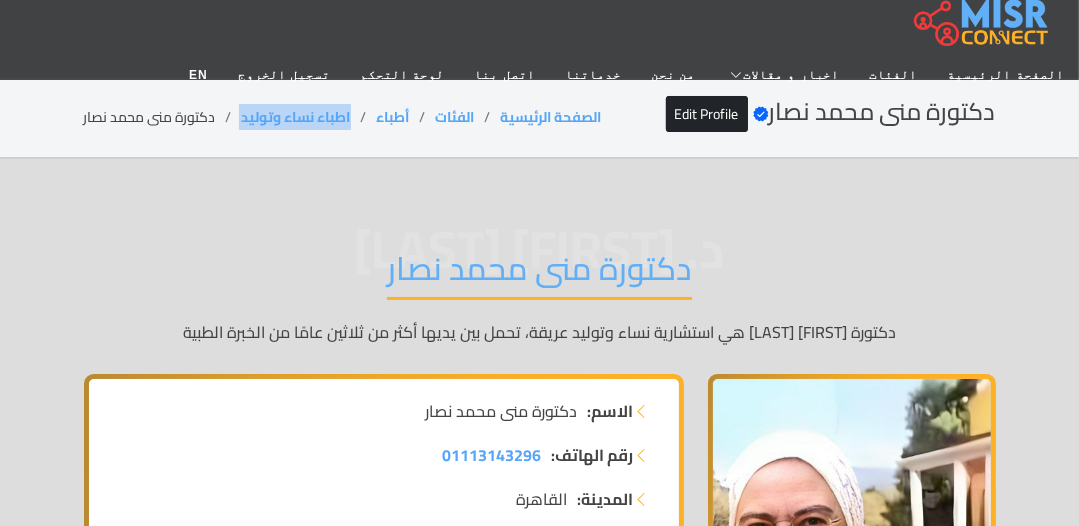 drag, startPoint x: 349, startPoint y: 111, endPoint x: 240, endPoint y: 115, distance: 109.07337 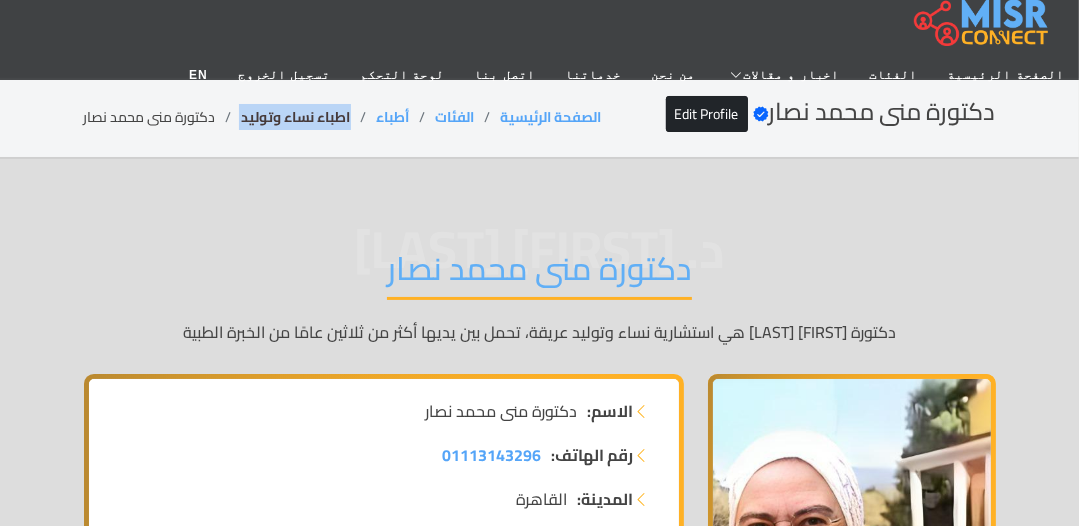 copy on "اطباء نساء وتوليد" 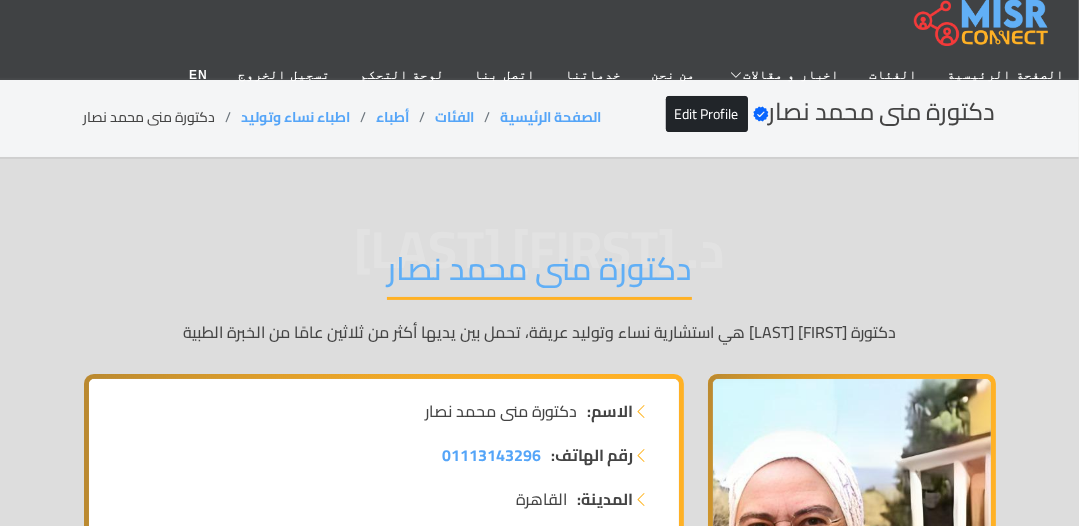 click on "دكتورة منى محمد نصار" at bounding box center [163, 117] 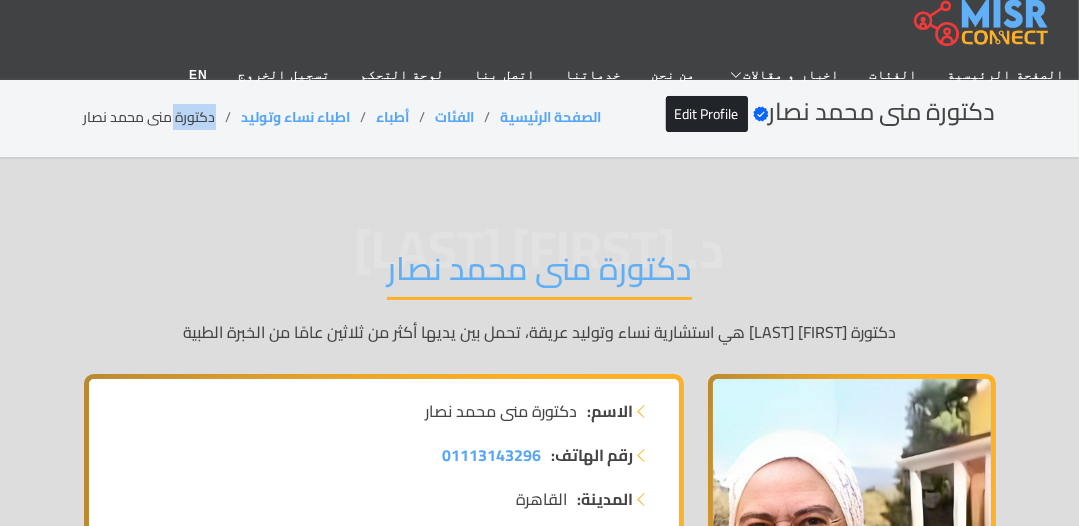 click on "دكتورة منى محمد نصار" at bounding box center (163, 117) 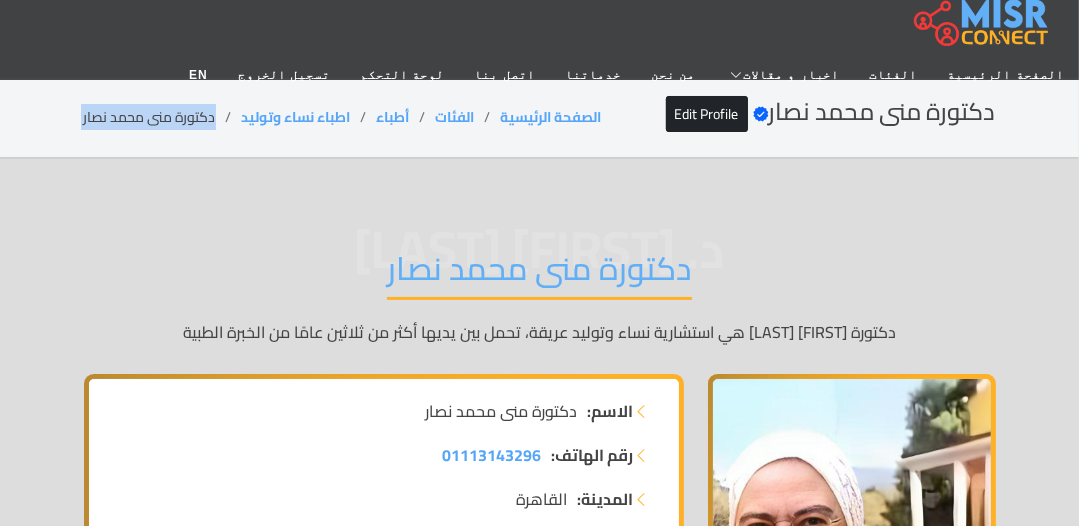 click on "دكتورة منى محمد نصار" at bounding box center [163, 117] 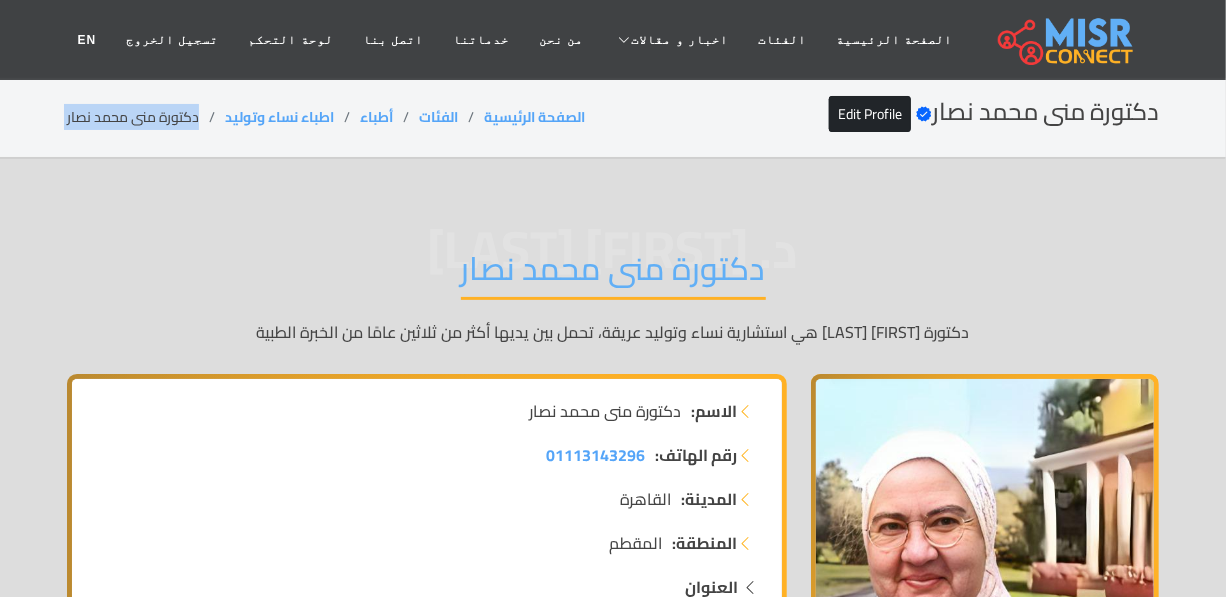 copy on "دكتورة منى محمد نصار" 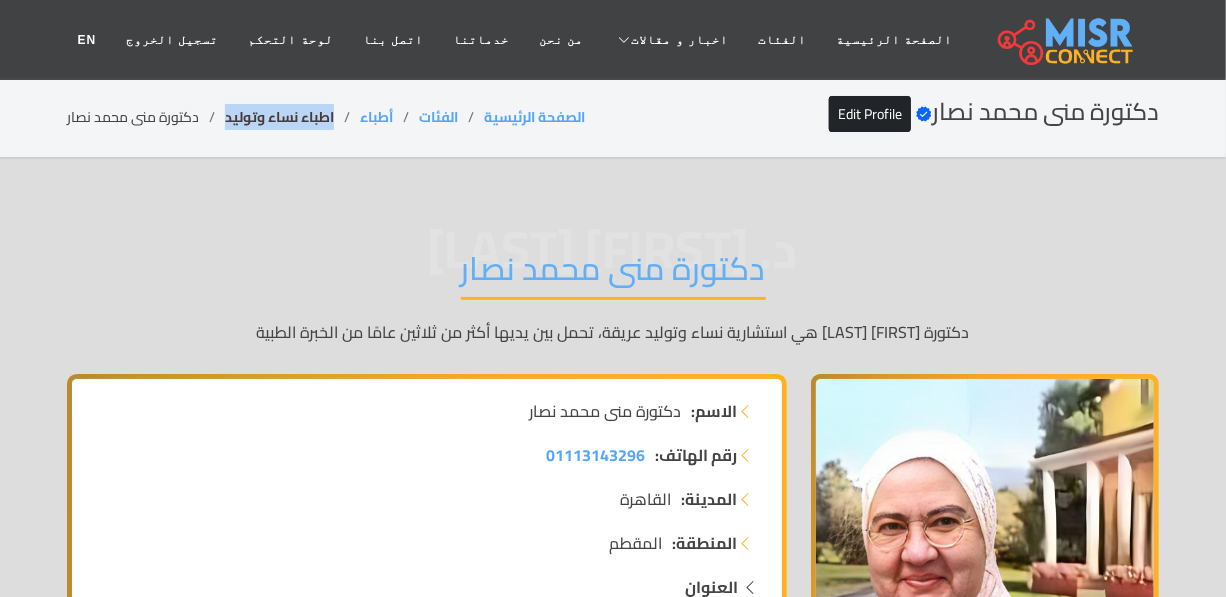 drag, startPoint x: 338, startPoint y: 119, endPoint x: 225, endPoint y: 123, distance: 113.07078 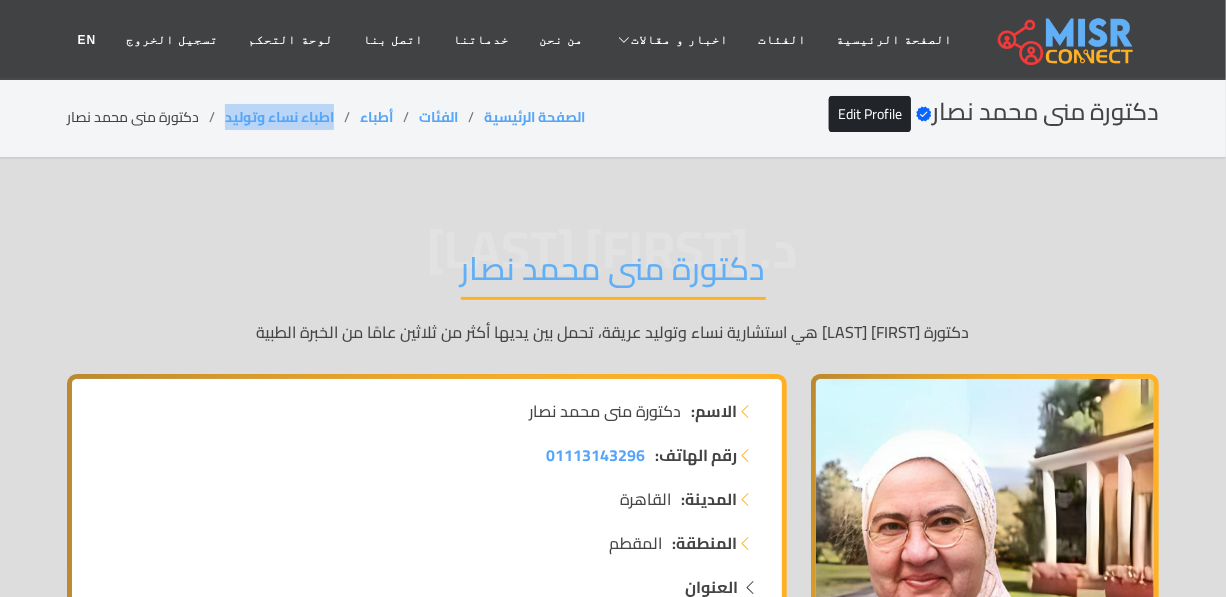 copy on "اطباء نساء وتوليد" 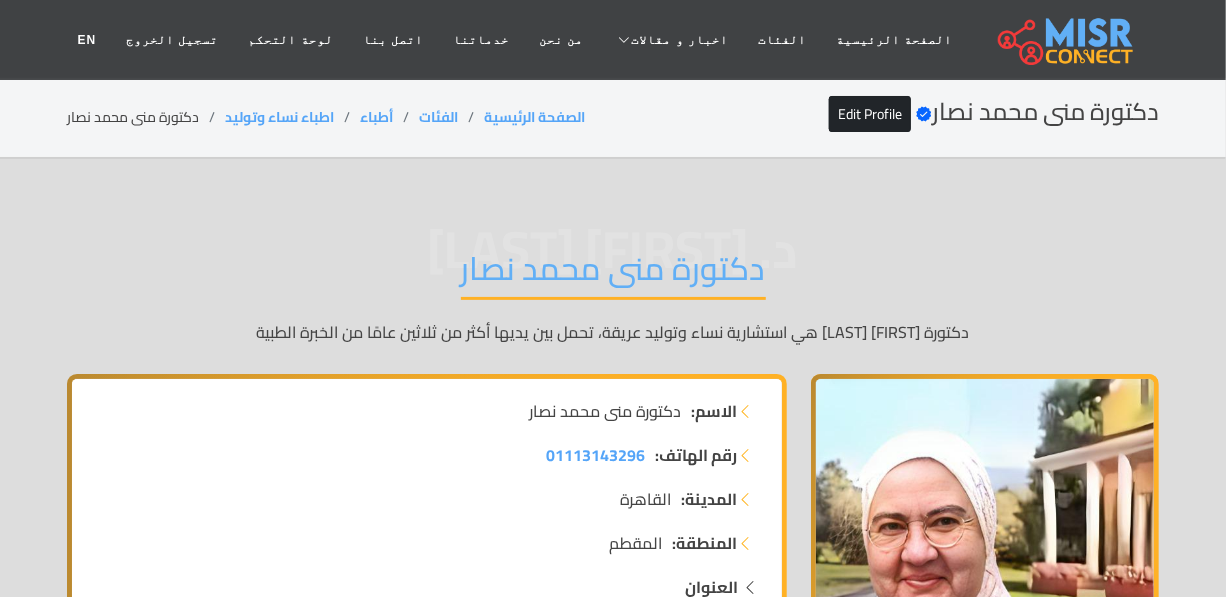 click on "دكتورة منى محمد نصار" at bounding box center (146, 117) 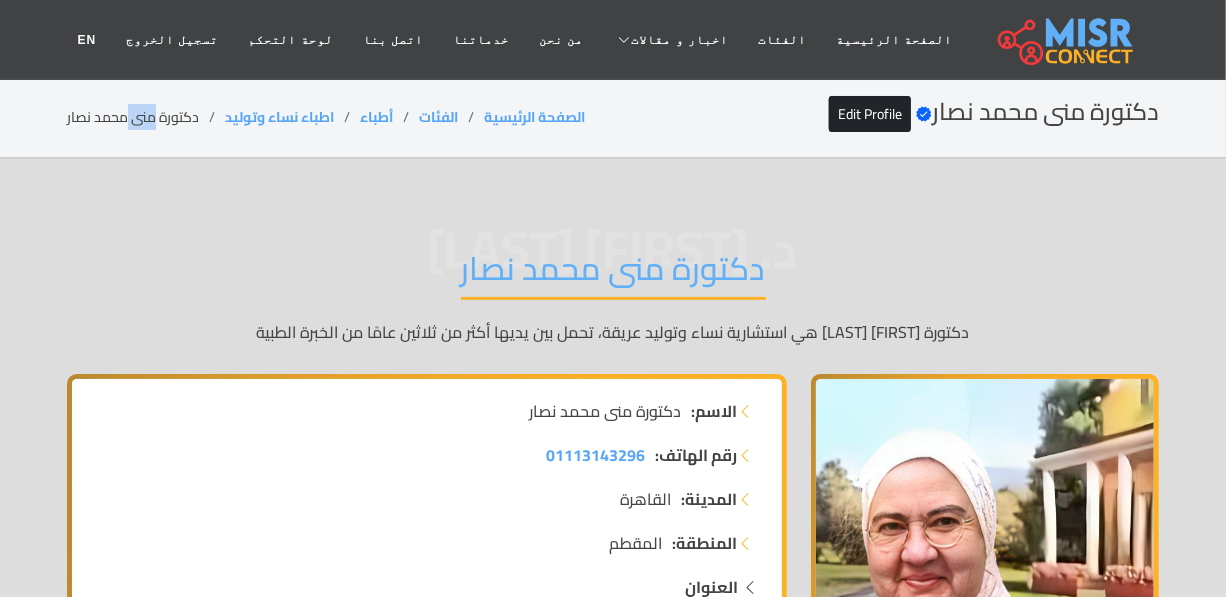 click on "دكتورة منى محمد نصار" at bounding box center [146, 117] 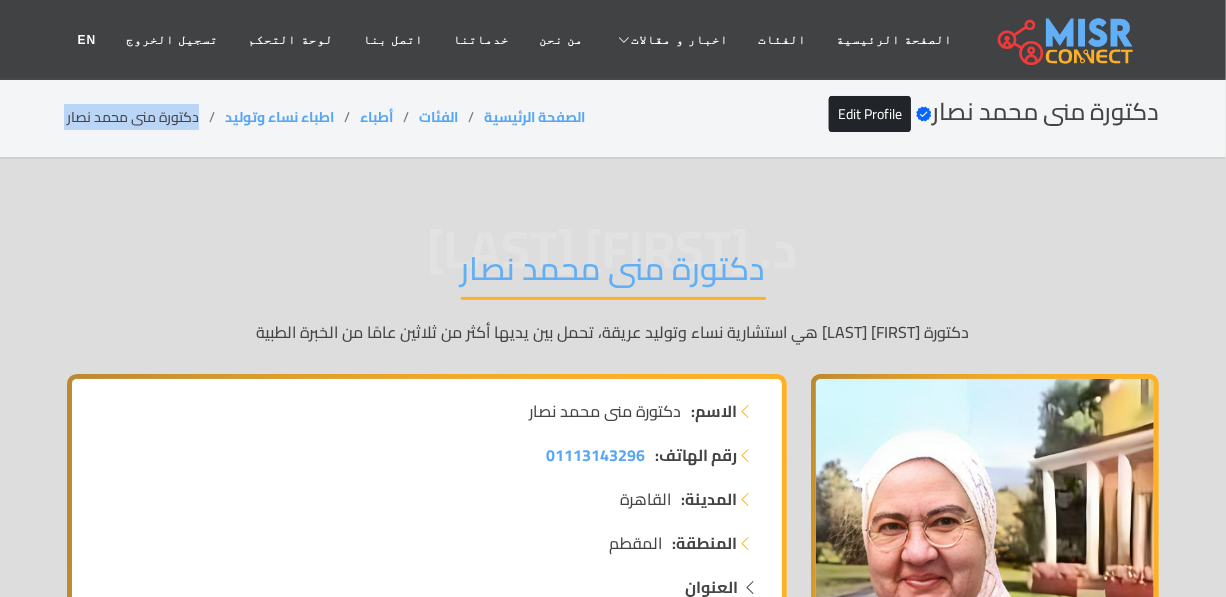 click on "دكتورة منى محمد نصار" at bounding box center (146, 117) 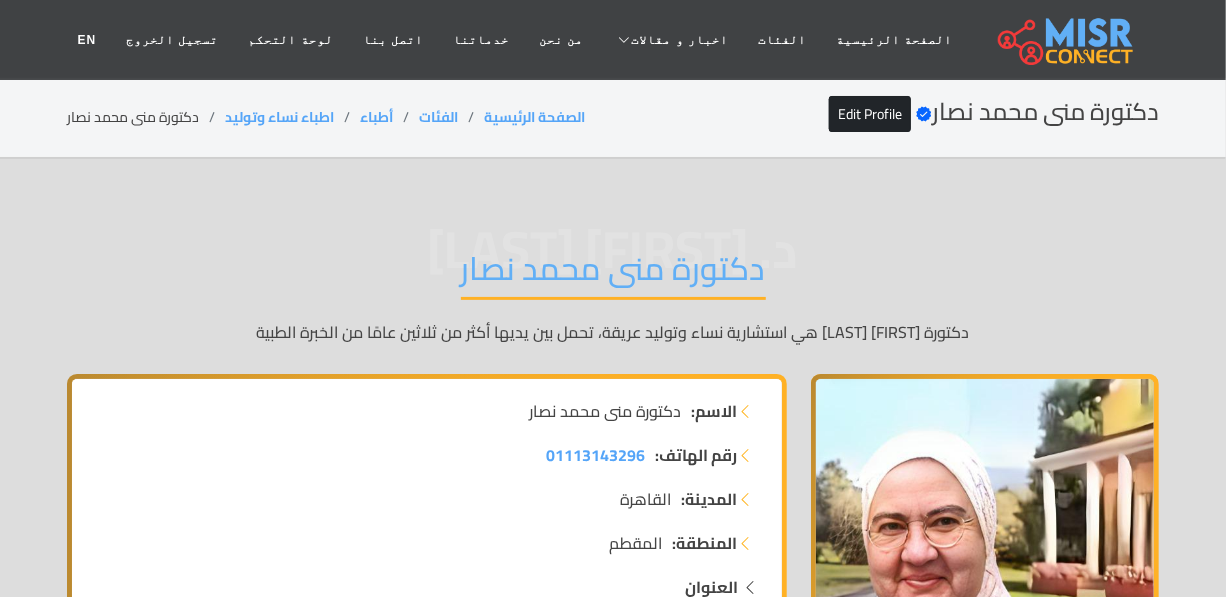 click on "دكتورة منى محمد نصار" at bounding box center [613, 274] 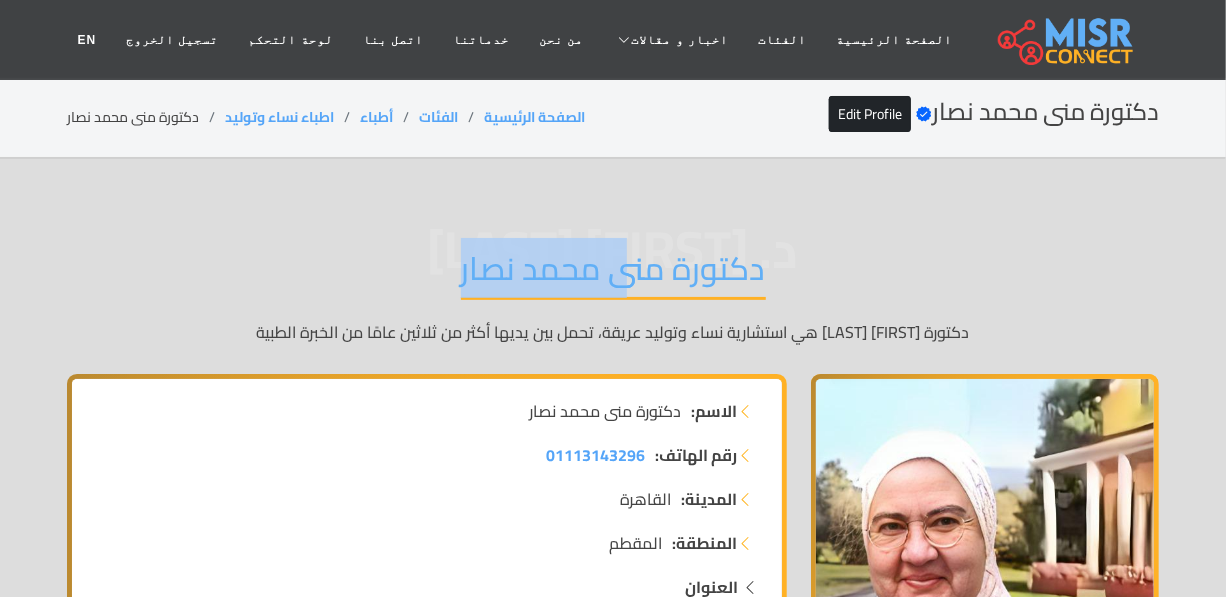 click on "دكتورة منى محمد نصار" at bounding box center (613, 274) 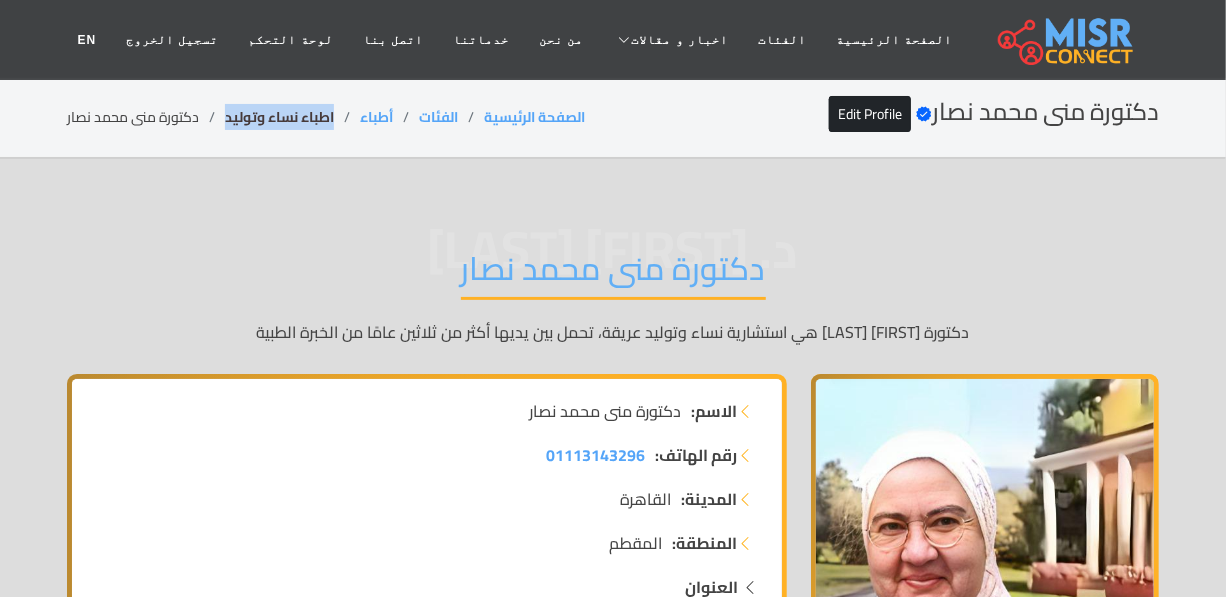drag, startPoint x: 336, startPoint y: 119, endPoint x: 226, endPoint y: 117, distance: 110.01818 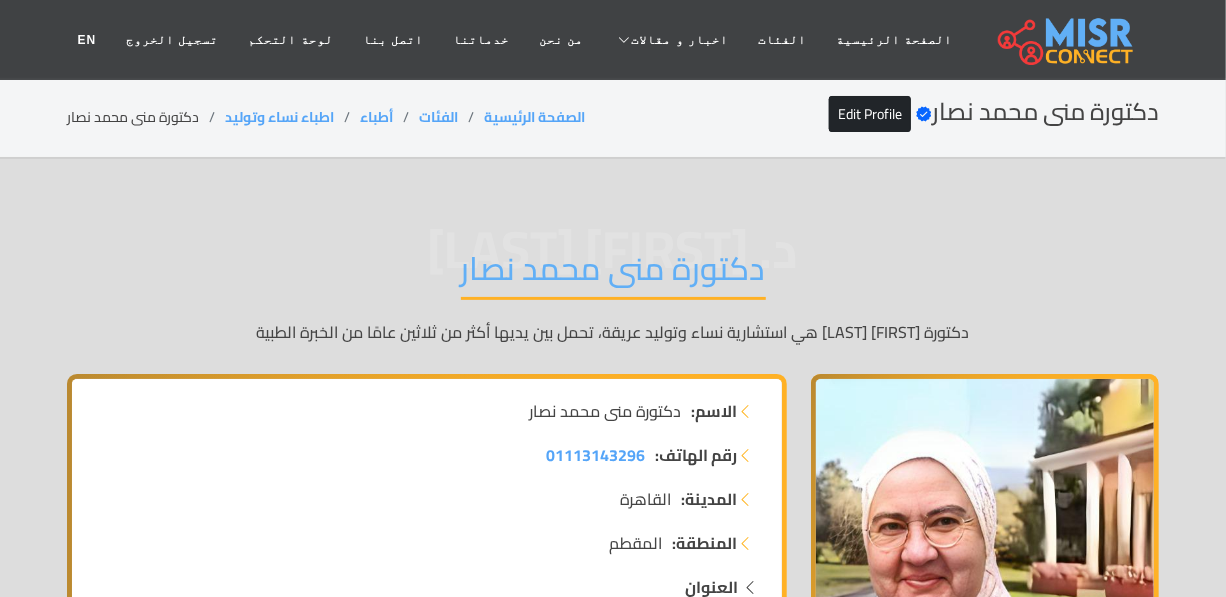 click on "دكتورة منى محمد نصار" at bounding box center [146, 117] 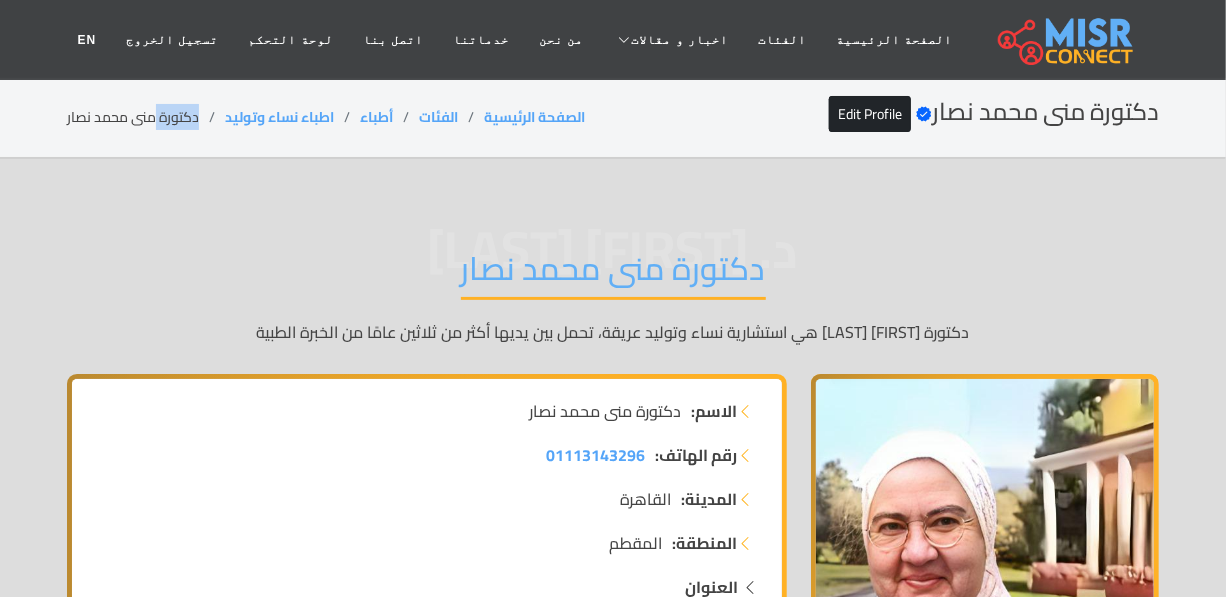 click on "دكتورة منى محمد نصار" at bounding box center (146, 117) 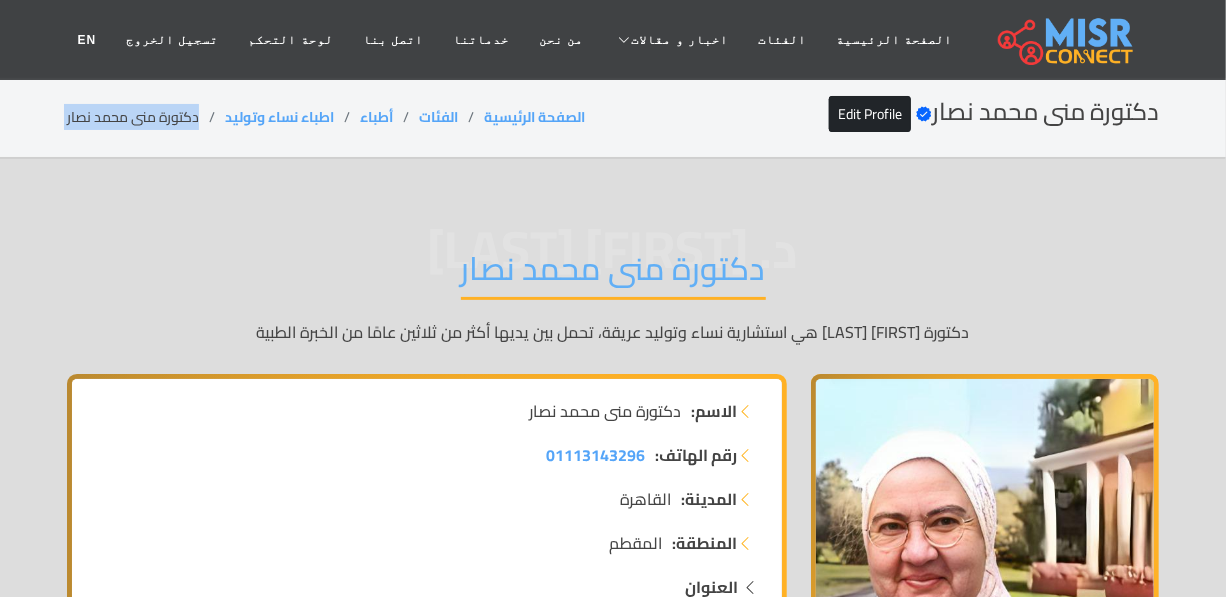 click on "دكتورة منى محمد نصار" at bounding box center [146, 117] 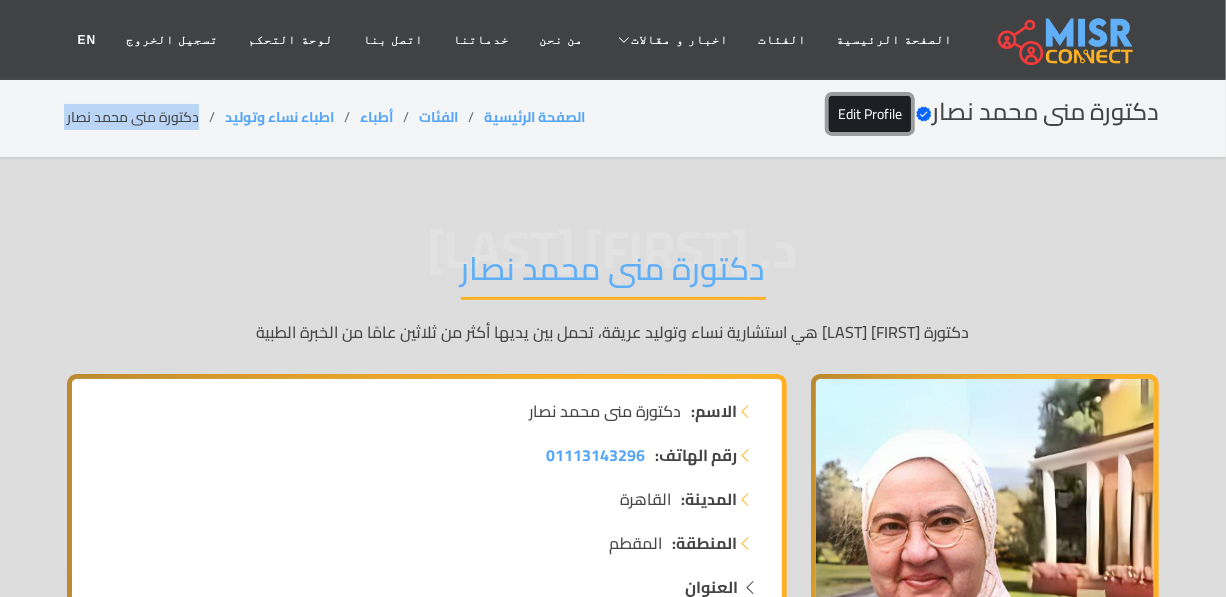click on "Edit Profile" at bounding box center (870, 114) 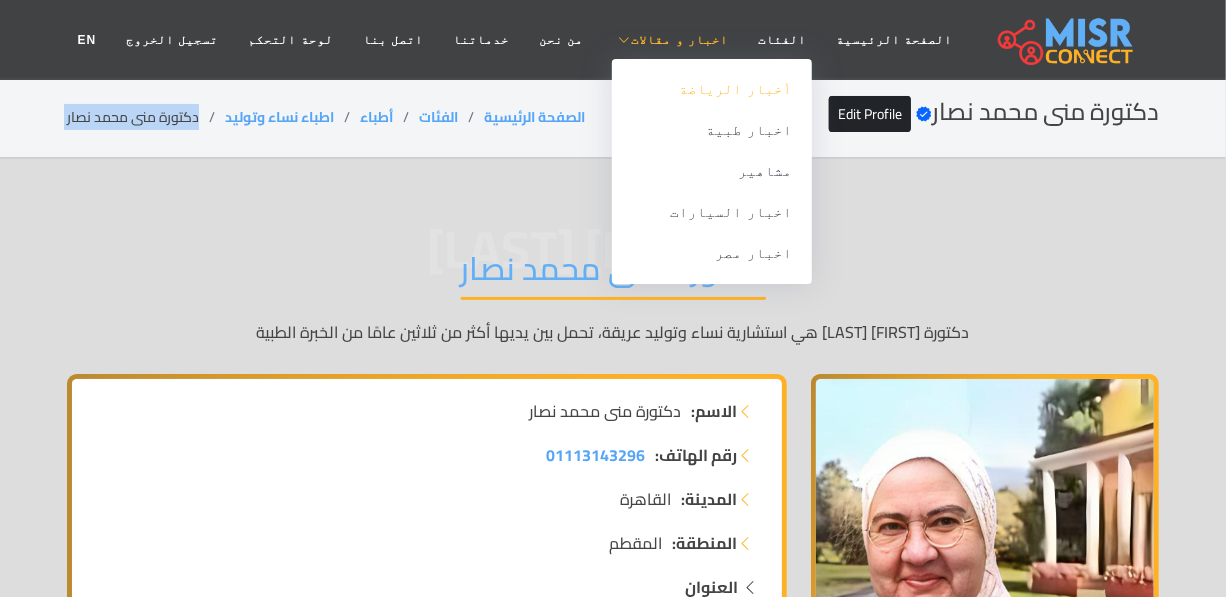 click on "أخبار الرياضة" at bounding box center (712, 89) 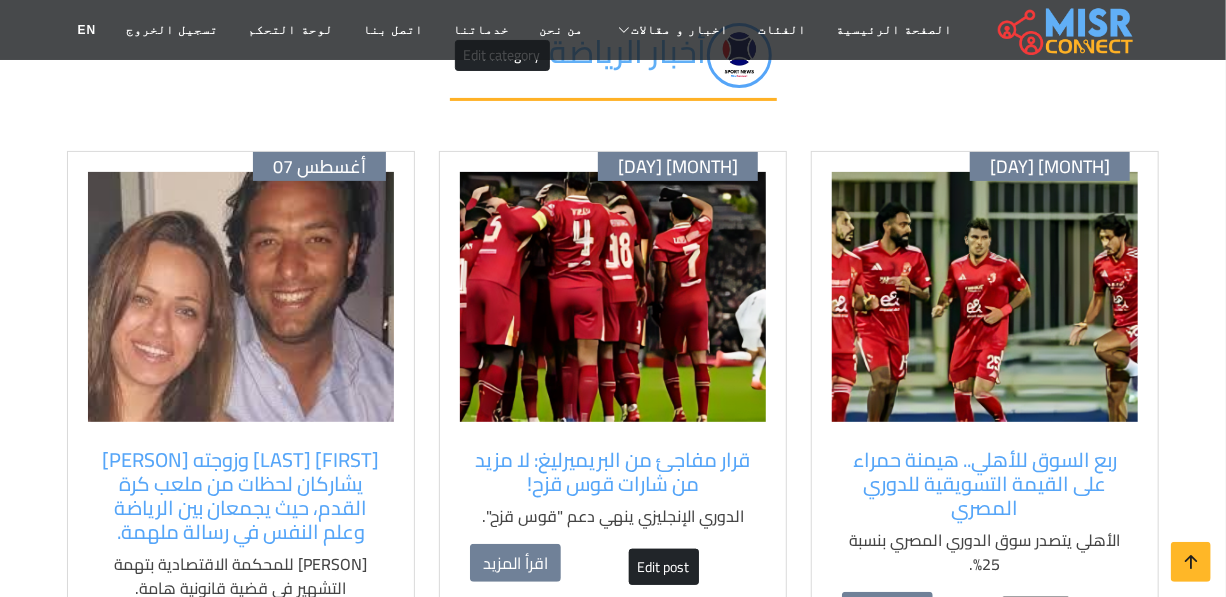 scroll, scrollTop: 0, scrollLeft: 0, axis: both 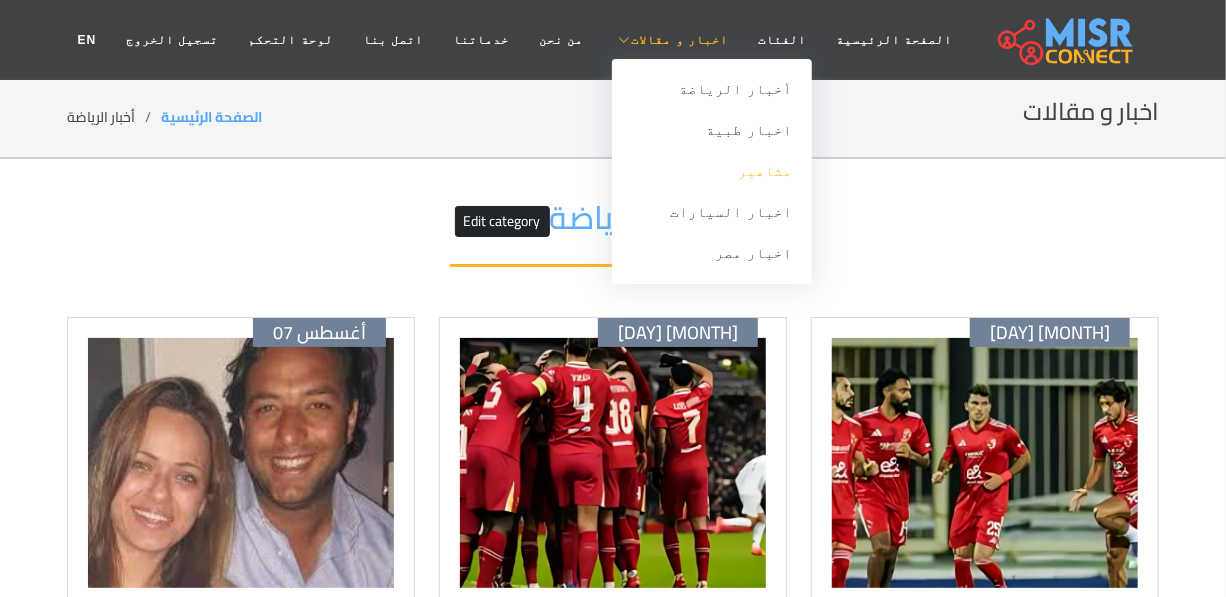 click on "مشاهير" at bounding box center [712, 171] 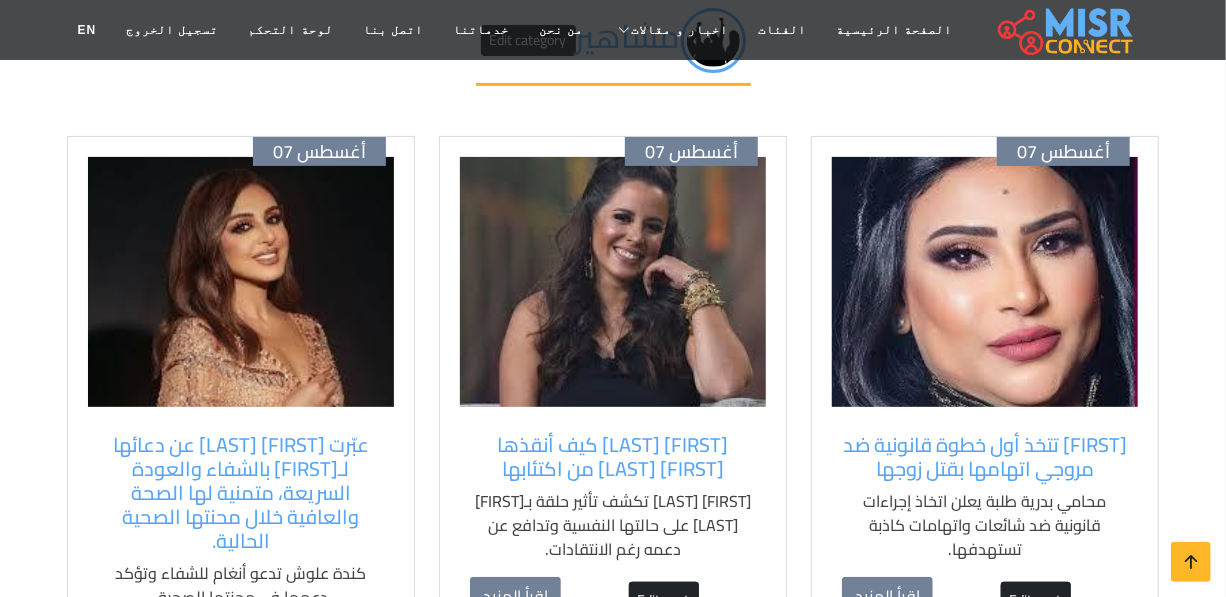 scroll, scrollTop: 0, scrollLeft: 0, axis: both 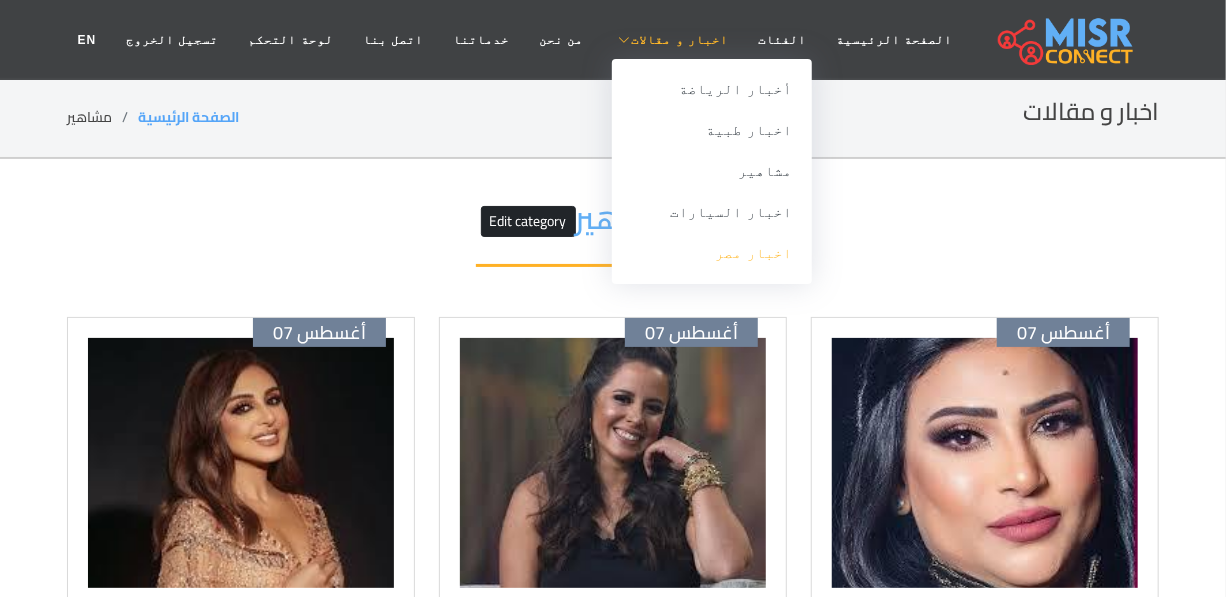 click on "اخبار مصر" at bounding box center (712, 253) 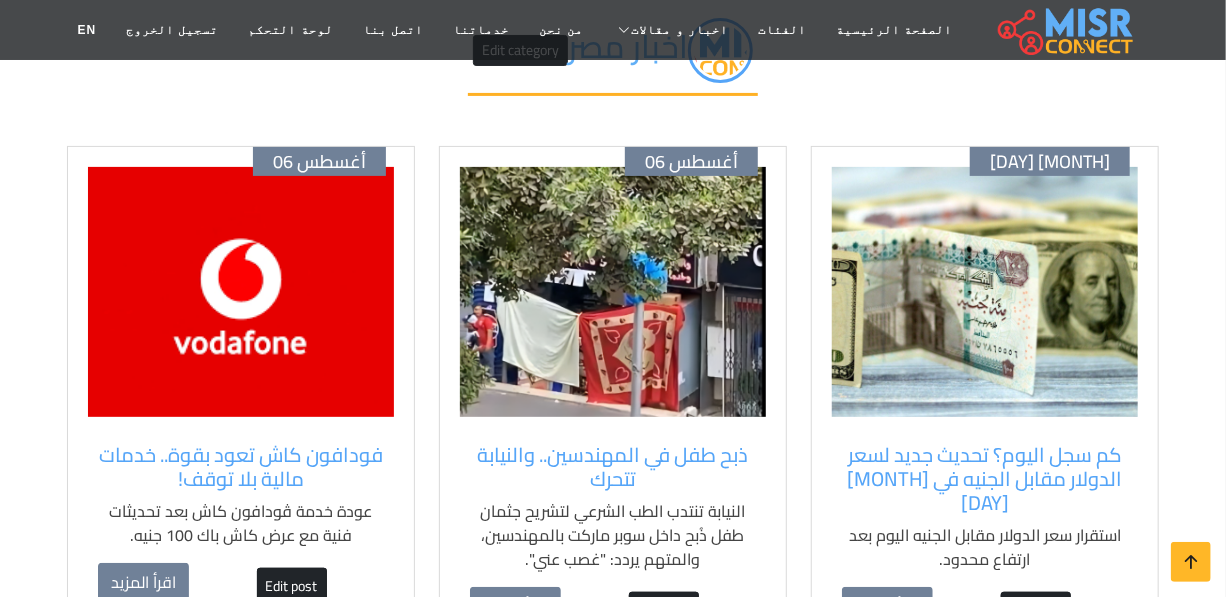 scroll, scrollTop: 181, scrollLeft: 0, axis: vertical 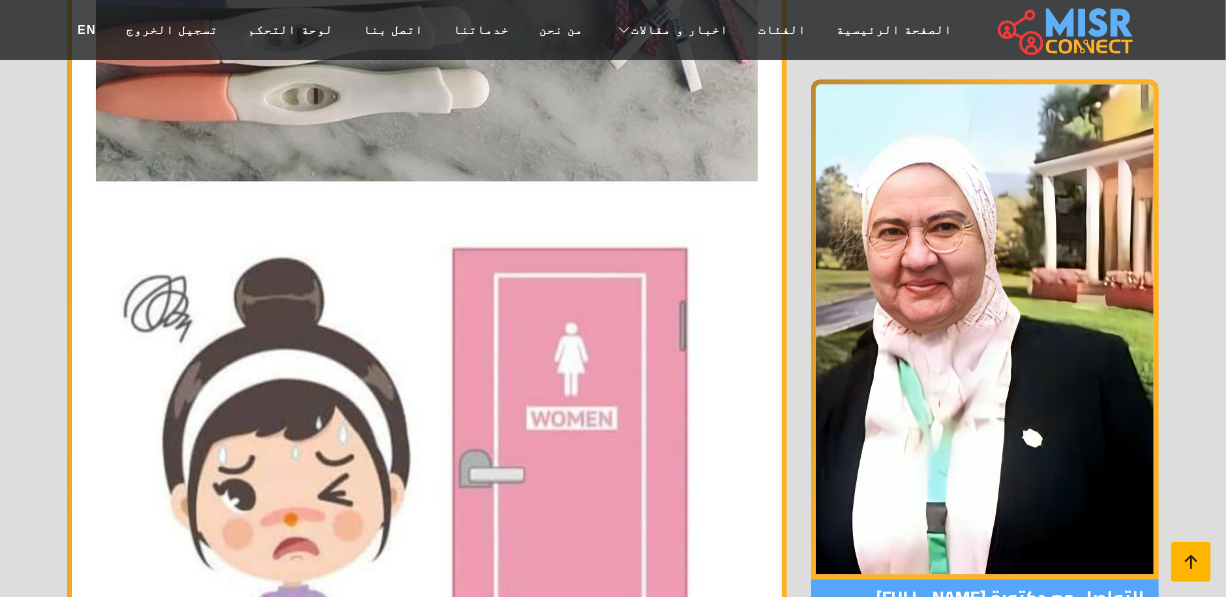 click at bounding box center [1191, 562] 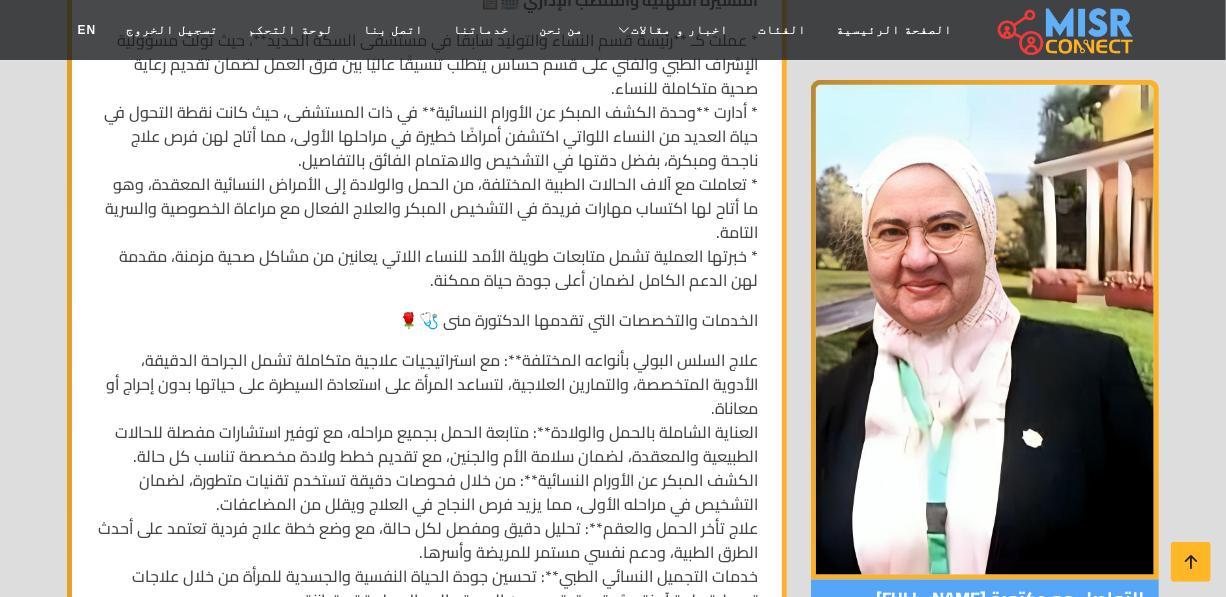 scroll, scrollTop: 728, scrollLeft: 0, axis: vertical 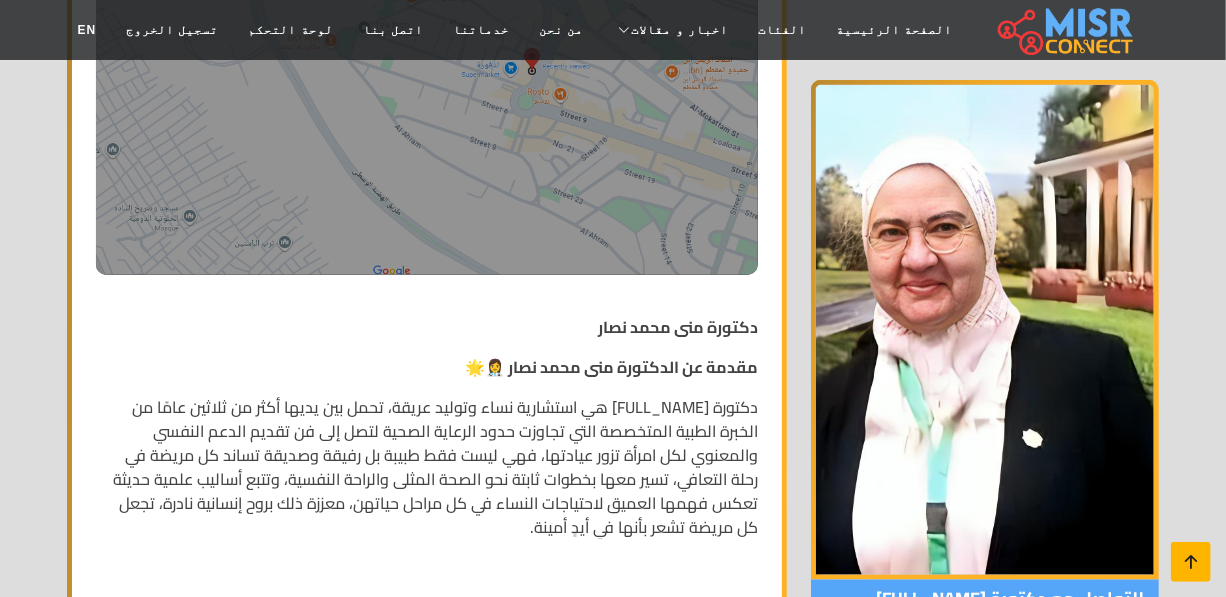 click at bounding box center [1191, 562] 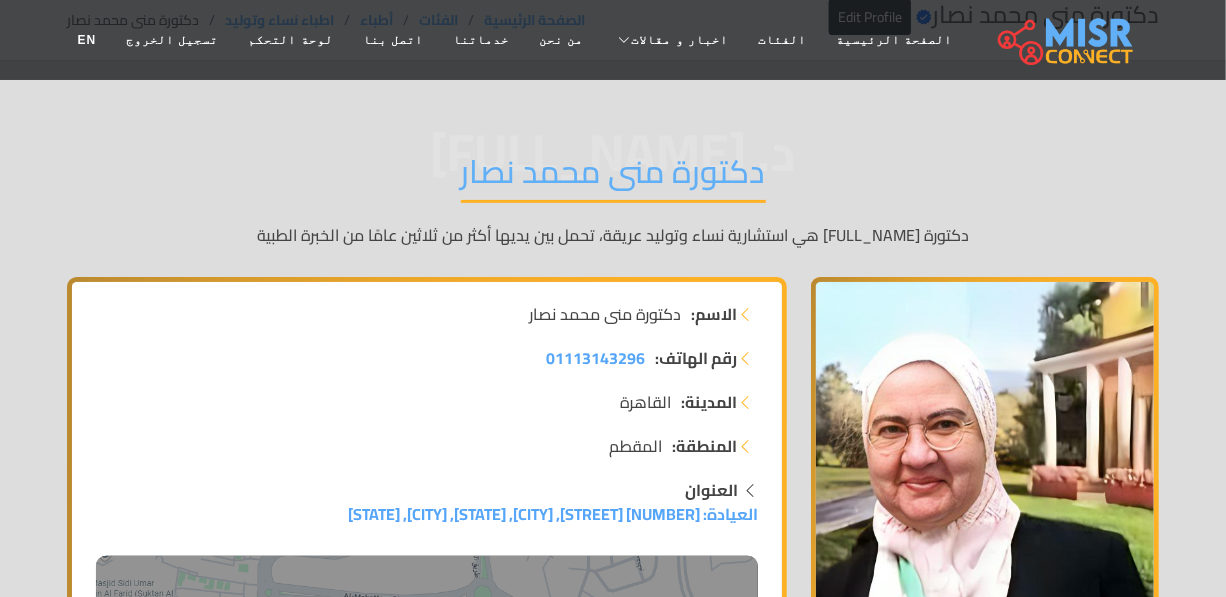 scroll, scrollTop: 0, scrollLeft: 0, axis: both 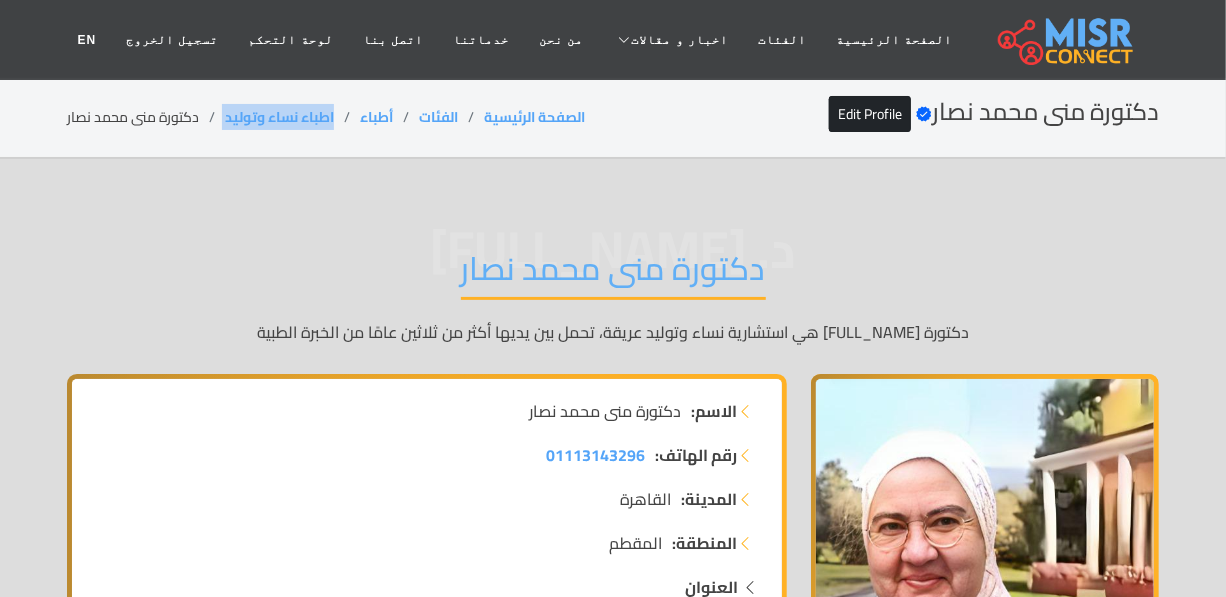 drag, startPoint x: 297, startPoint y: 117, endPoint x: 219, endPoint y: 125, distance: 78.40918 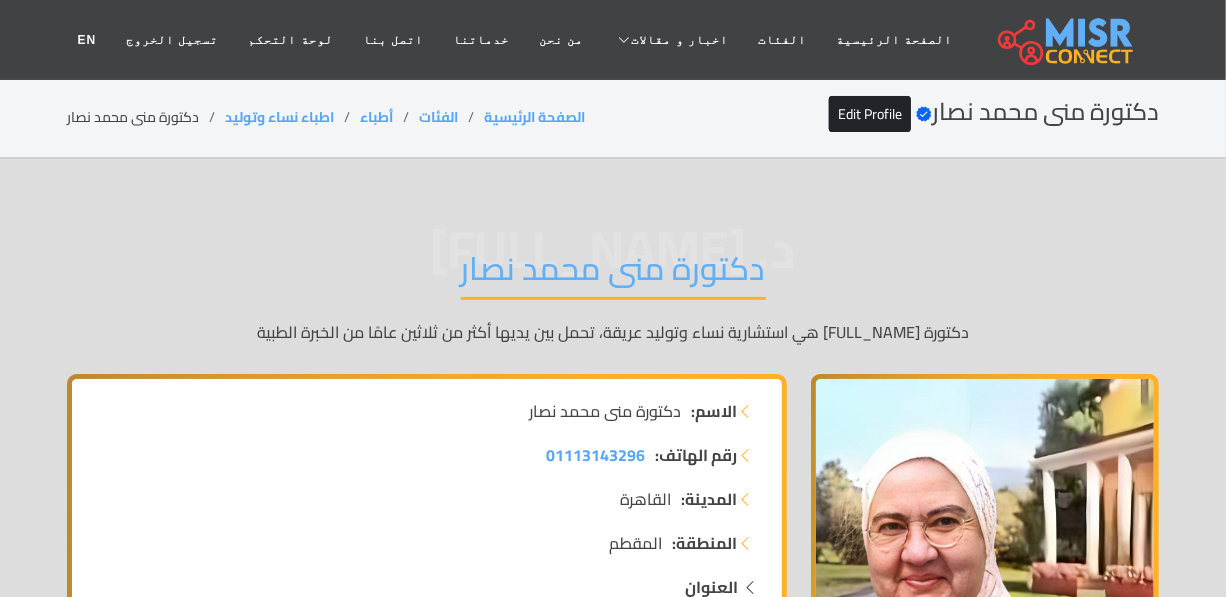 click on "دكتورة منى محمد نصار" at bounding box center (146, 117) 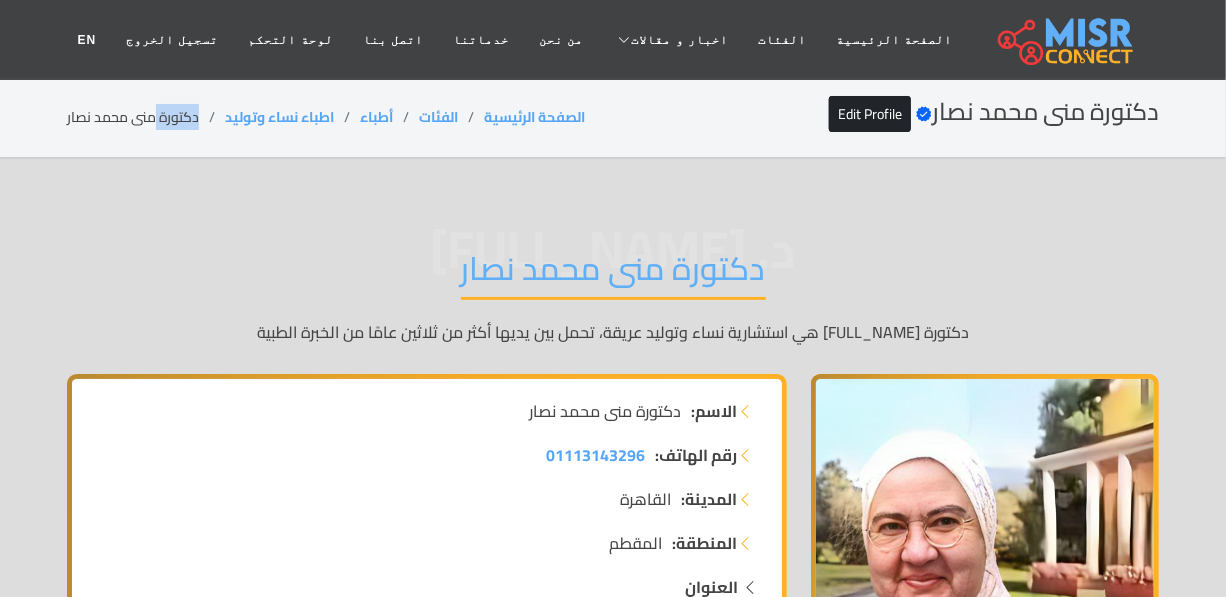 click on "دكتورة منى محمد نصار" at bounding box center [146, 117] 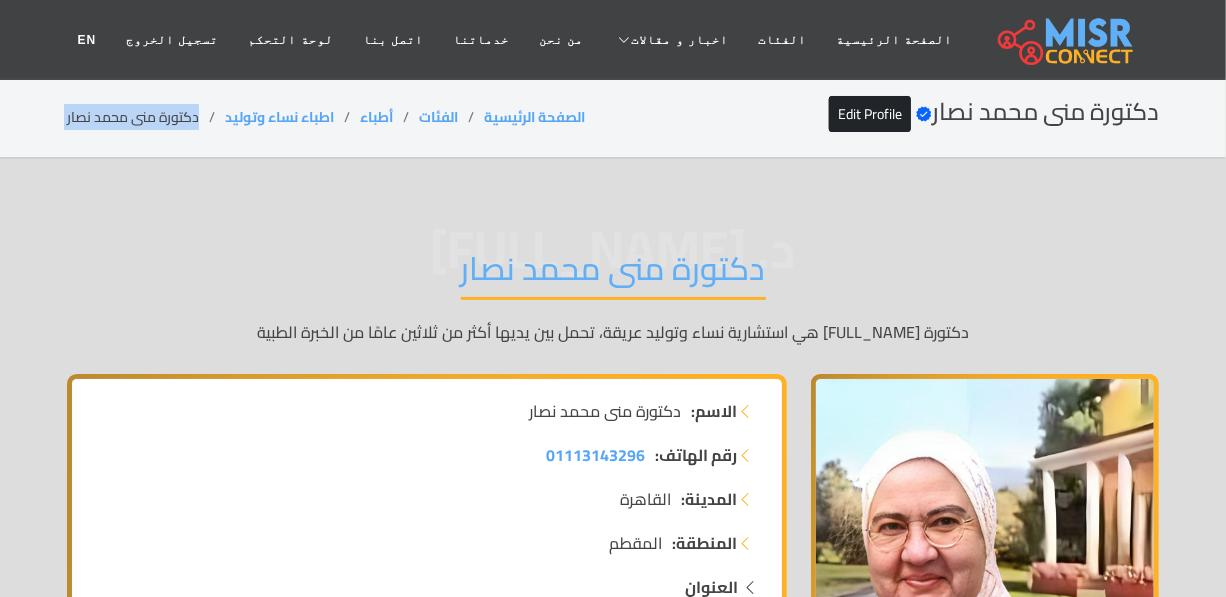 click on "دكتورة منى محمد نصار" at bounding box center [146, 117] 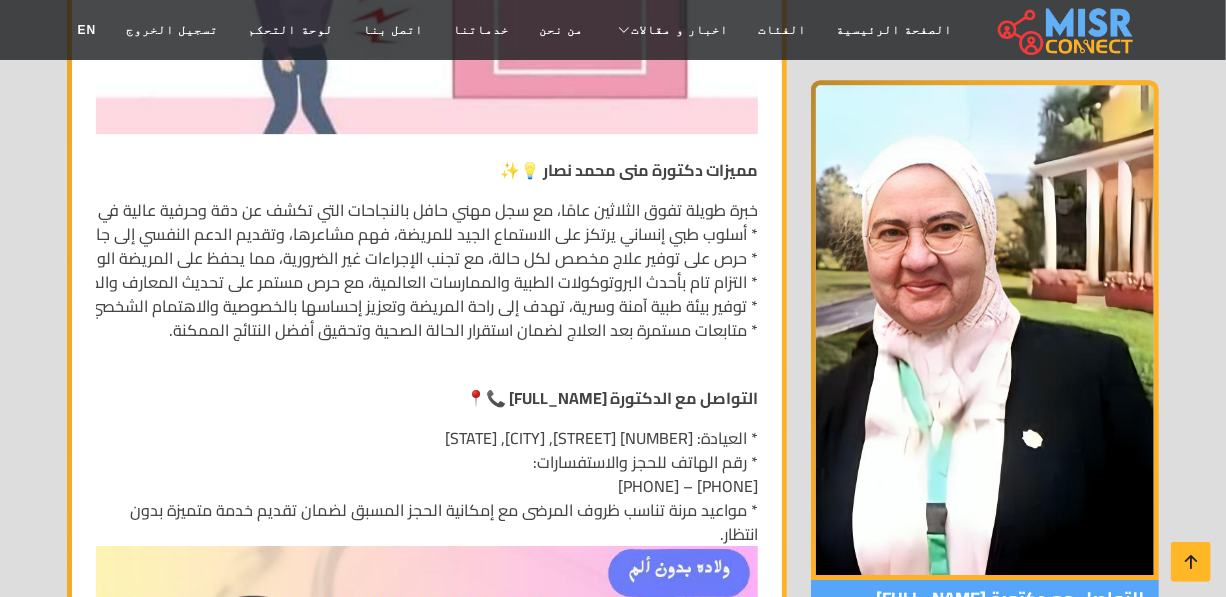 scroll, scrollTop: 6181, scrollLeft: 0, axis: vertical 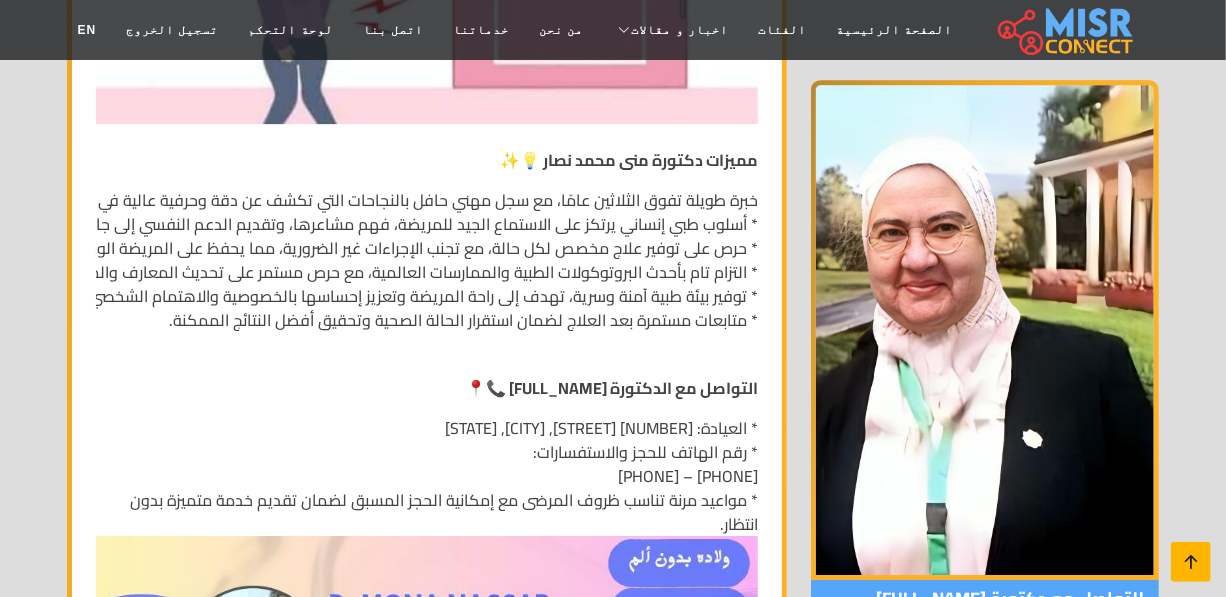 click at bounding box center [1191, 562] 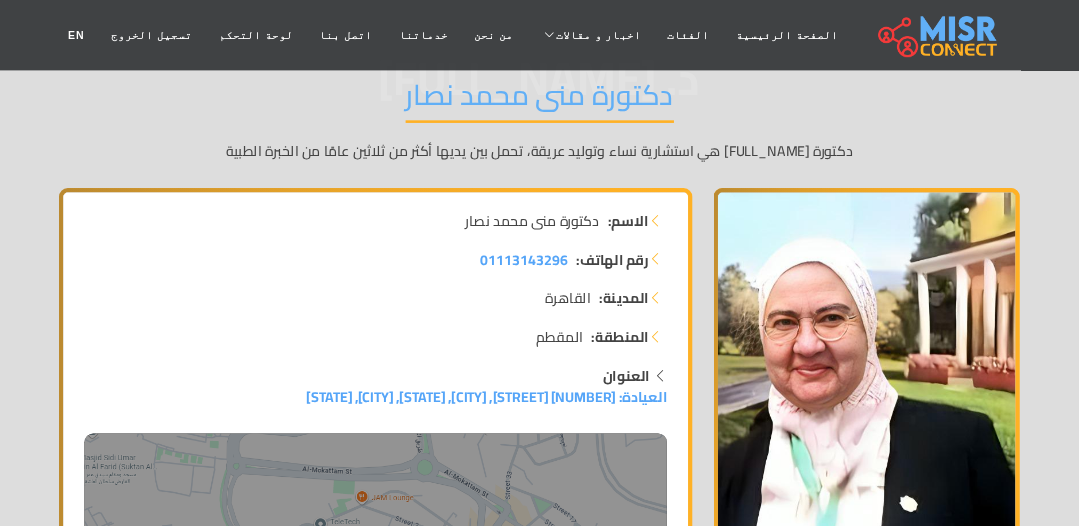 scroll, scrollTop: 0, scrollLeft: 0, axis: both 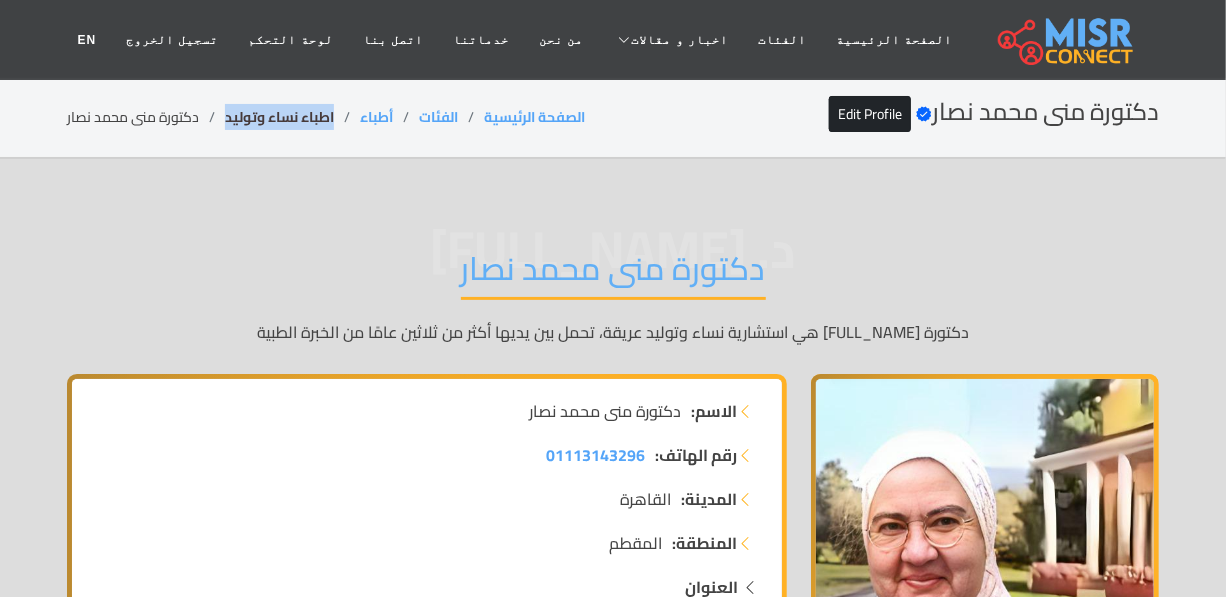 drag, startPoint x: 332, startPoint y: 115, endPoint x: 226, endPoint y: 109, distance: 106.16968 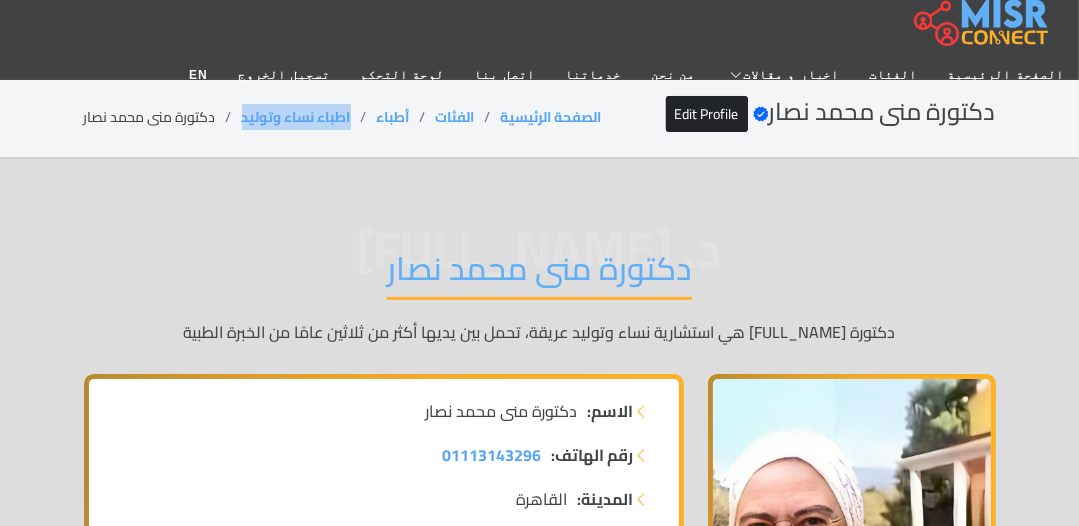 copy on "اطباء نساء وتوليد" 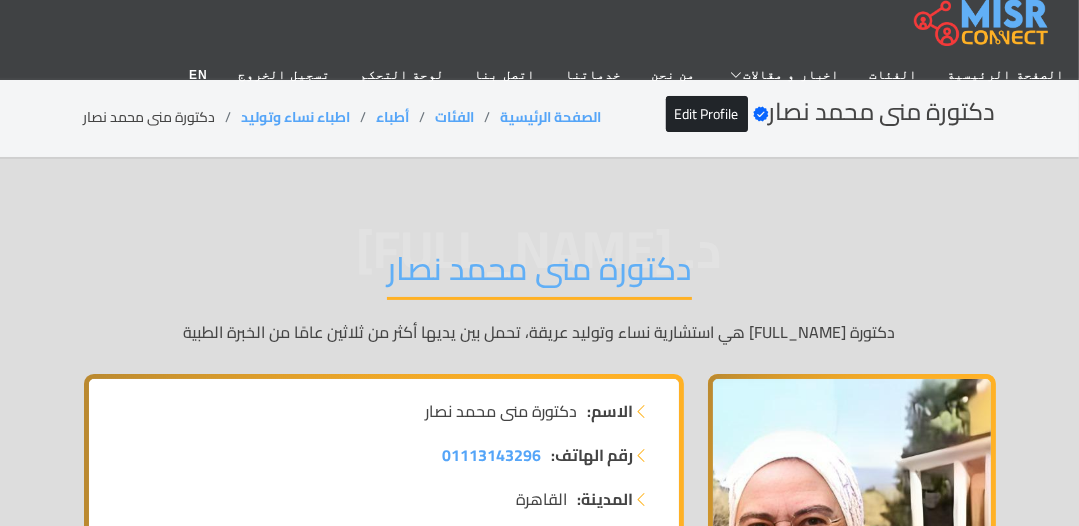 click on "دكتورة منى محمد نصار" at bounding box center [539, 274] 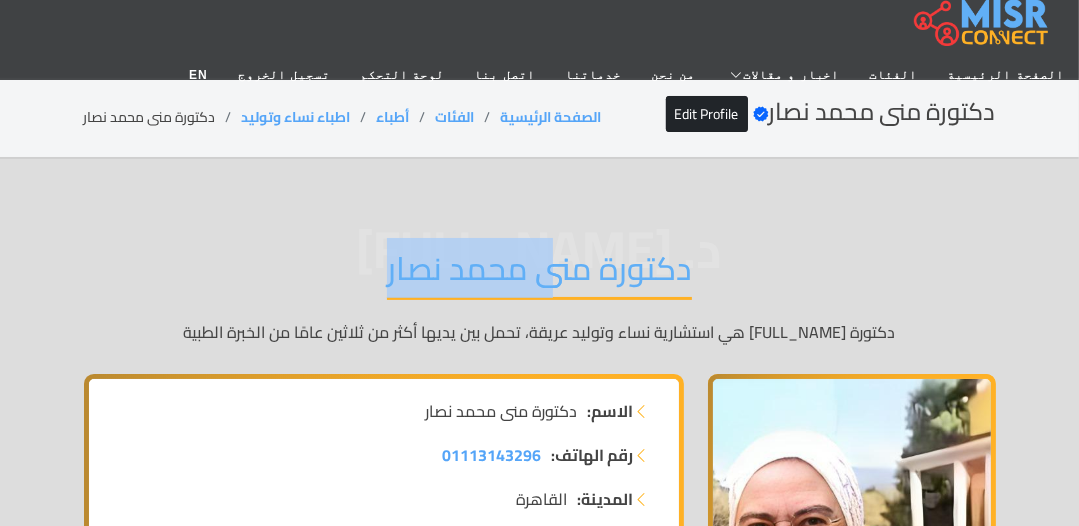 click on "دكتورة منى محمد نصار" at bounding box center (539, 274) 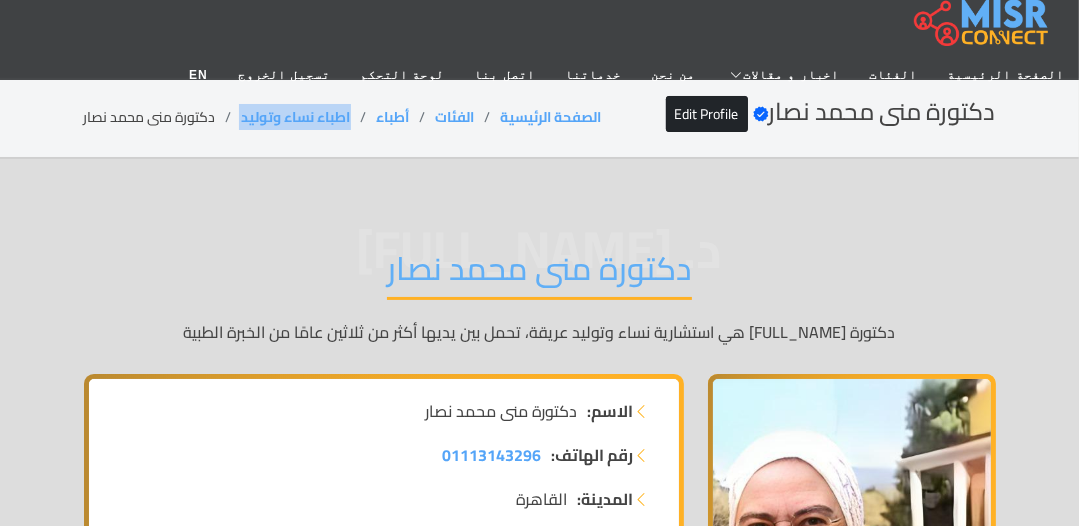 drag, startPoint x: 354, startPoint y: 112, endPoint x: 240, endPoint y: 120, distance: 114.28036 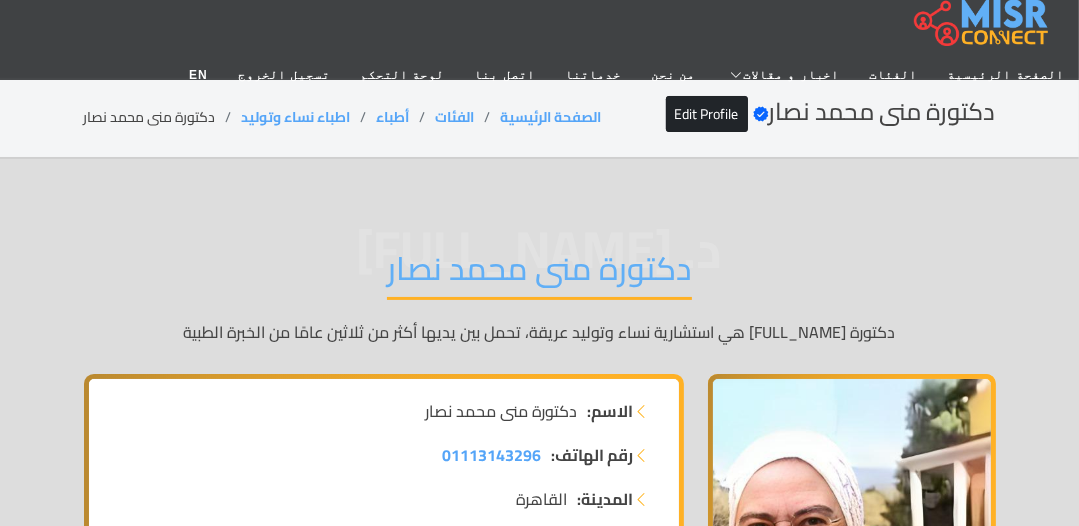 click on "دكتورة منى محمد نصار" at bounding box center [539, 274] 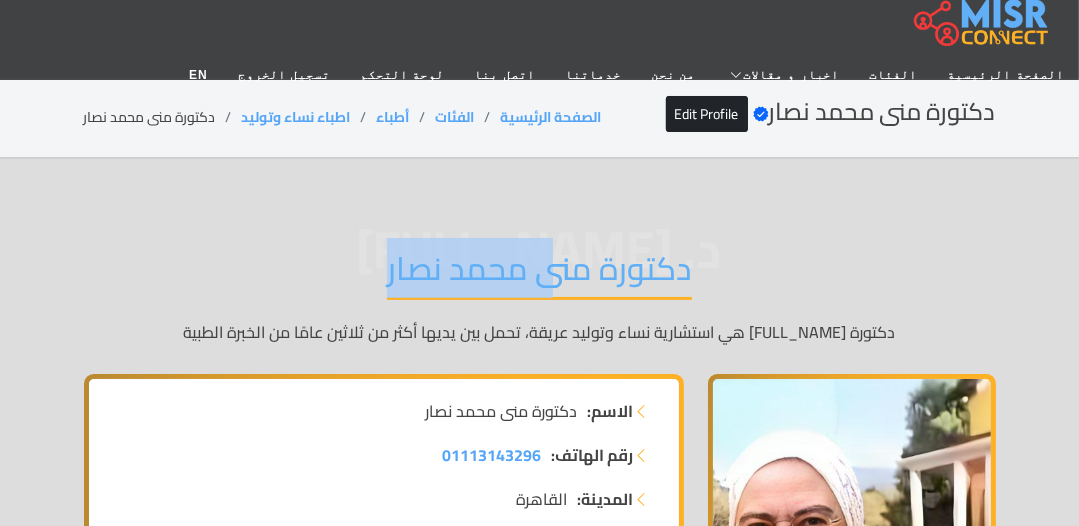 click on "دكتورة منى محمد نصار" at bounding box center [539, 274] 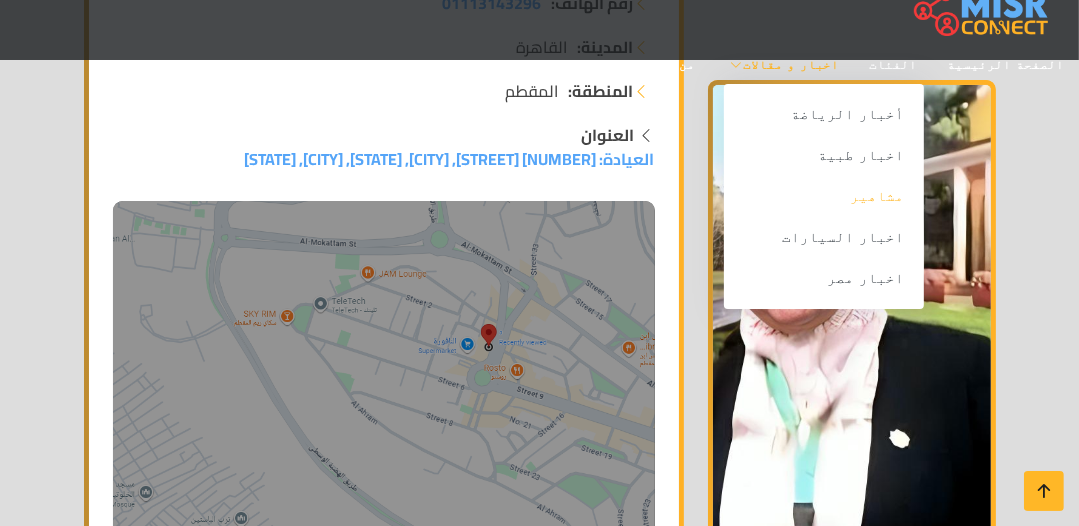 scroll, scrollTop: 640, scrollLeft: 0, axis: vertical 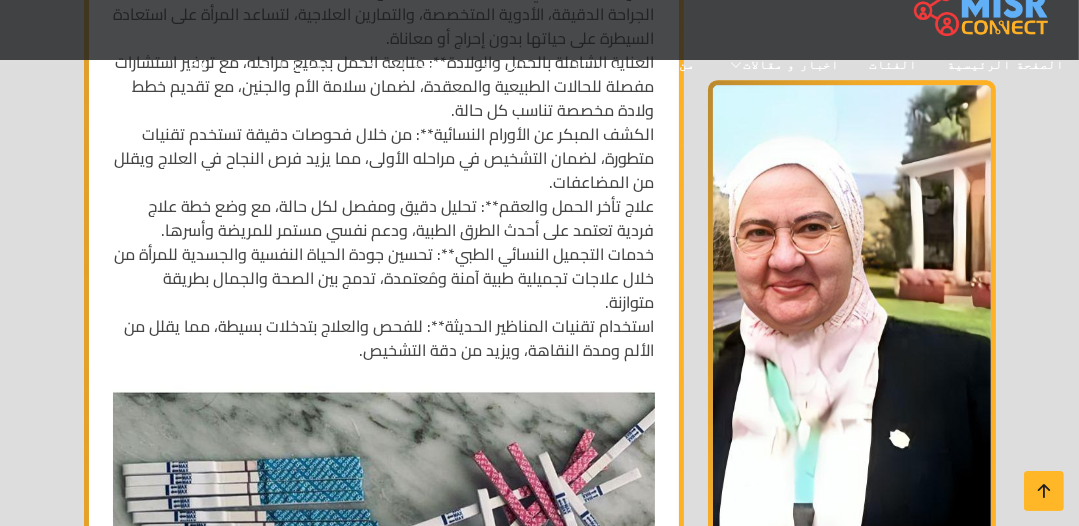 click on "علاج السلس البولي بأنواعه المختلفة**: مع استراتيجيات علاجية متكاملة تشمل الجراحة الدقيقة، الأدوية المتخصصة، والتمارين العلاجية، لتساعد المرأة على استعادة السيطرة على حياتها بدون إحراج أو معاناة. العناية الشاملة بالحمل والولادة**: متابعة الحمل بجميع مراحله، مع توفير استشارات مفصلة للحالات الطبيعية والمعقدة، لضمان سلامة الأم والجنين، مع تقديم خطط ولادة مخصصة تناسب كل حالة. الكشف المبكر عن الأورام النسائية**: من خلال فحوصات دقيقة تستخدم تقنيات متطورة، لضمان التشخيص في مراحله الأولى، مما يزيد فرص النجاح في العلاج ويقلل من المضاعفات." at bounding box center (384, 441) 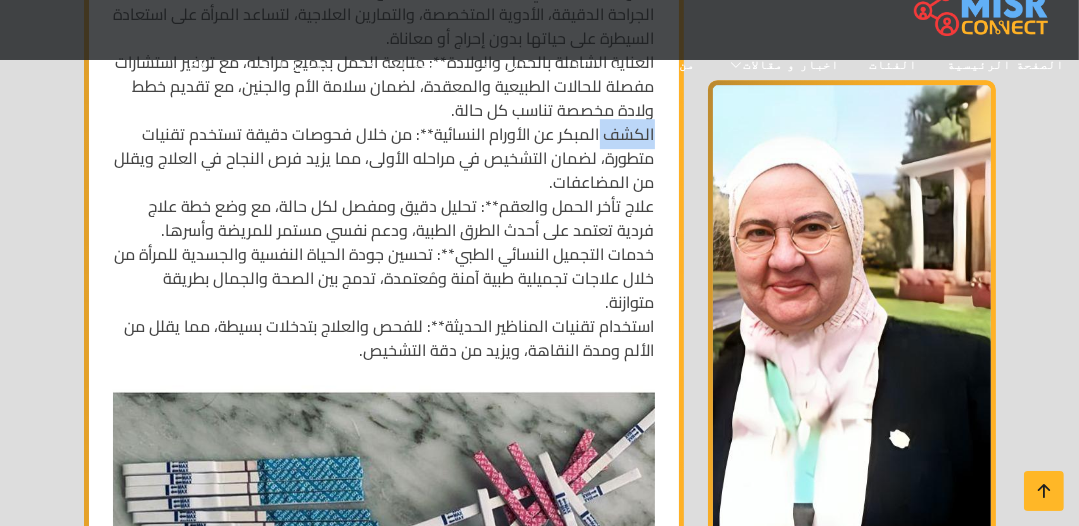 click on "علاج السلس البولي بأنواعه المختلفة**: مع استراتيجيات علاجية متكاملة تشمل الجراحة الدقيقة، الأدوية المتخصصة، والتمارين العلاجية، لتساعد المرأة على استعادة السيطرة على حياتها بدون إحراج أو معاناة. العناية الشاملة بالحمل والولادة**: متابعة الحمل بجميع مراحله، مع توفير استشارات مفصلة للحالات الطبيعية والمعقدة، لضمان سلامة الأم والجنين، مع تقديم خطط ولادة مخصصة تناسب كل حالة. الكشف المبكر عن الأورام النسائية**: من خلال فحوصات دقيقة تستخدم تقنيات متطورة، لضمان التشخيص في مراحله الأولى، مما يزيد فرص النجاح في العلاج ويقلل من المضاعفات." at bounding box center (384, 441) 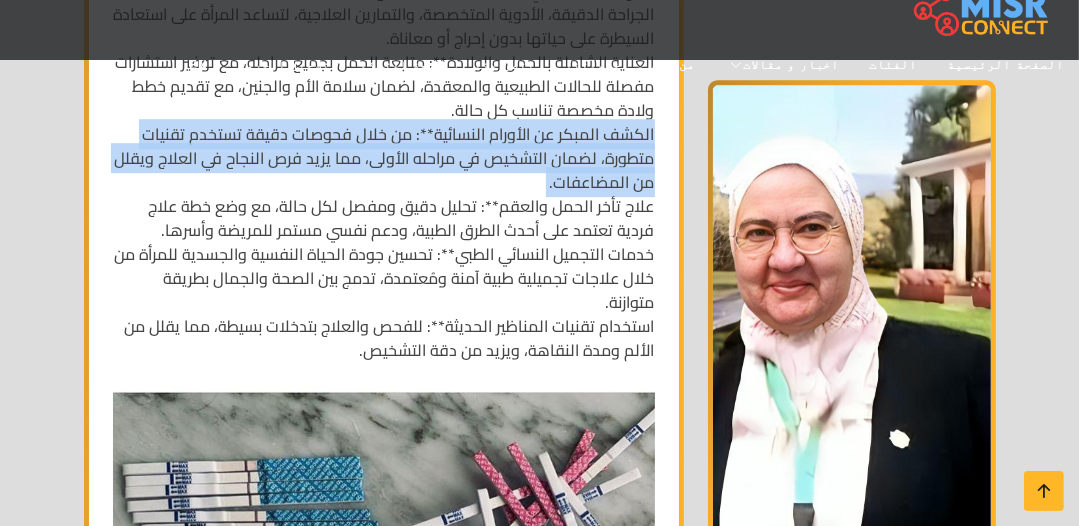 click on "علاج السلس البولي بأنواعه المختلفة**: مع استراتيجيات علاجية متكاملة تشمل الجراحة الدقيقة، الأدوية المتخصصة، والتمارين العلاجية، لتساعد المرأة على استعادة السيطرة على حياتها بدون إحراج أو معاناة. العناية الشاملة بالحمل والولادة**: متابعة الحمل بجميع مراحله، مع توفير استشارات مفصلة للحالات الطبيعية والمعقدة، لضمان سلامة الأم والجنين، مع تقديم خطط ولادة مخصصة تناسب كل حالة. الكشف المبكر عن الأورام النسائية**: من خلال فحوصات دقيقة تستخدم تقنيات متطورة، لضمان التشخيص في مراحله الأولى، مما يزيد فرص النجاح في العلاج ويقلل من المضاعفات." at bounding box center (384, 441) 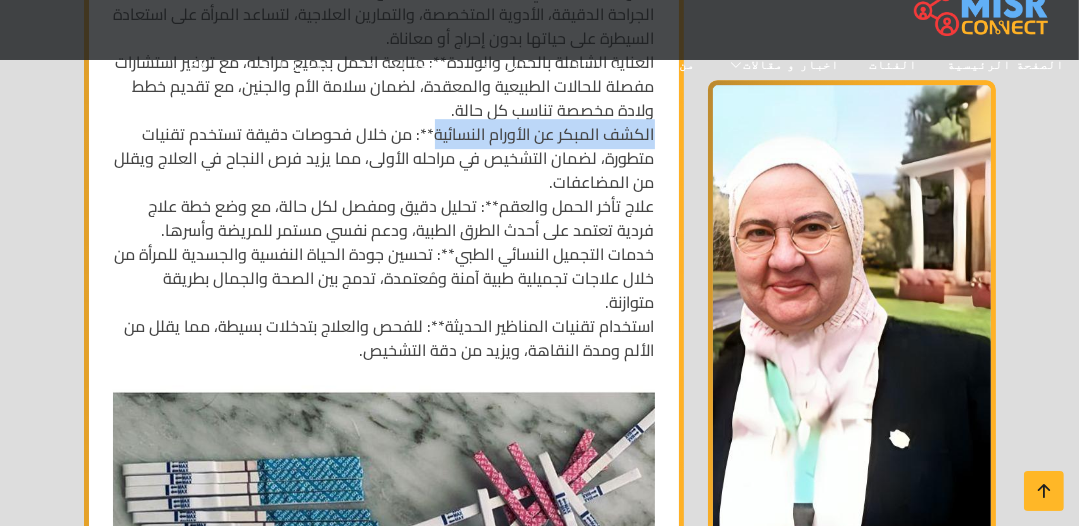 drag, startPoint x: 656, startPoint y: 128, endPoint x: 433, endPoint y: 136, distance: 223.14345 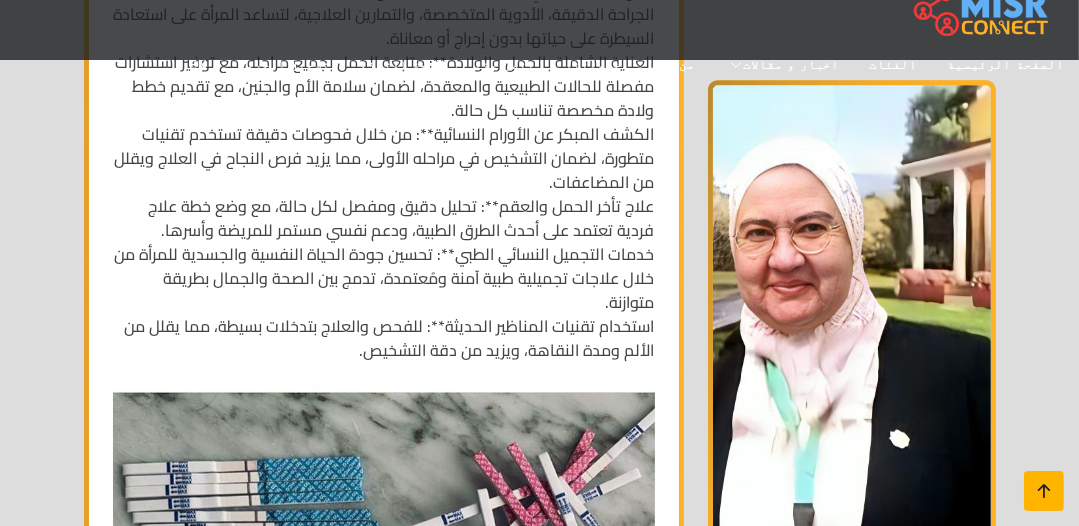 drag, startPoint x: 1044, startPoint y: 467, endPoint x: 1044, endPoint y: 480, distance: 13 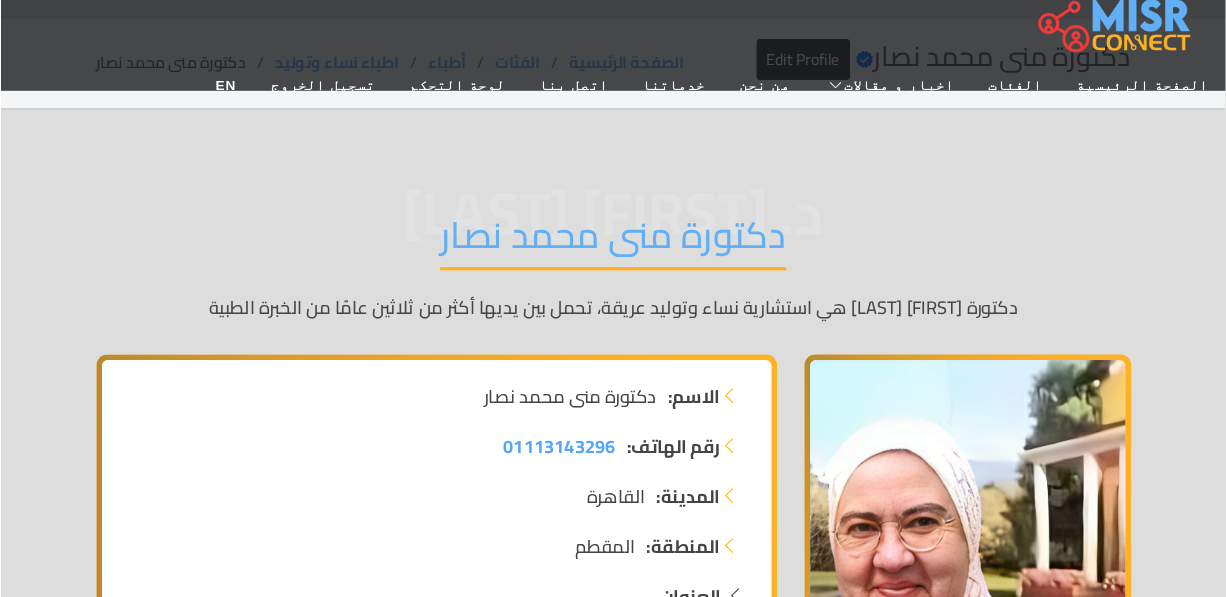 scroll, scrollTop: 0, scrollLeft: 0, axis: both 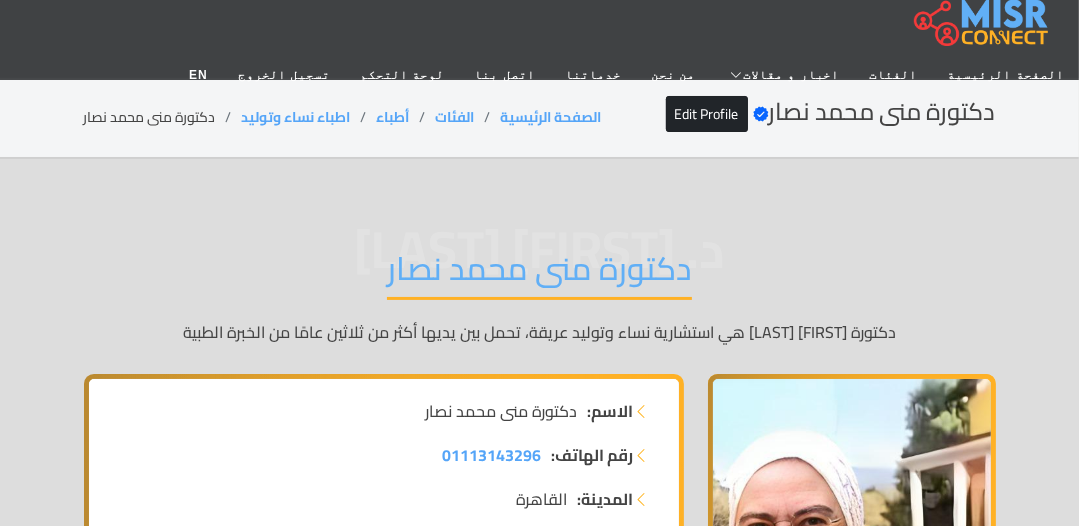 click at bounding box center [1044, 491] 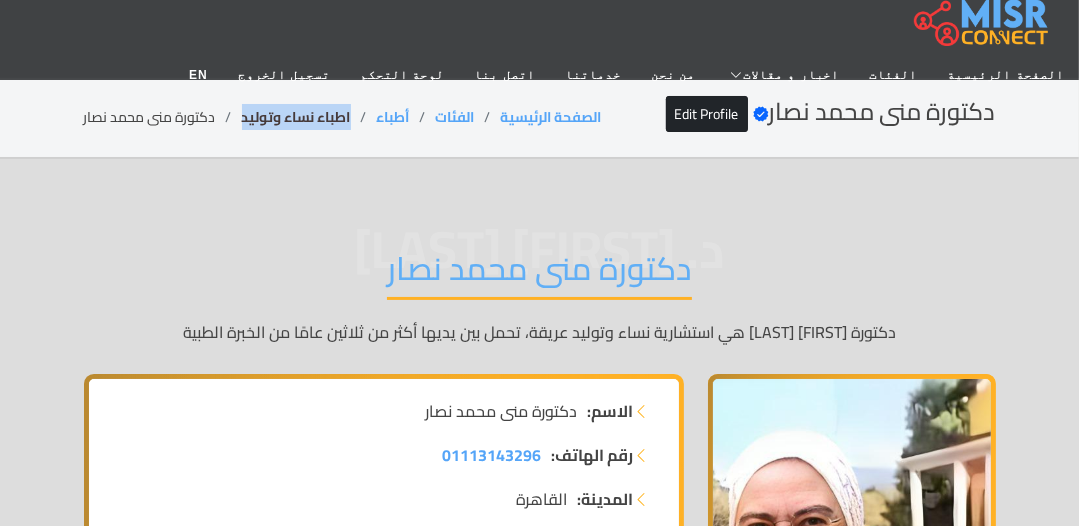 drag, startPoint x: 350, startPoint y: 116, endPoint x: 243, endPoint y: 118, distance: 107.01869 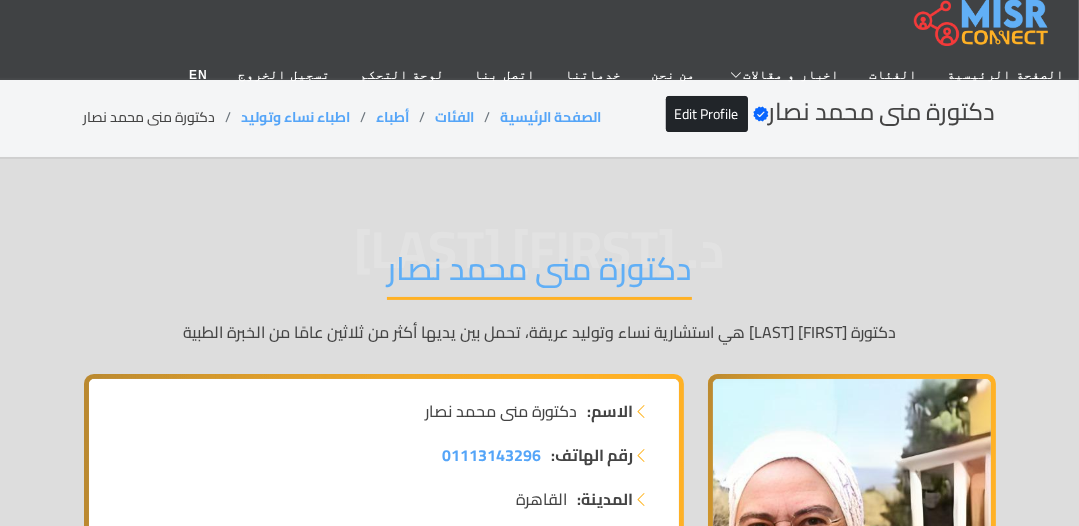 click on "دكتورة منى محمد نصار" at bounding box center [163, 117] 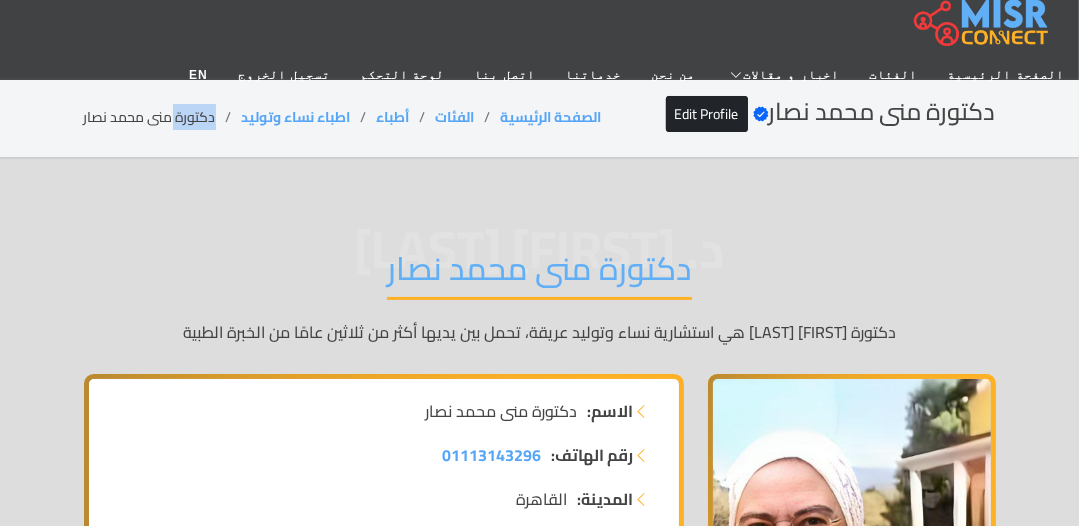 click on "دكتورة منى محمد نصار" at bounding box center [163, 117] 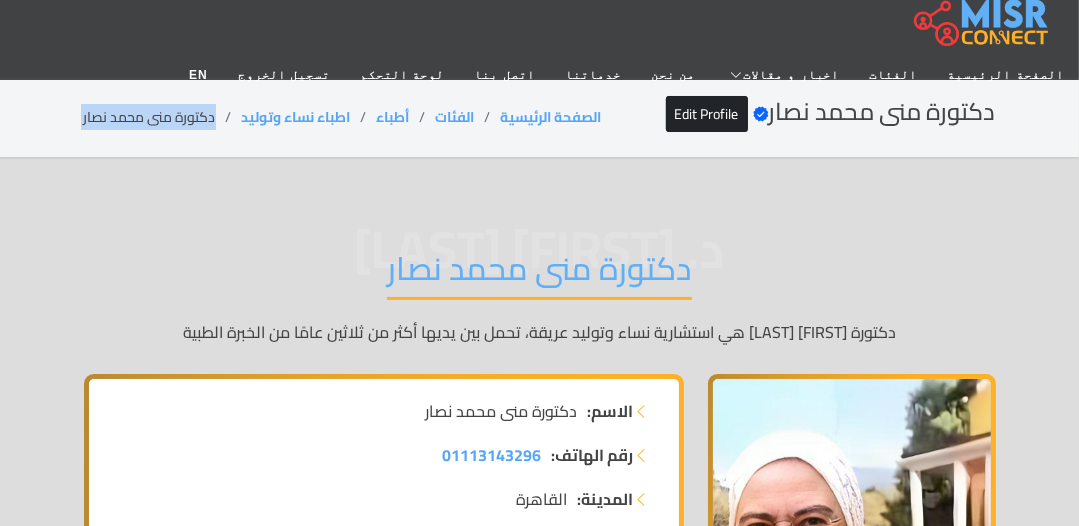 click on "دكتورة منى محمد نصار" at bounding box center (163, 117) 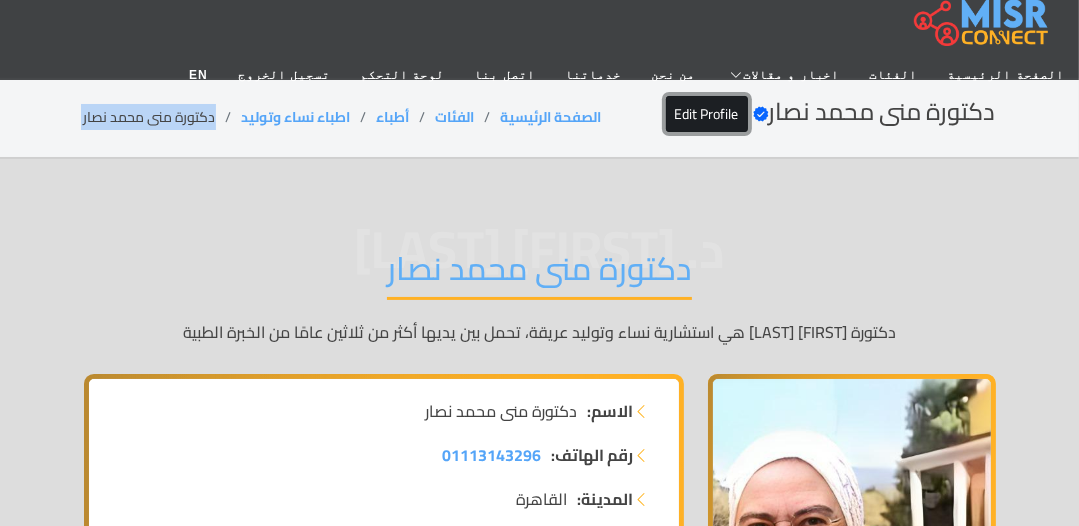 click on "Edit Profile" at bounding box center (707, 114) 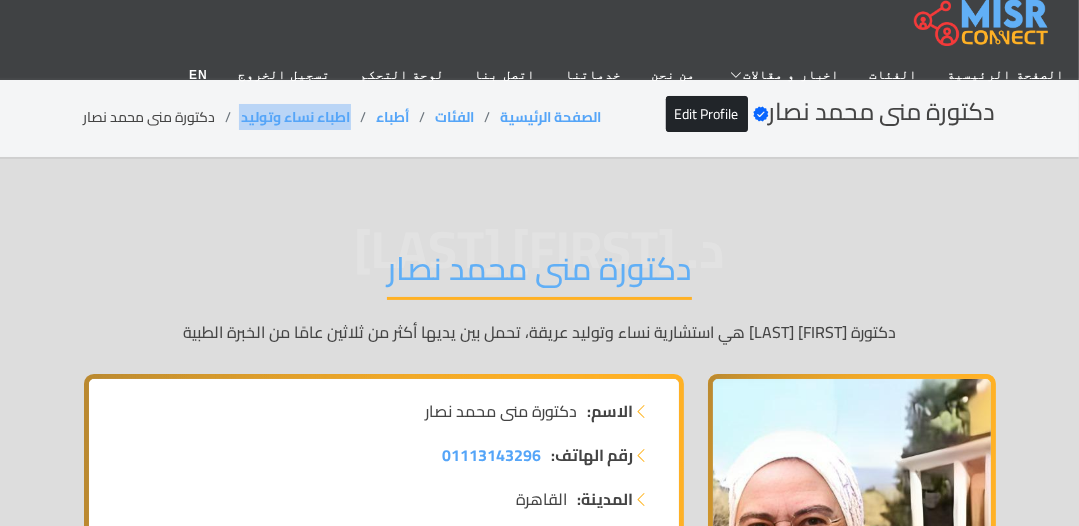 drag, startPoint x: 362, startPoint y: 112, endPoint x: 240, endPoint y: 124, distance: 122.588745 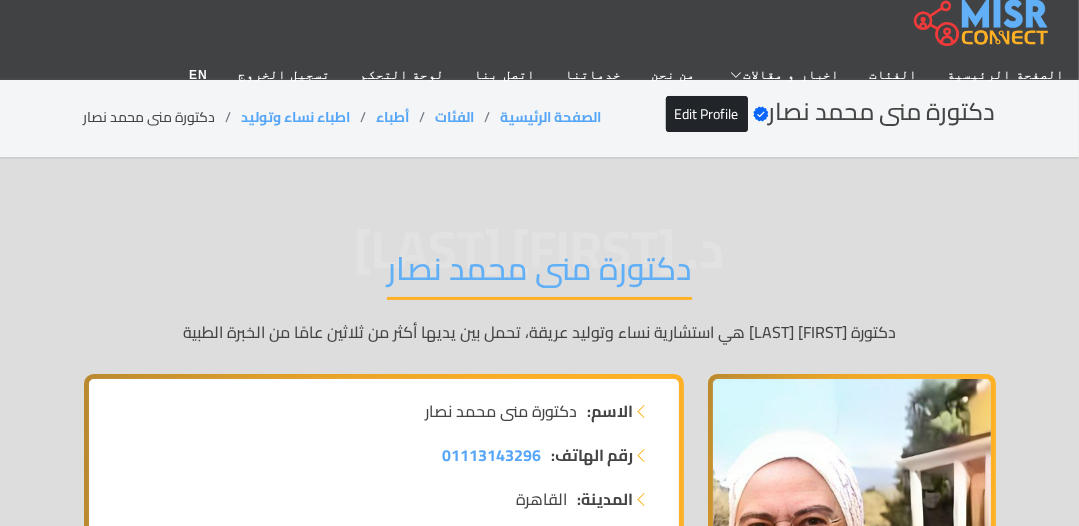 click on "دكتورة منى محمد نصار" at bounding box center (163, 117) 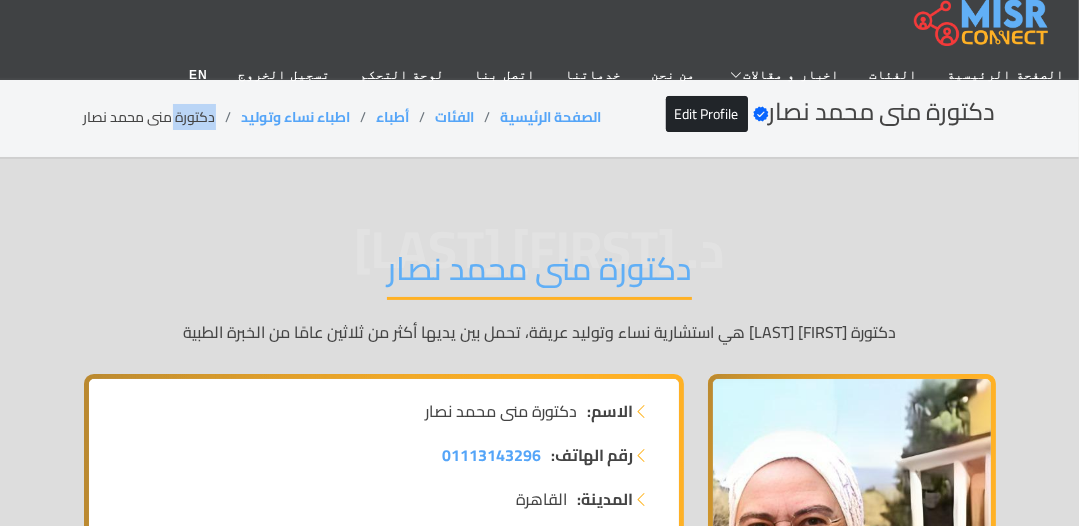 click on "دكتورة منى محمد نصار" at bounding box center (163, 117) 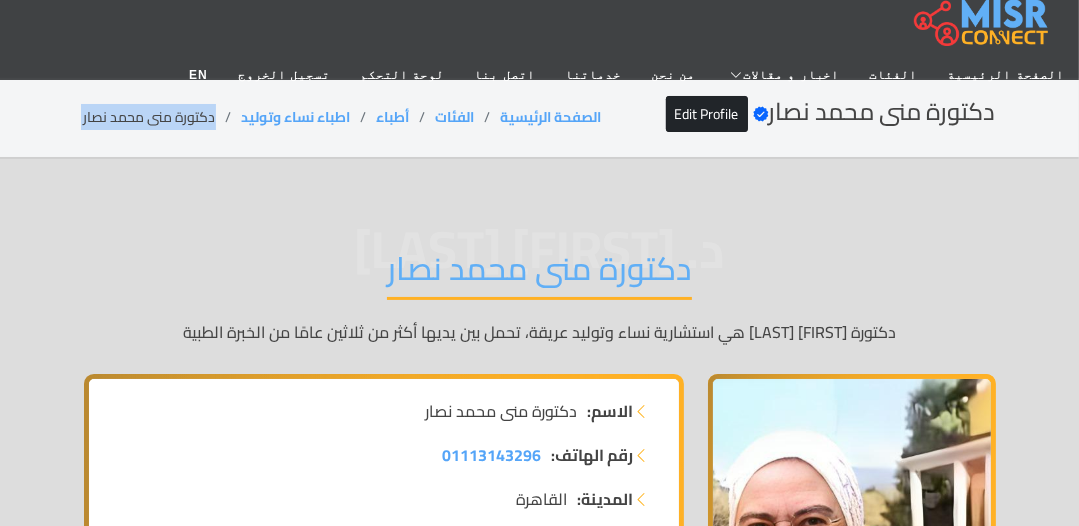 click on "دكتورة منى محمد نصار" at bounding box center [163, 117] 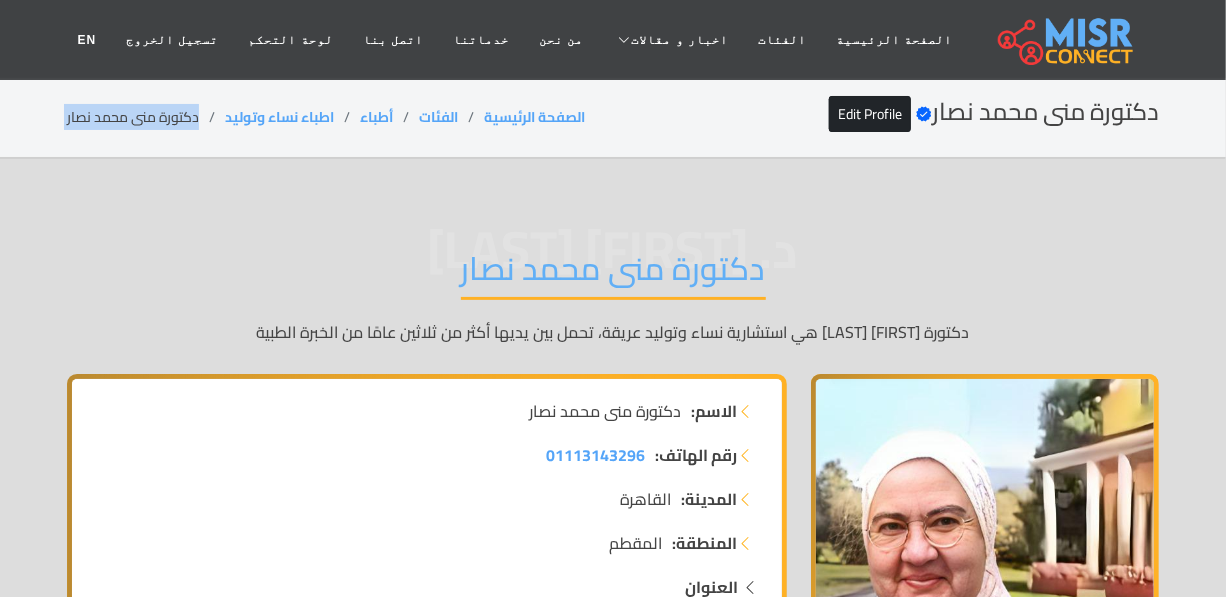 copy on "دكتورة منى محمد نصار" 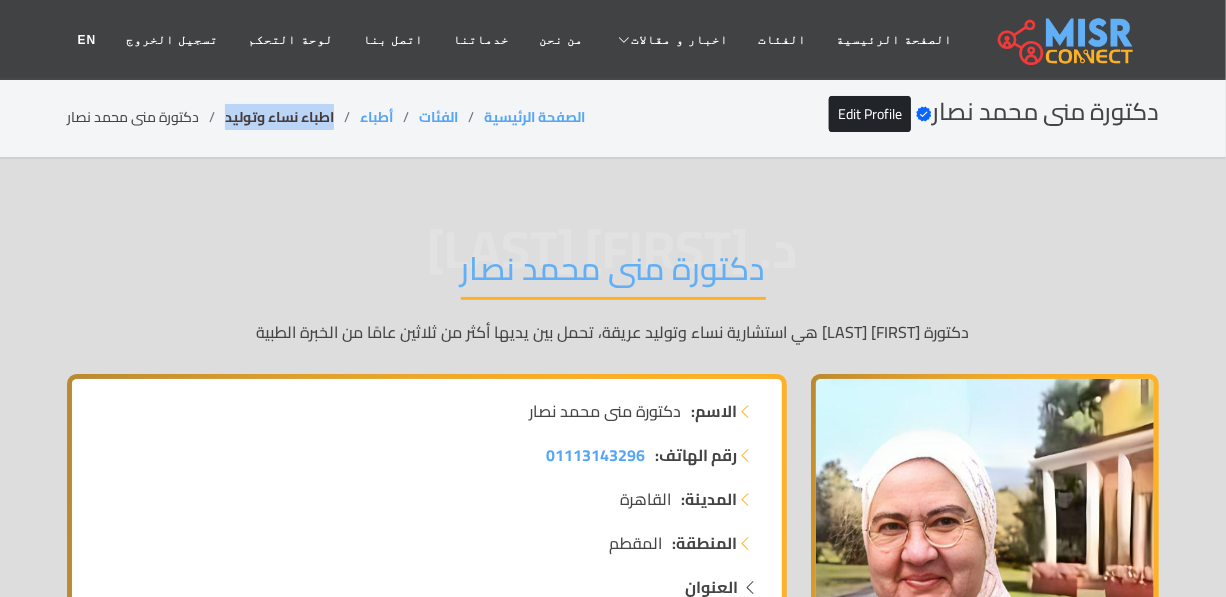 drag, startPoint x: 337, startPoint y: 103, endPoint x: 226, endPoint y: 108, distance: 111.11256 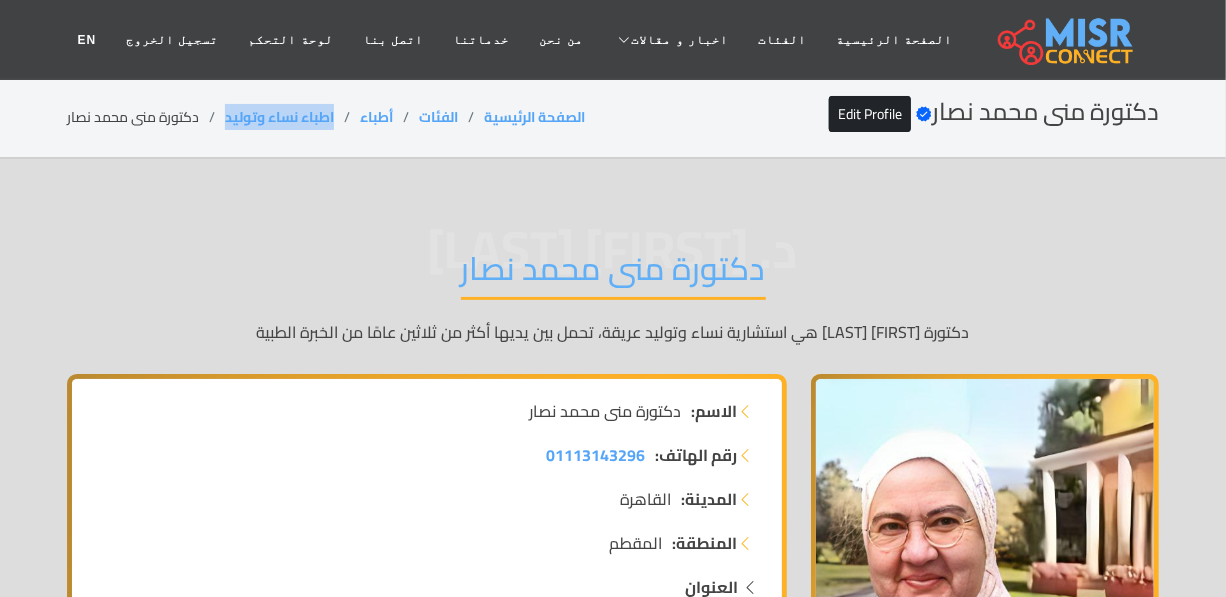 copy on "اطباء نساء وتوليد" 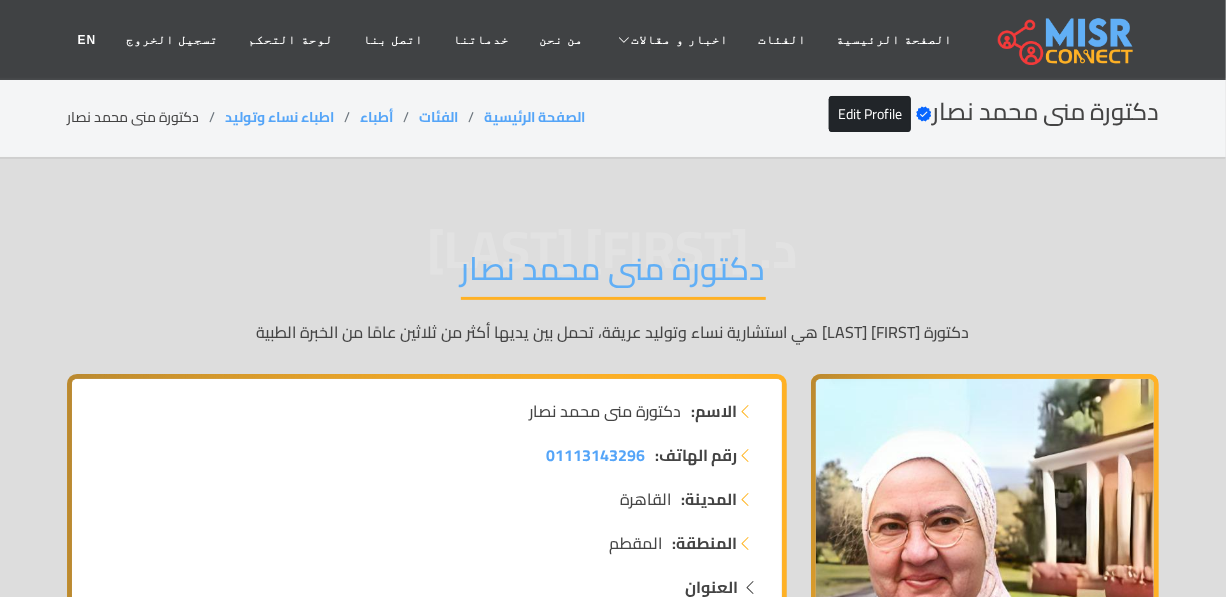 click on "دكتورة منى محمد نصار" at bounding box center [146, 117] 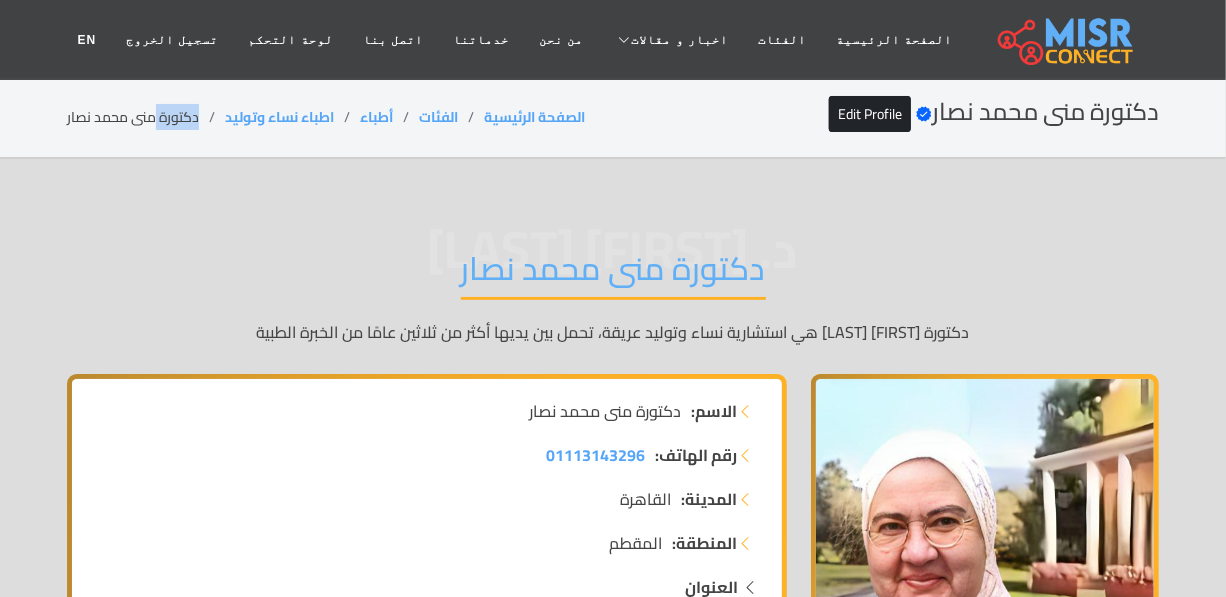 click on "دكتورة منى محمد نصار" at bounding box center [146, 117] 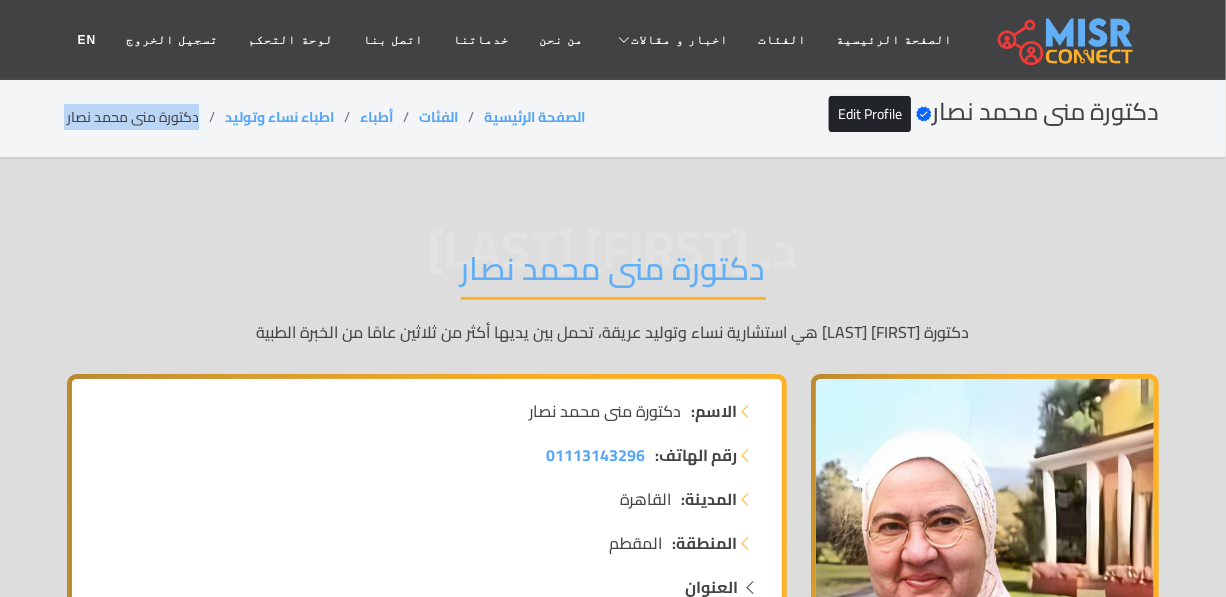 click on "دكتورة منى محمد نصار" at bounding box center (146, 117) 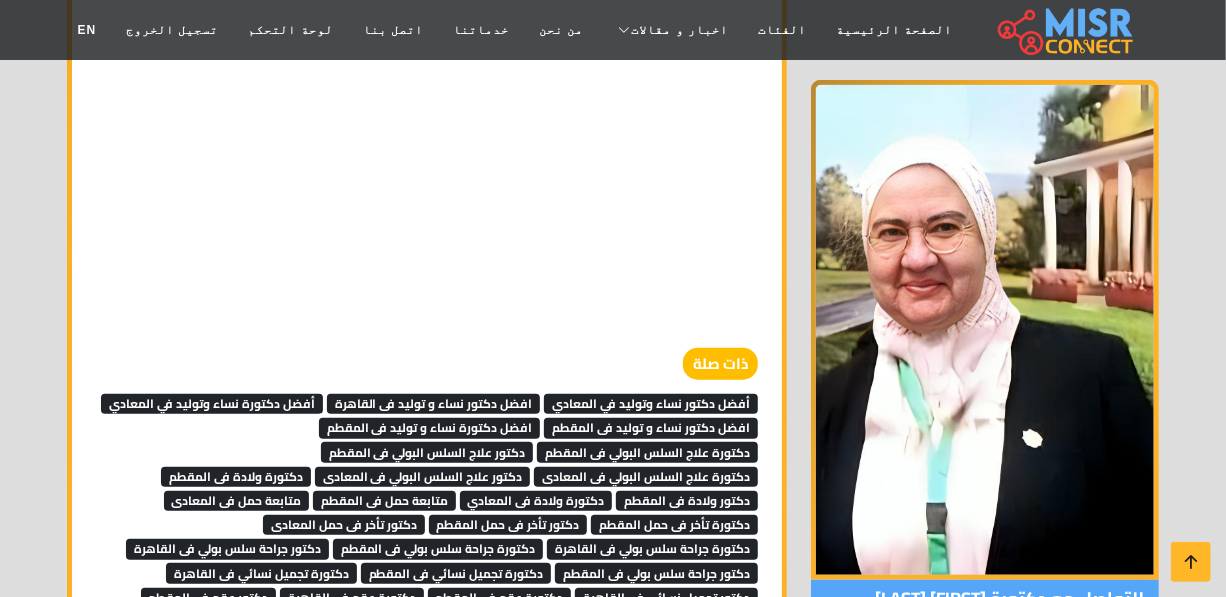 scroll, scrollTop: 7543, scrollLeft: 0, axis: vertical 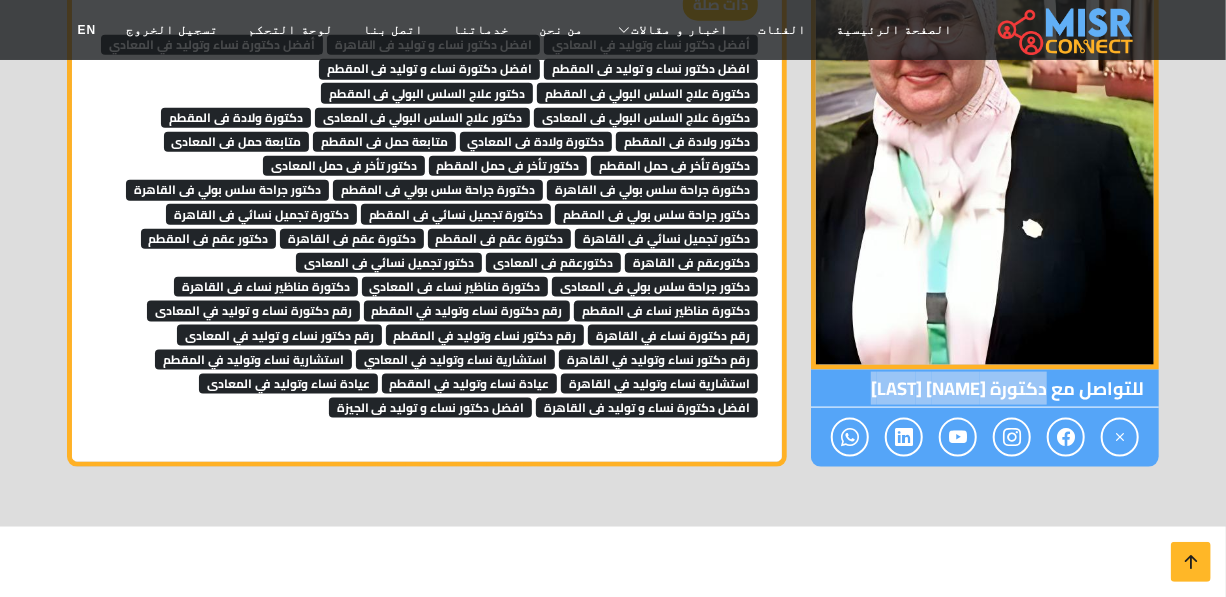 drag, startPoint x: 1048, startPoint y: 295, endPoint x: 850, endPoint y: 288, distance: 198.1237 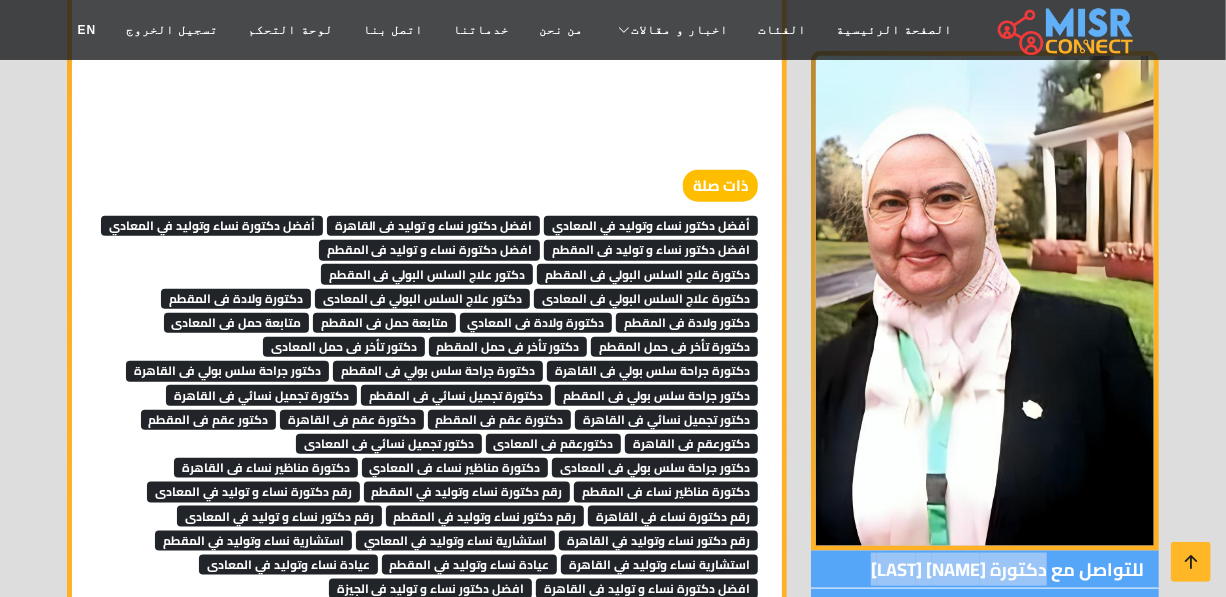 scroll, scrollTop: 7543, scrollLeft: 0, axis: vertical 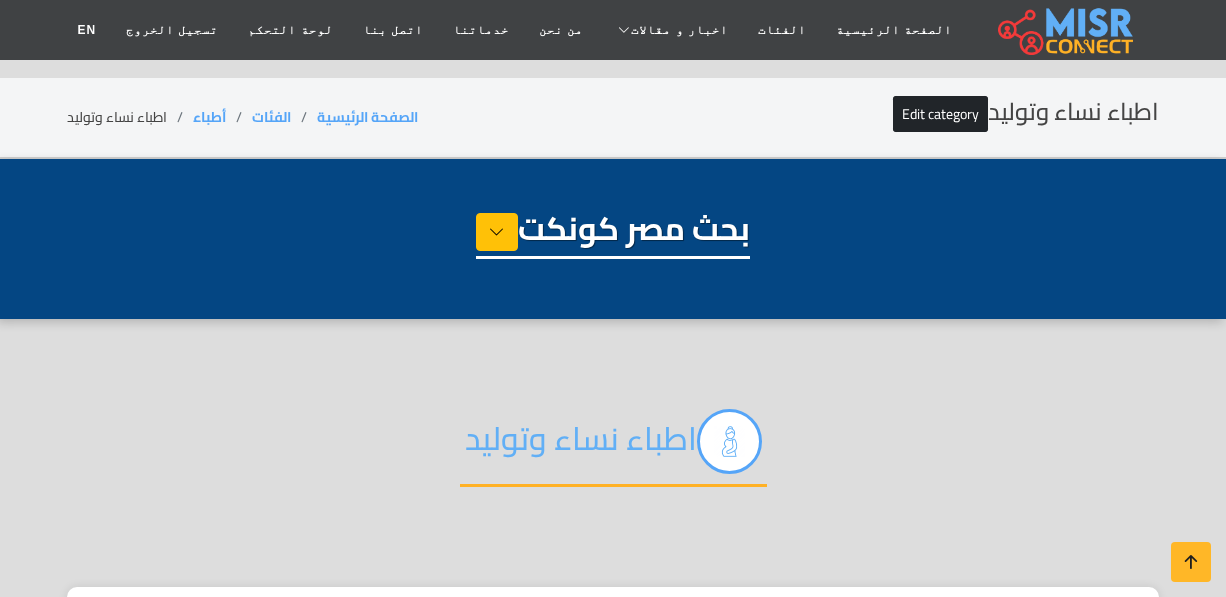select on "*****" 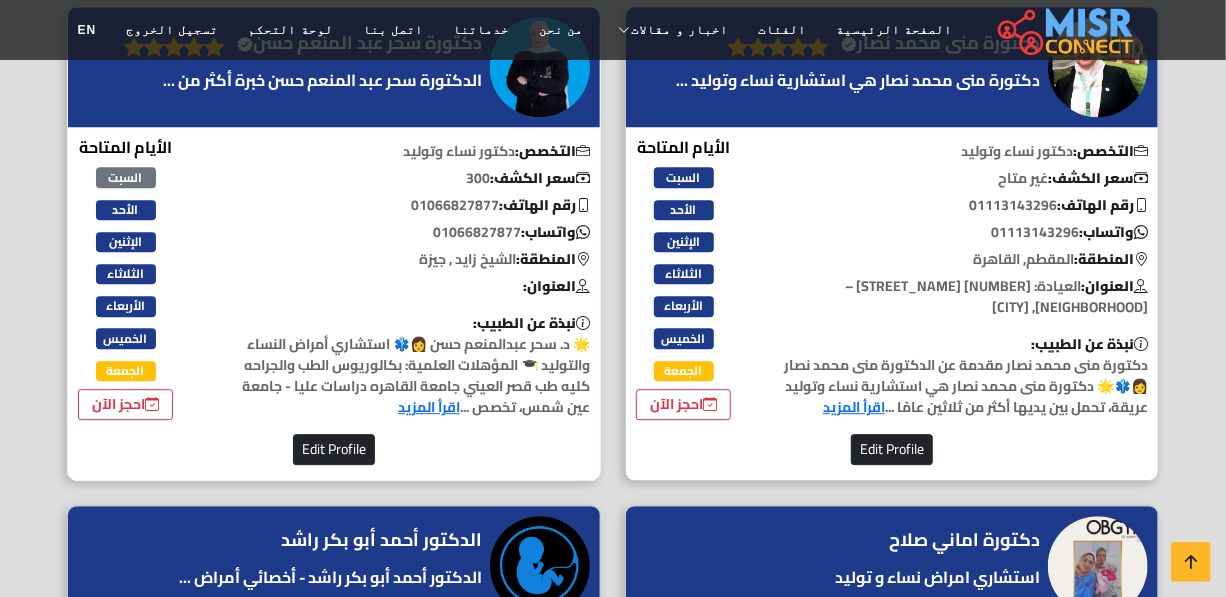 scroll, scrollTop: 2363, scrollLeft: 0, axis: vertical 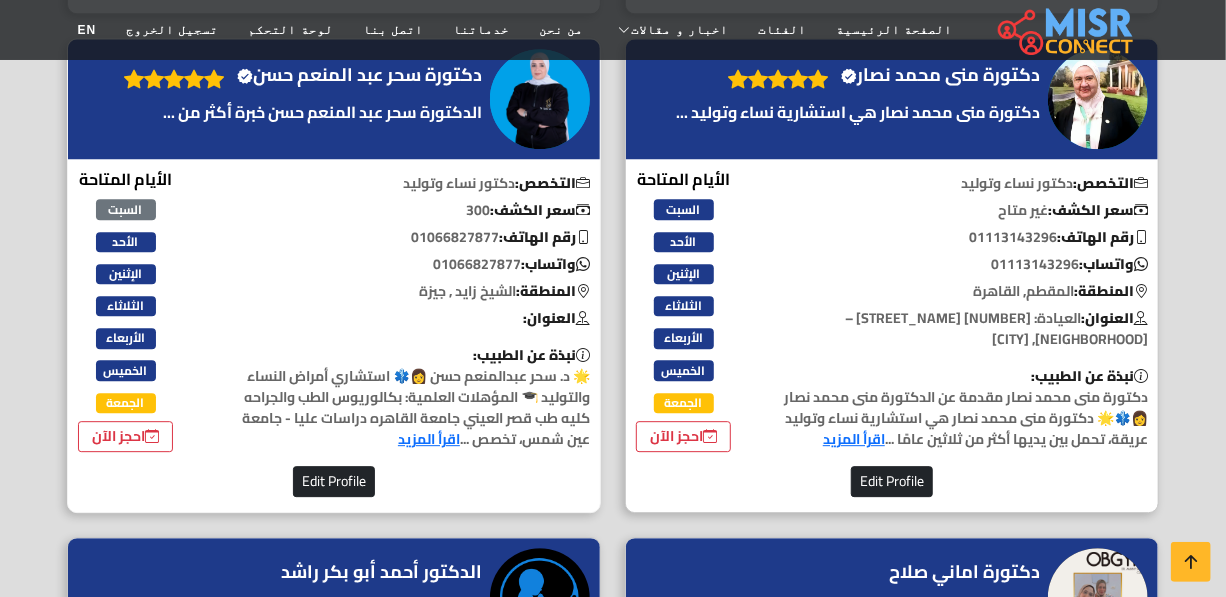 click on "دكتورة [LAST_NAME] [LAST_NAME] [LAST_NAME]
Verified account" at bounding box center [359, 75] 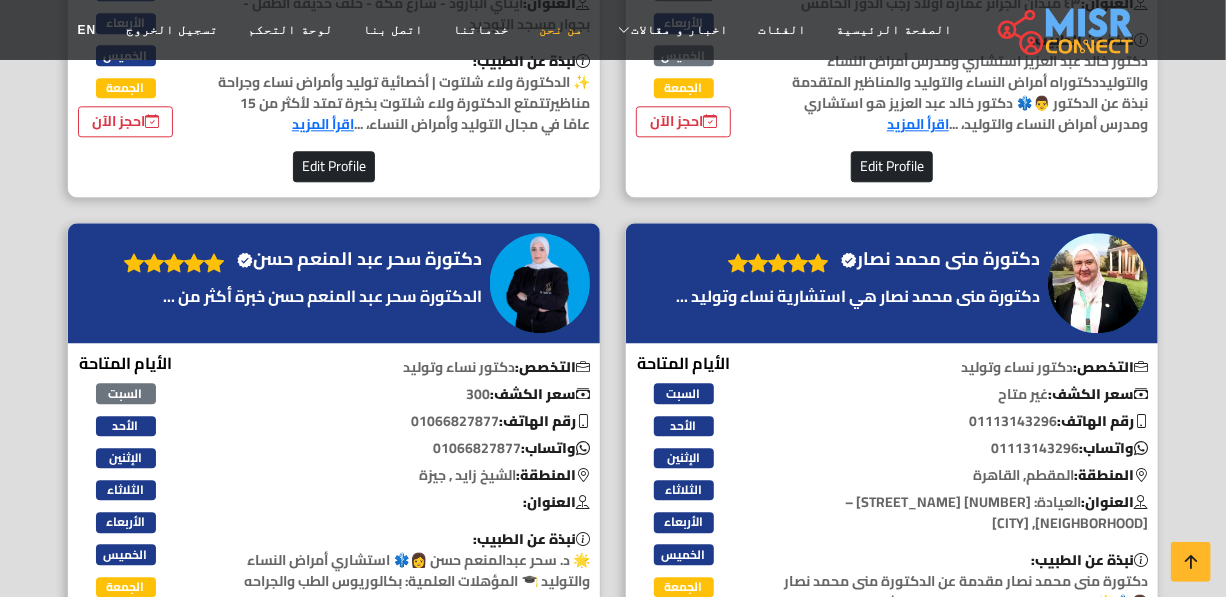 scroll, scrollTop: 2000, scrollLeft: 0, axis: vertical 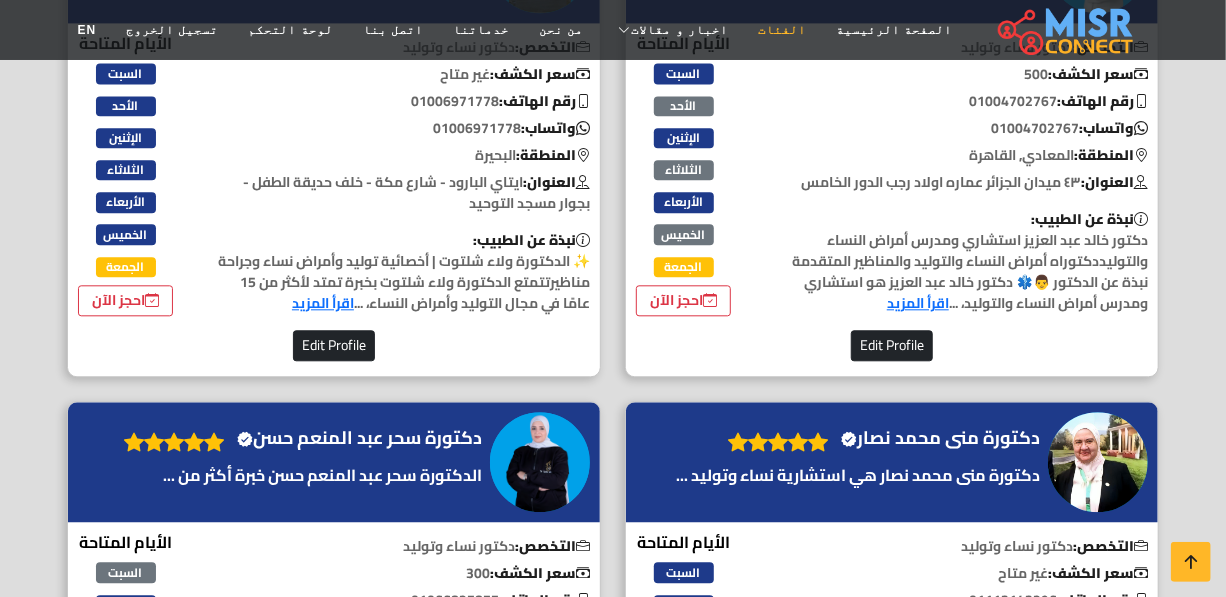 click on "الفئات" at bounding box center (782, 30) 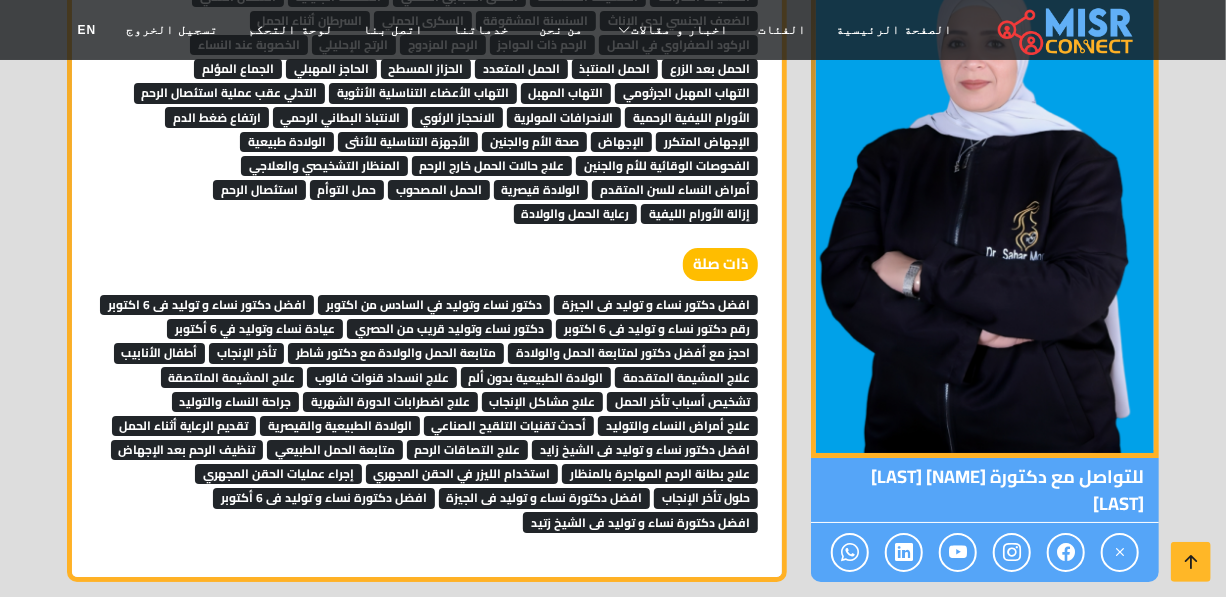 scroll, scrollTop: 3181, scrollLeft: 0, axis: vertical 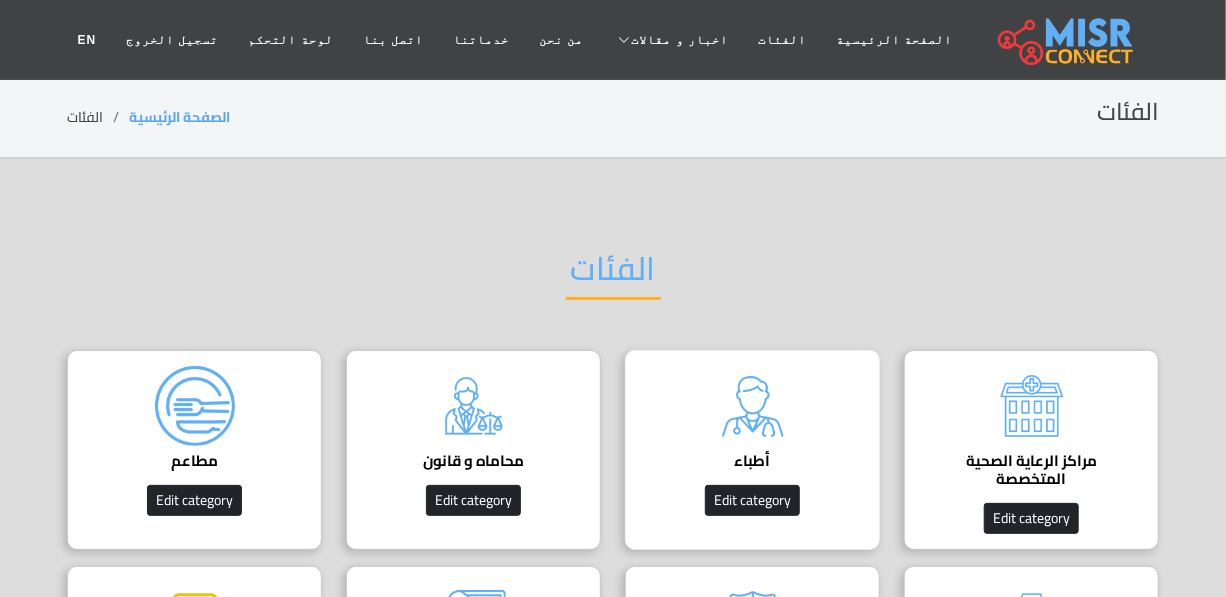 click on "أطباء
دليل الأطباء في [COUNTRY] | اعرف أحسن دكاترة في جميع التخصصات
Edit category" at bounding box center [752, 450] 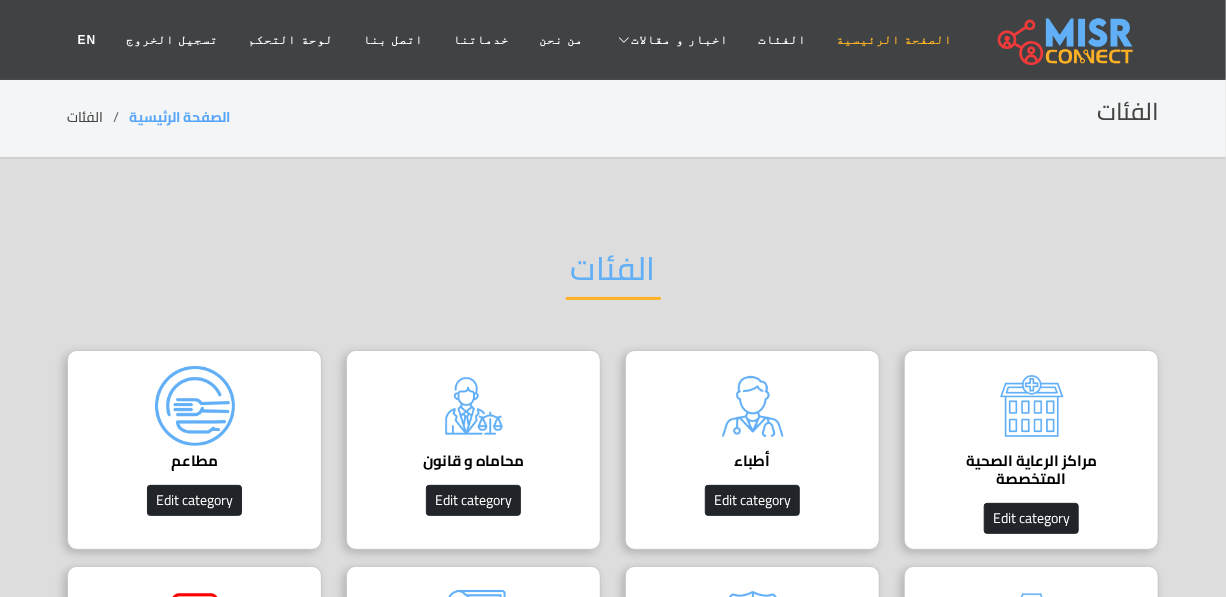 click on "الصفحة الرئيسية" at bounding box center [894, 40] 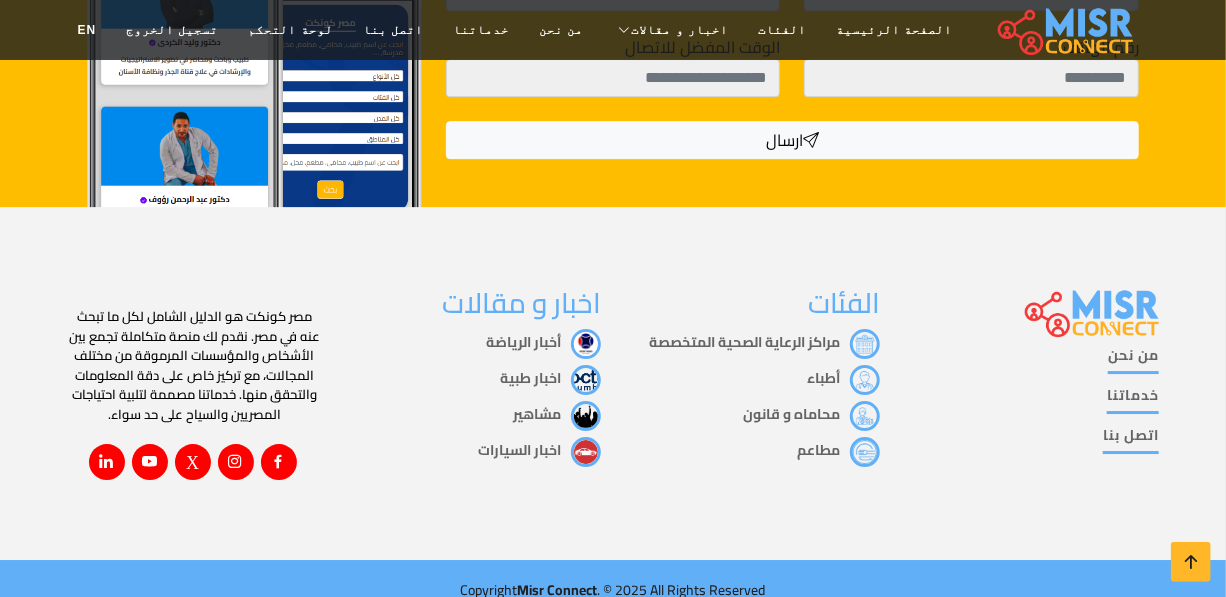 scroll, scrollTop: 2767, scrollLeft: 0, axis: vertical 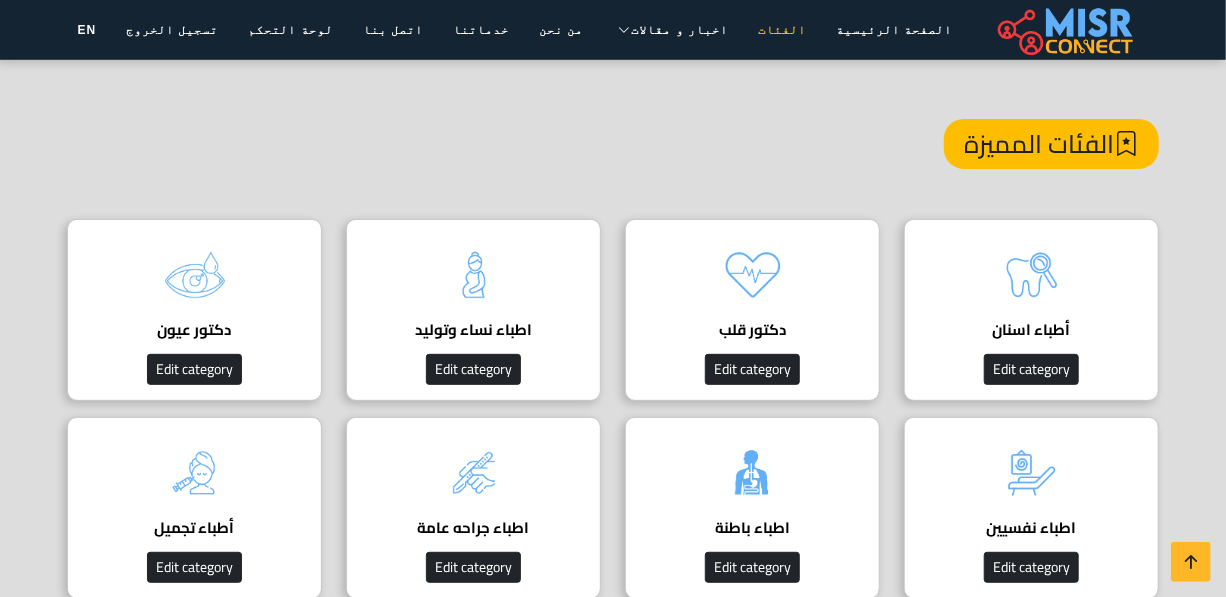 click on "الفئات" at bounding box center [782, 30] 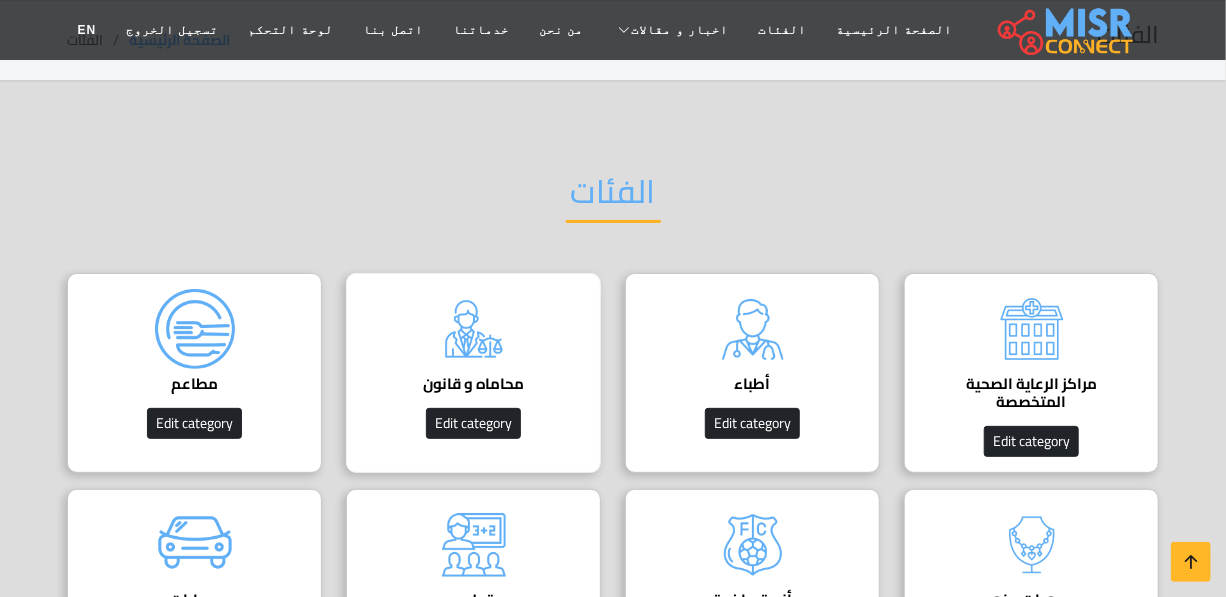 scroll, scrollTop: 181, scrollLeft: 0, axis: vertical 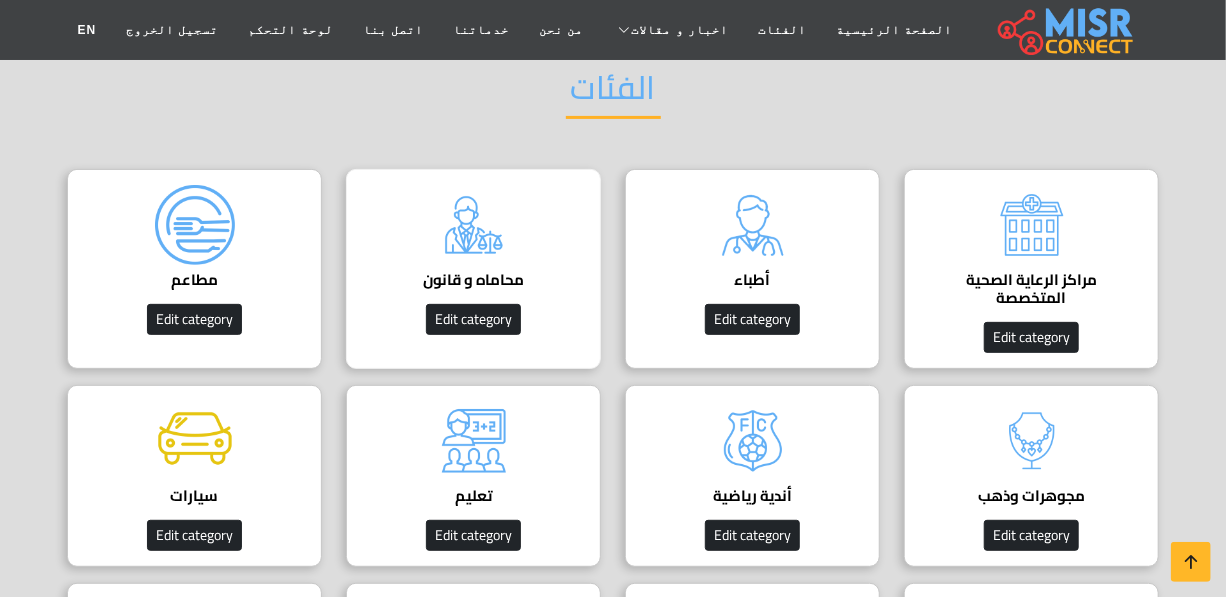 click at bounding box center [474, 225] 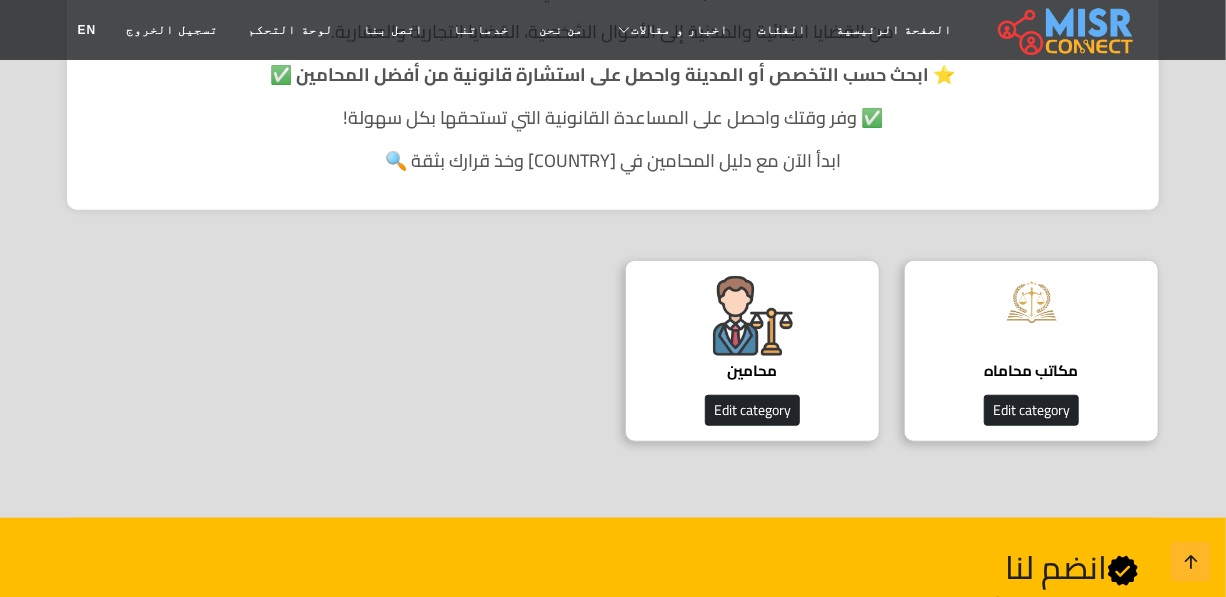 scroll, scrollTop: 636, scrollLeft: 0, axis: vertical 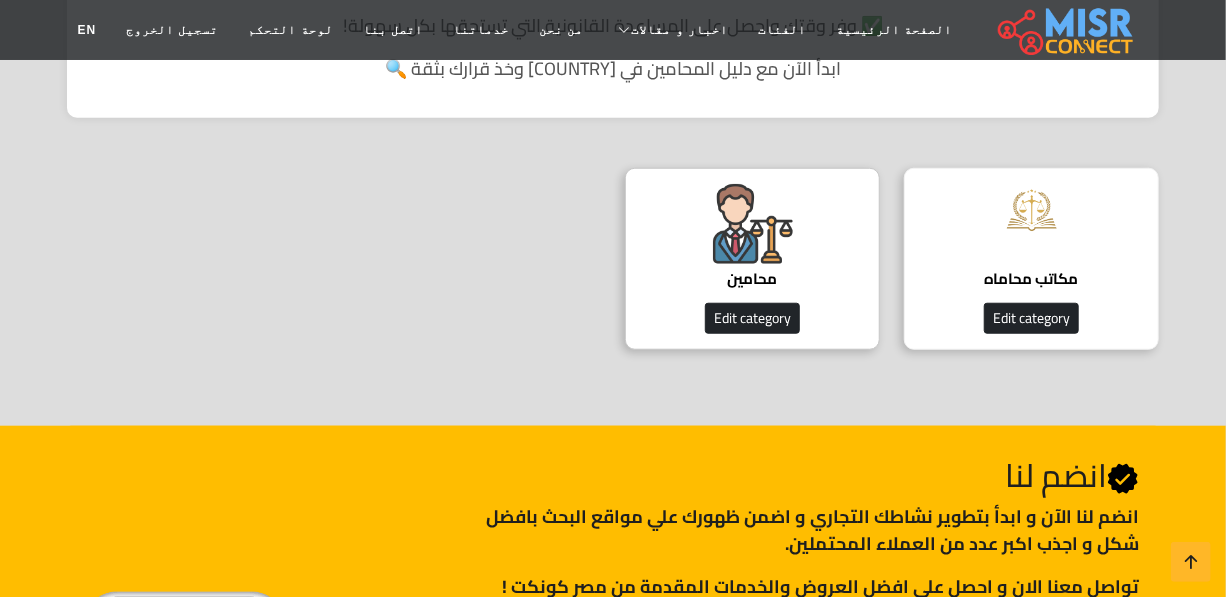 click at bounding box center [1032, 210] 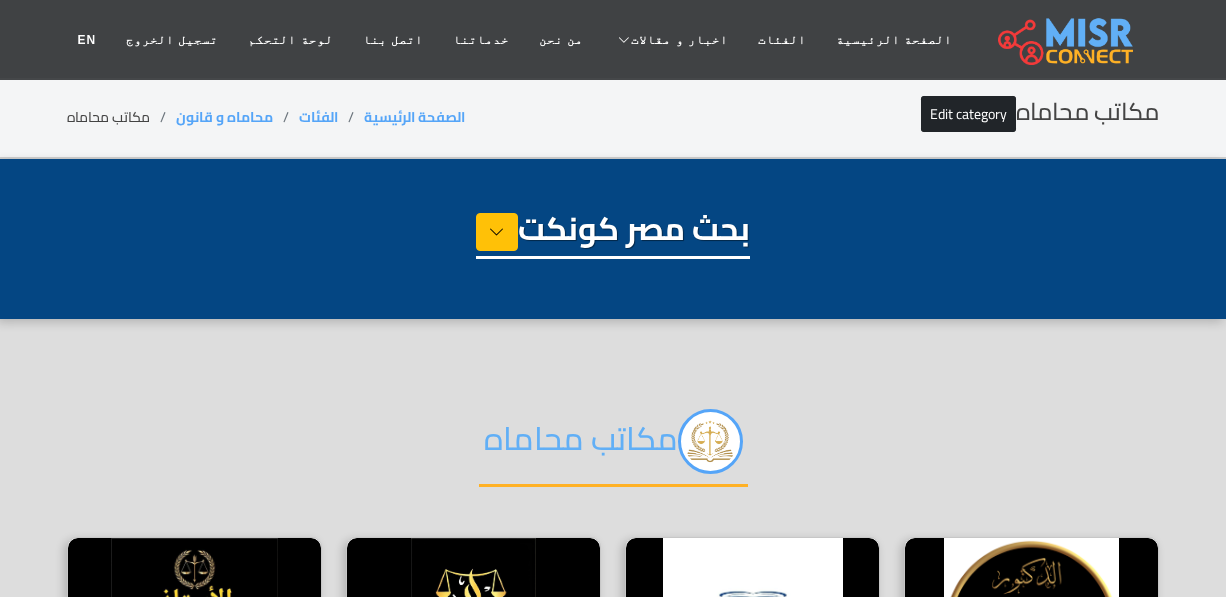 select on "**********" 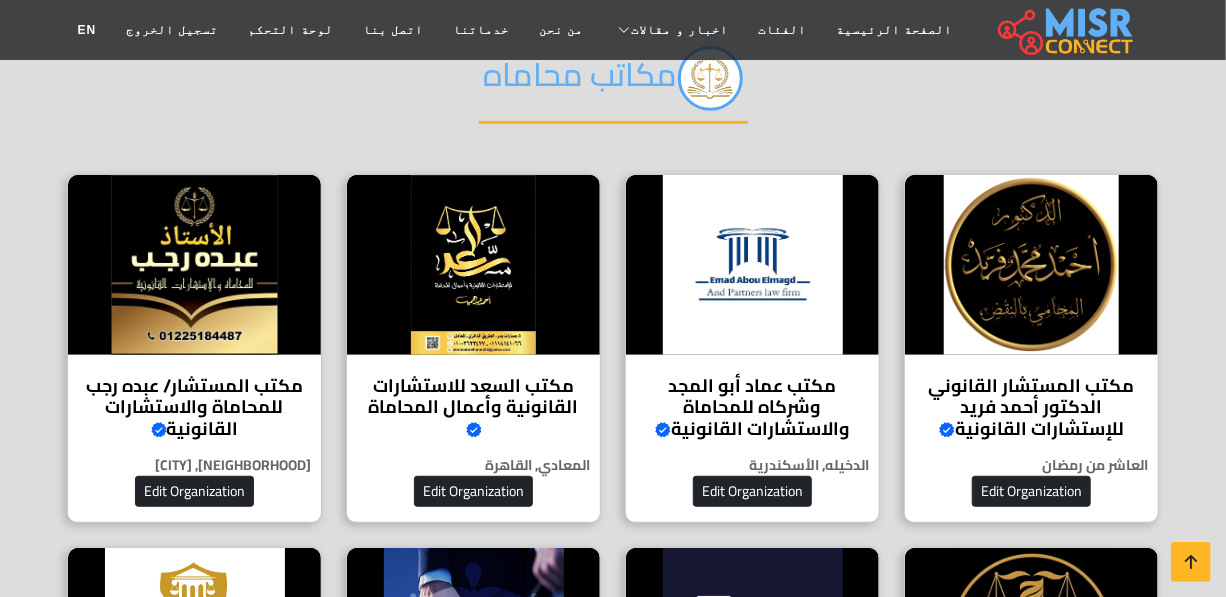scroll, scrollTop: 454, scrollLeft: 0, axis: vertical 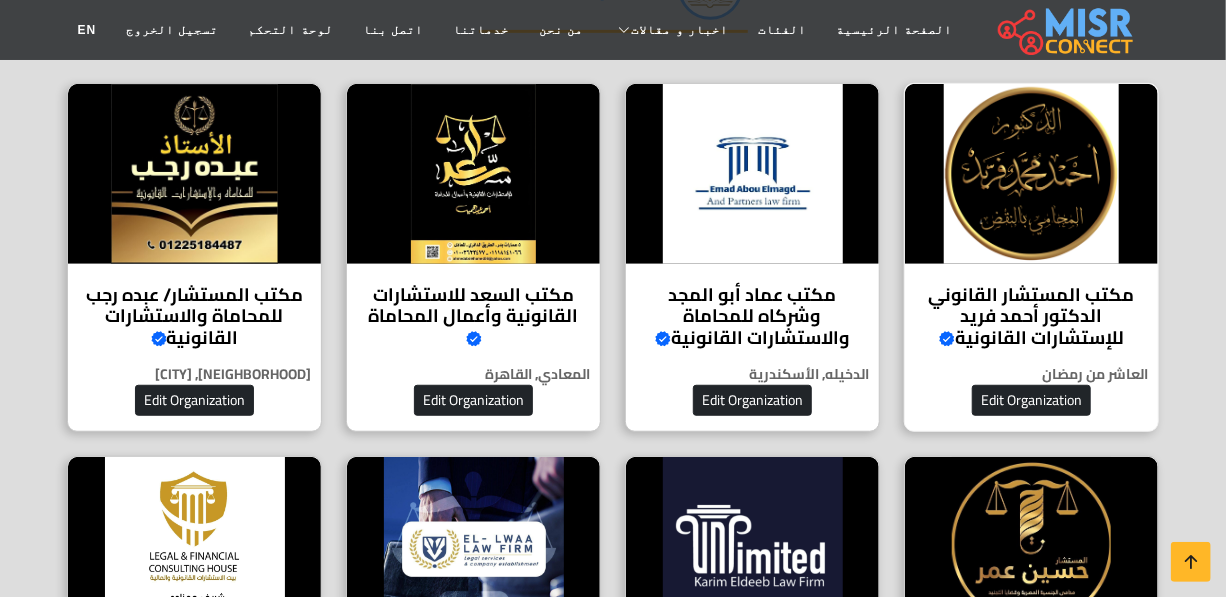 click on "مكتب المستشار القانوني الدكتور [PERSON] [LAST_NAME] للإستشارات القانونية
Verified account
مكتب الدكتور [PERSON] [LAST_NAME] للمحاماة محامٍ بالنقض – دكتوراه في القانون الإداري – مستشار تحكيم دولي
عضو اتحاد المحامين العرب – المستشار القانوني لصحيفة نبض الإمارات – كاتب عمود أسبوعي في جريدة البلاد البحرينية.
[NEIGHBORHOOD]
Edit Organization" at bounding box center (1031, 257) 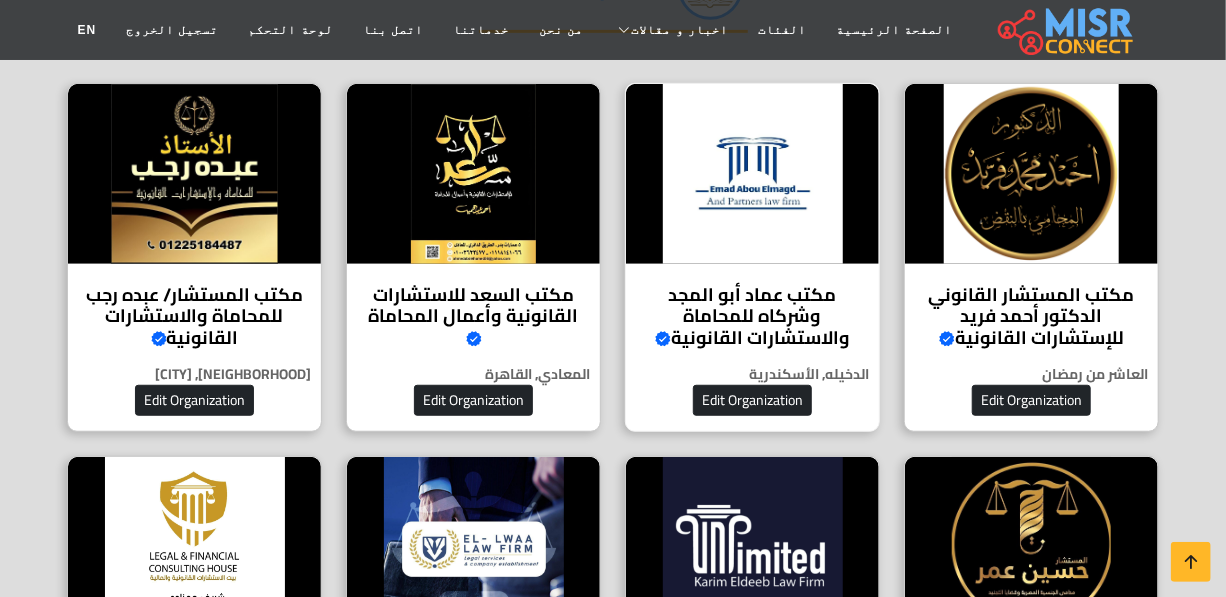 click at bounding box center [752, 174] 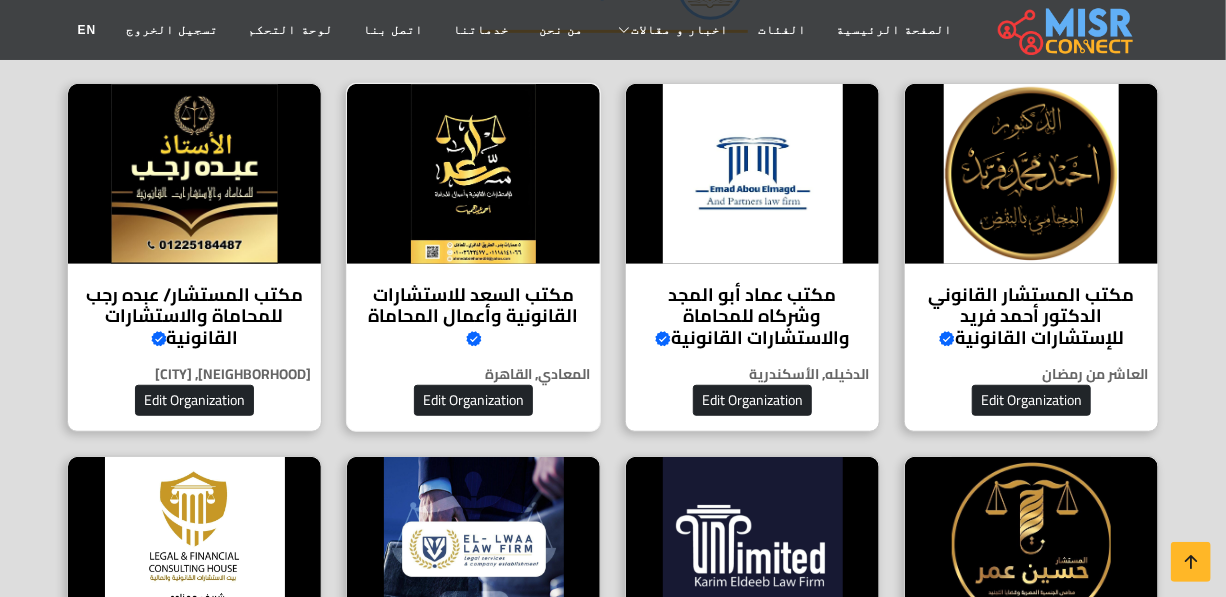 click at bounding box center [473, 174] 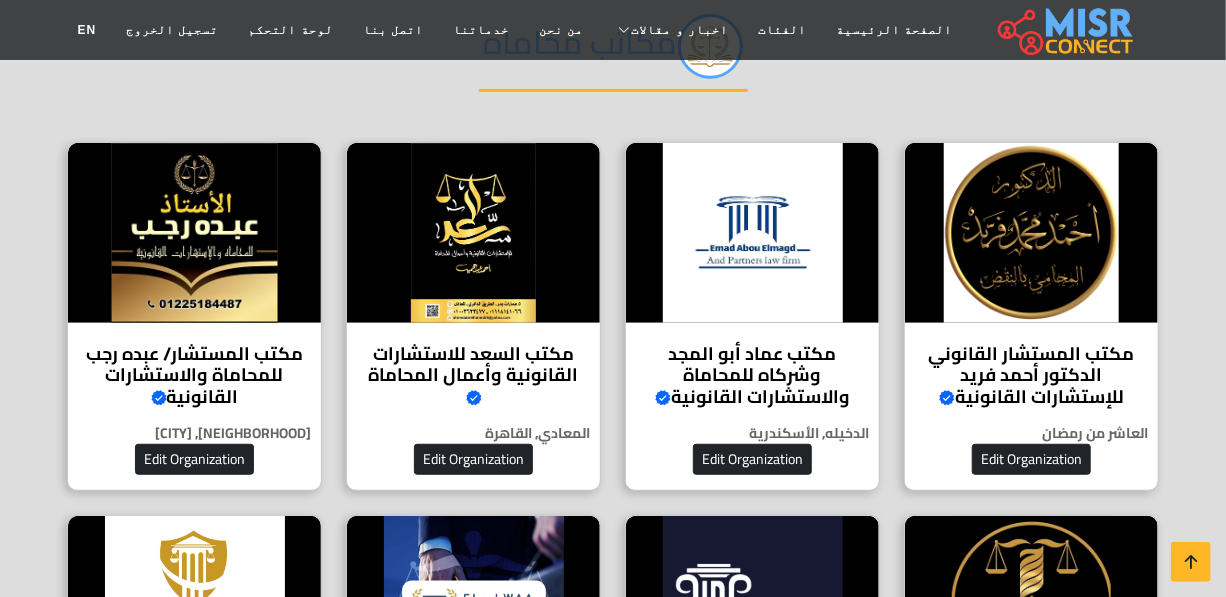 scroll, scrollTop: 363, scrollLeft: 0, axis: vertical 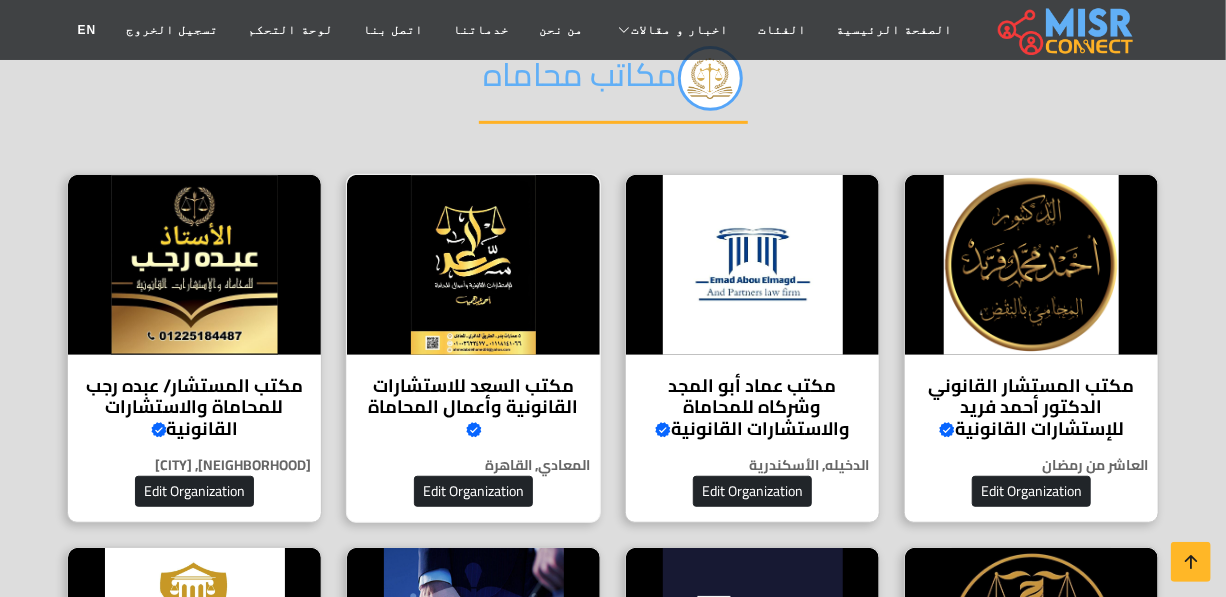 click at bounding box center (473, 265) 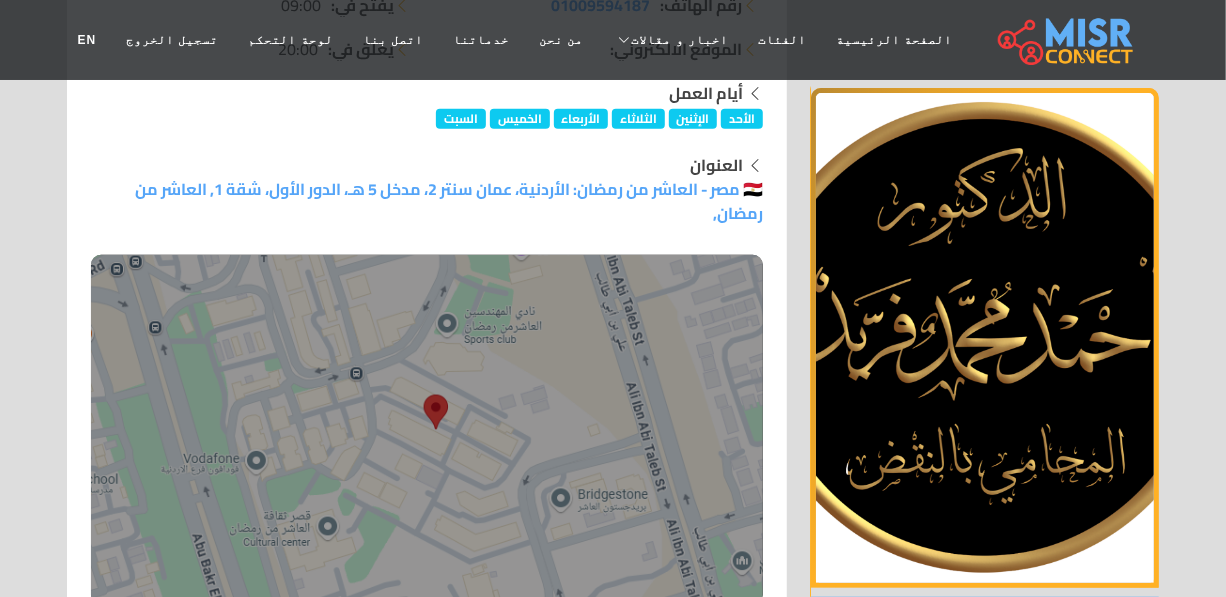scroll, scrollTop: 564, scrollLeft: 0, axis: vertical 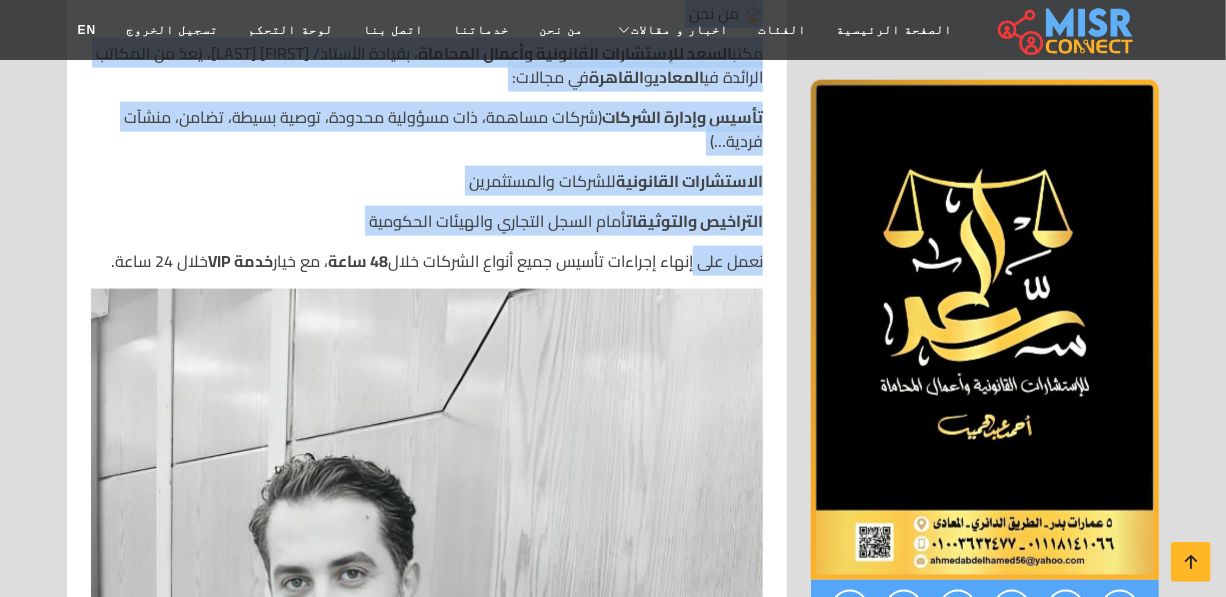 drag, startPoint x: 761, startPoint y: 233, endPoint x: 93, endPoint y: 241, distance: 668.0479 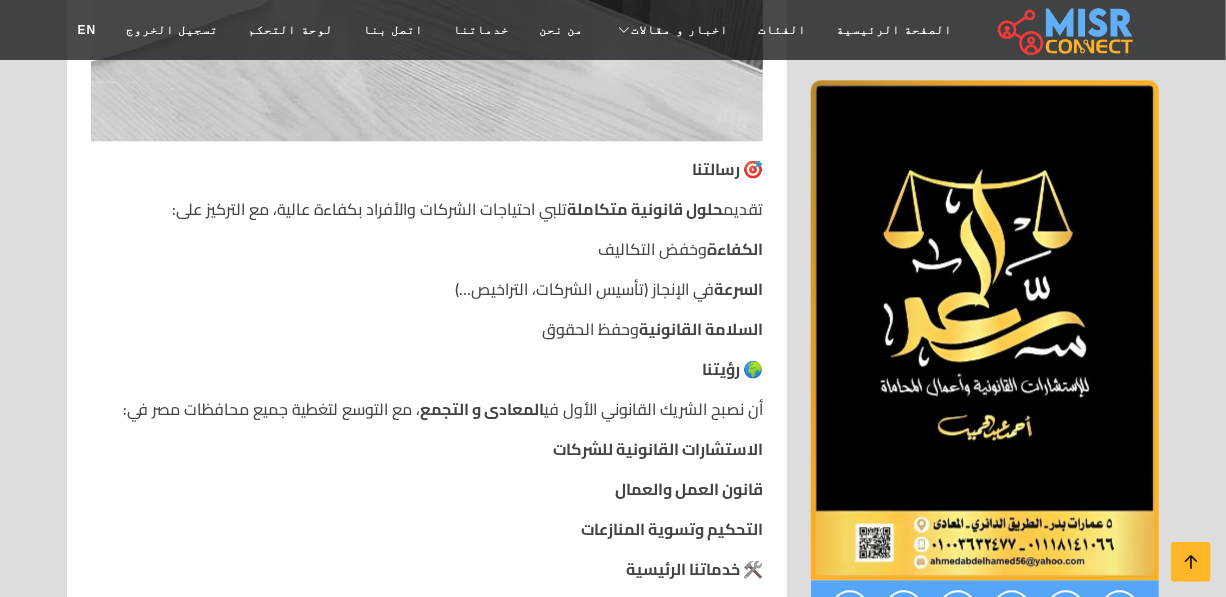 scroll, scrollTop: 2090, scrollLeft: 0, axis: vertical 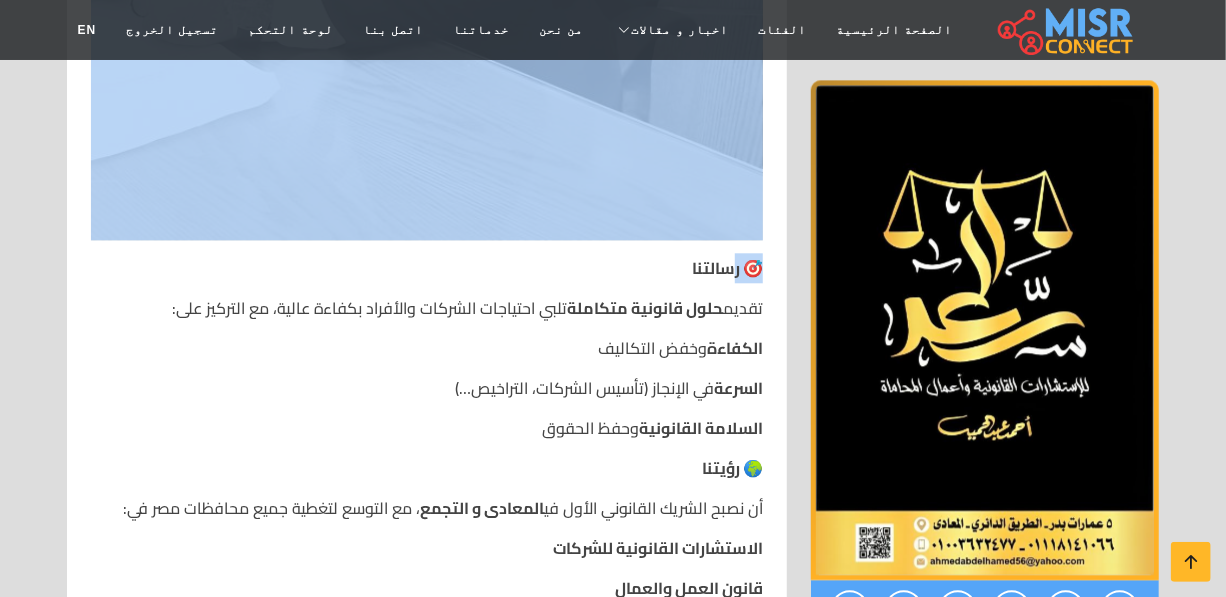 drag, startPoint x: 770, startPoint y: 258, endPoint x: 734, endPoint y: 277, distance: 40.706264 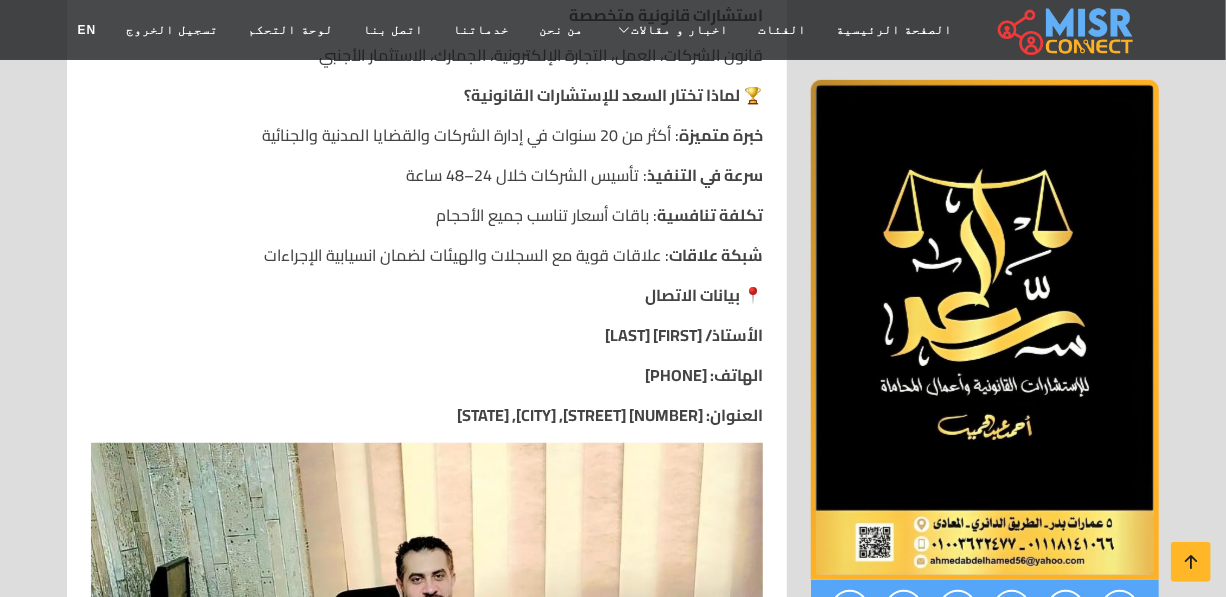 scroll, scrollTop: 3818, scrollLeft: 0, axis: vertical 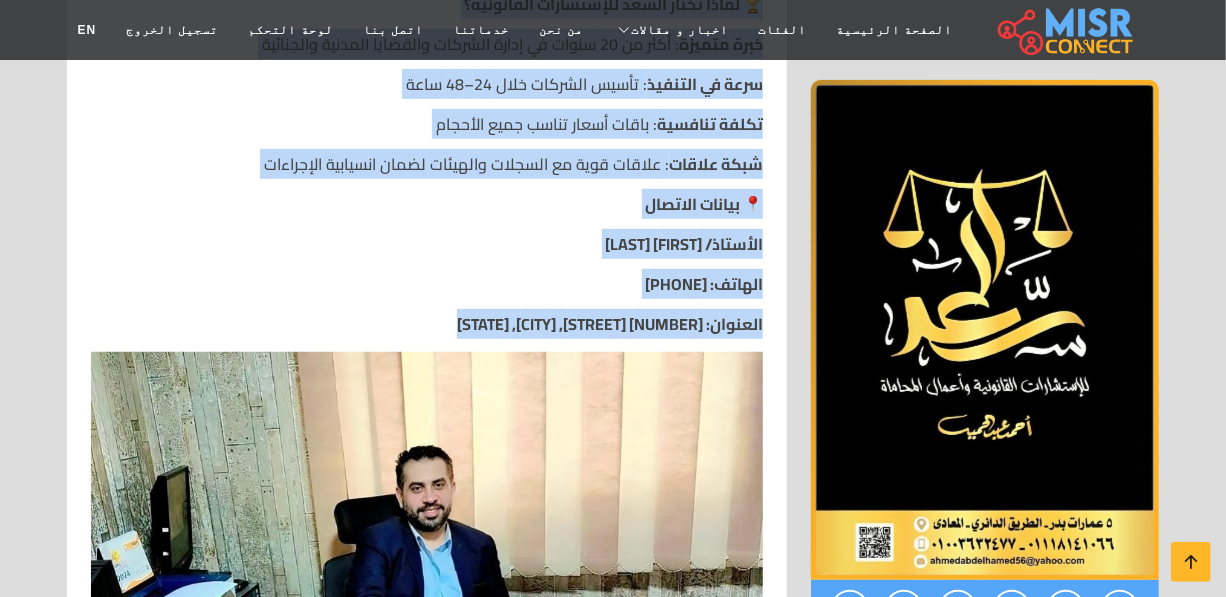drag, startPoint x: 769, startPoint y: 263, endPoint x: 372, endPoint y: 336, distance: 403.6558 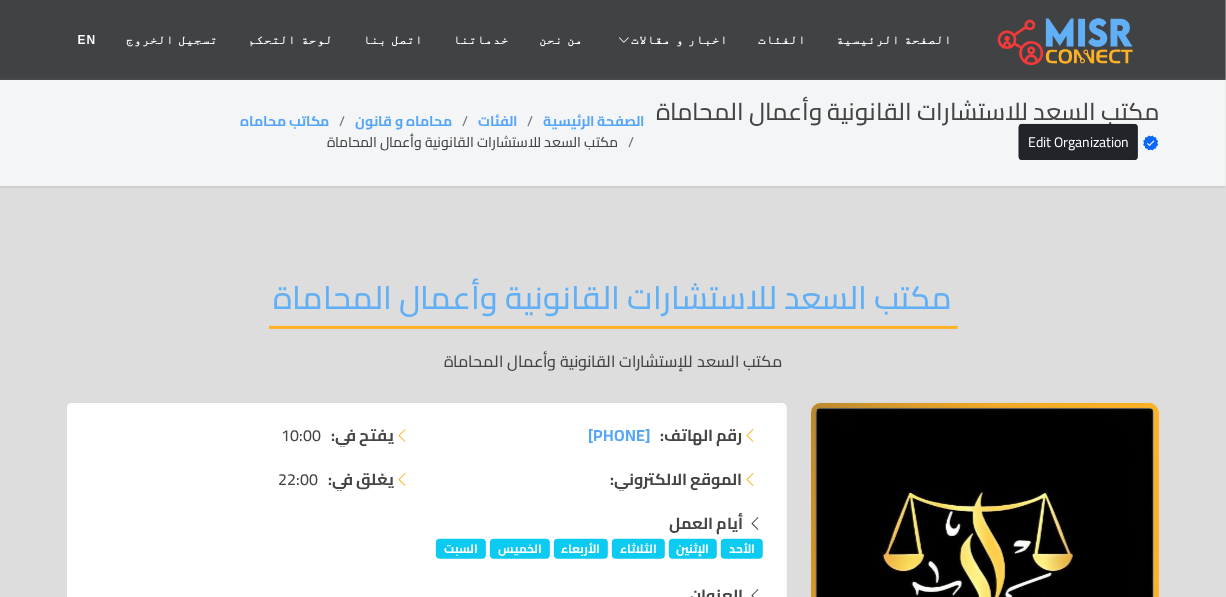 scroll, scrollTop: 272, scrollLeft: 0, axis: vertical 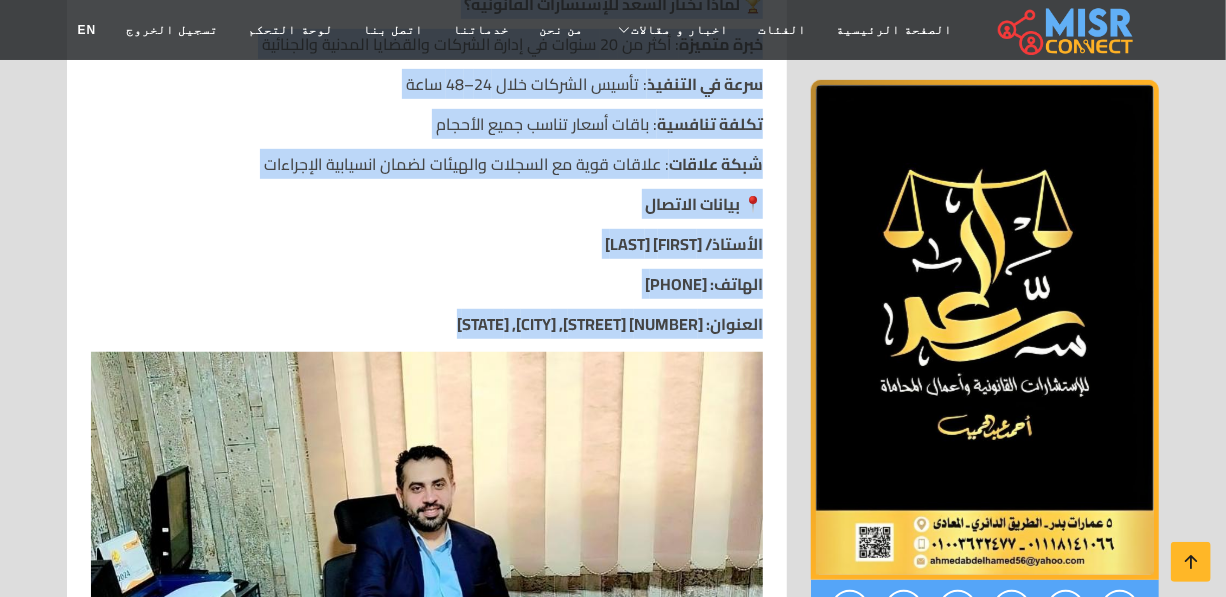 drag, startPoint x: 779, startPoint y: 316, endPoint x: 334, endPoint y: 333, distance: 445.32462 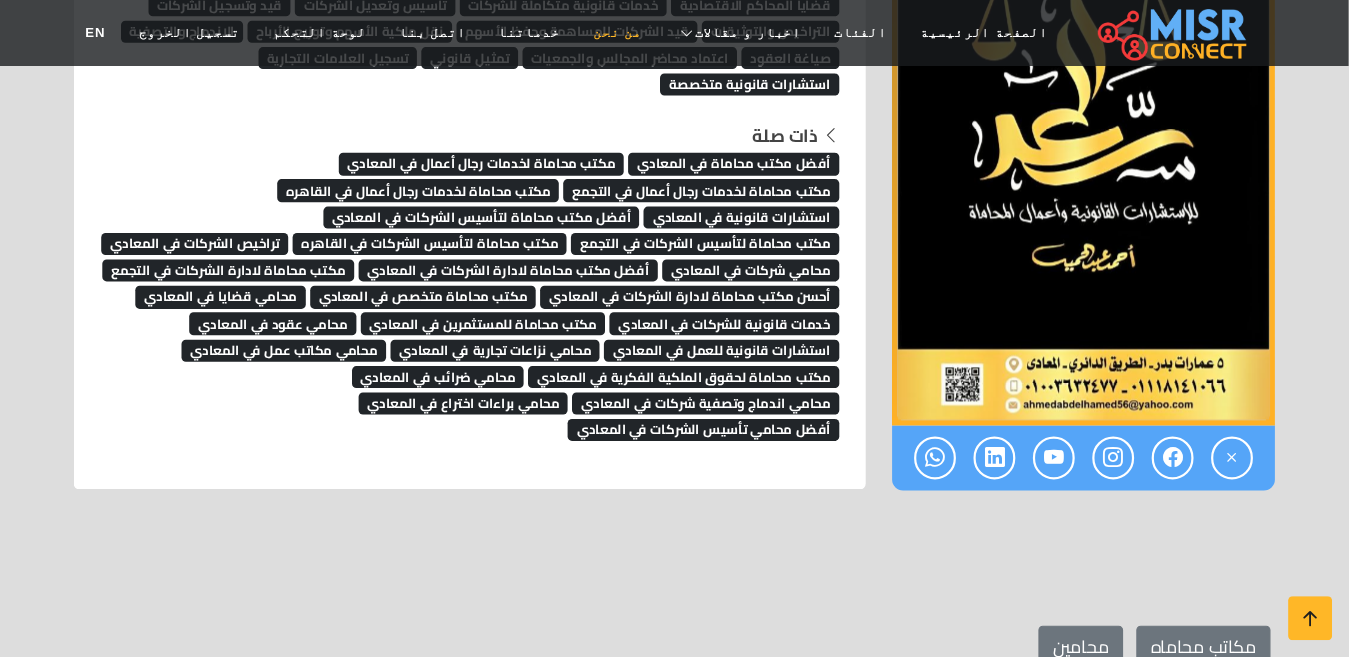 scroll, scrollTop: 4818, scrollLeft: 0, axis: vertical 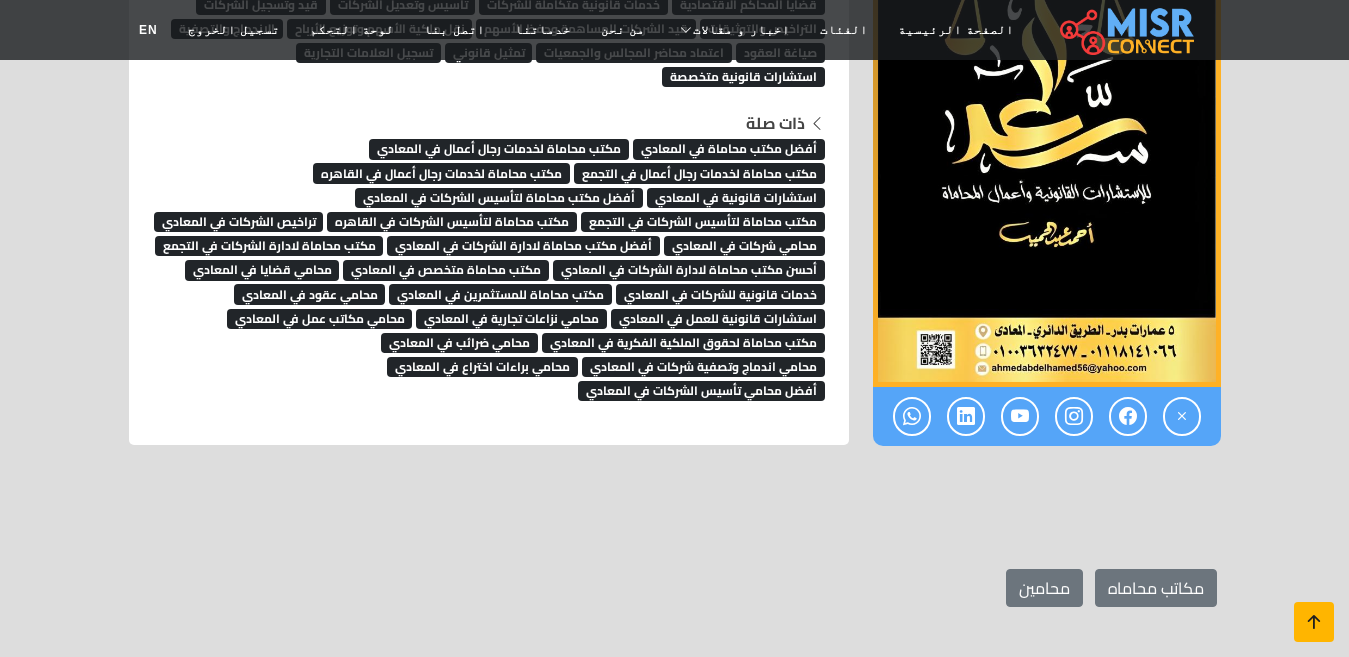click at bounding box center (1314, 622) 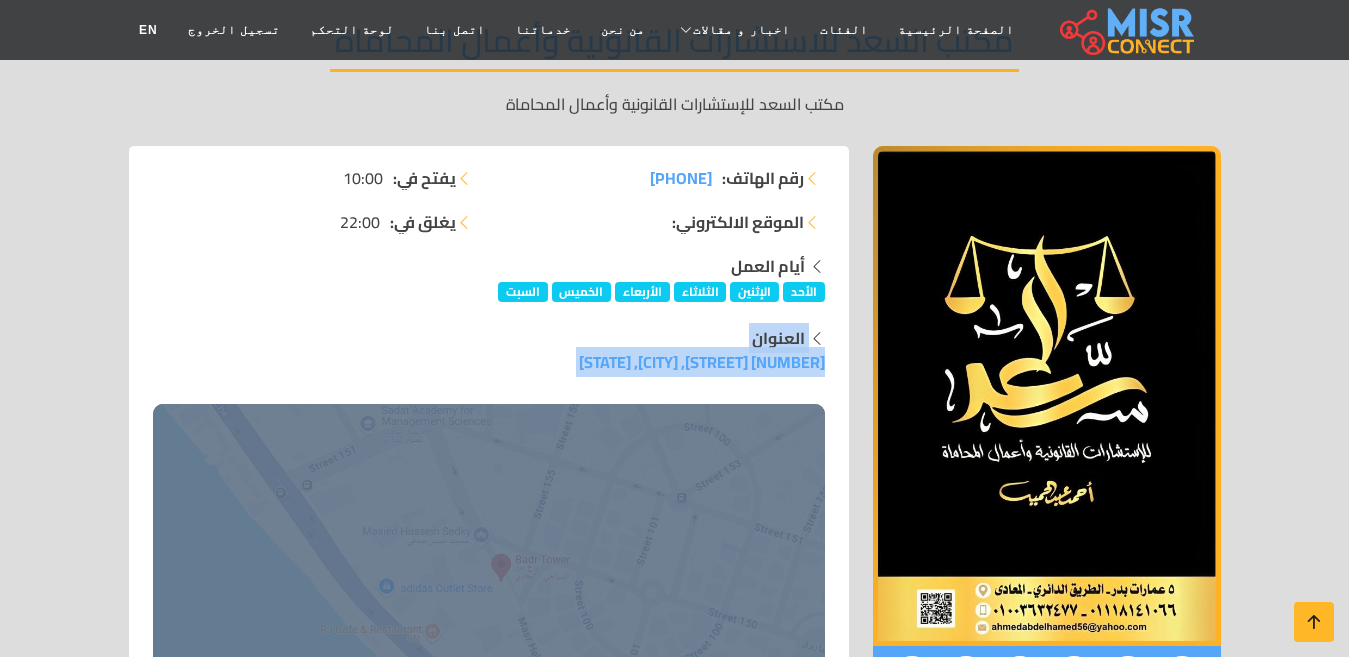 scroll, scrollTop: 0, scrollLeft: 0, axis: both 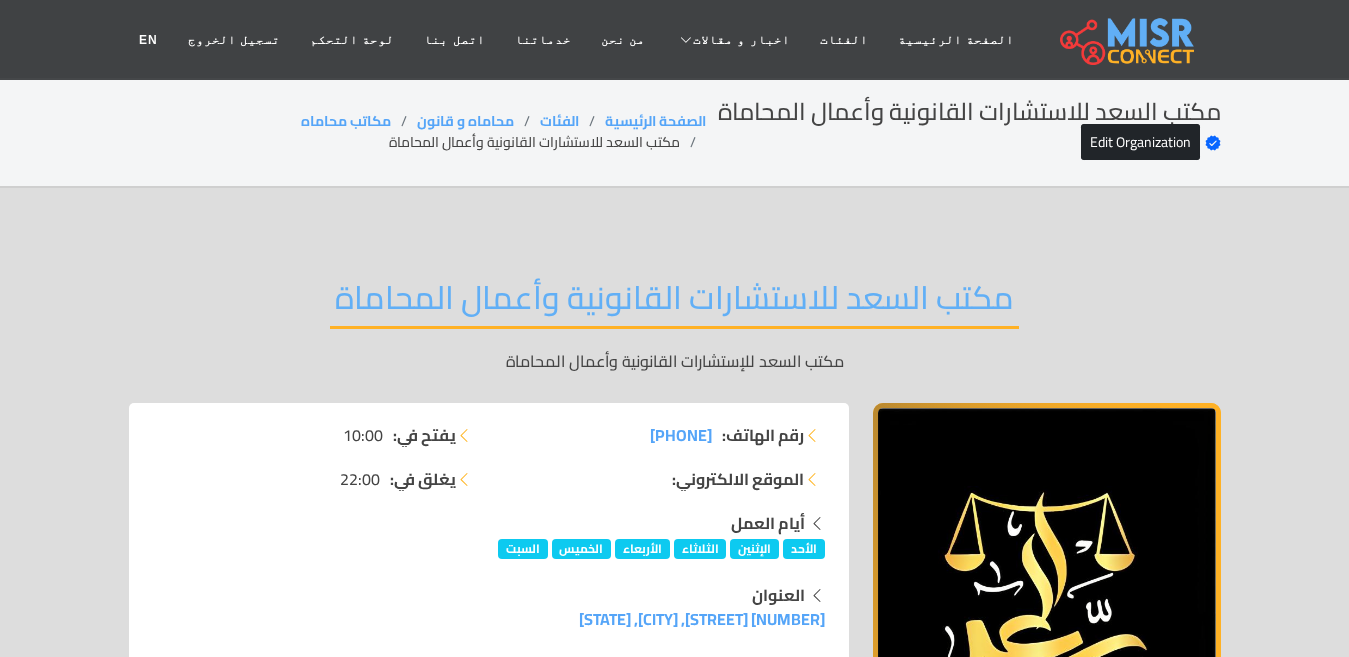 click on "مكتب السعد للاستشارات القانونية وأعمال المحاماة
مكتب السعد للإستشارات القانونية وأعمال المحاماة" at bounding box center [675, 325] 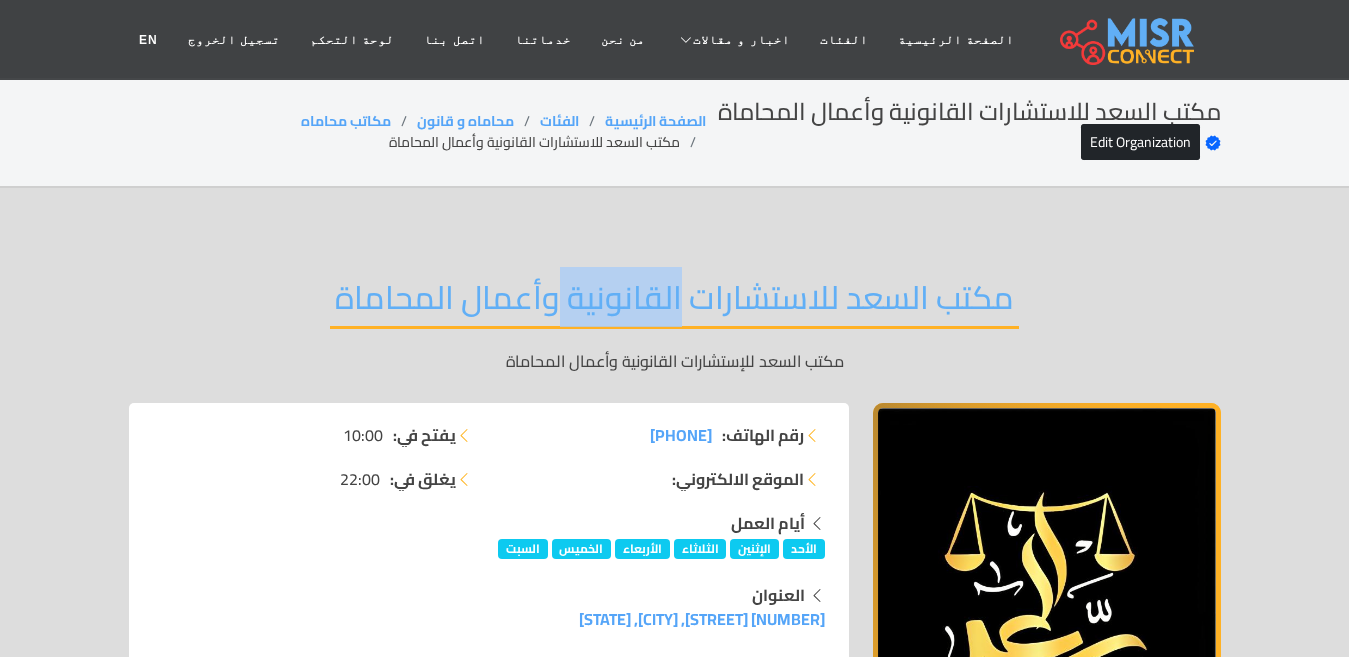 click on "مكتب السعد للاستشارات القانونية وأعمال المحاماة" at bounding box center [674, 303] 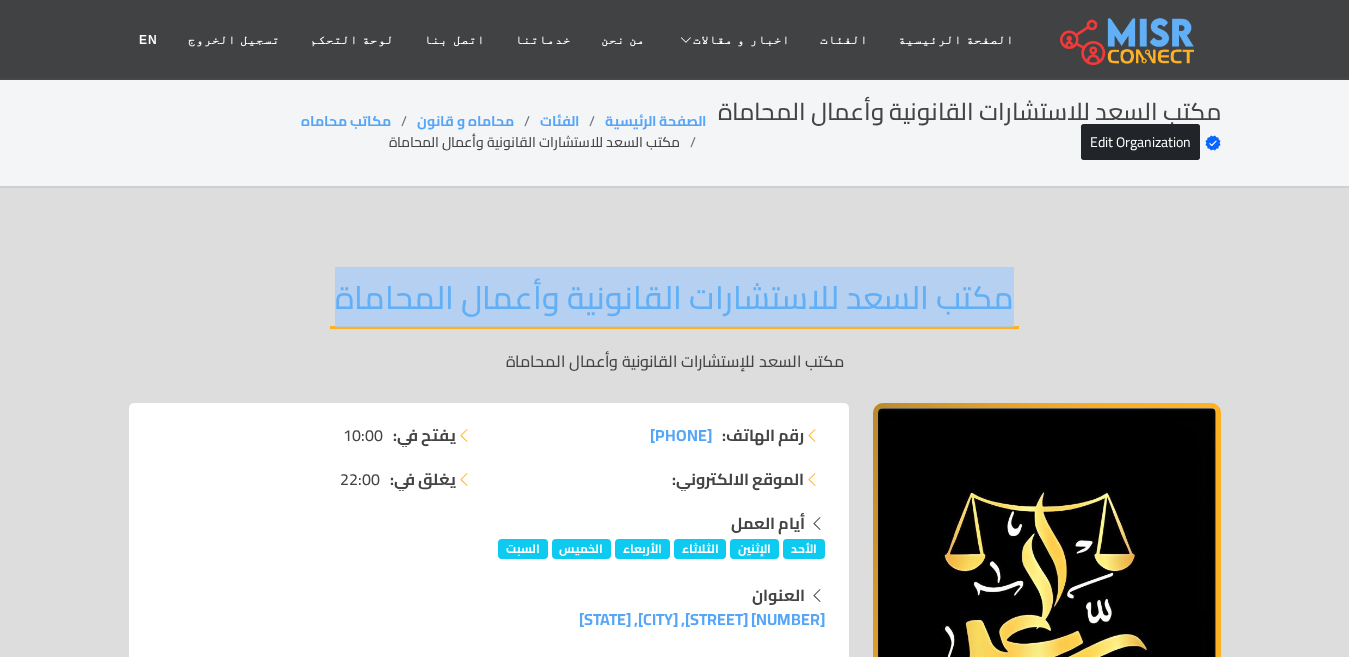 click on "مكتب السعد للاستشارات القانونية وأعمال المحاماة" at bounding box center (674, 303) 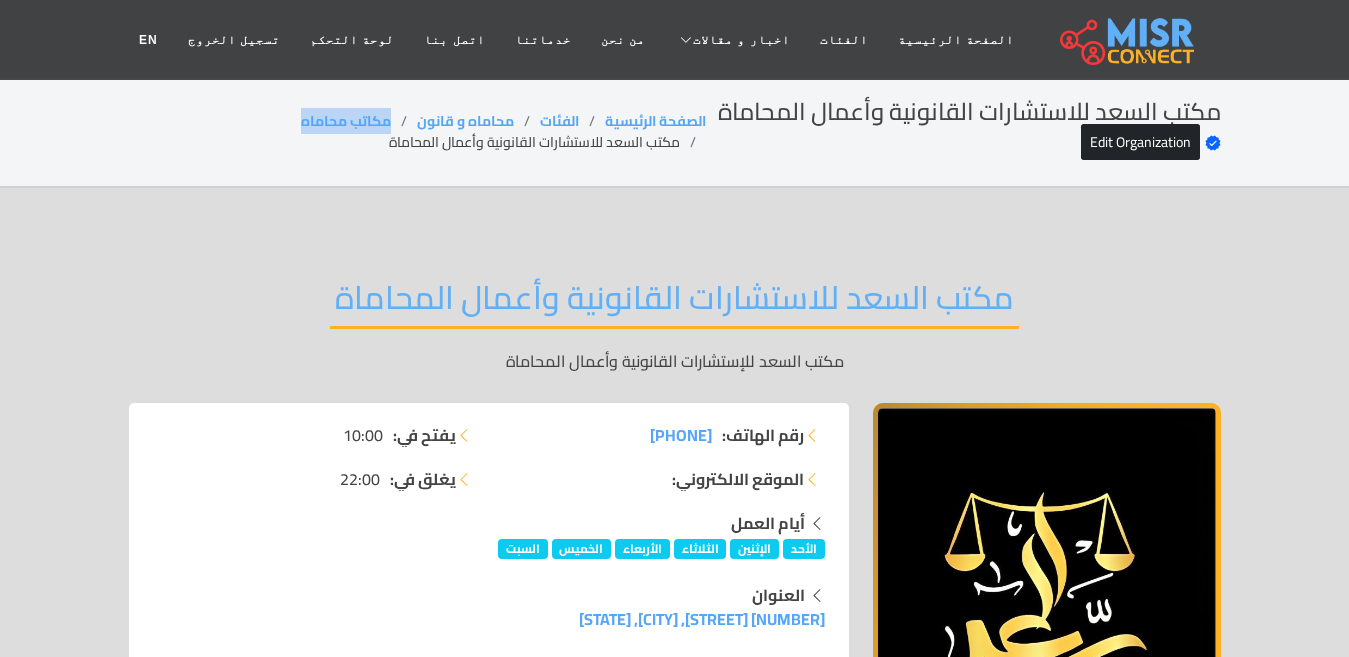 drag, startPoint x: 391, startPoint y: 110, endPoint x: 259, endPoint y: 95, distance: 132.84953 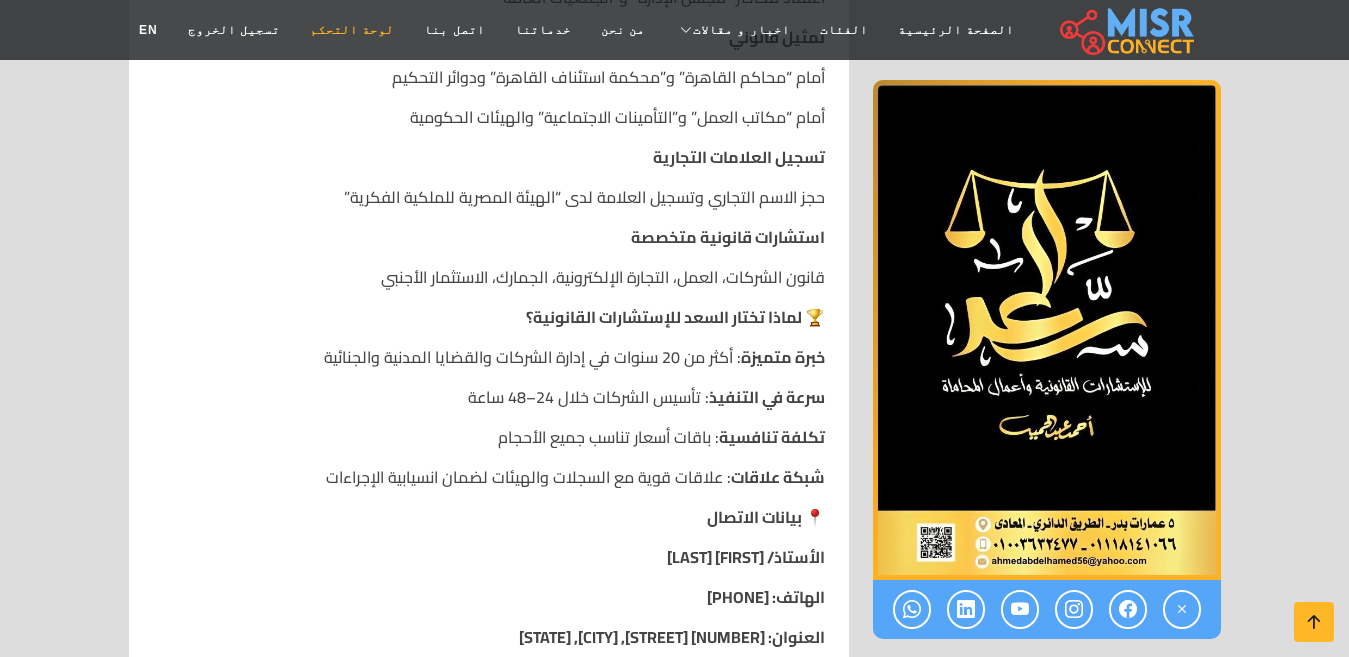 scroll, scrollTop: 3500, scrollLeft: 0, axis: vertical 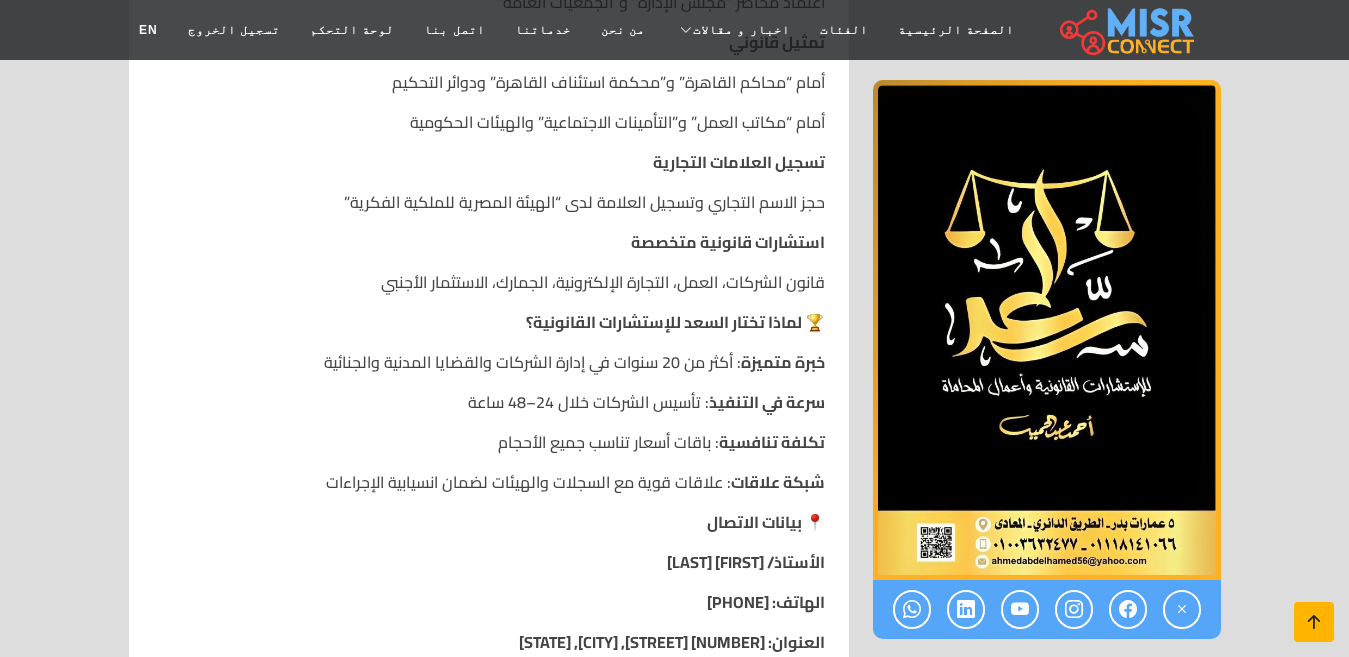 click at bounding box center [1314, 622] 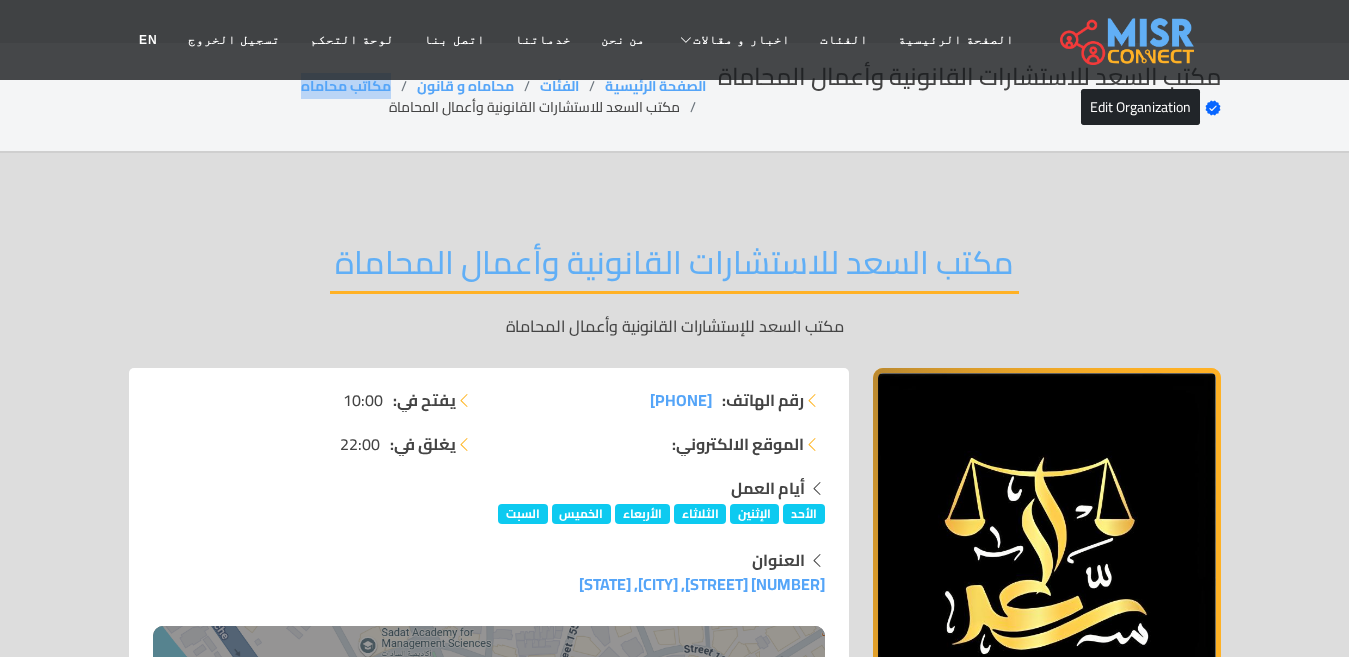 scroll, scrollTop: 0, scrollLeft: 0, axis: both 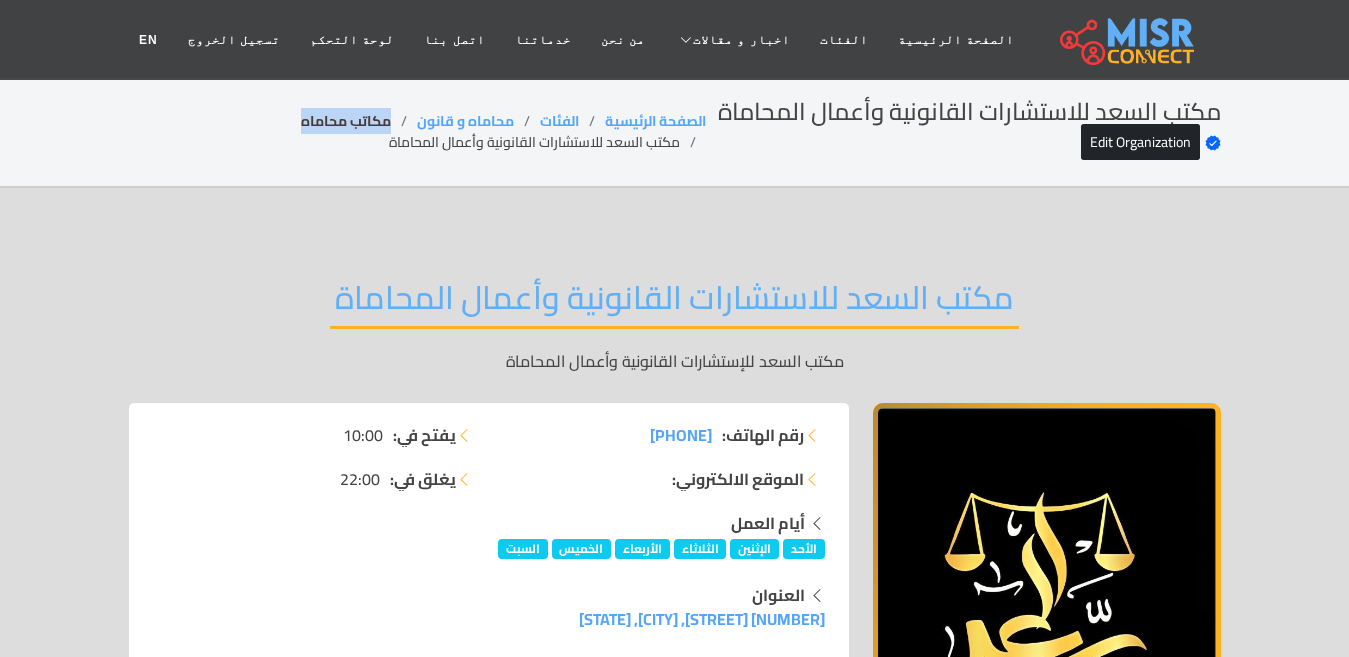 copy on "مكاتب محاماه" 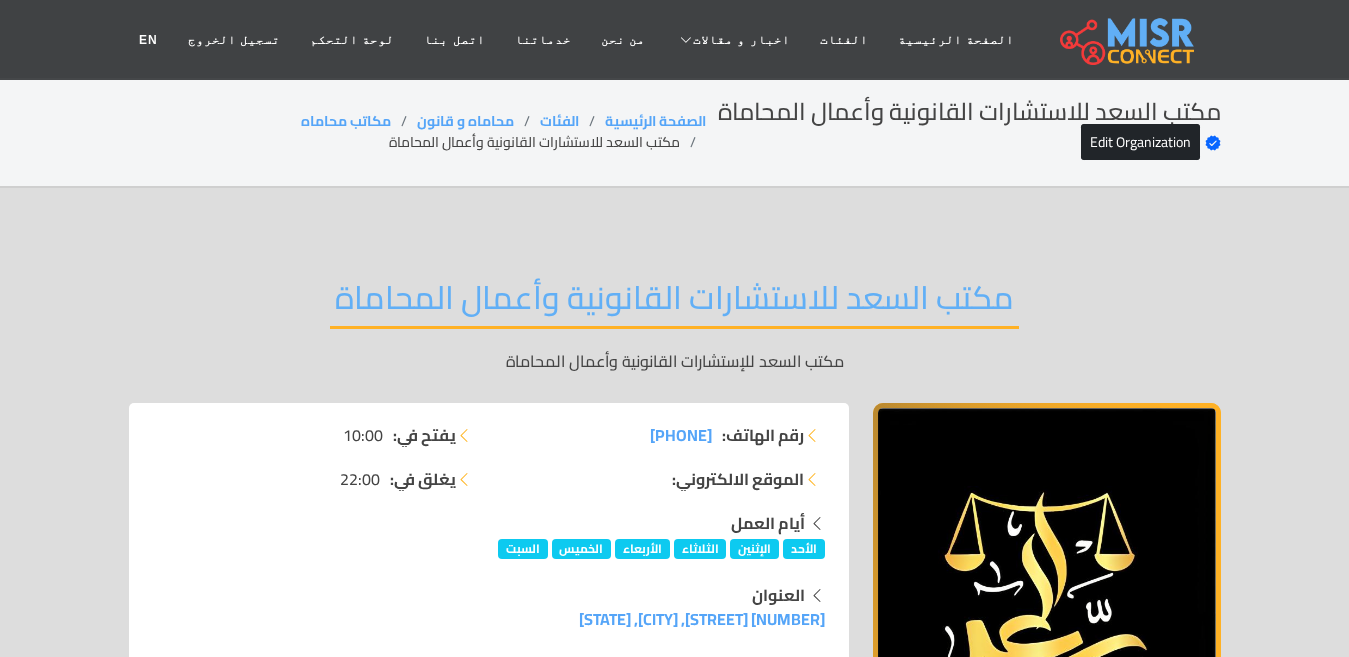 click on "مكتب السعد للاستشارات القانونية وأعمال المحاماة" at bounding box center [674, 303] 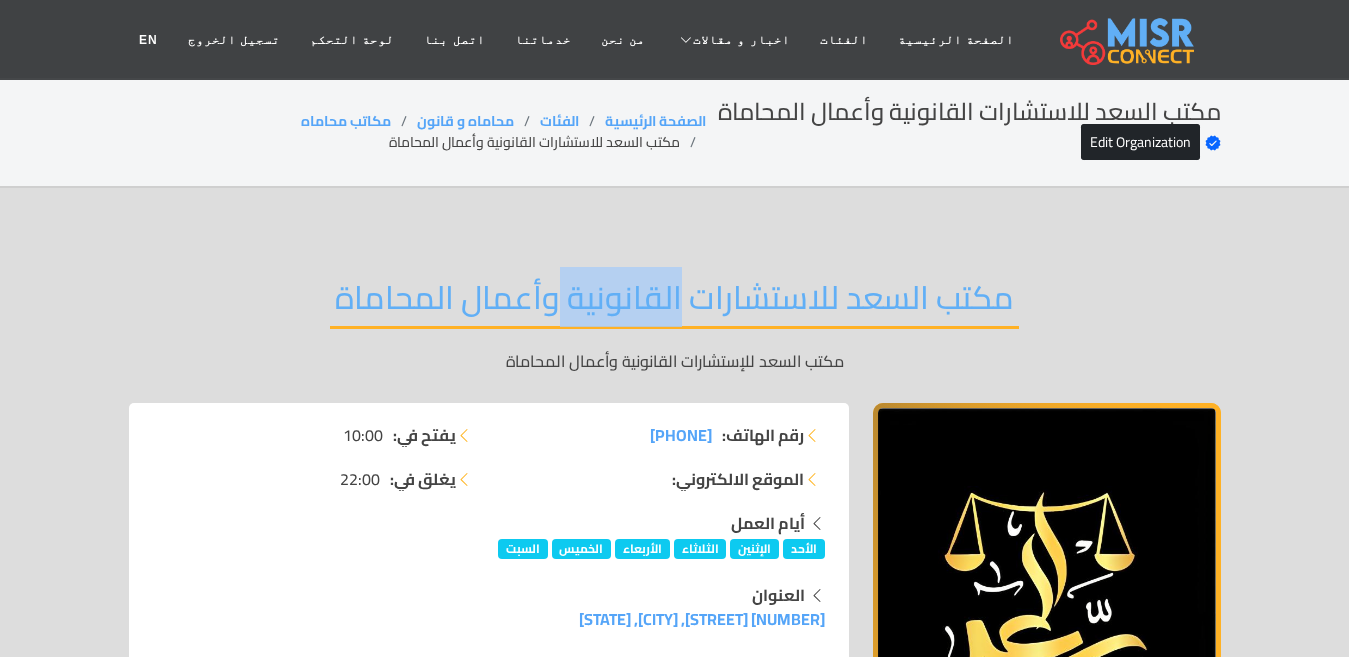 click on "مكتب السعد للاستشارات القانونية وأعمال المحاماة" at bounding box center [674, 303] 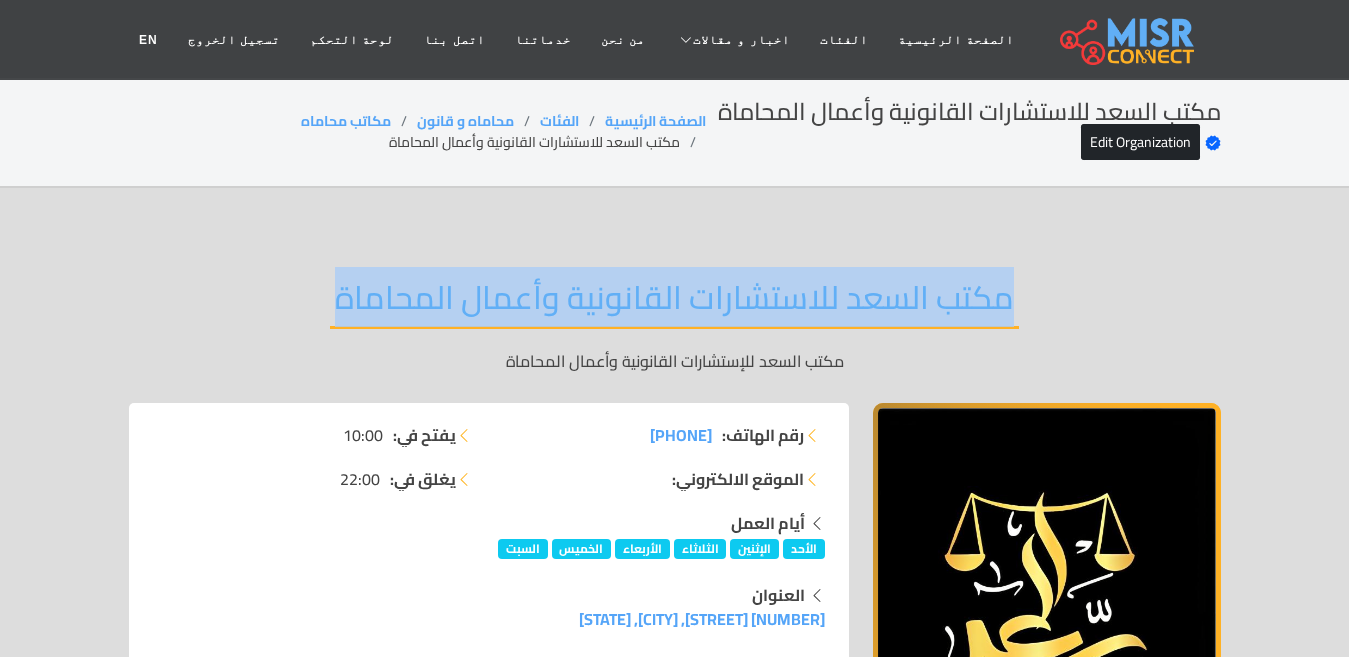 click on "مكتب السعد للاستشارات القانونية وأعمال المحاماة" at bounding box center (674, 303) 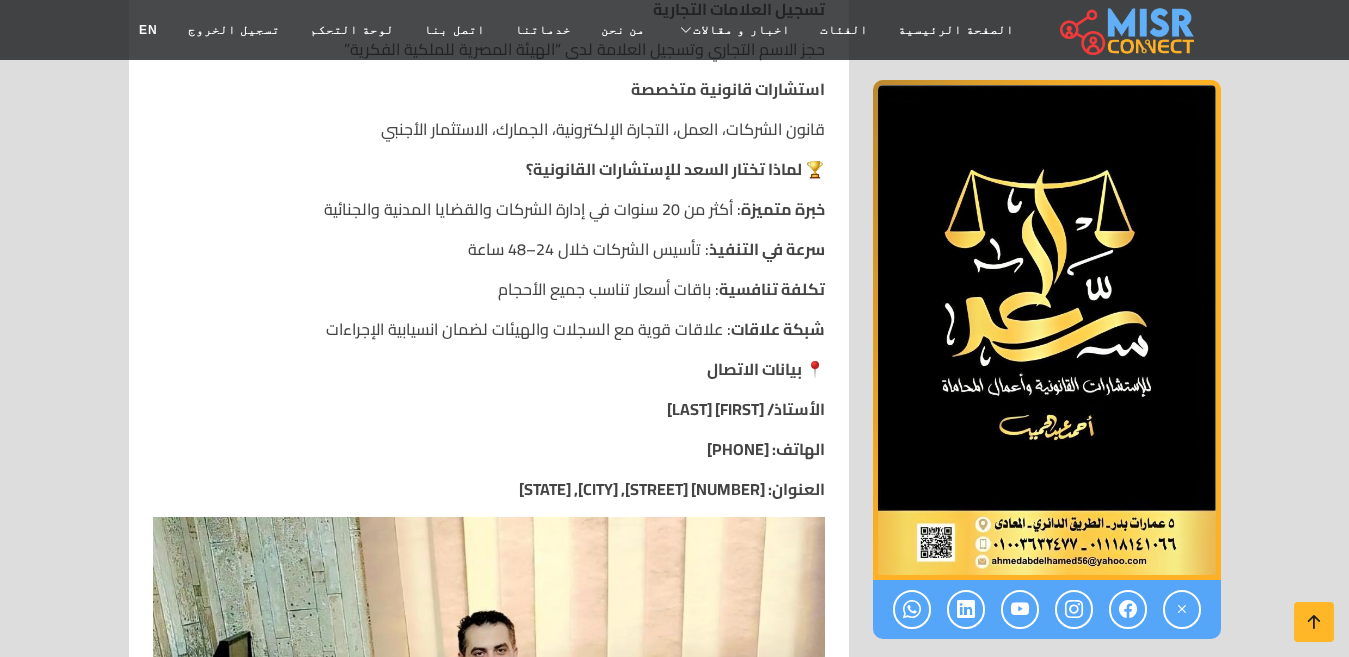 scroll, scrollTop: 3500, scrollLeft: 0, axis: vertical 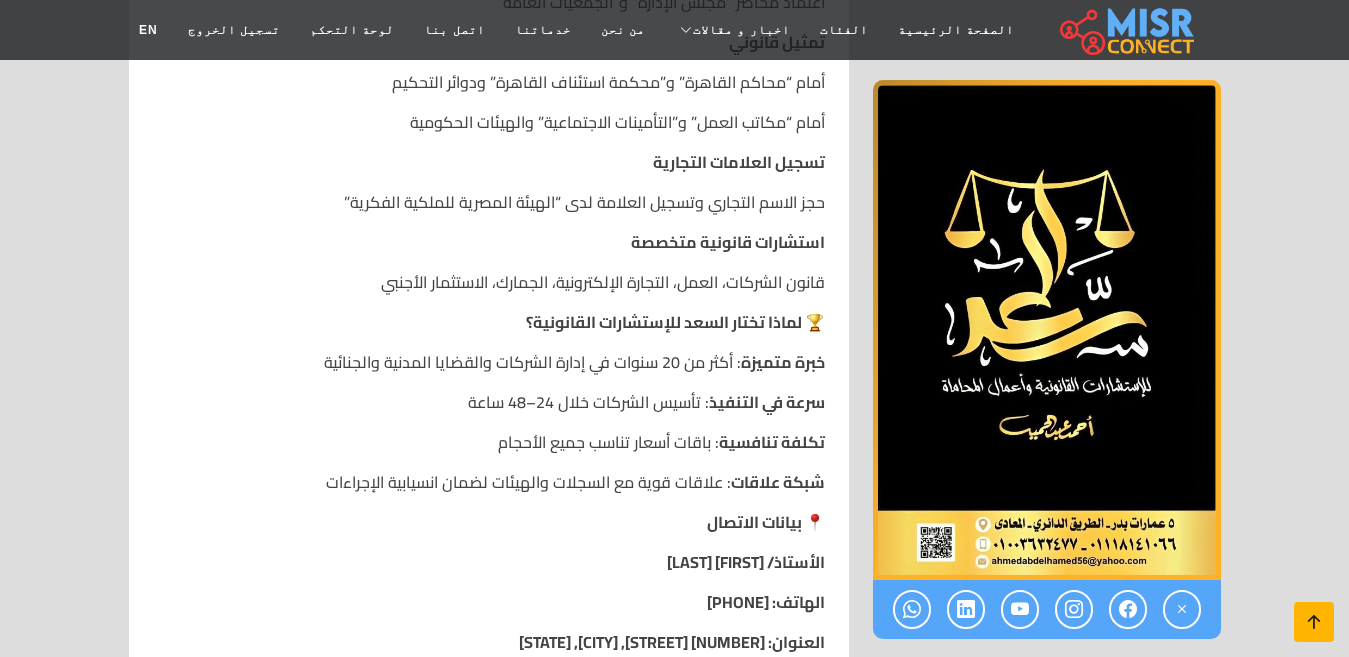 click at bounding box center (1314, 622) 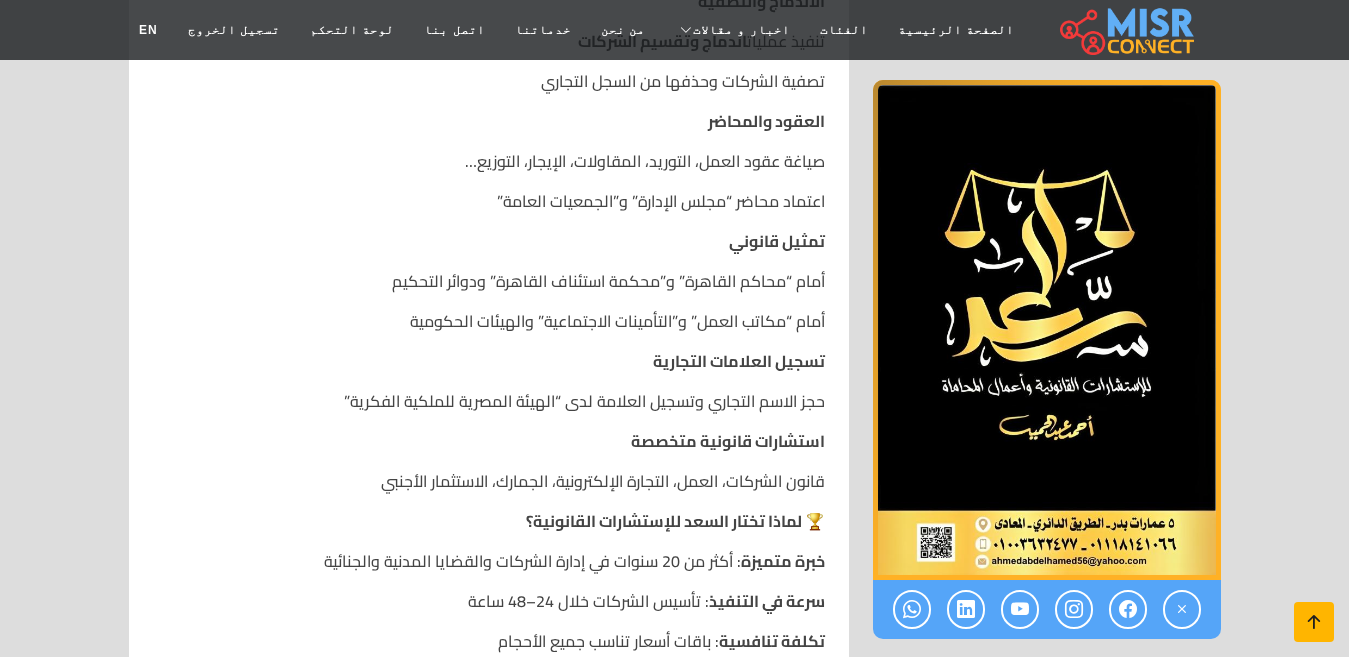 click at bounding box center (1314, 622) 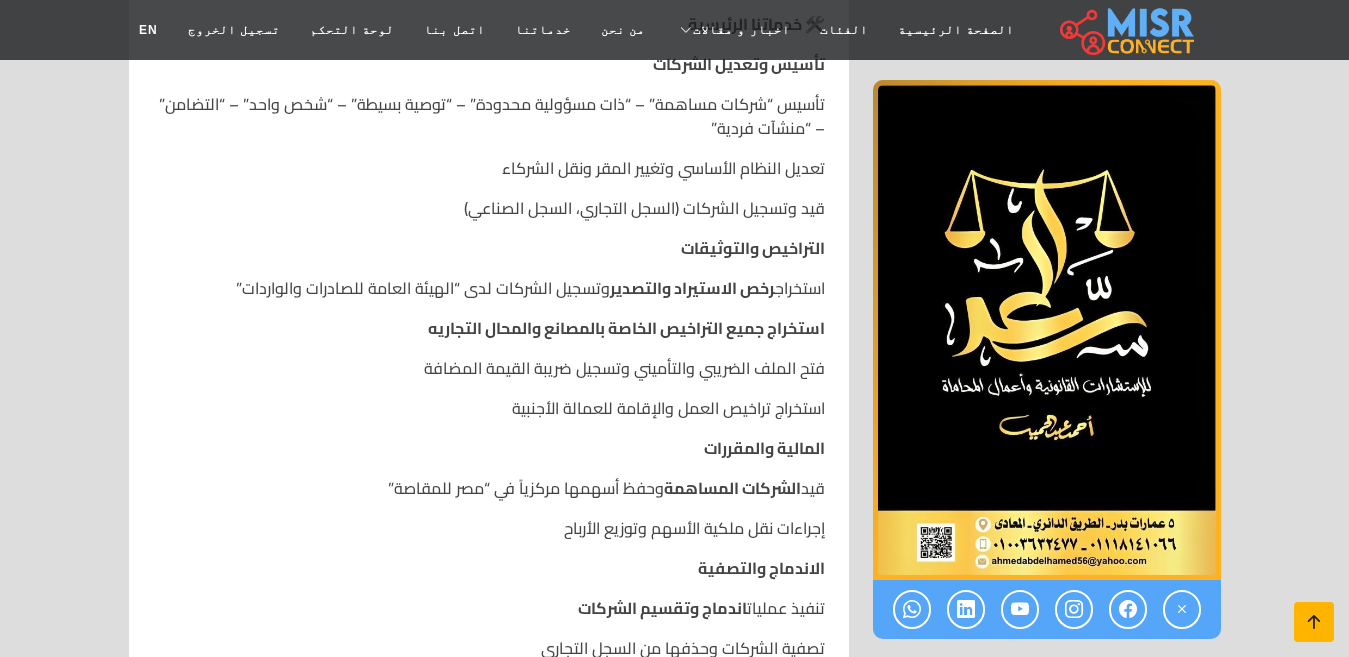 click at bounding box center (1314, 622) 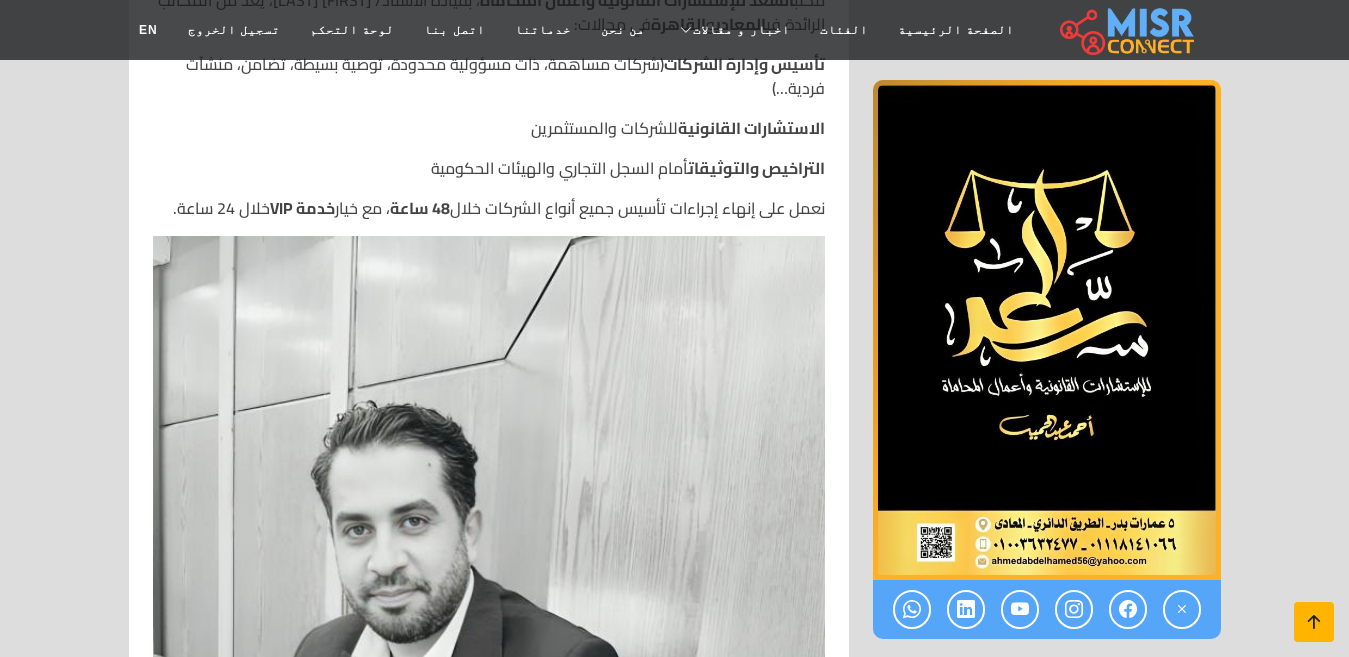 click at bounding box center (1314, 622) 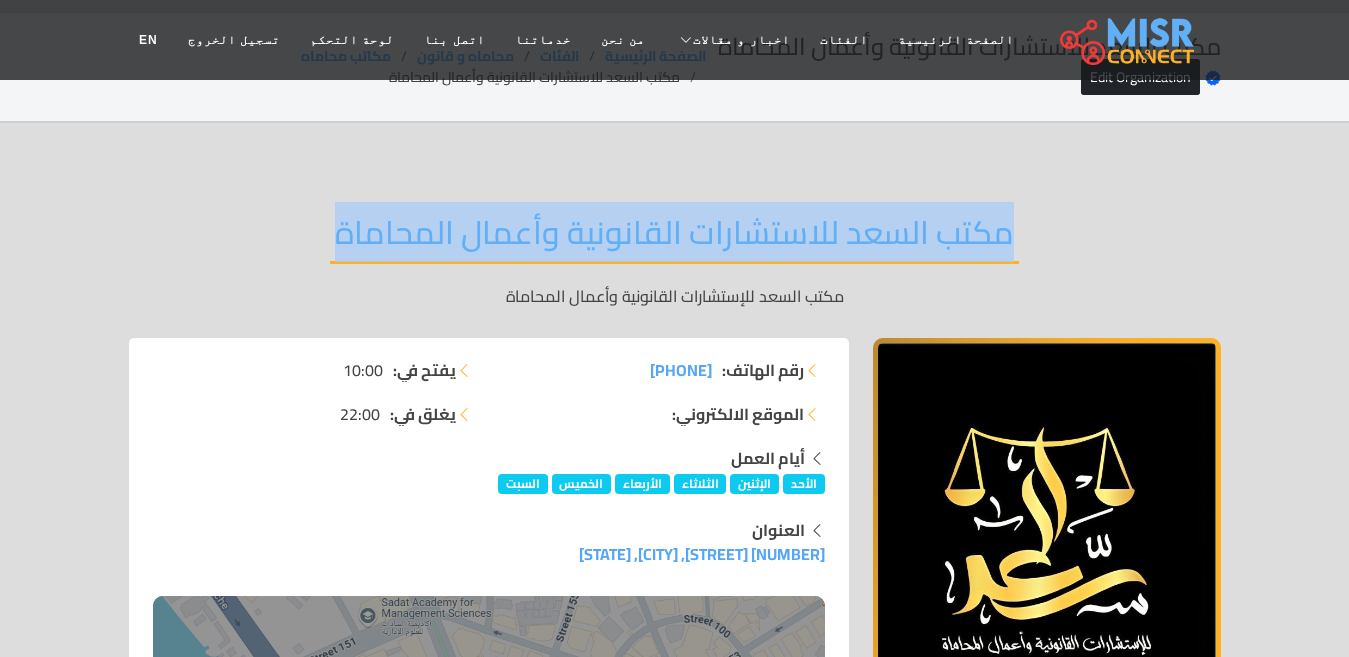 scroll, scrollTop: 100, scrollLeft: 0, axis: vertical 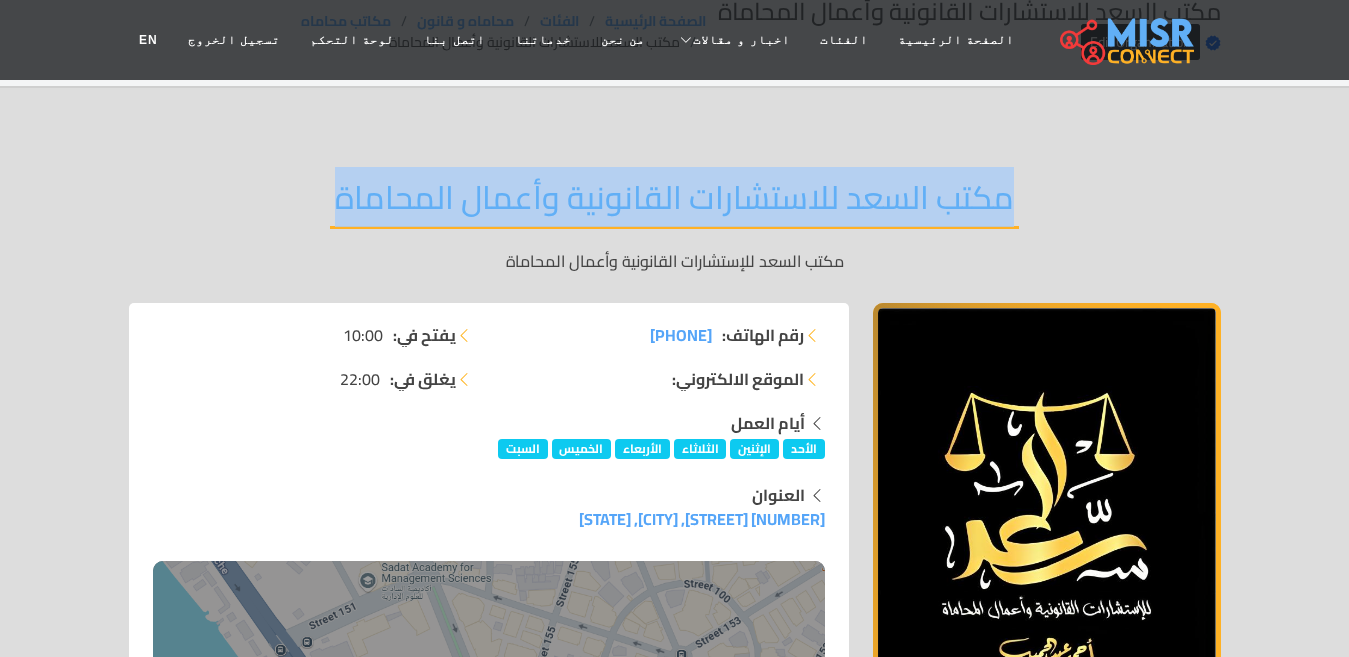 copy on "مكتب السعد للاستشارات القانونية وأعمال المحاماة" 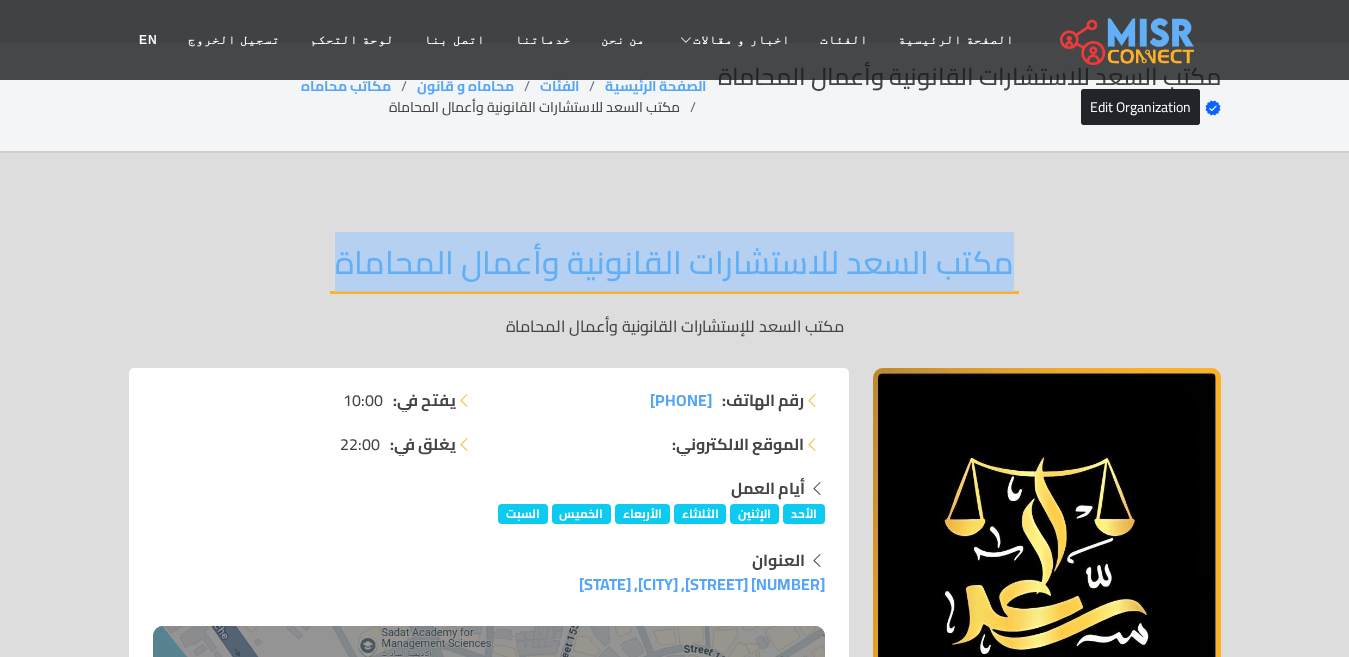 scroll, scrollTop: 0, scrollLeft: 0, axis: both 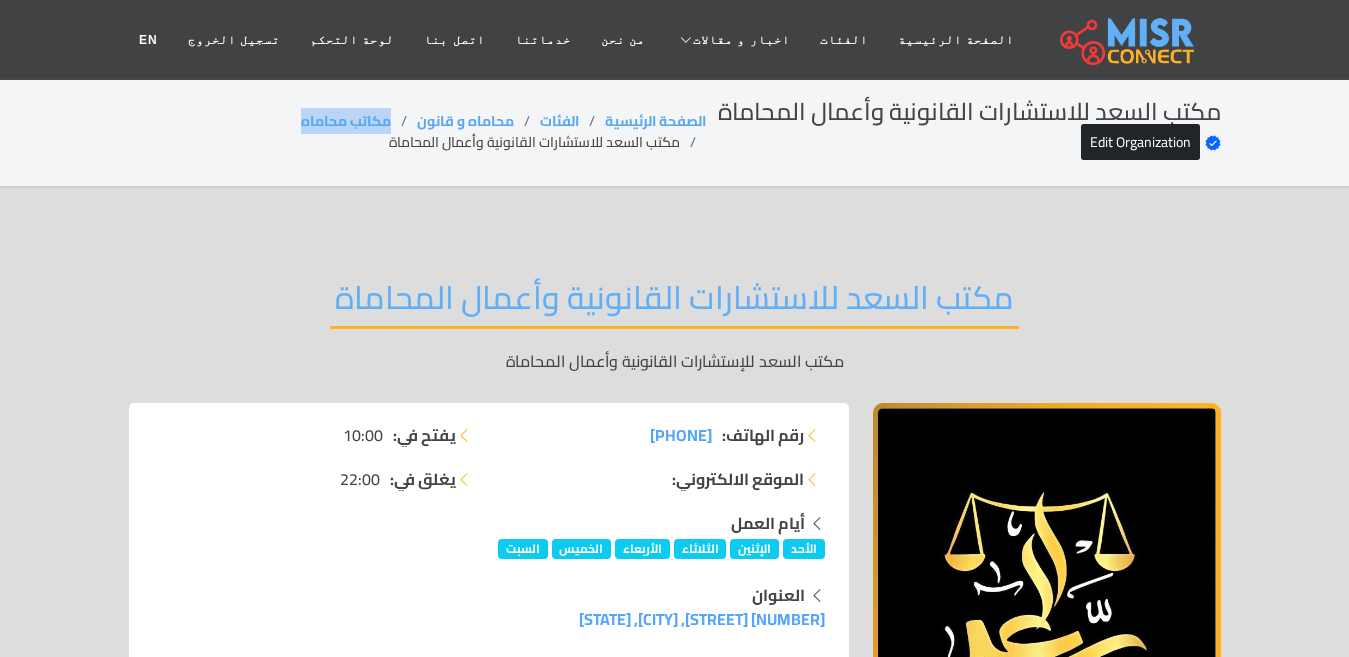 drag, startPoint x: 390, startPoint y: 114, endPoint x: 283, endPoint y: 114, distance: 107 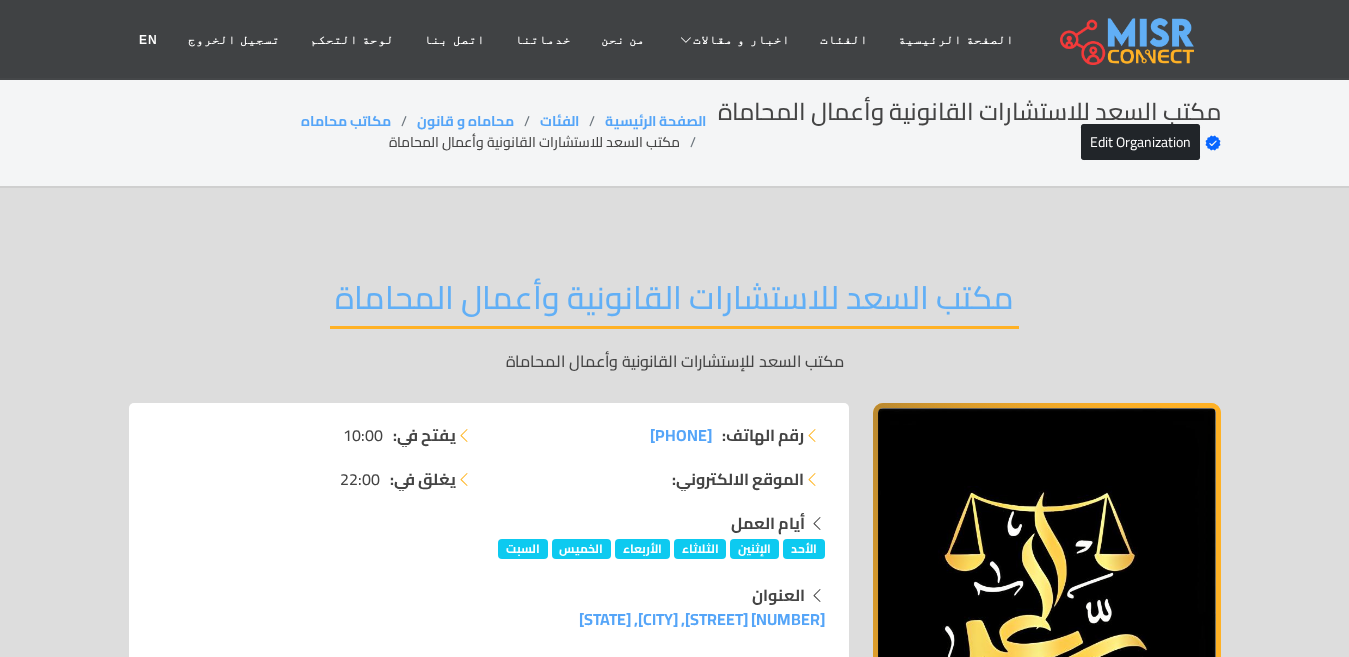 click on "مكتب السعد للاستشارات القانونية وأعمال المحاماة" at bounding box center [674, 303] 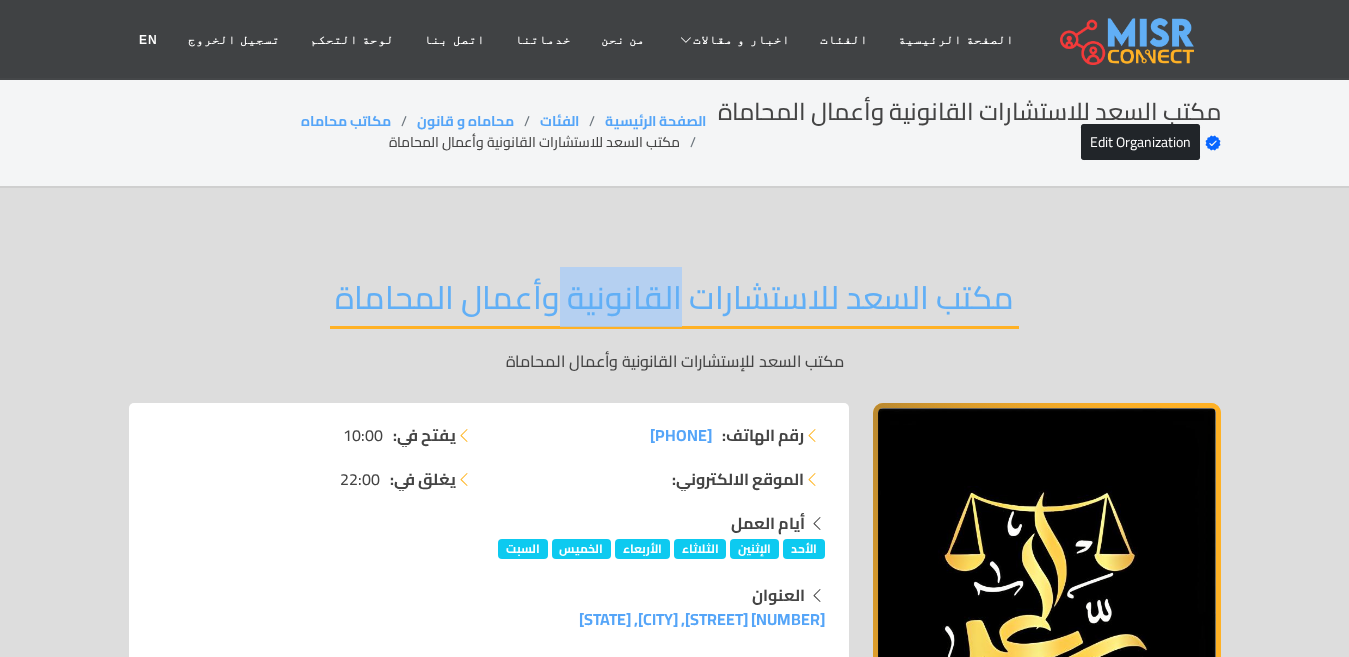 click on "مكتب السعد للاستشارات القانونية وأعمال المحاماة" at bounding box center [674, 303] 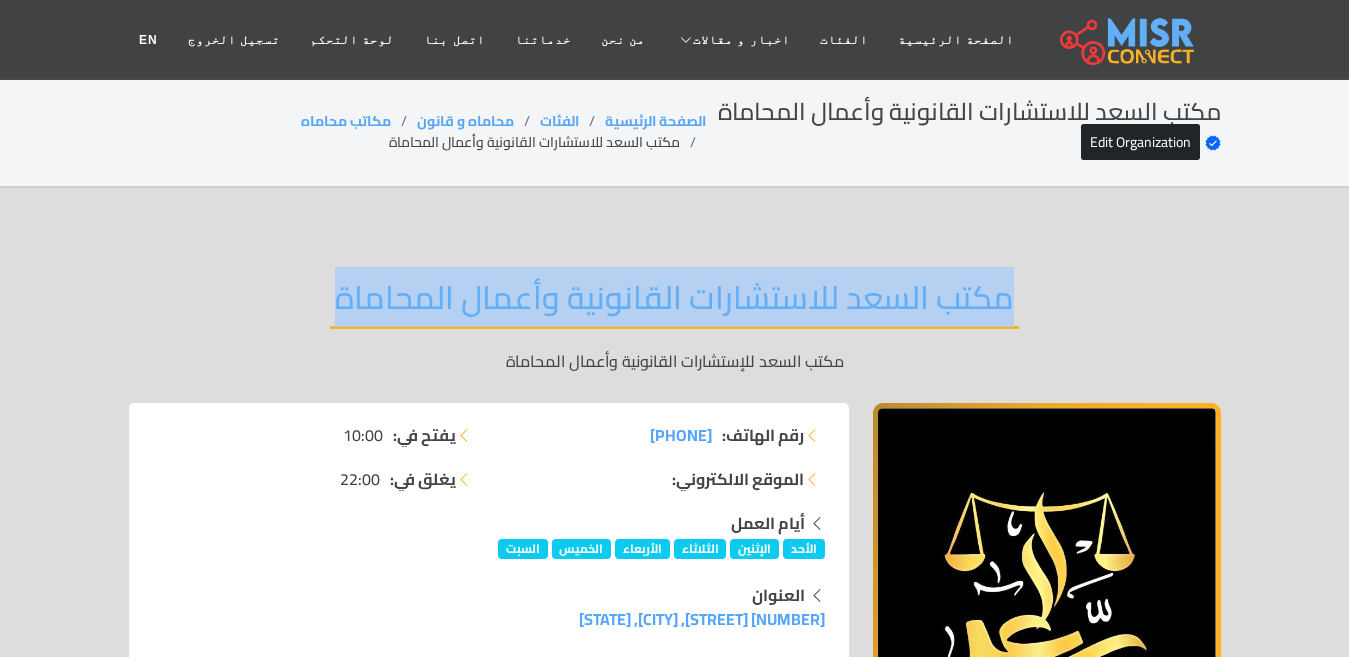 click on "مكتب السعد للاستشارات القانونية وأعمال المحاماة" at bounding box center [674, 303] 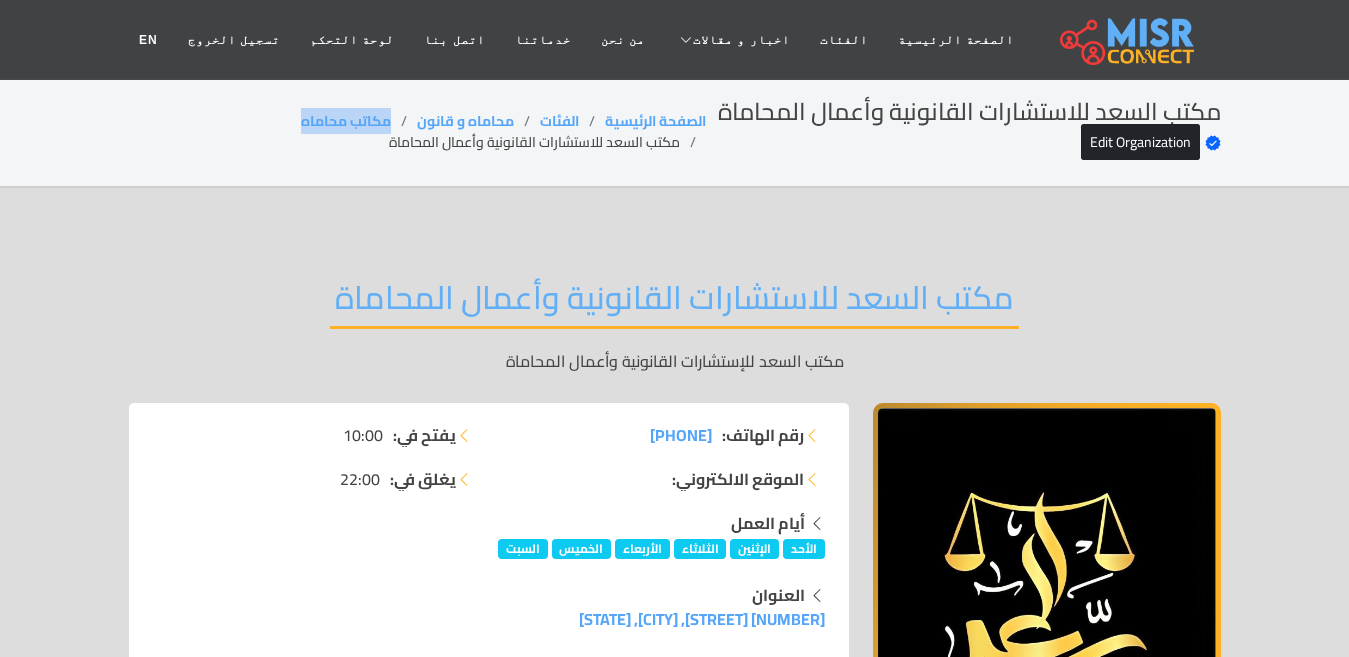 drag, startPoint x: 391, startPoint y: 119, endPoint x: 269, endPoint y: 118, distance: 122.0041 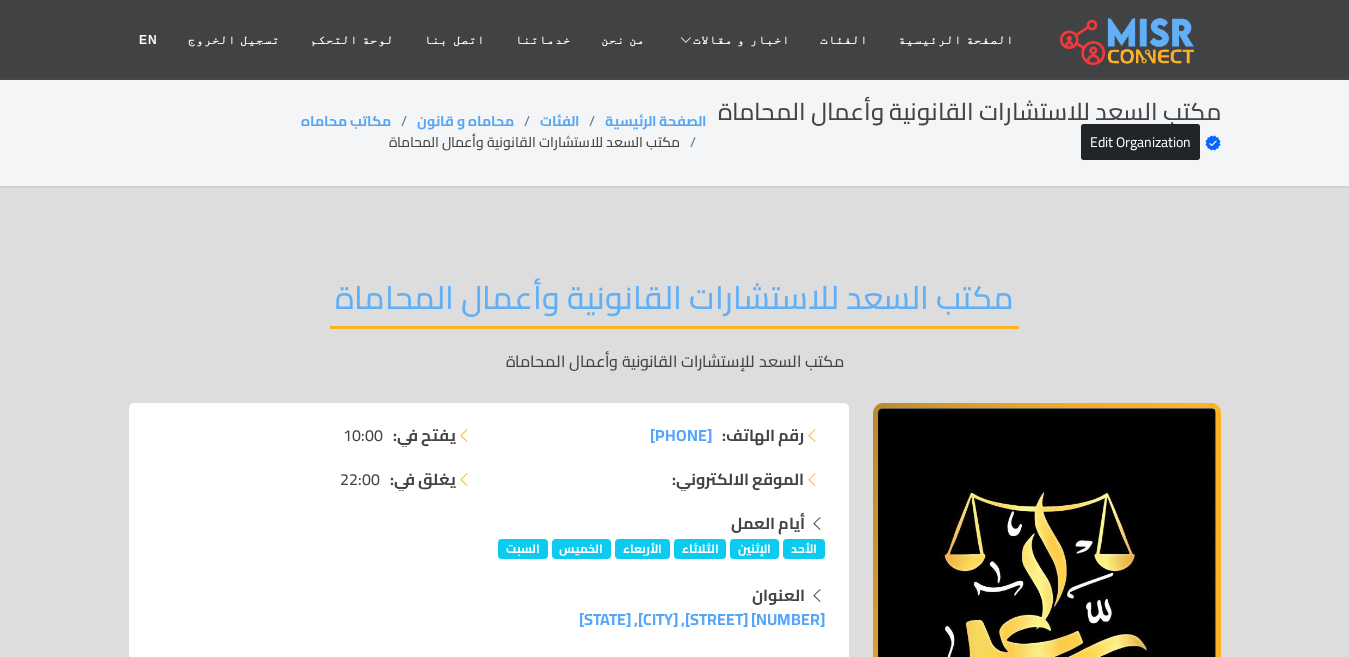 click on "مكتب السعد للاستشارات القانونية وأعمال المحاماة" at bounding box center (674, 303) 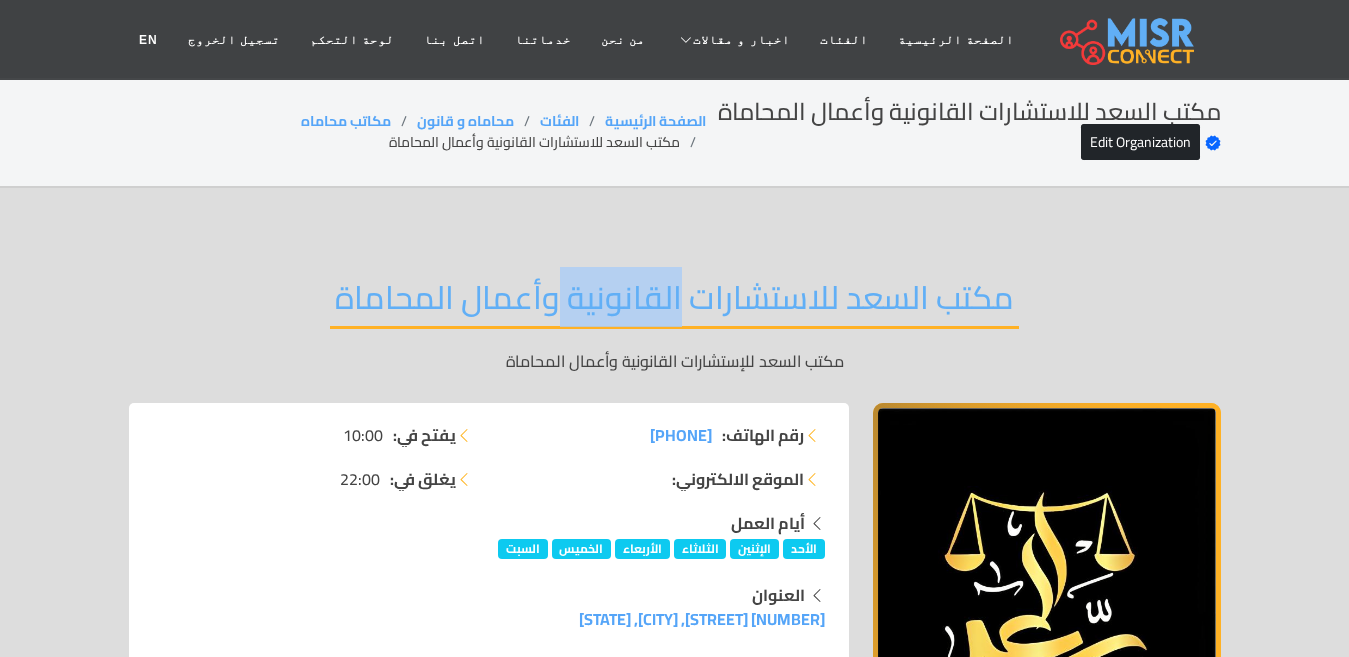 click on "مكتب السعد للاستشارات القانونية وأعمال المحاماة" at bounding box center (674, 303) 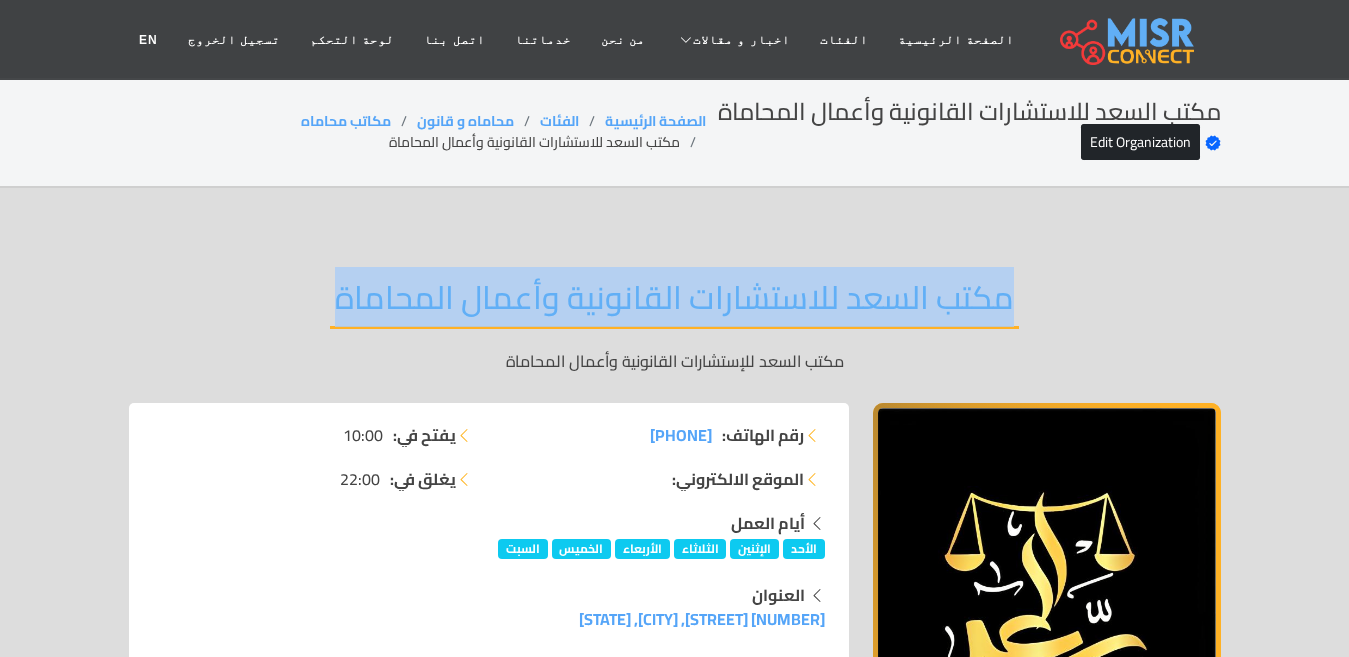 click on "مكتب السعد للاستشارات القانونية وأعمال المحاماة" at bounding box center [674, 303] 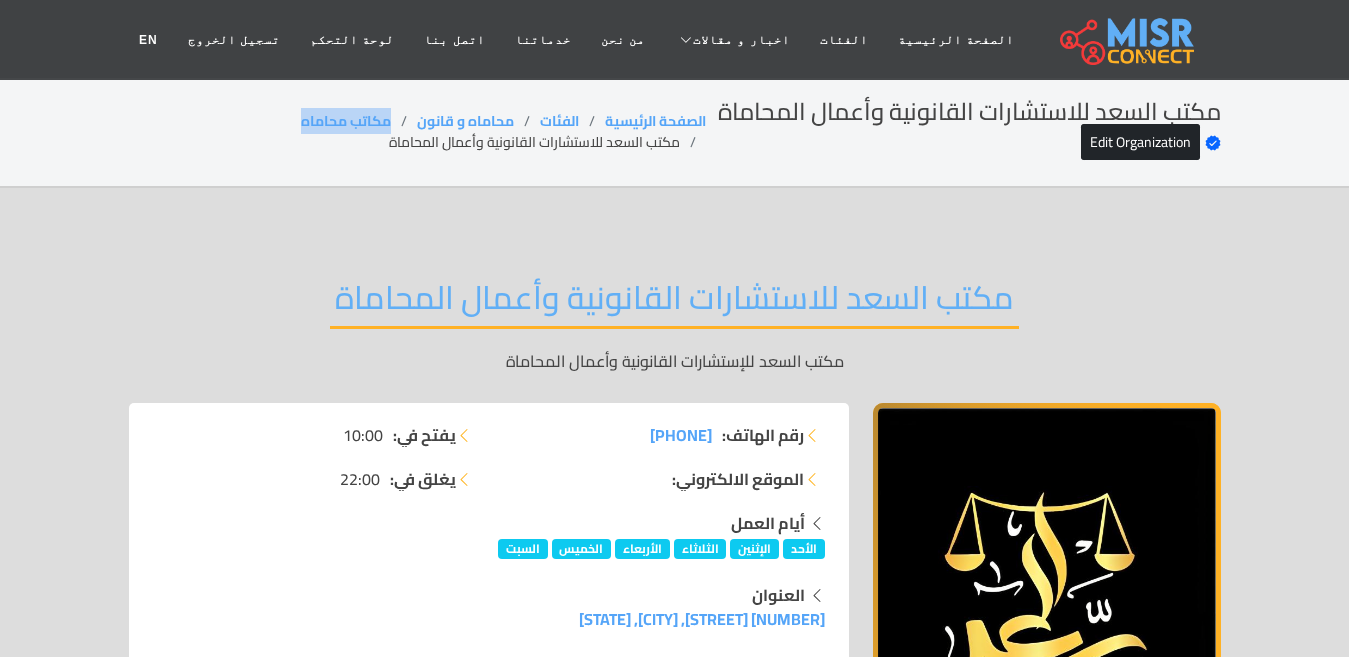 drag, startPoint x: 396, startPoint y: 124, endPoint x: 256, endPoint y: 127, distance: 140.03214 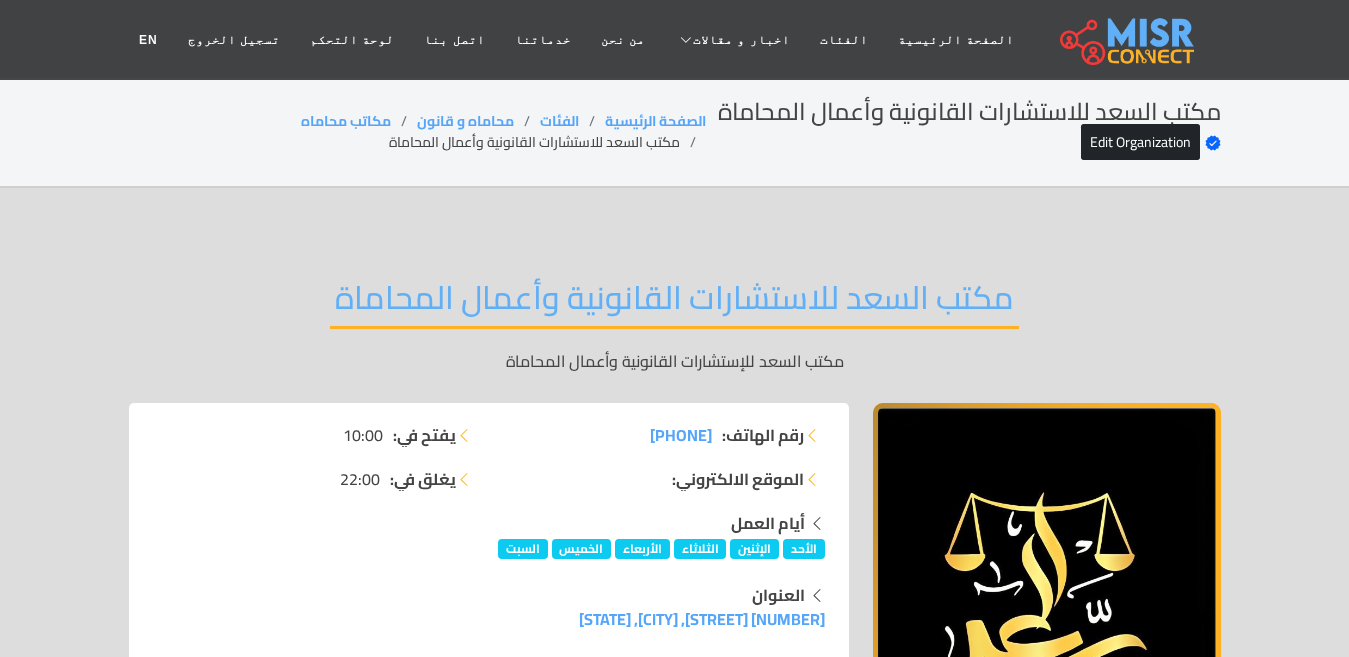 click on "مكتب السعد للاستشارات القانونية وأعمال المحاماة" at bounding box center (674, 303) 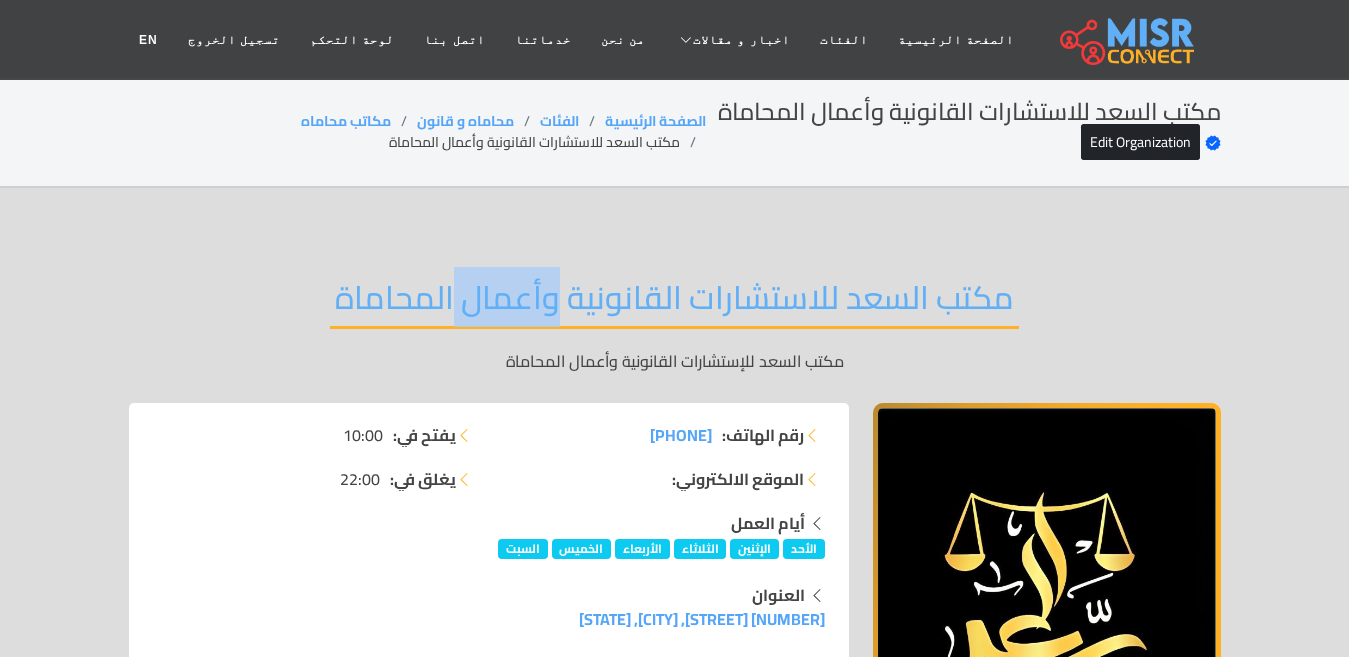 click on "مكتب السعد للاستشارات القانونية وأعمال المحاماة" at bounding box center (674, 303) 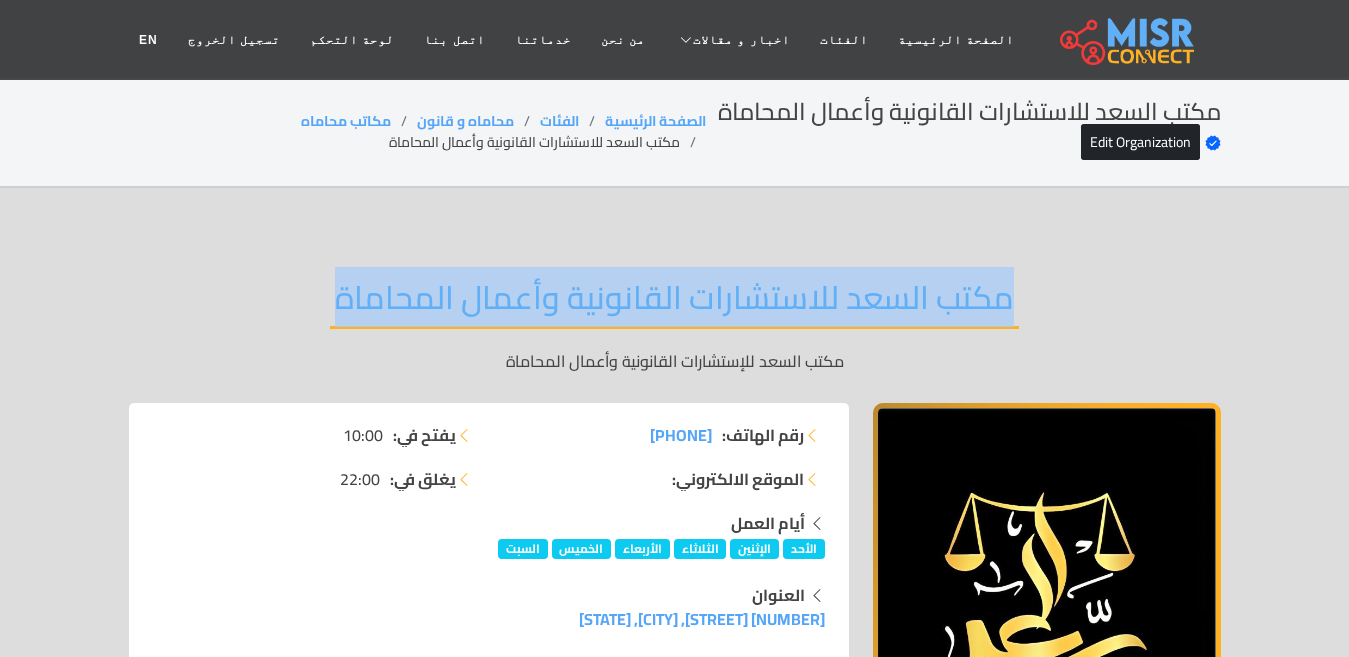 click on "مكتب السعد للاستشارات القانونية وأعمال المحاماة" at bounding box center [674, 303] 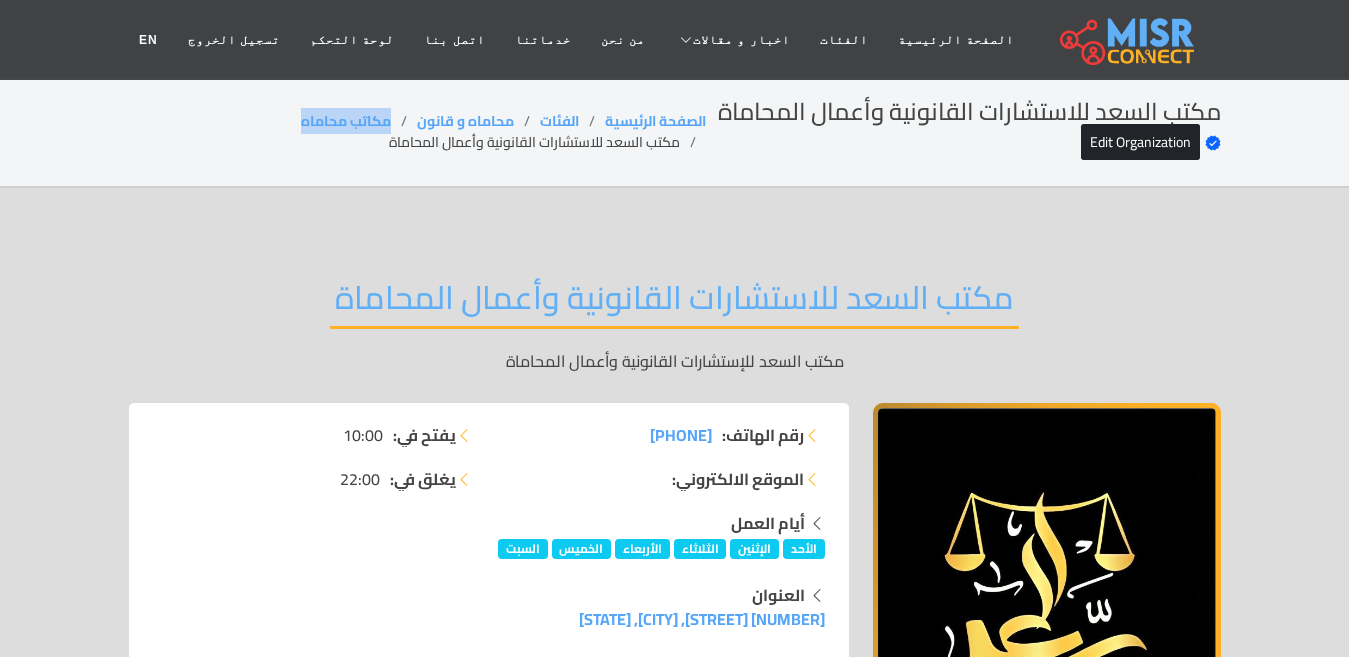 drag, startPoint x: 392, startPoint y: 115, endPoint x: 273, endPoint y: 114, distance: 119.0042 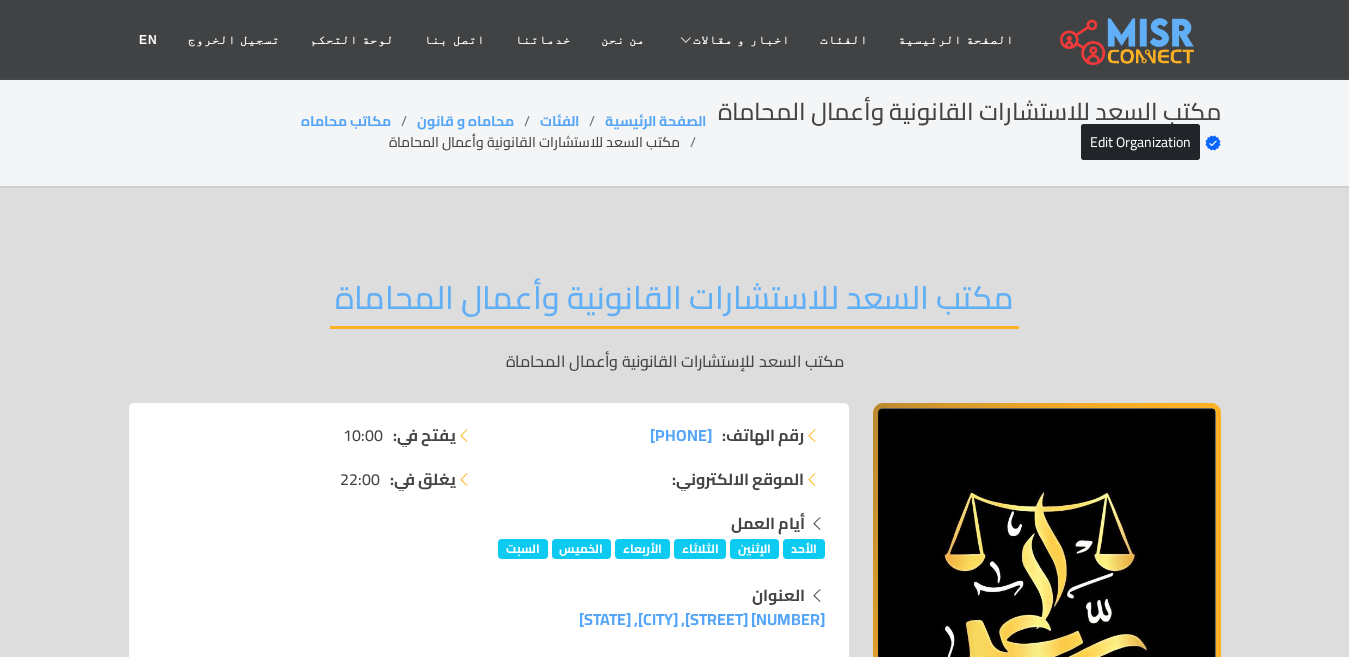 click on "مكتب السعد للاستشارات القانونية وأعمال المحاماة" at bounding box center [674, 303] 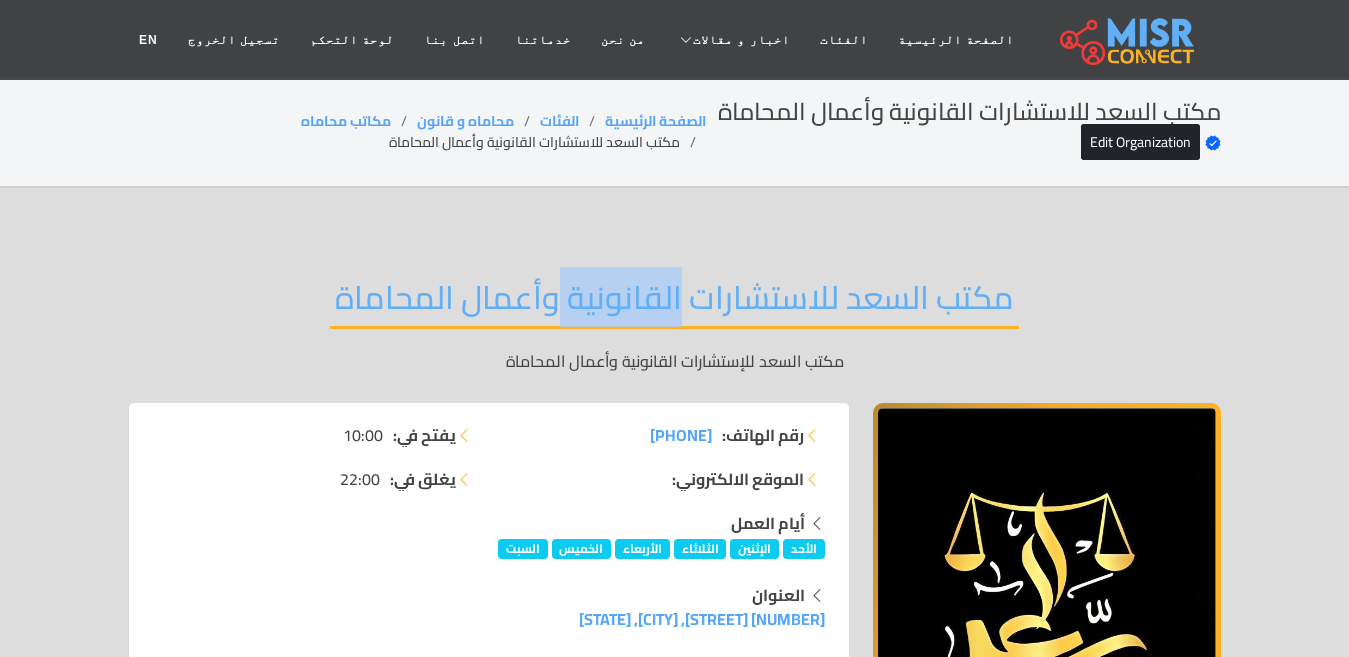 click on "مكتب السعد للاستشارات القانونية وأعمال المحاماة" at bounding box center [674, 303] 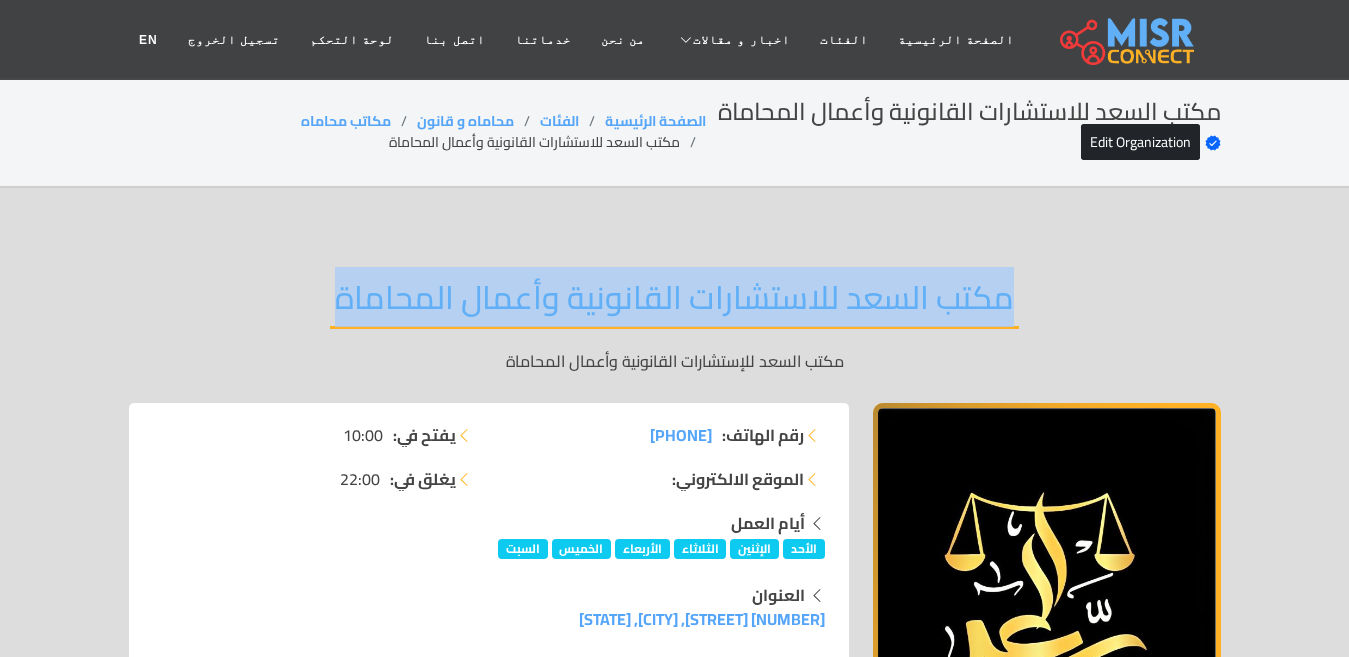 click on "مكتب السعد للاستشارات القانونية وأعمال المحاماة" at bounding box center (674, 303) 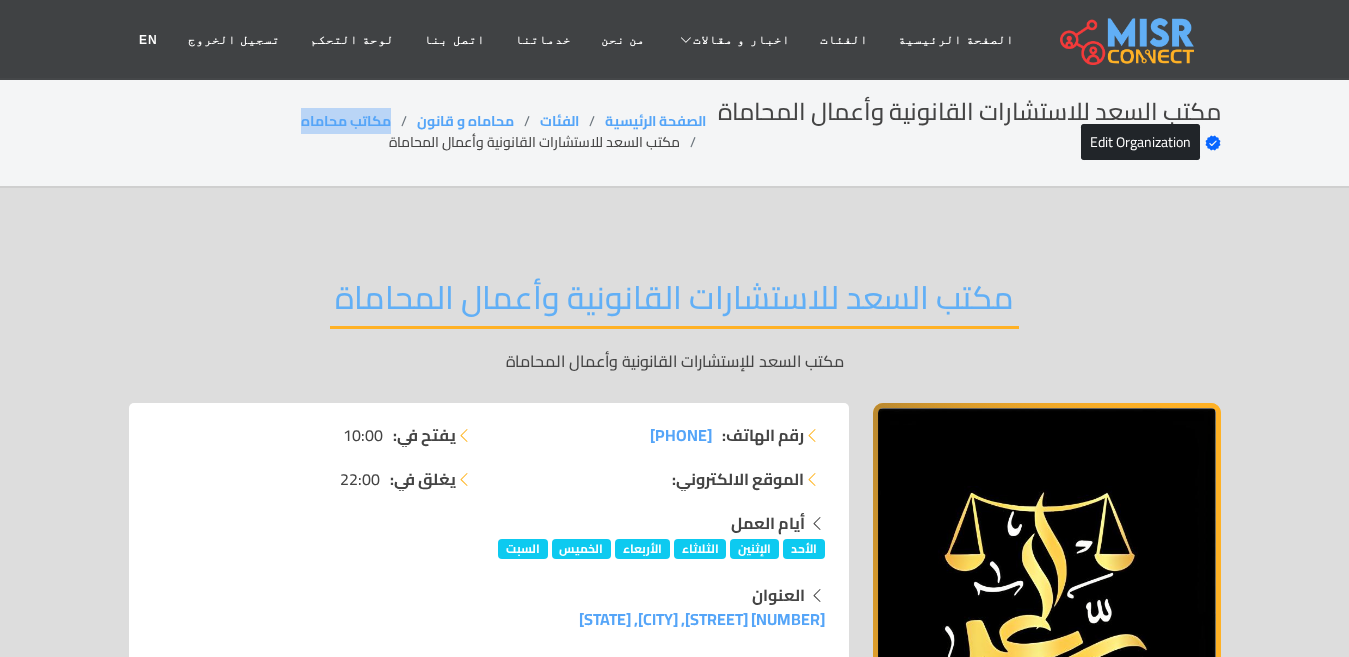 drag, startPoint x: 396, startPoint y: 113, endPoint x: 277, endPoint y: 127, distance: 119.8207 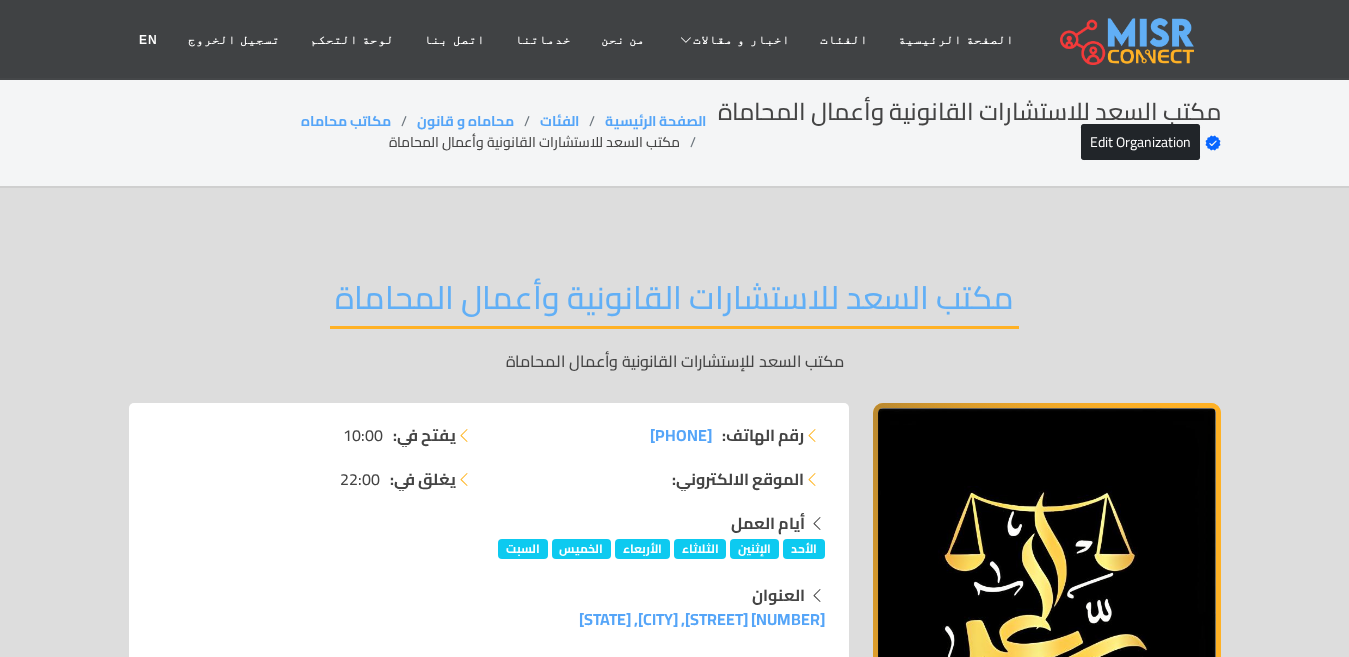 click on "مكتب السعد للاستشارات القانونية وأعمال المحاماة" at bounding box center (674, 303) 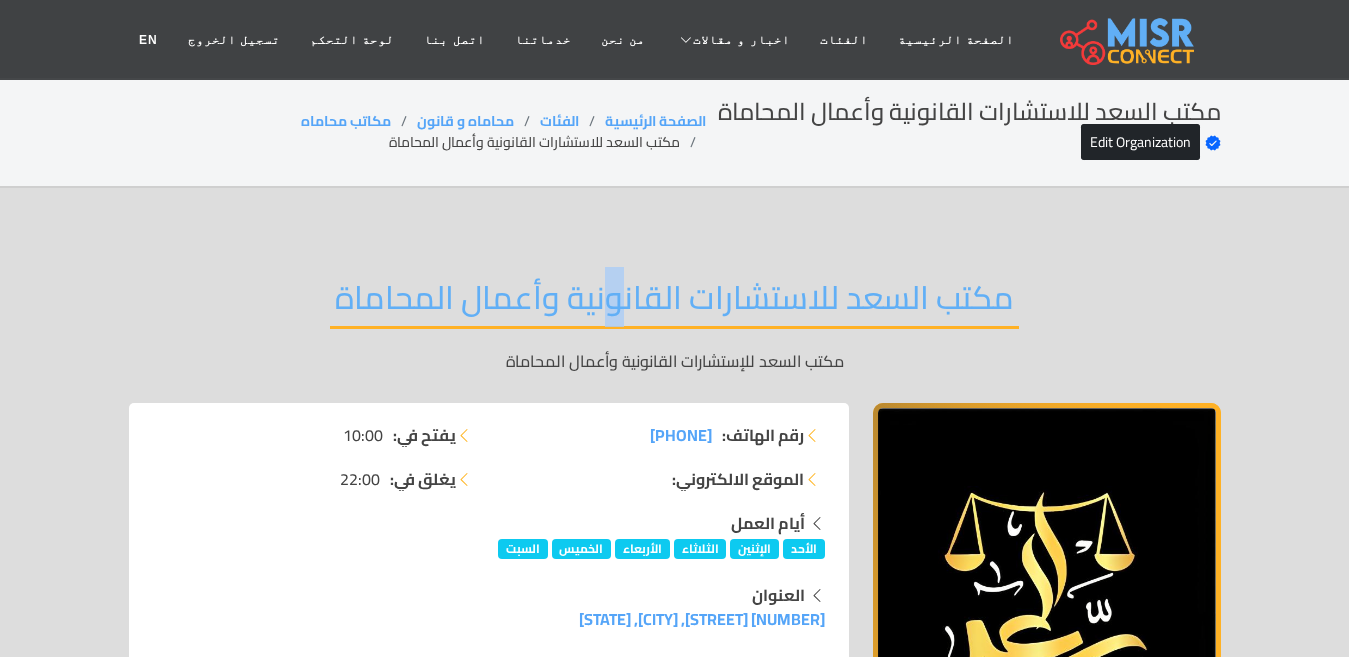click on "مكتب السعد للاستشارات القانونية وأعمال المحاماة" at bounding box center [674, 303] 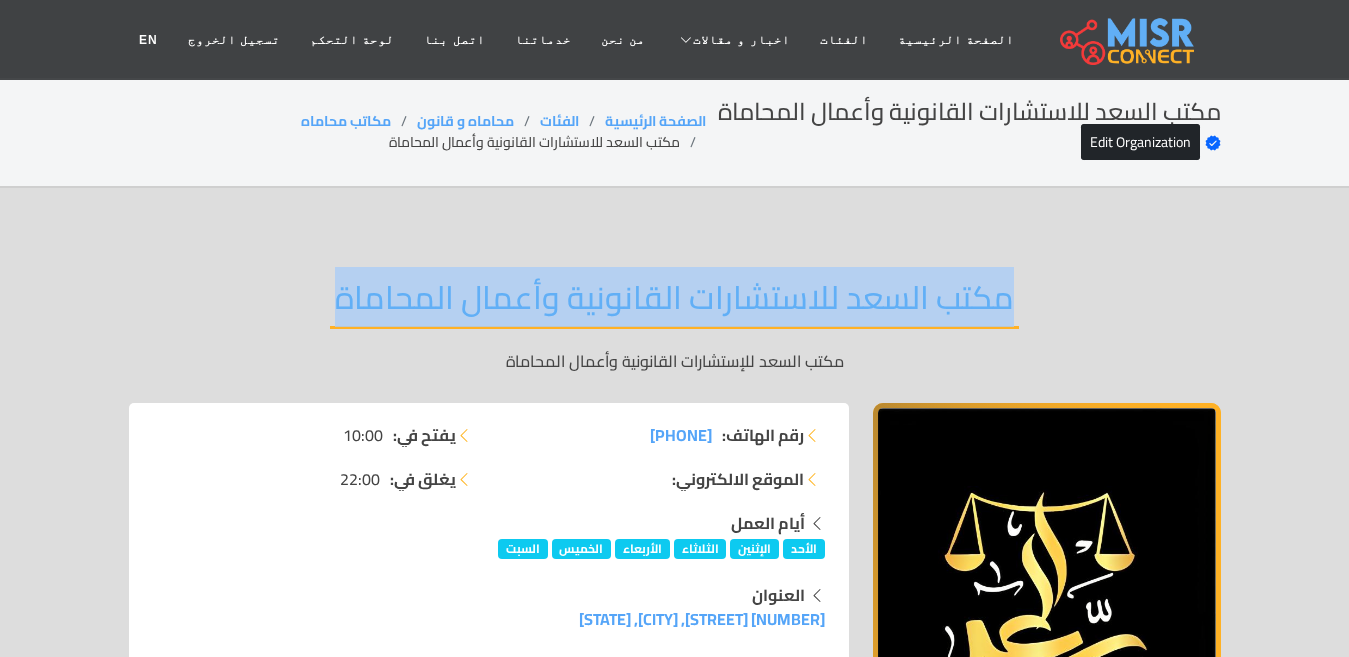 click on "مكتب السعد للاستشارات القانونية وأعمال المحاماة" at bounding box center (674, 303) 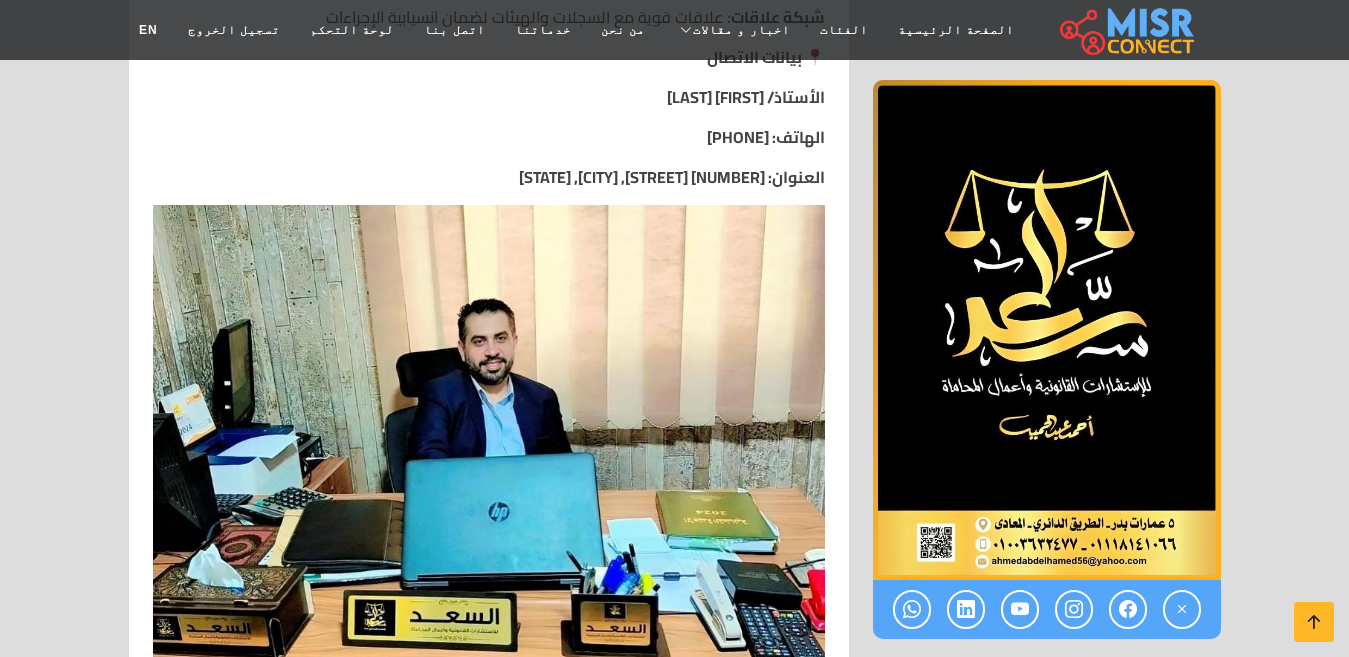 scroll, scrollTop: 4000, scrollLeft: 0, axis: vertical 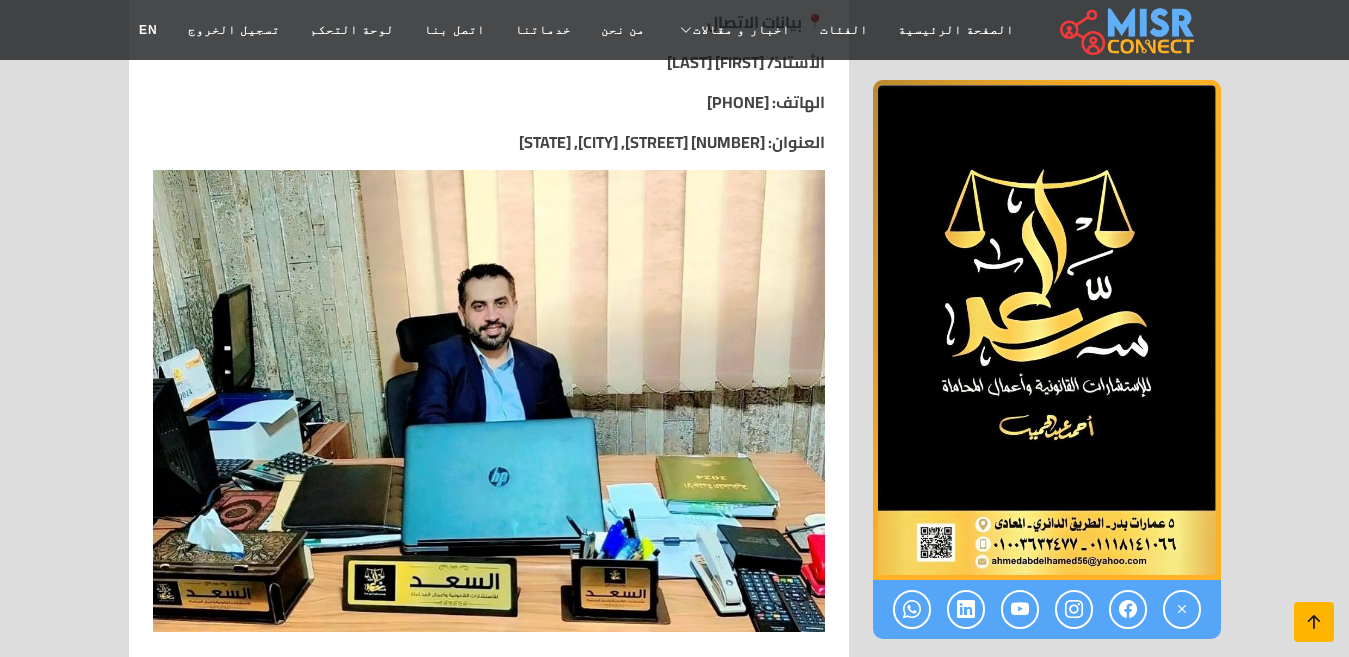 click at bounding box center [1314, 622] 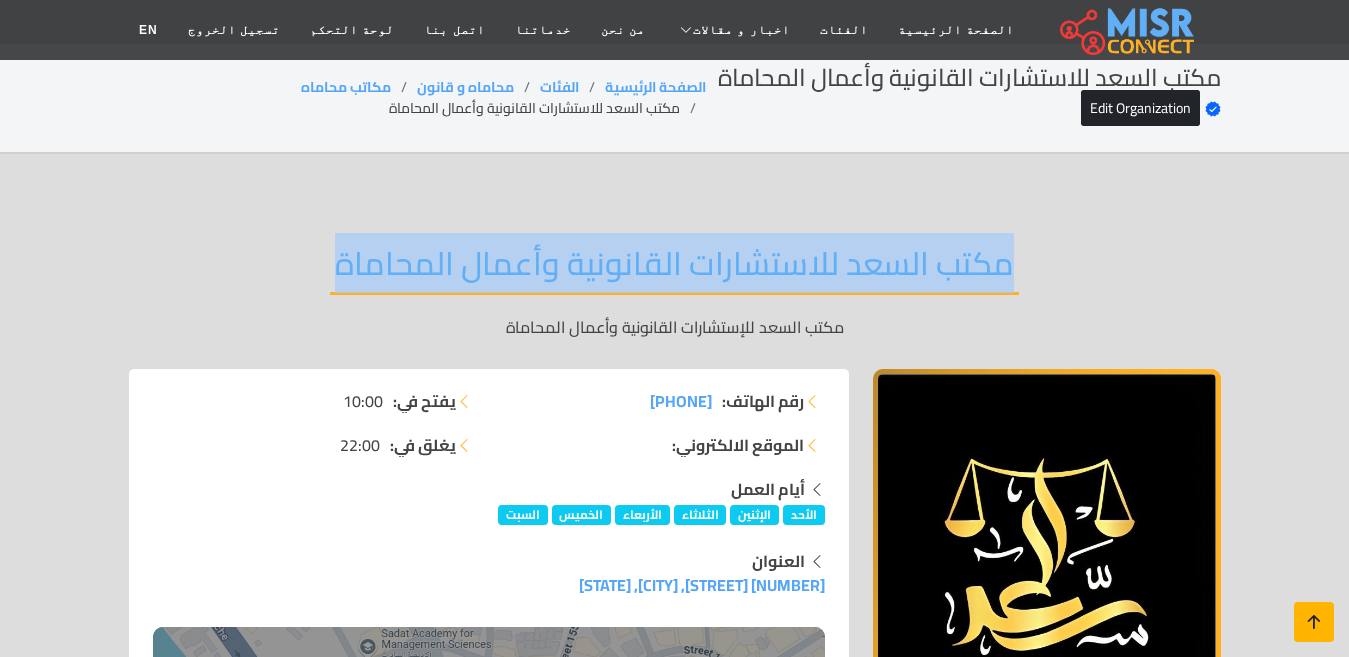 scroll, scrollTop: 0, scrollLeft: 0, axis: both 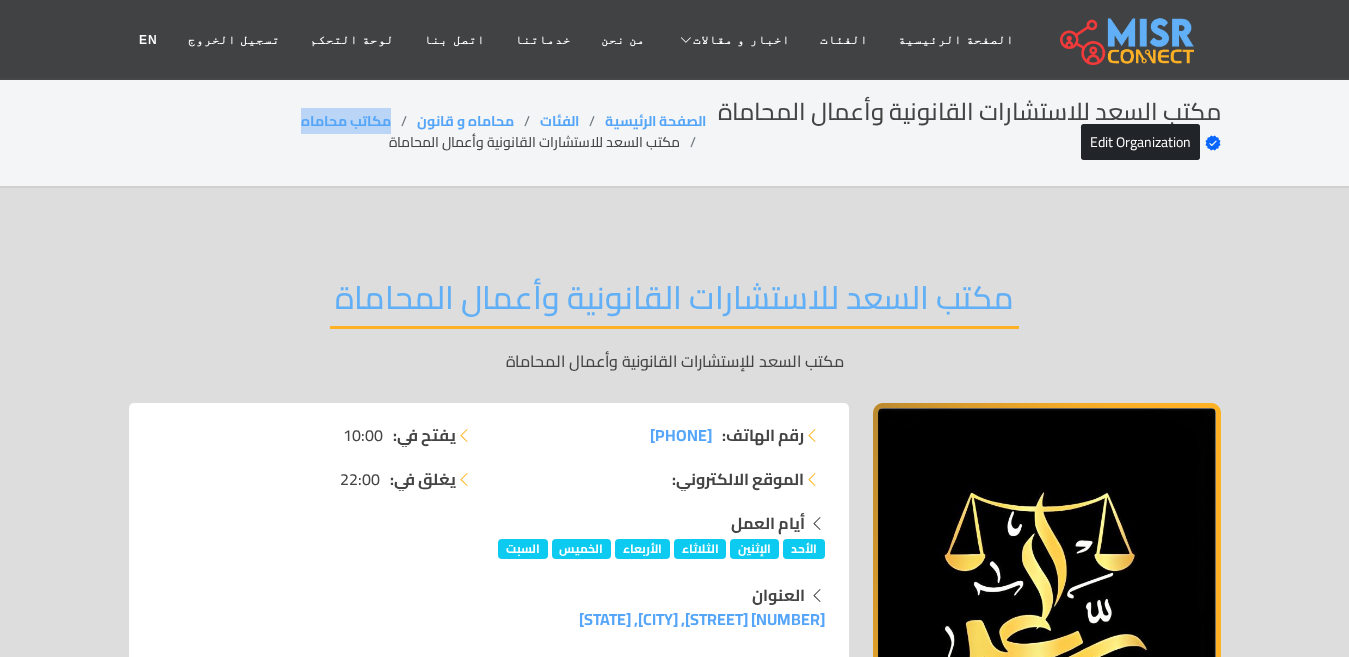 drag, startPoint x: 389, startPoint y: 112, endPoint x: 298, endPoint y: 126, distance: 92.070625 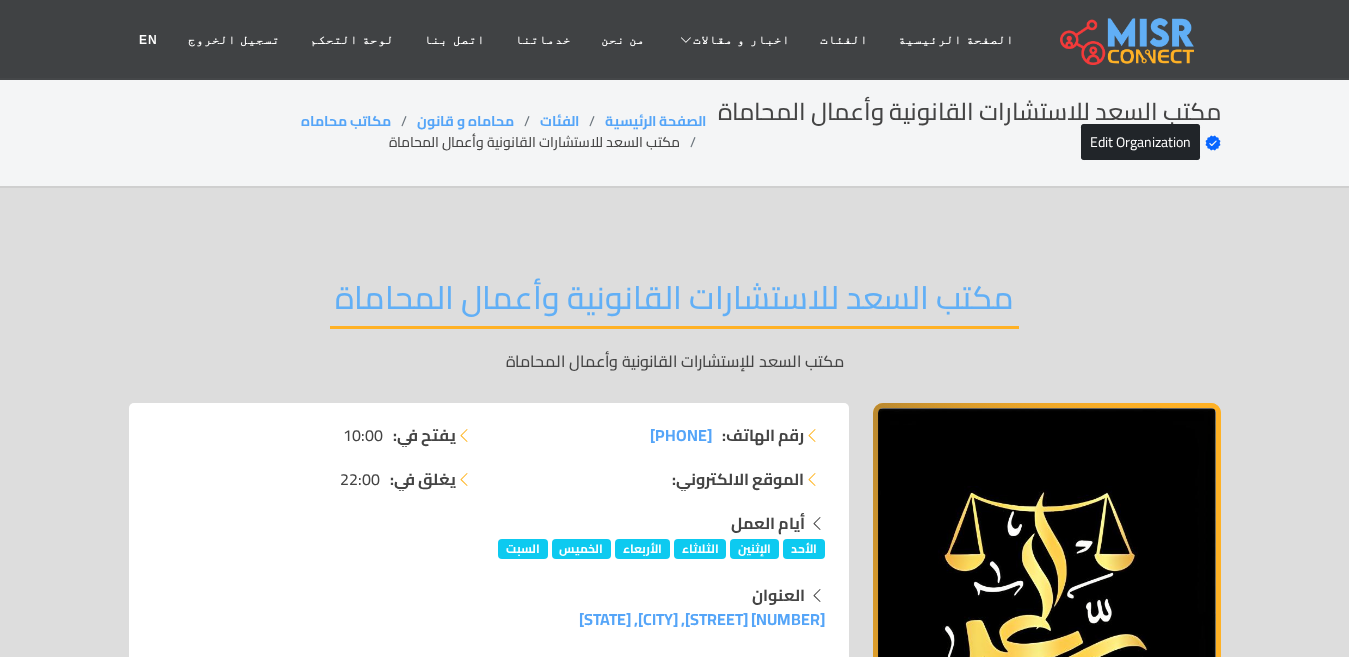 click on "مكتب السعد للاستشارات القانونية وأعمال المحاماة" at bounding box center [674, 303] 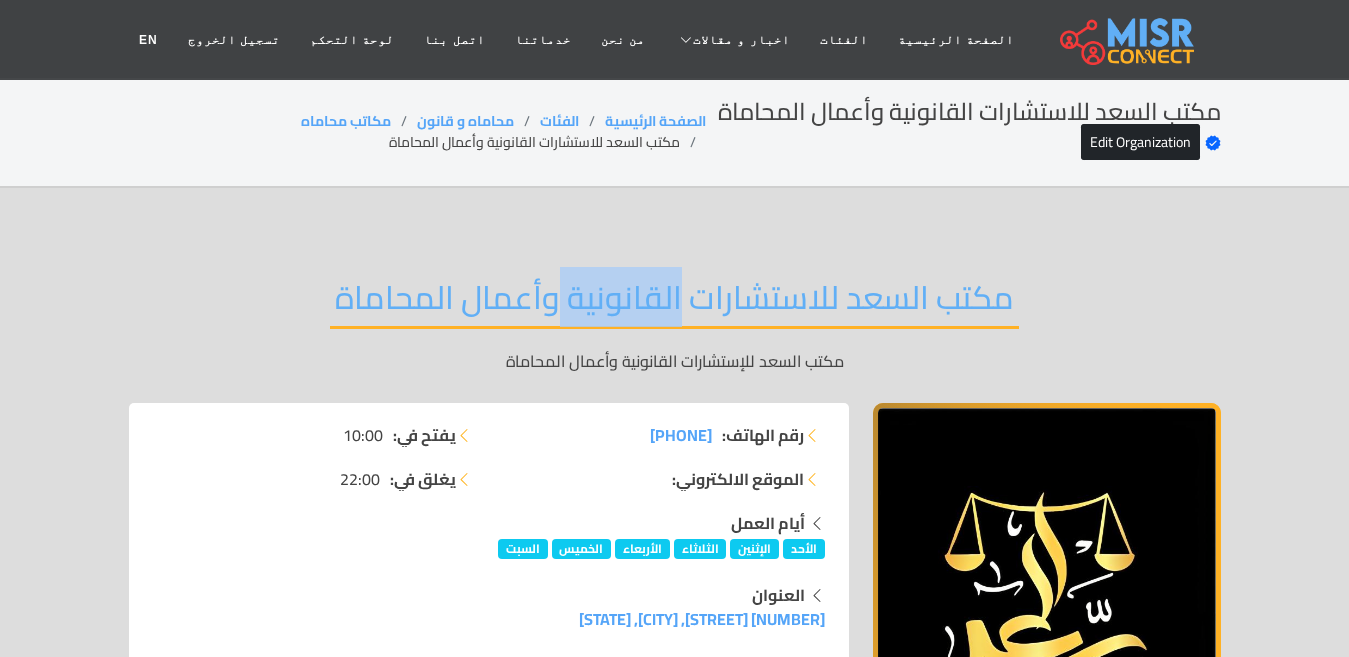 click on "مكتب السعد للاستشارات القانونية وأعمال المحاماة" at bounding box center [674, 303] 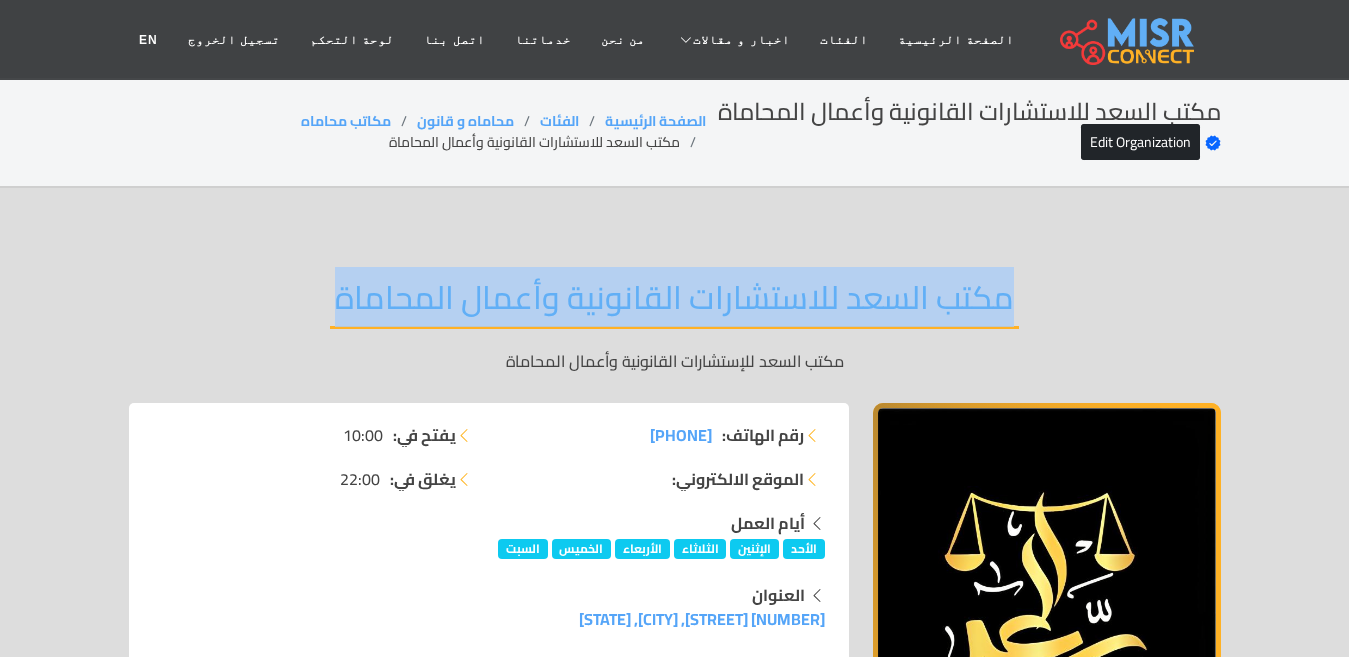 click on "مكتب السعد للاستشارات القانونية وأعمال المحاماة" at bounding box center [674, 303] 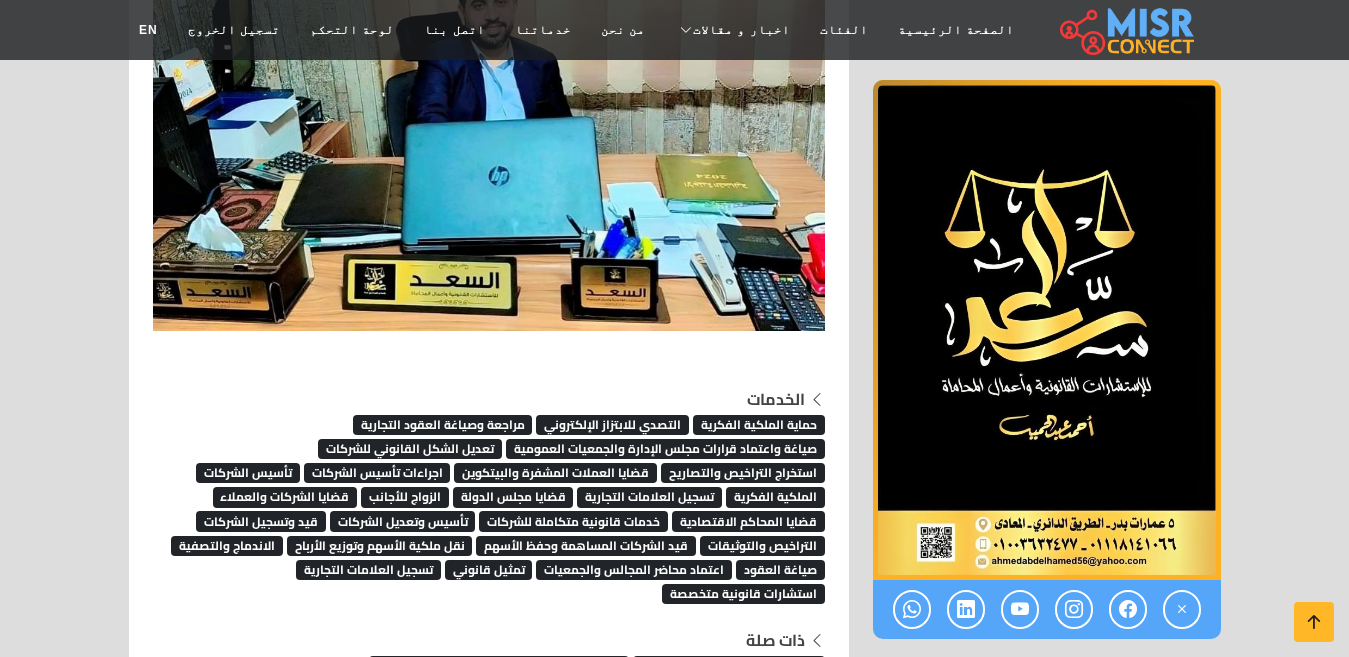 scroll, scrollTop: 4300, scrollLeft: 0, axis: vertical 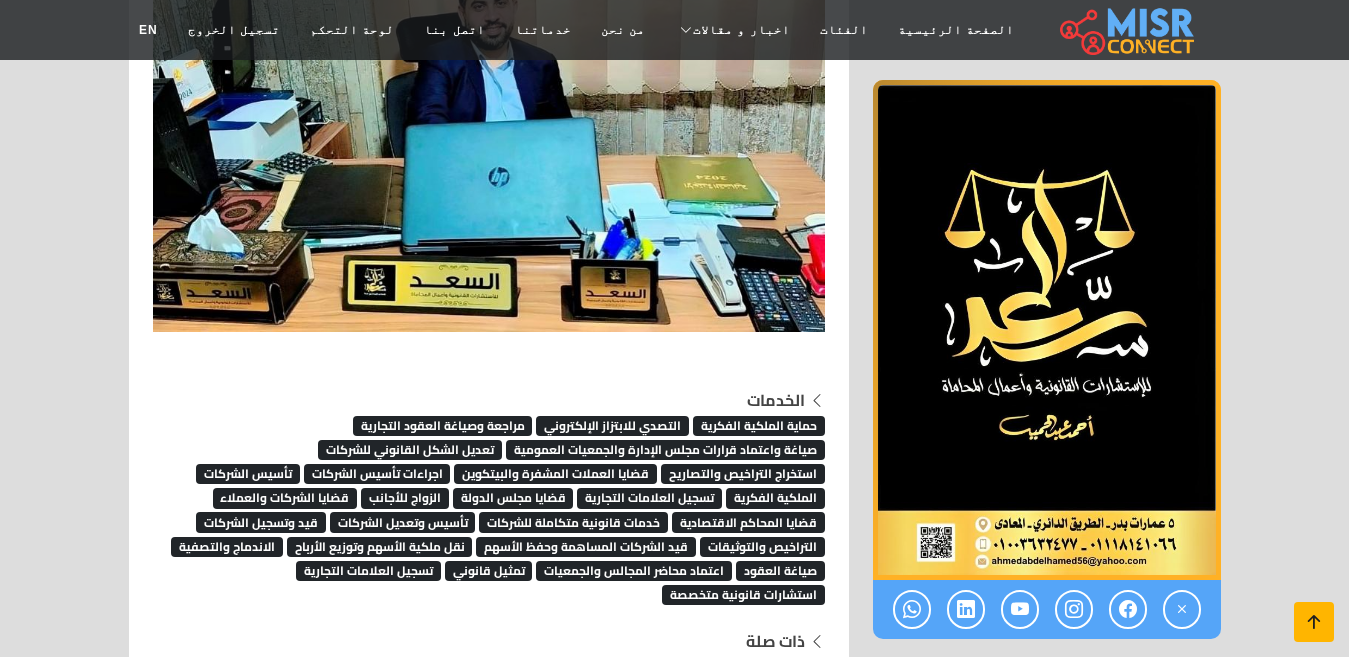 click at bounding box center (1314, 622) 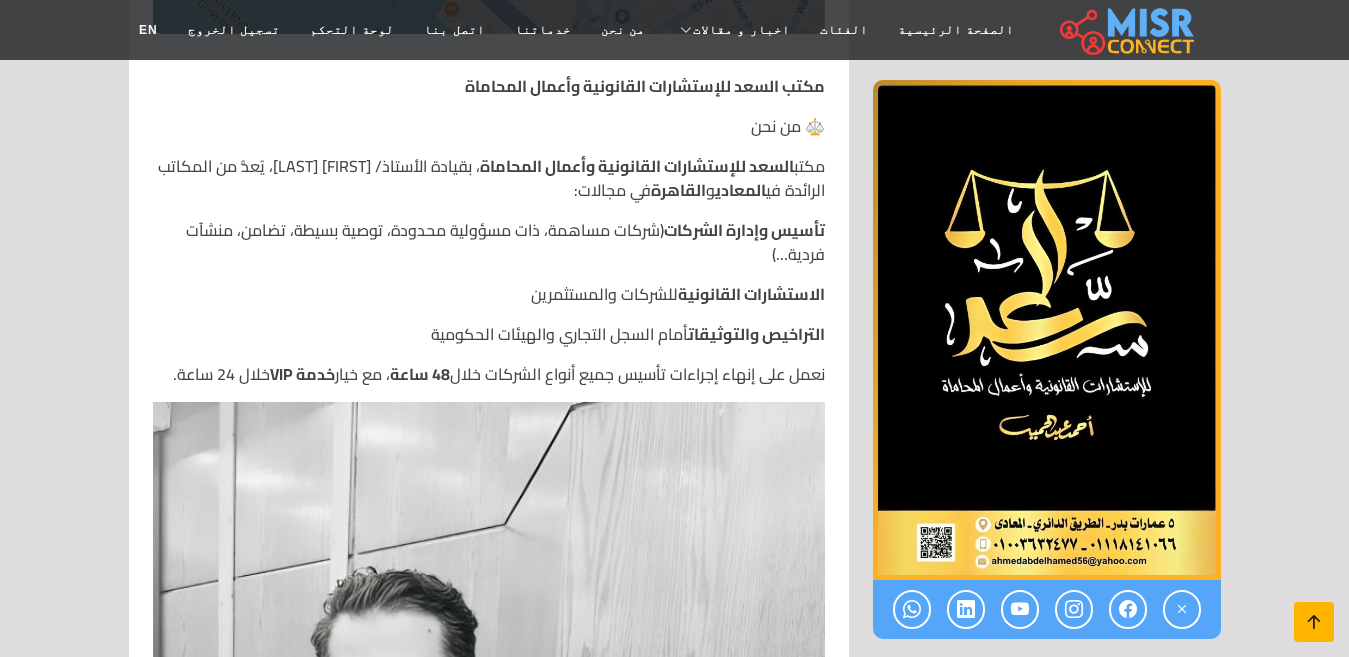 scroll, scrollTop: 0, scrollLeft: 0, axis: both 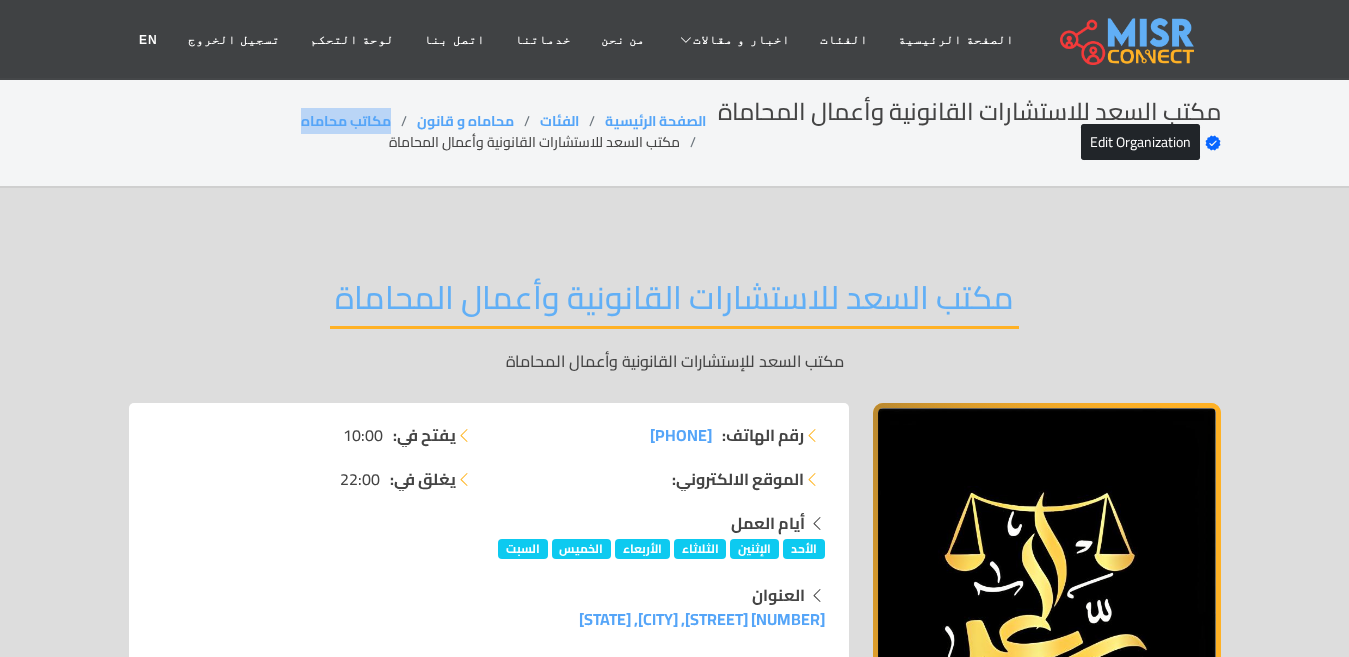 drag, startPoint x: 391, startPoint y: 121, endPoint x: 280, endPoint y: 122, distance: 111.0045 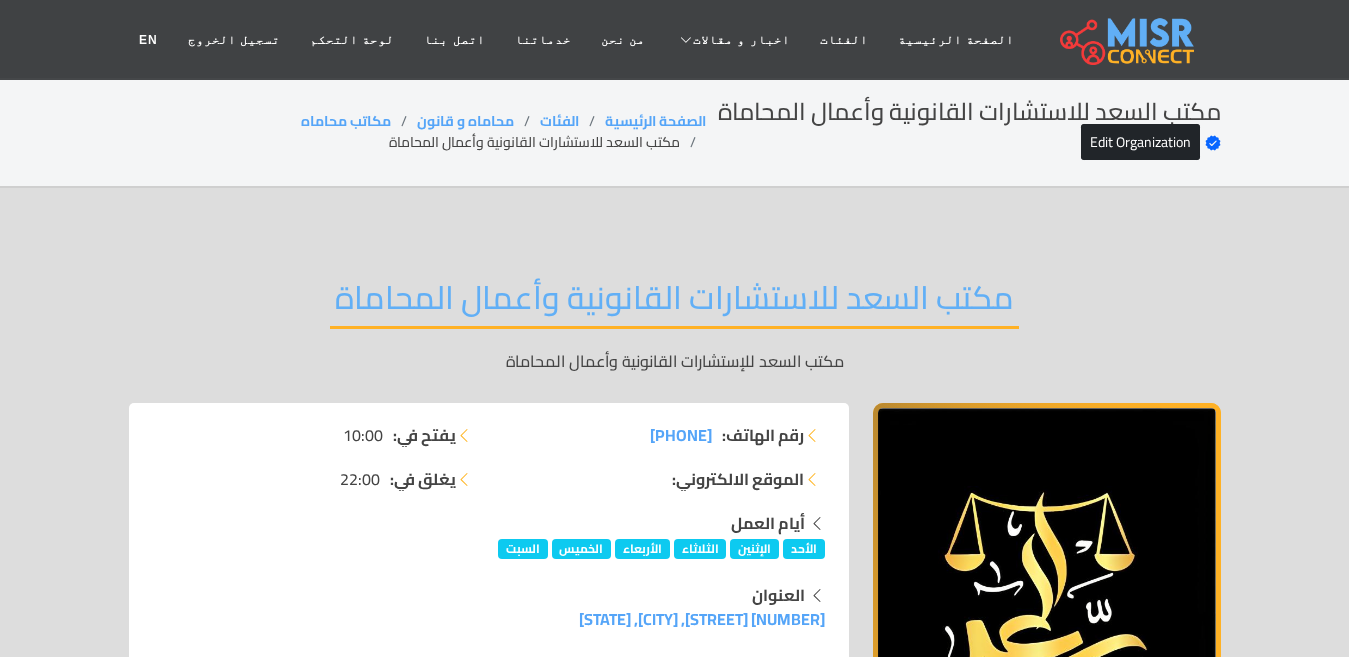 click on "مكتب السعد للاستشارات القانونية وأعمال المحاماة" at bounding box center [674, 303] 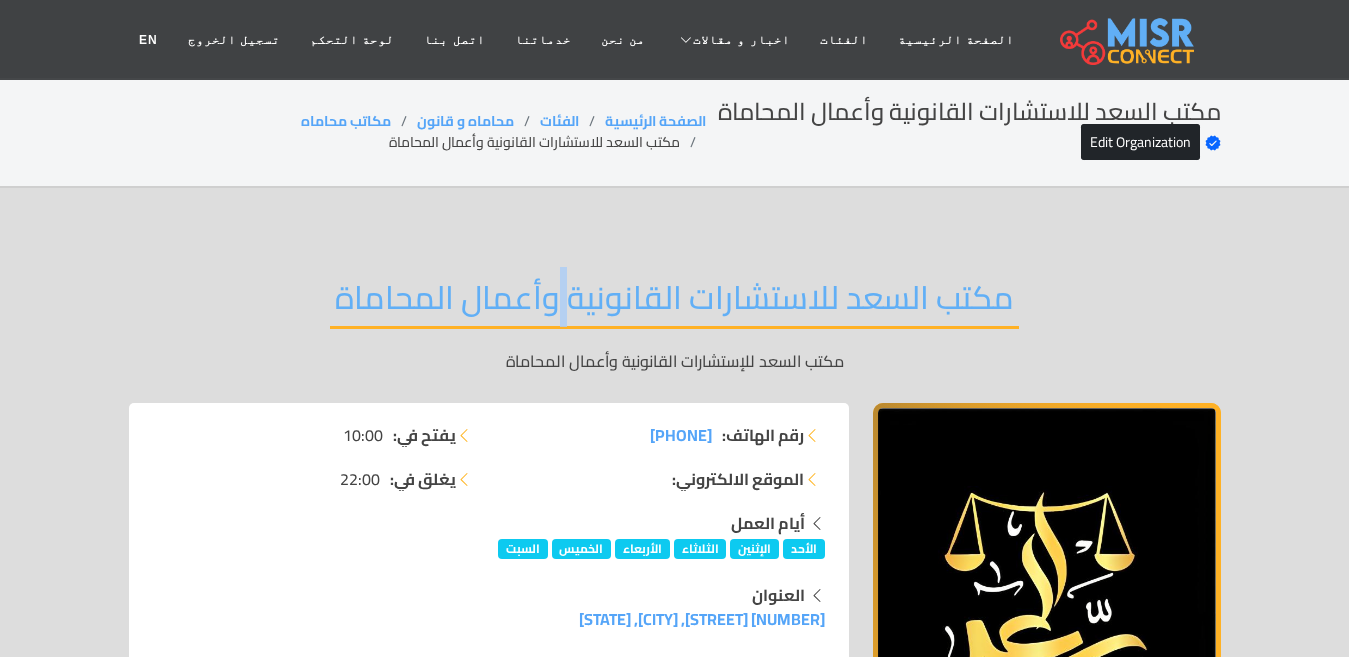 click on "مكتب السعد للاستشارات القانونية وأعمال المحاماة" at bounding box center (674, 303) 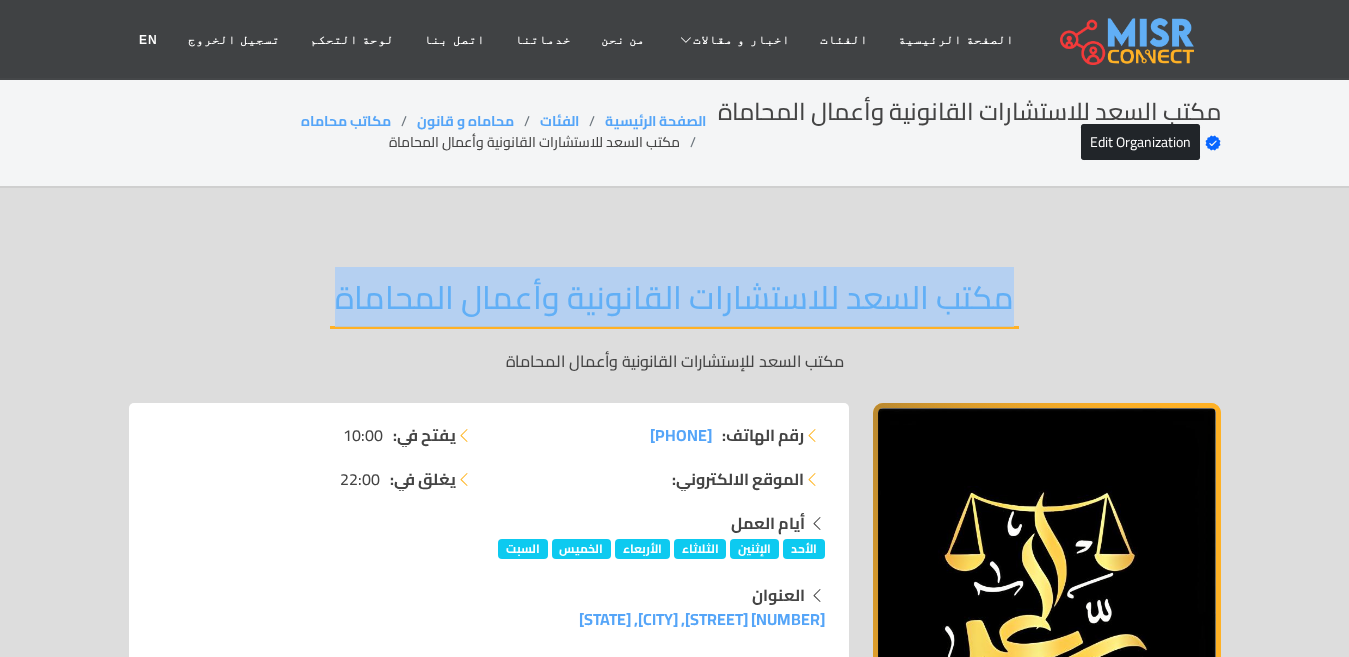 click on "مكتب السعد للاستشارات القانونية وأعمال المحاماة" at bounding box center [674, 303] 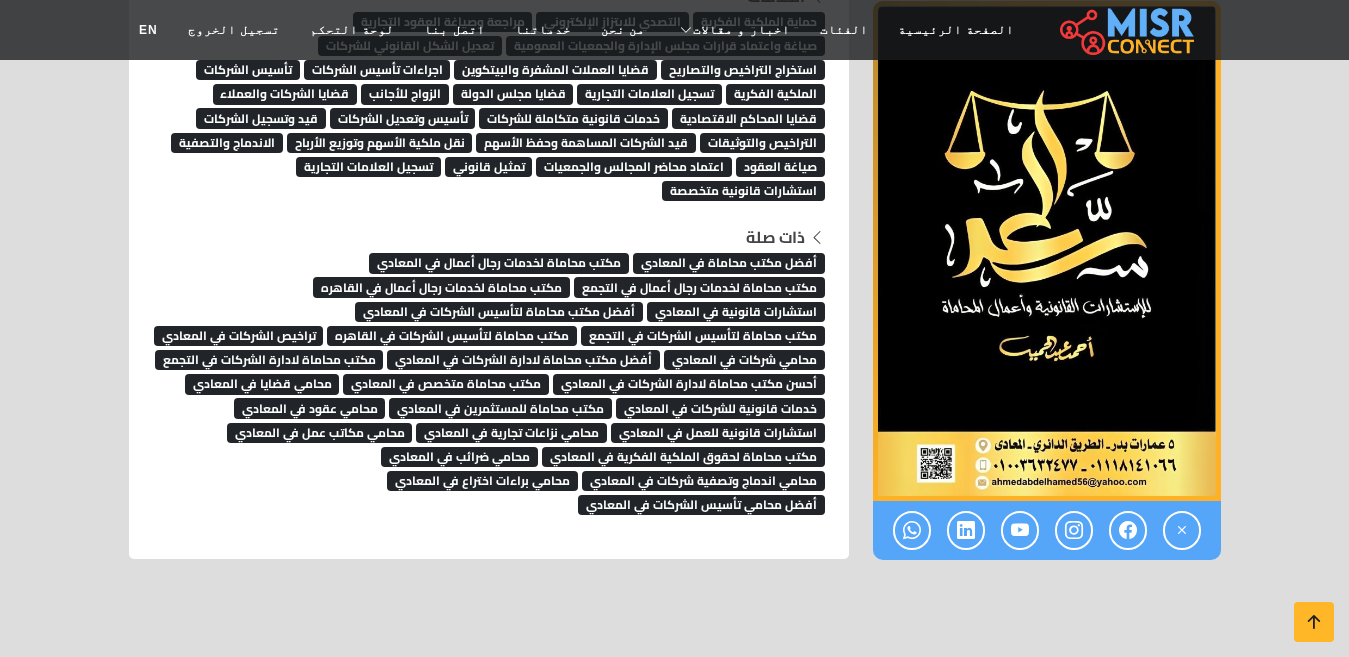 scroll, scrollTop: 4673, scrollLeft: 0, axis: vertical 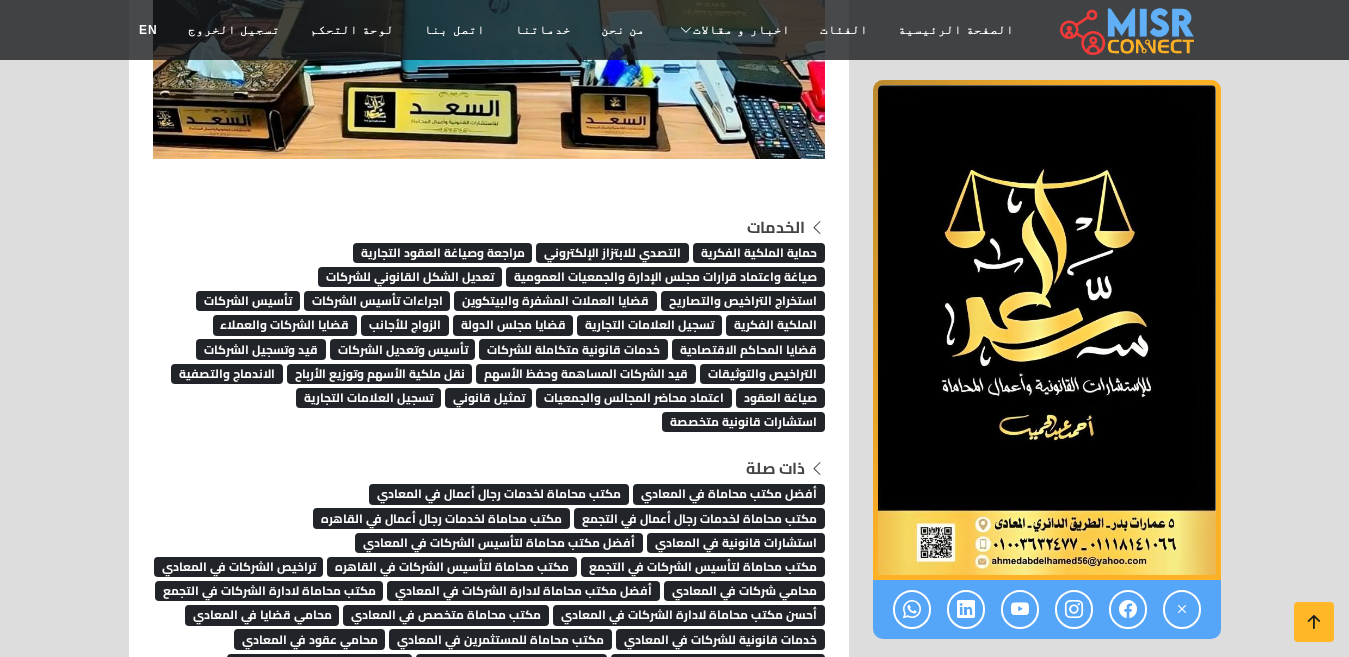 click on "اعتماد محاضر المجالس والجمعيات" at bounding box center [634, 398] 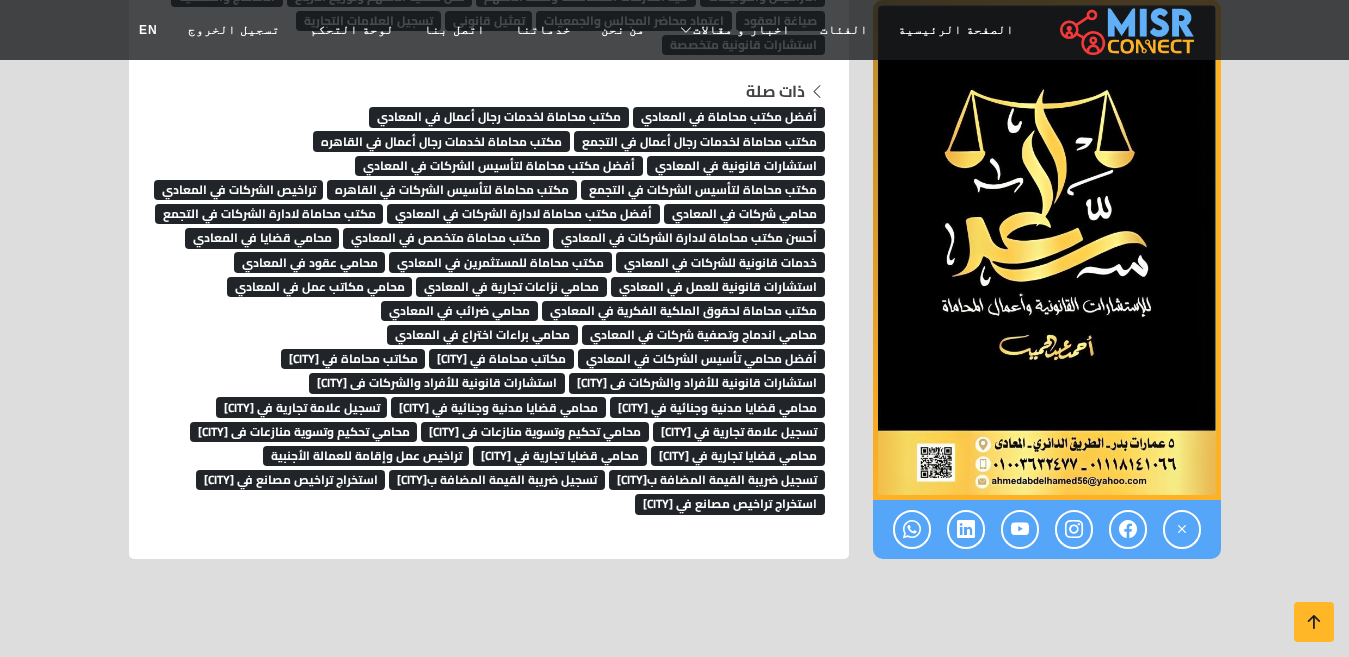 scroll, scrollTop: 4773, scrollLeft: 0, axis: vertical 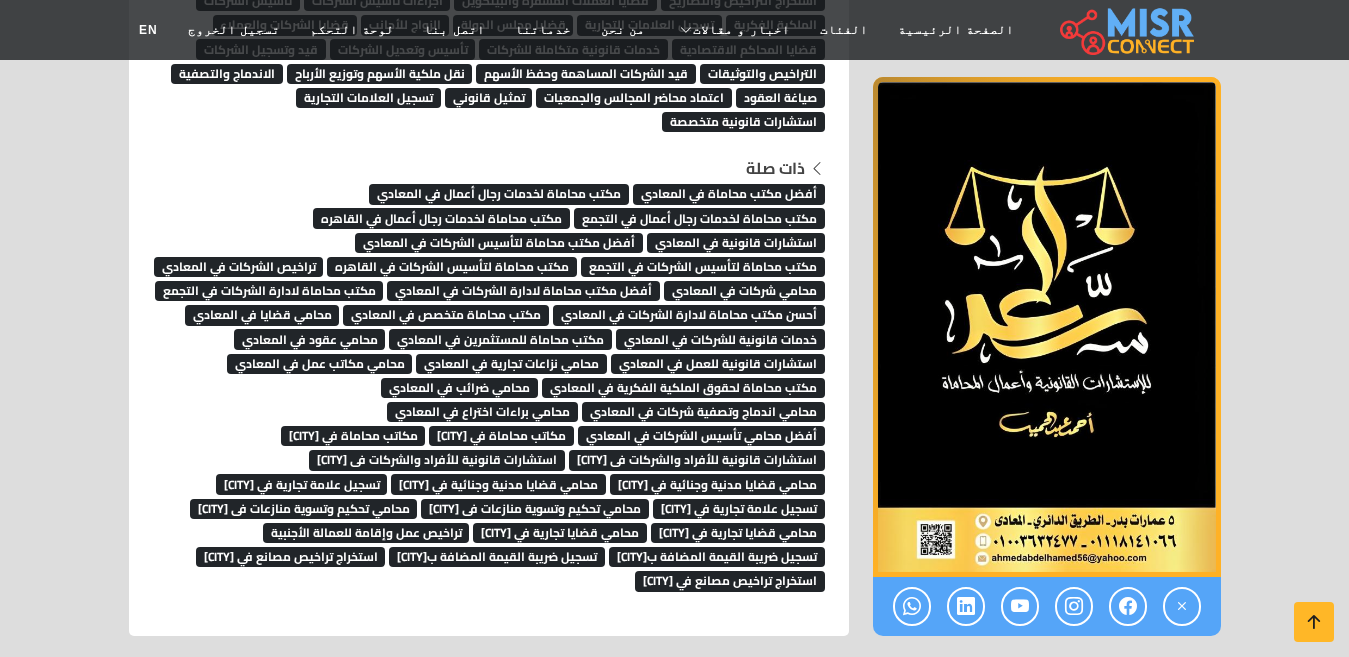 click on "مكتب السعد للاستشارات القانونية وأعمال المحاماة
مكتب السعد للإستشارات القانونية وأعمال المحاماة
رقم الهاتف:    01118141066
الموقع الالكتروني:
يفتح في:   10:00
يغلق في:   22:00" at bounding box center [674, -1945] 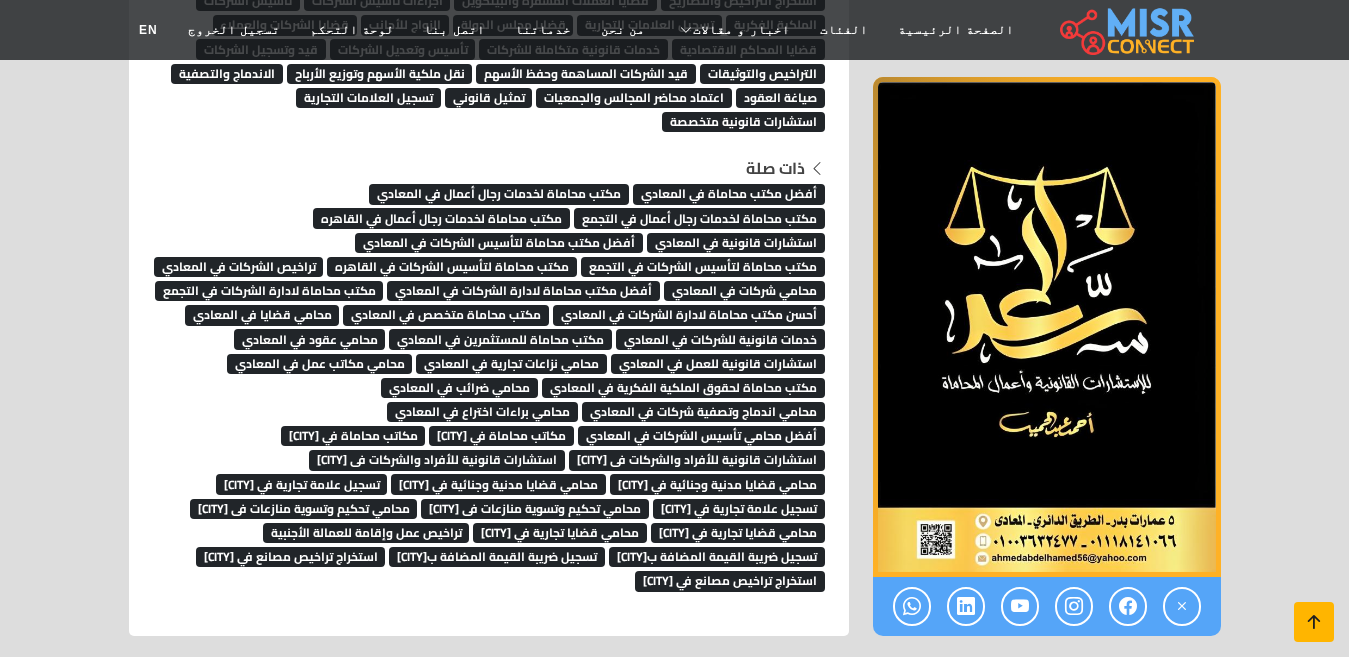 click at bounding box center [1314, 622] 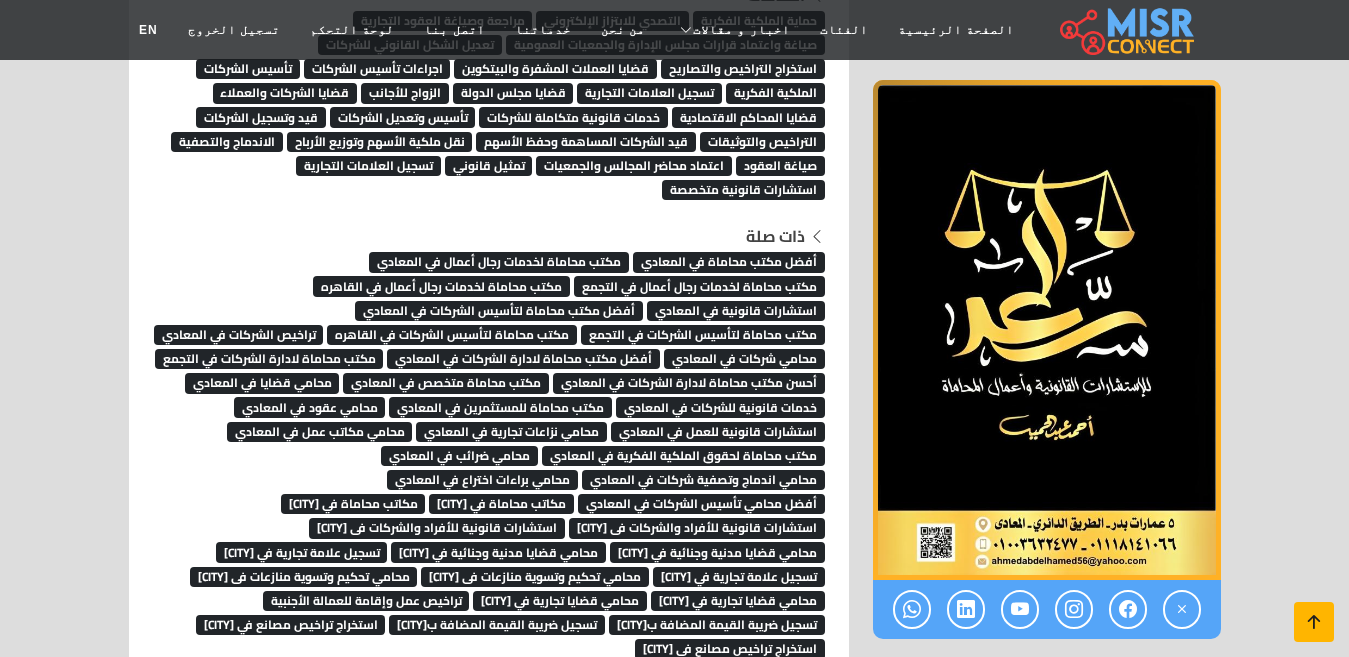 click at bounding box center (1314, 622) 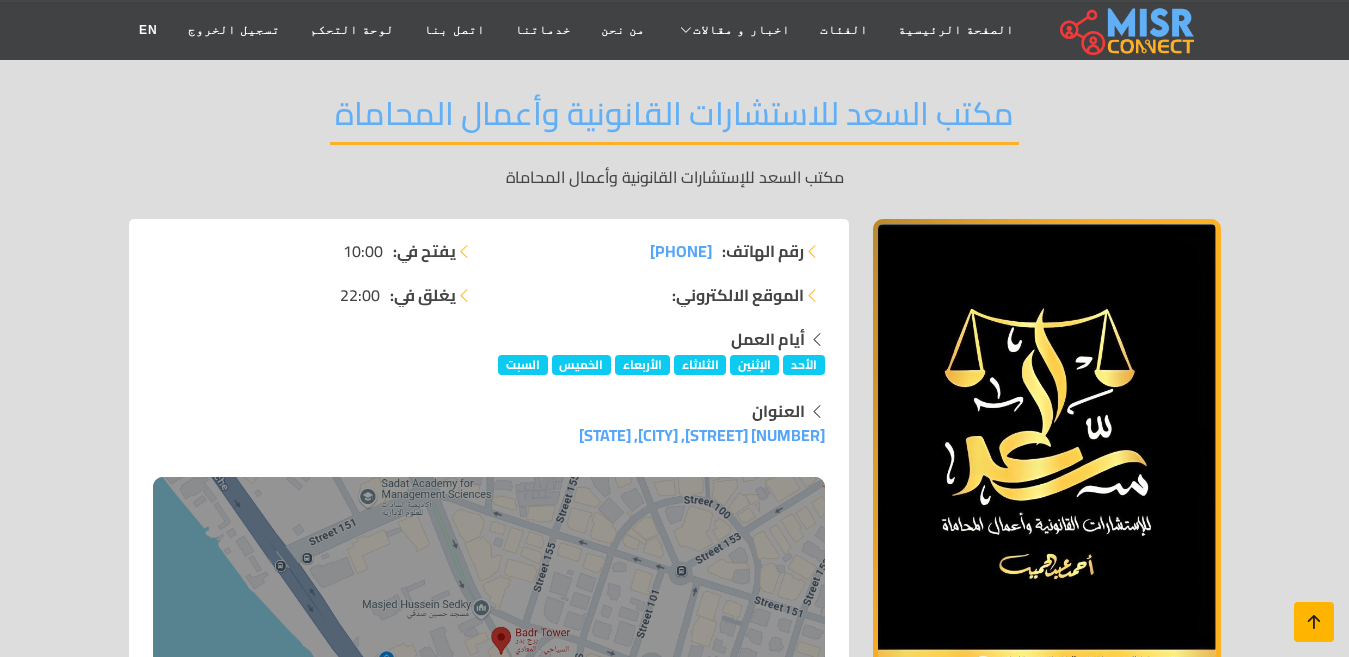 scroll, scrollTop: 0, scrollLeft: 0, axis: both 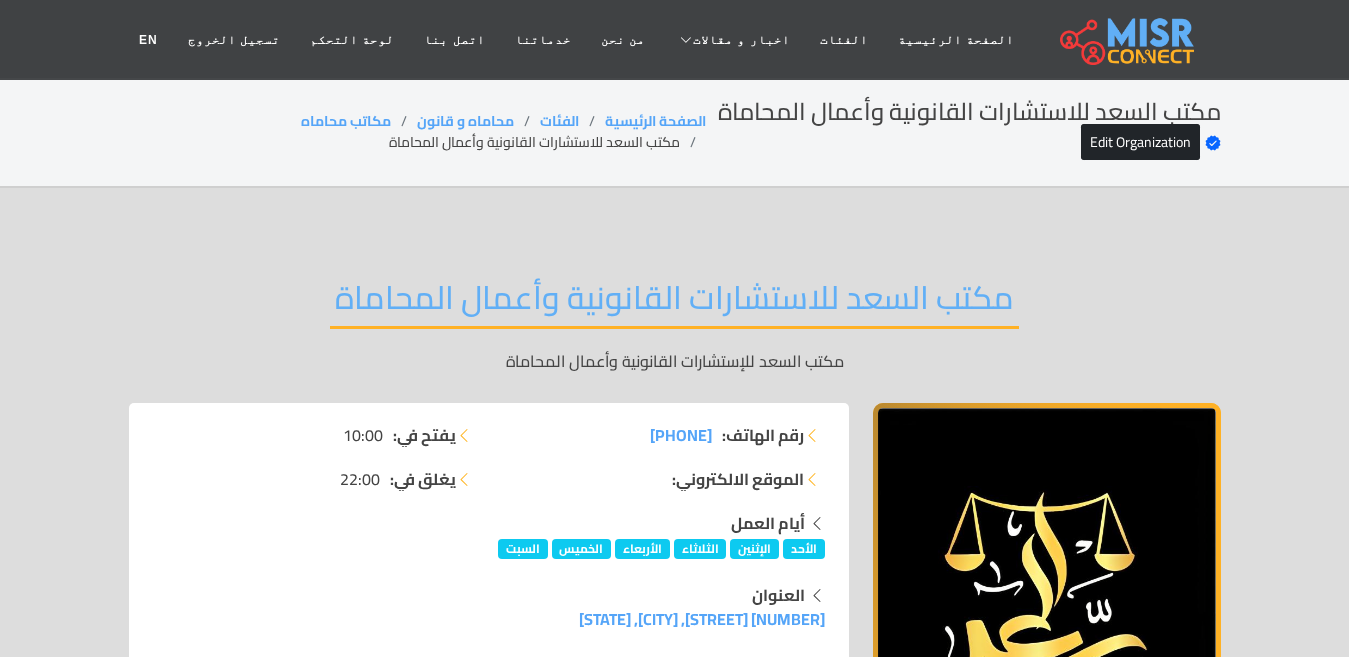click on "مكتب السعد للاستشارات القانونية وأعمال المحاماة" at bounding box center [674, 303] 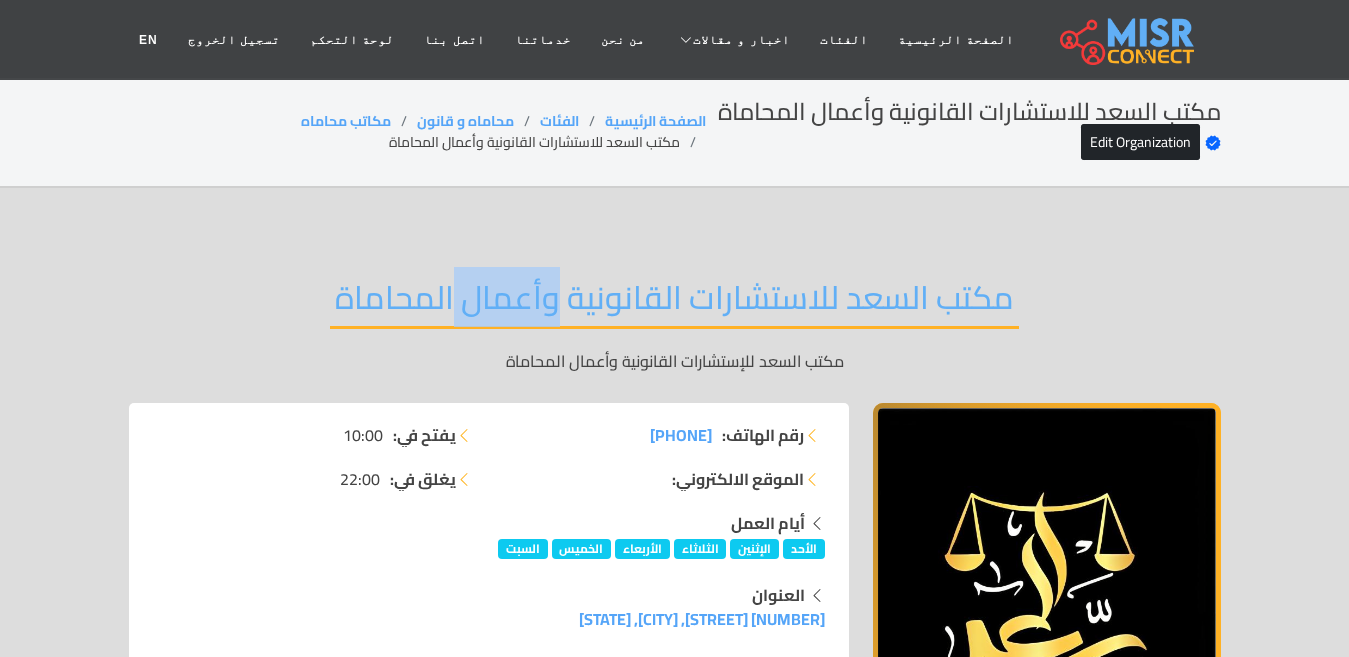 click on "مكتب السعد للاستشارات القانونية وأعمال المحاماة" at bounding box center (674, 303) 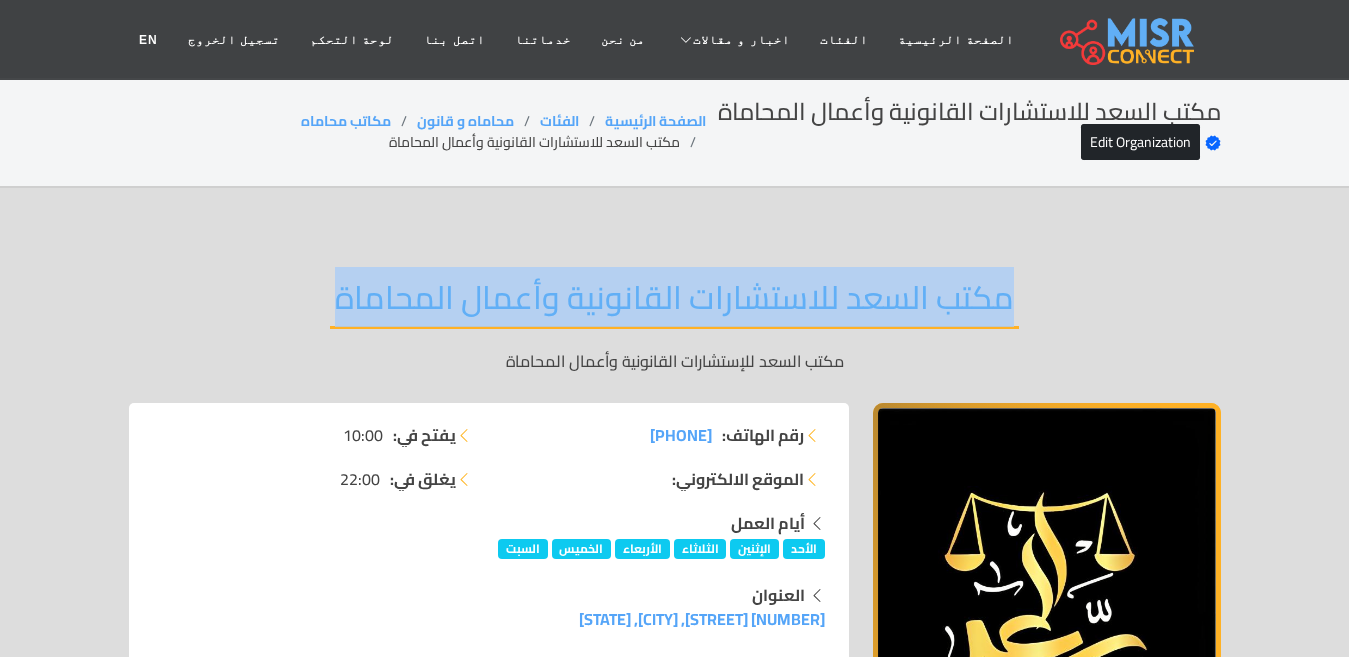 click on "مكتب السعد للاستشارات القانونية وأعمال المحاماة" at bounding box center (674, 303) 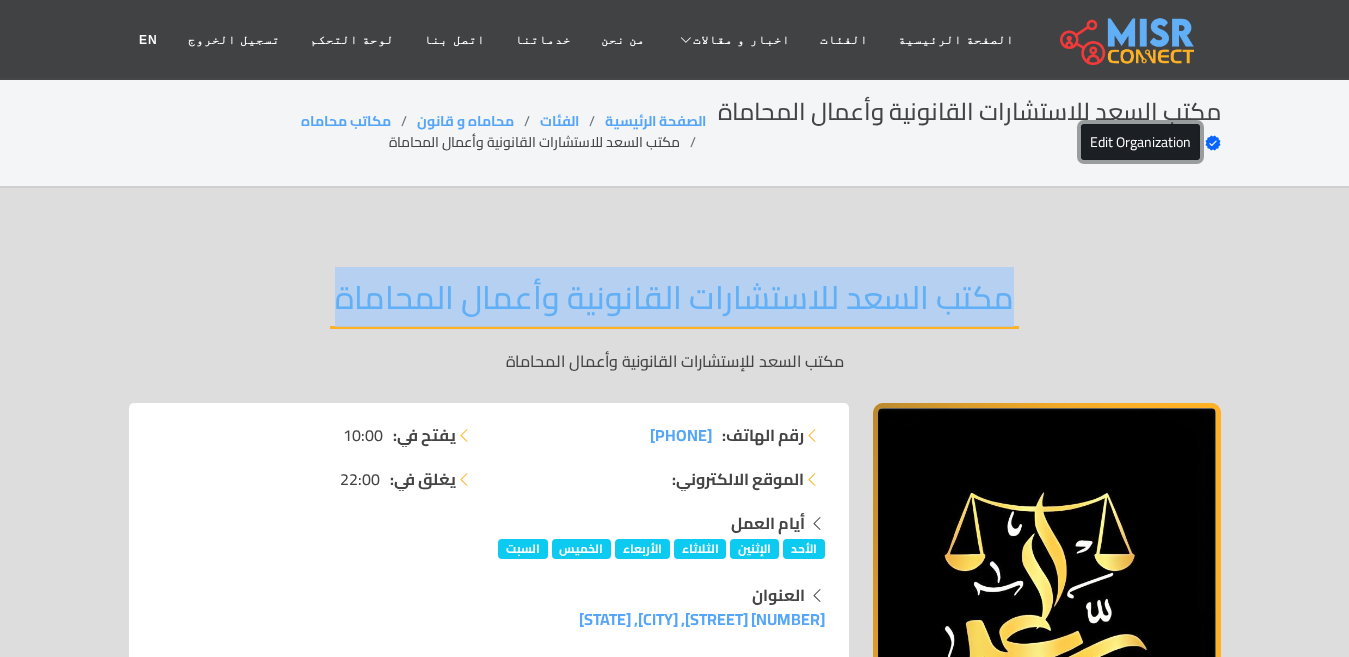 click on "Edit Organization" at bounding box center [1140, 142] 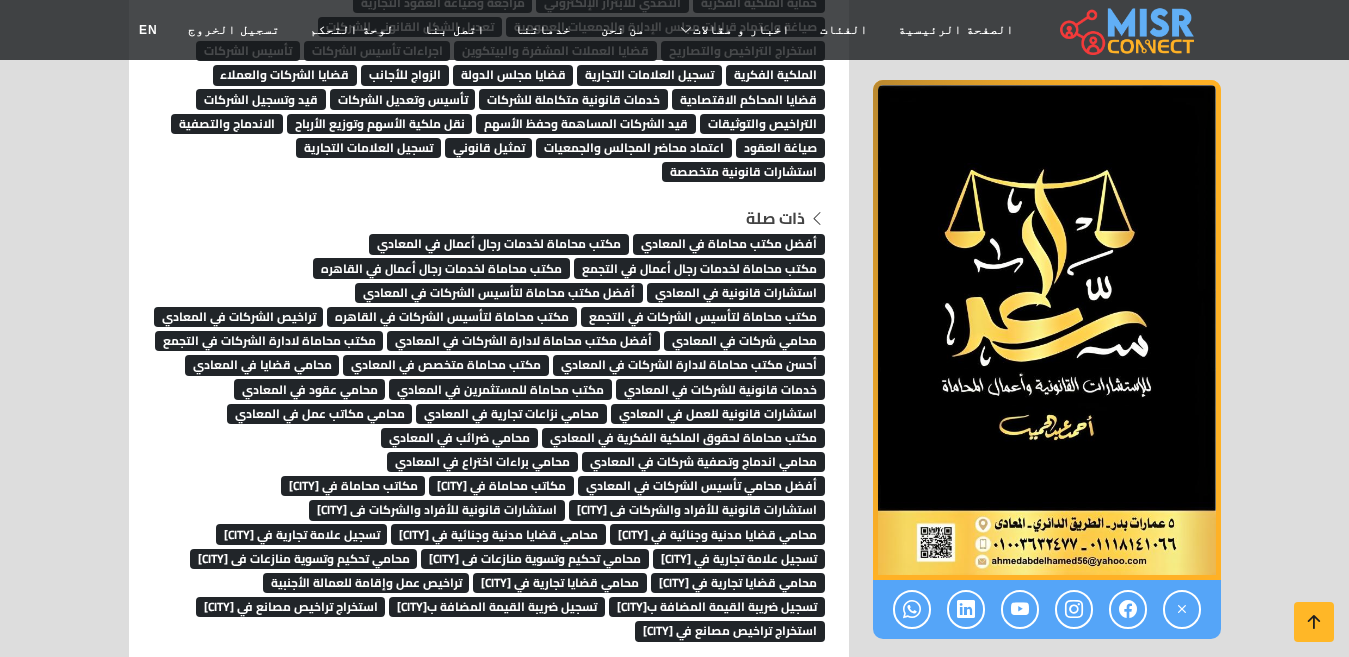 scroll, scrollTop: 4800, scrollLeft: 0, axis: vertical 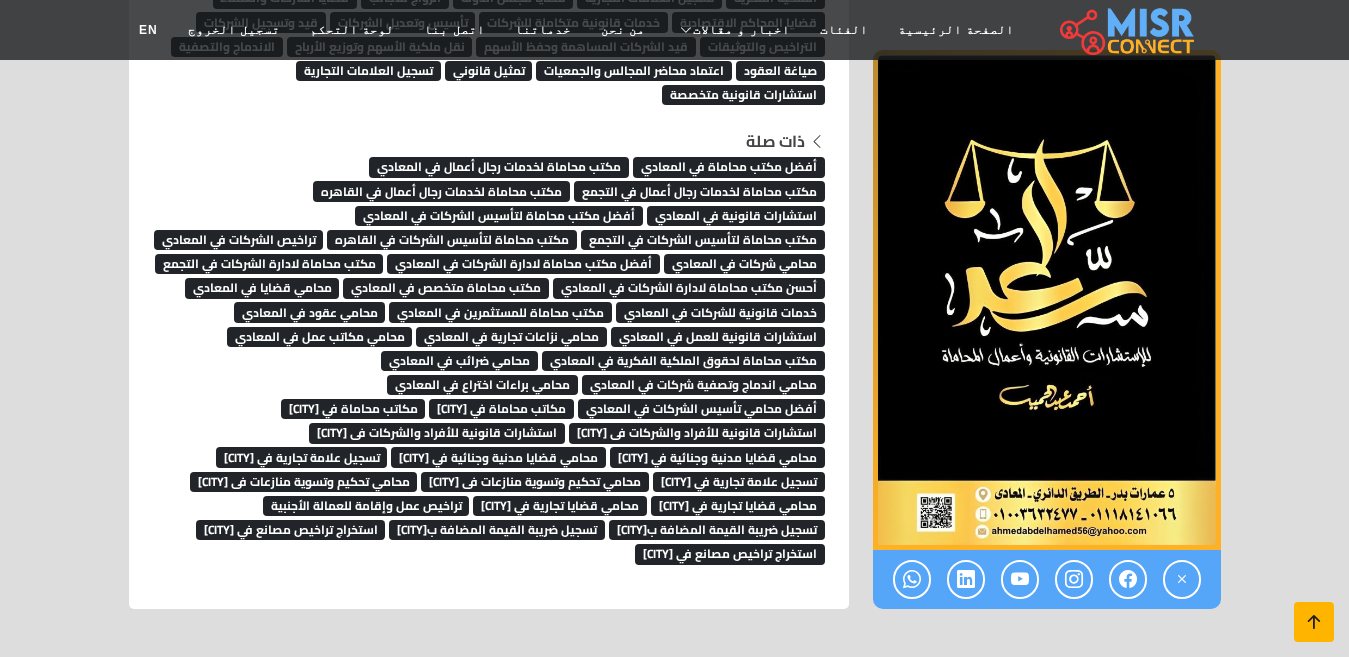 click at bounding box center (1314, 622) 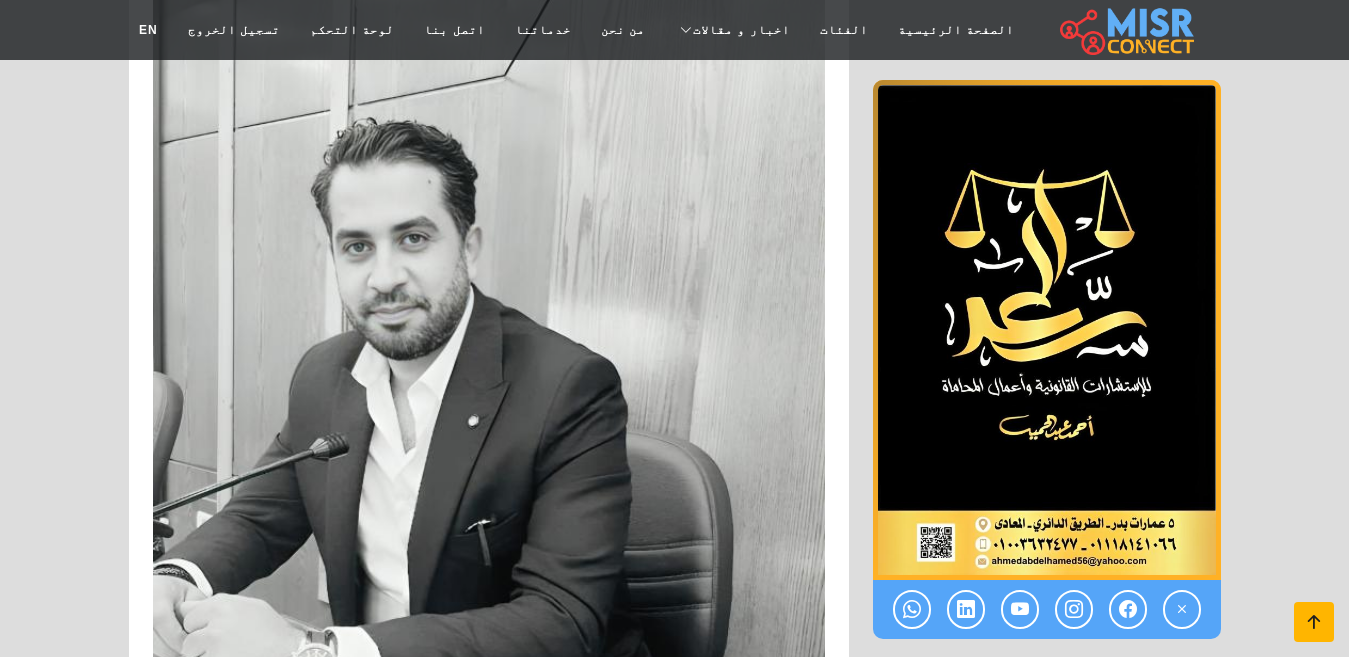 scroll, scrollTop: 77, scrollLeft: 0, axis: vertical 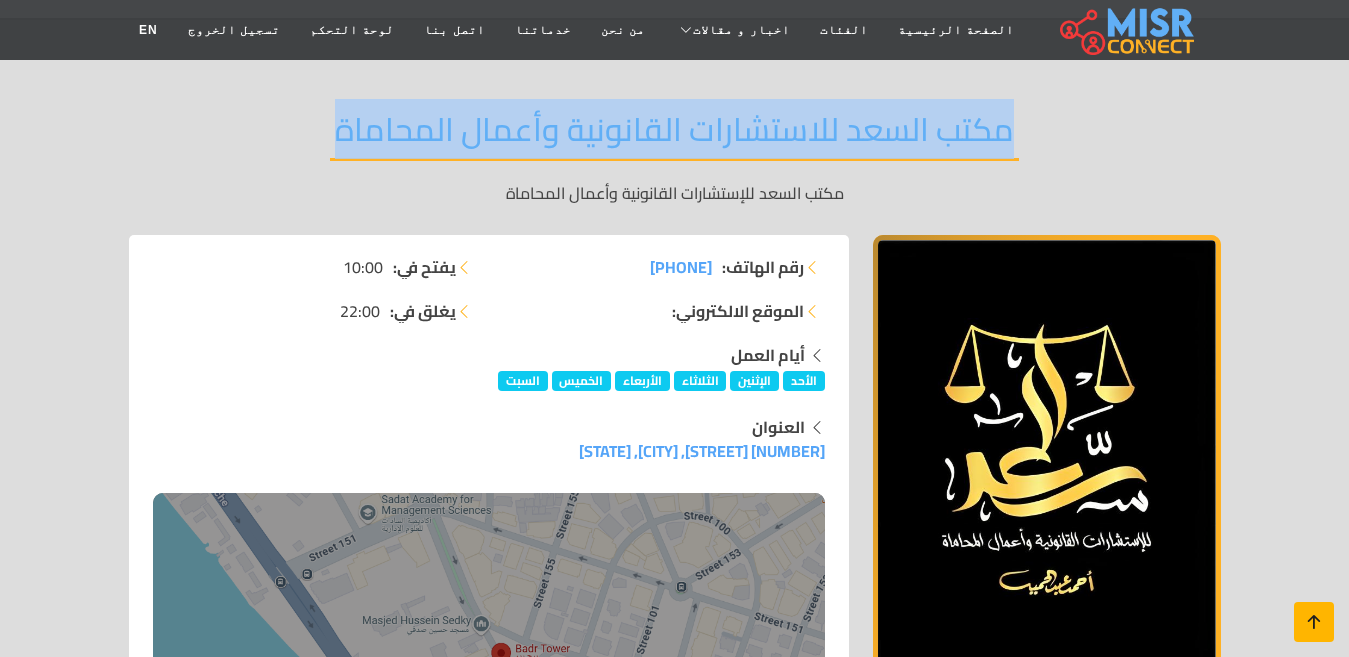 click at bounding box center [1314, 622] 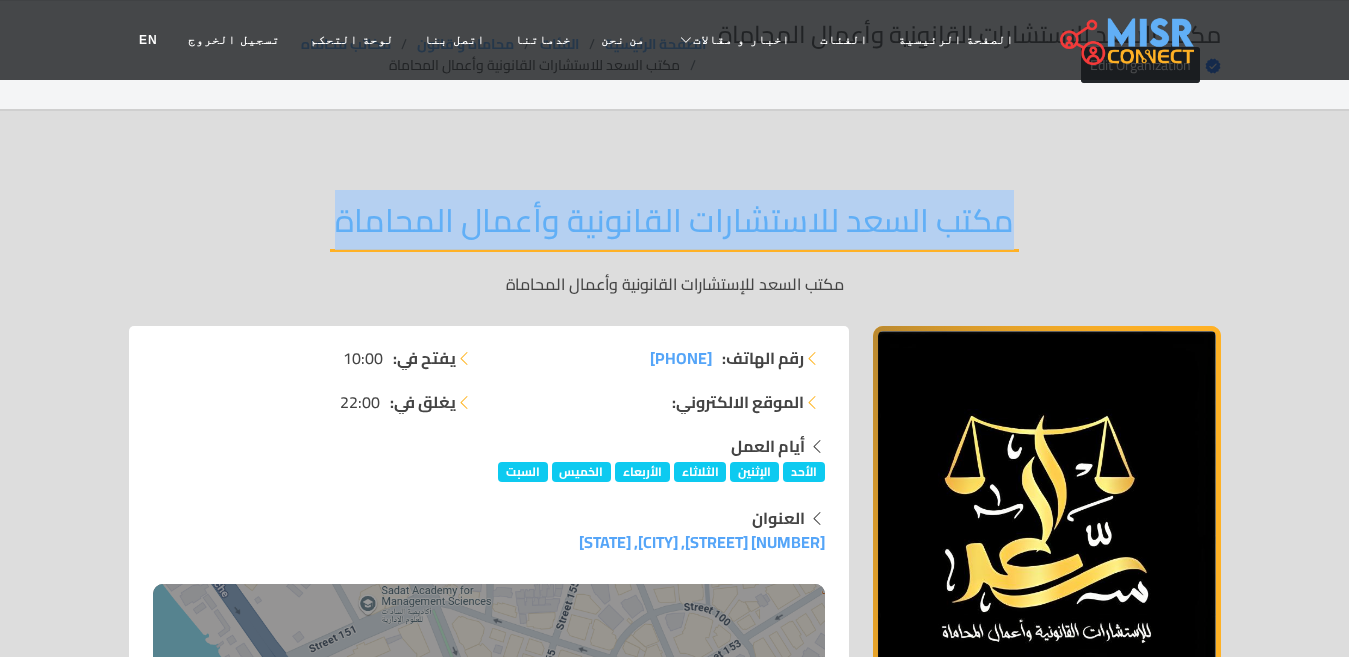 scroll, scrollTop: 0, scrollLeft: 0, axis: both 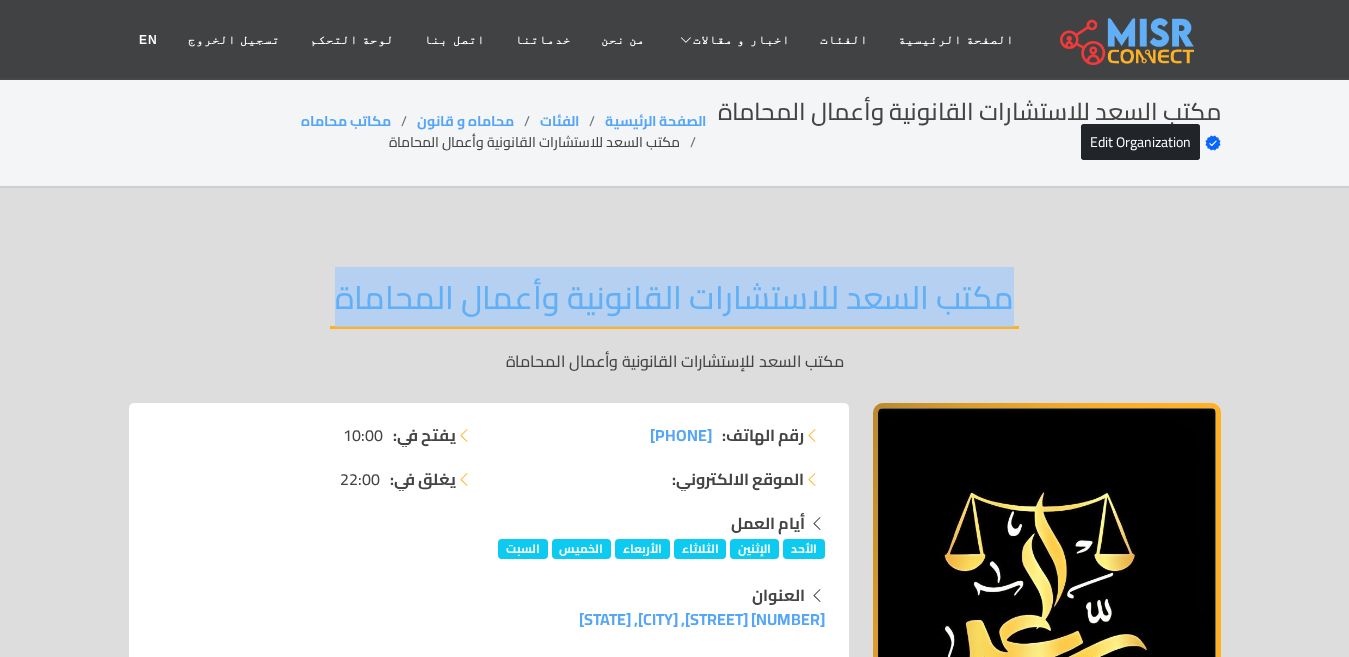 copy on "مكتب السعد للاستشارات القانونية وأعمال المحاماة" 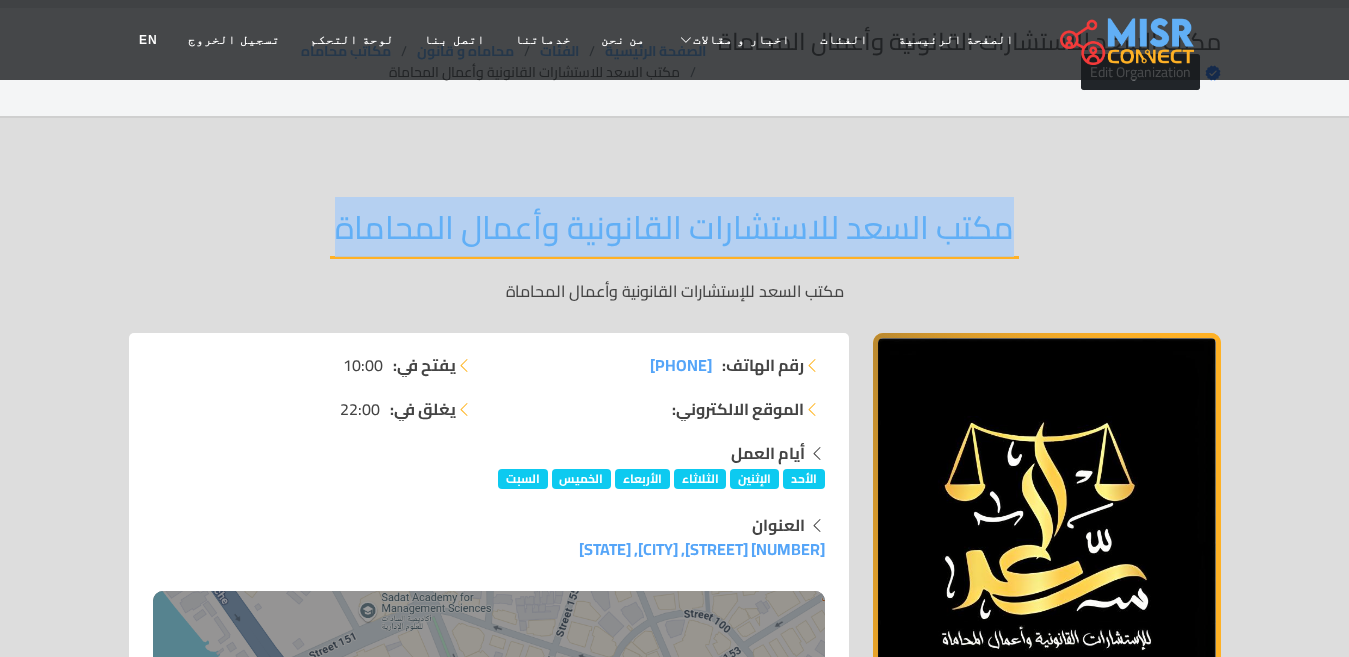 scroll, scrollTop: 100, scrollLeft: 0, axis: vertical 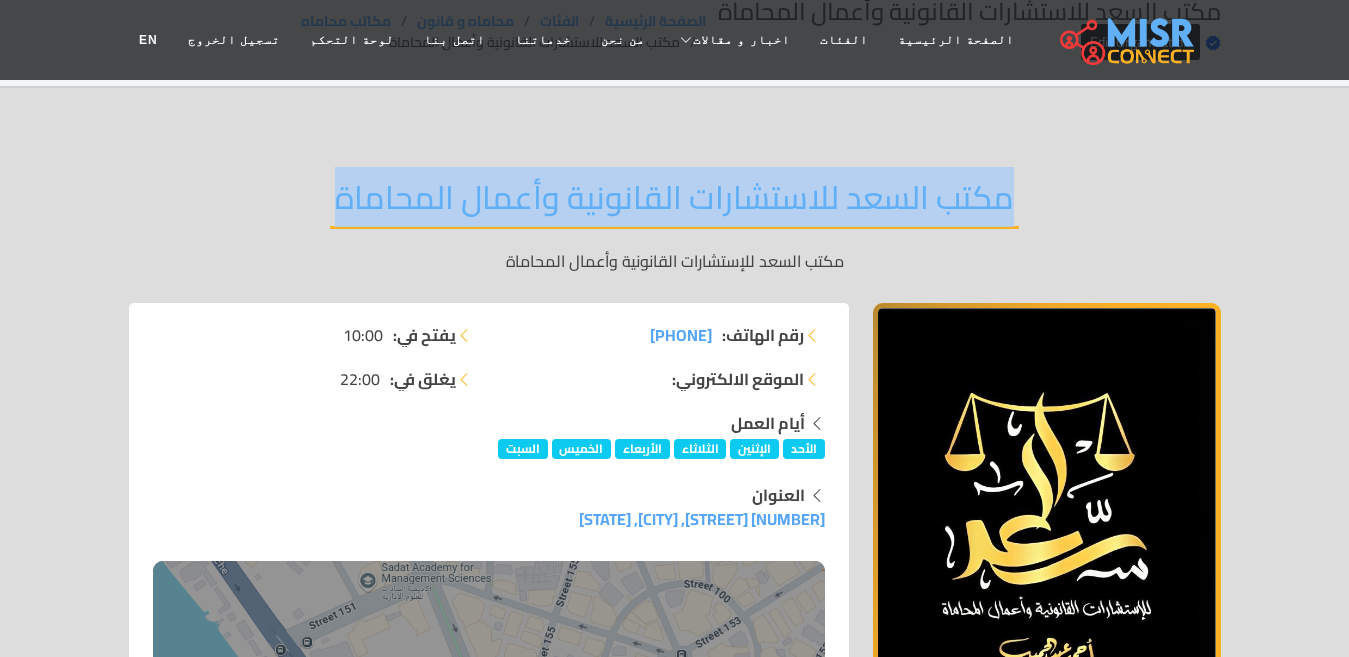 copy on "مكتب السعد للاستشارات القانونية وأعمال المحاماة" 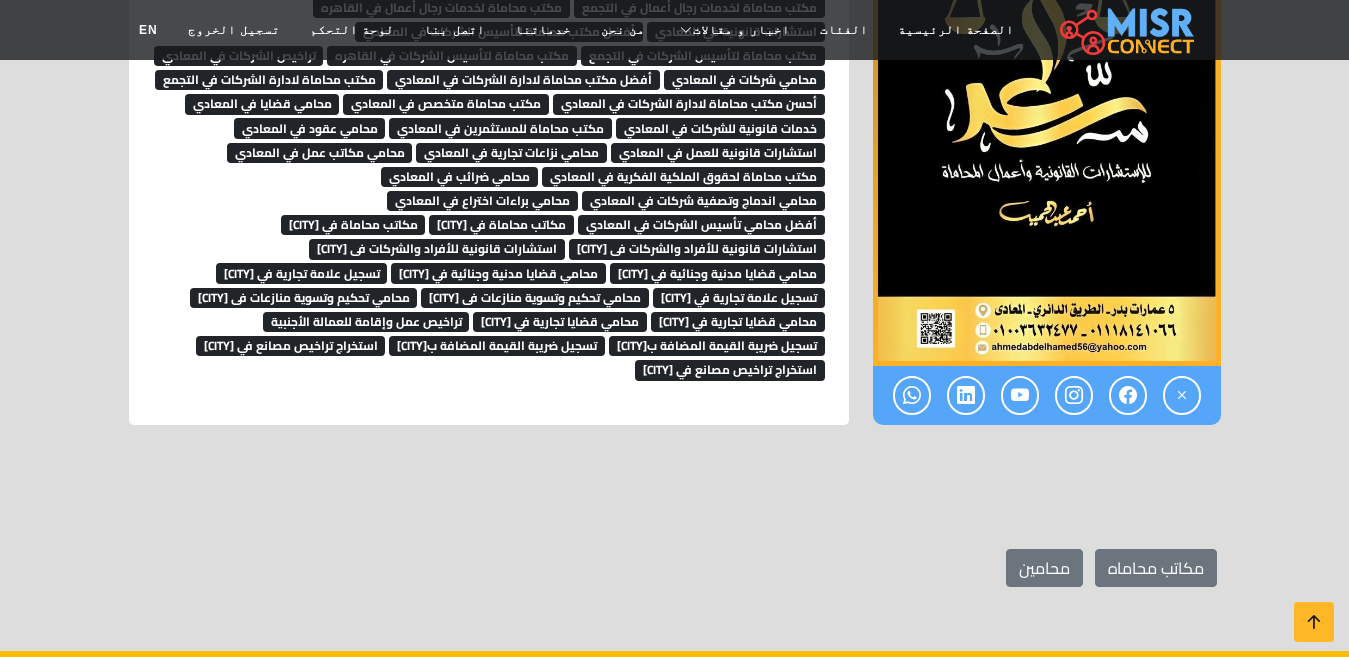 scroll, scrollTop: 4900, scrollLeft: 0, axis: vertical 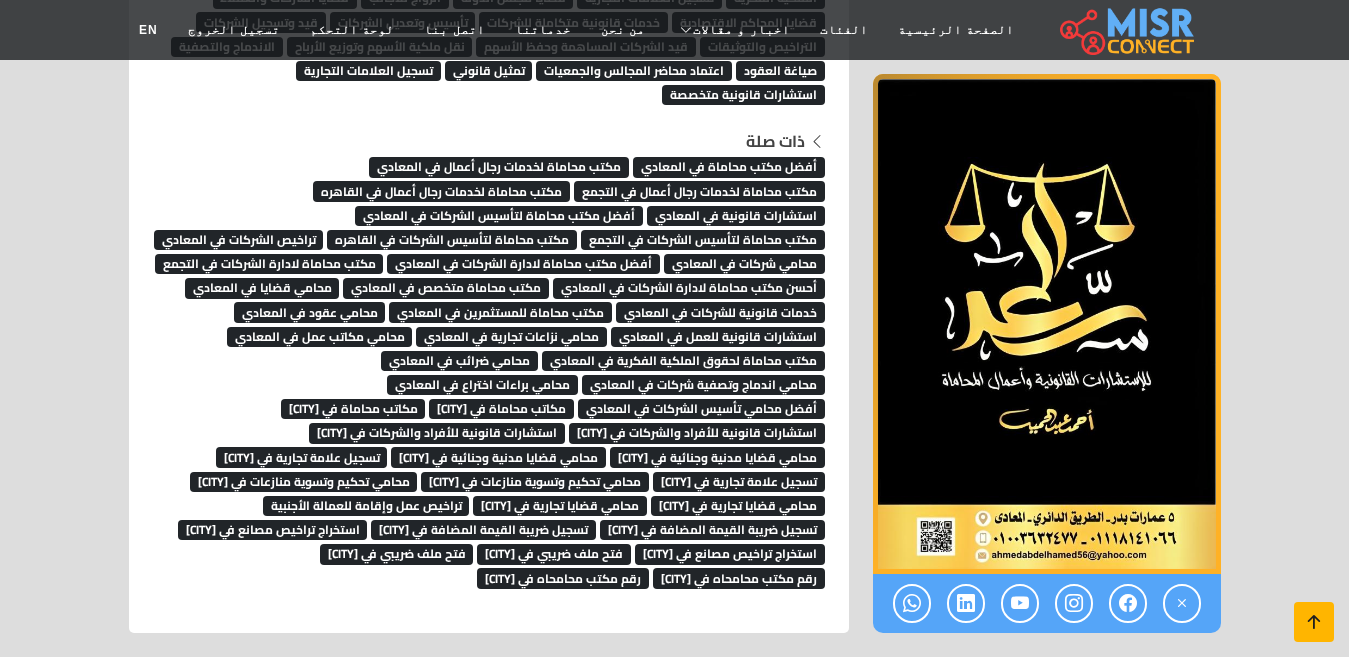 click at bounding box center (1314, 622) 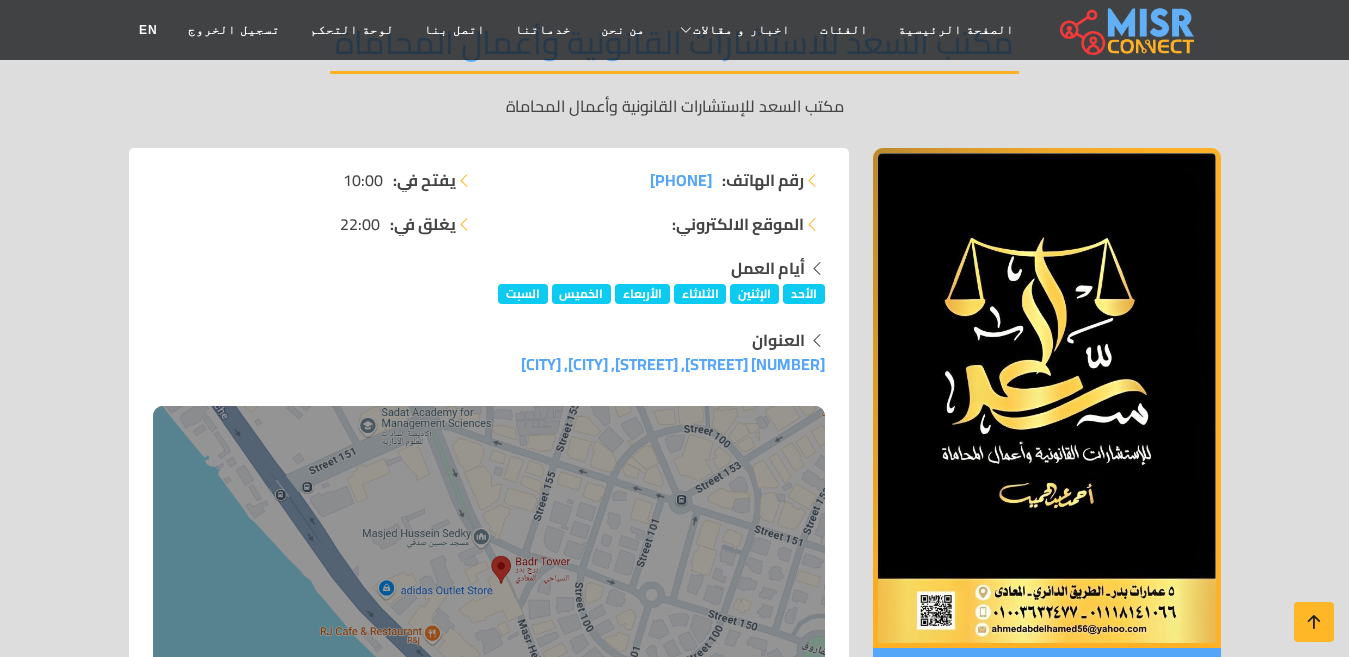 scroll, scrollTop: 0, scrollLeft: 0, axis: both 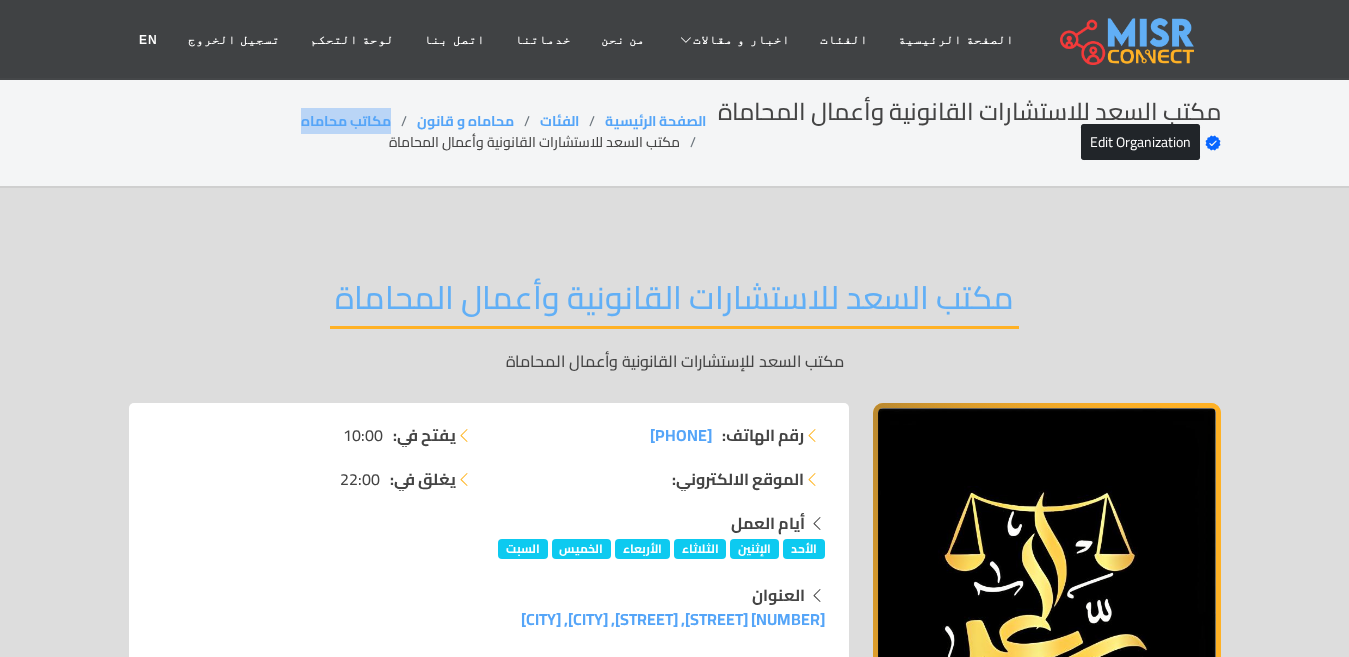 drag, startPoint x: 390, startPoint y: 115, endPoint x: 283, endPoint y: 122, distance: 107.22873 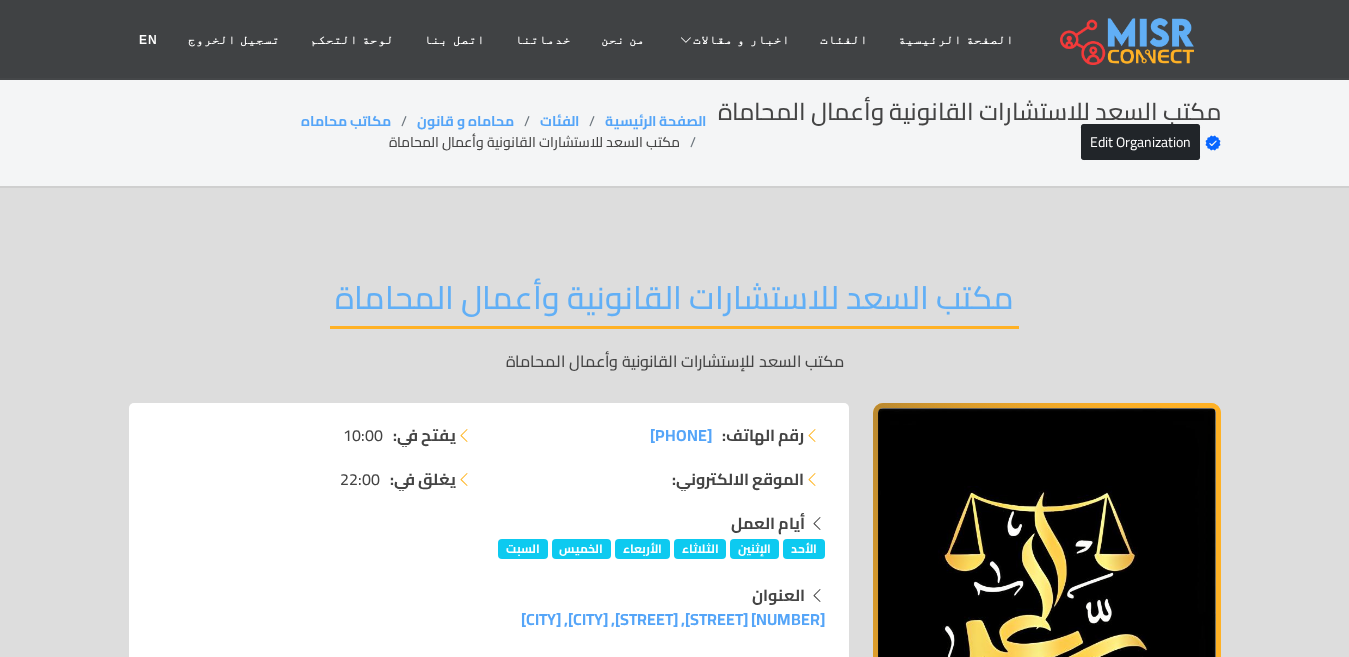click on "مكتب السعد للاستشارات القانونية وأعمال المحاماة" at bounding box center [674, 303] 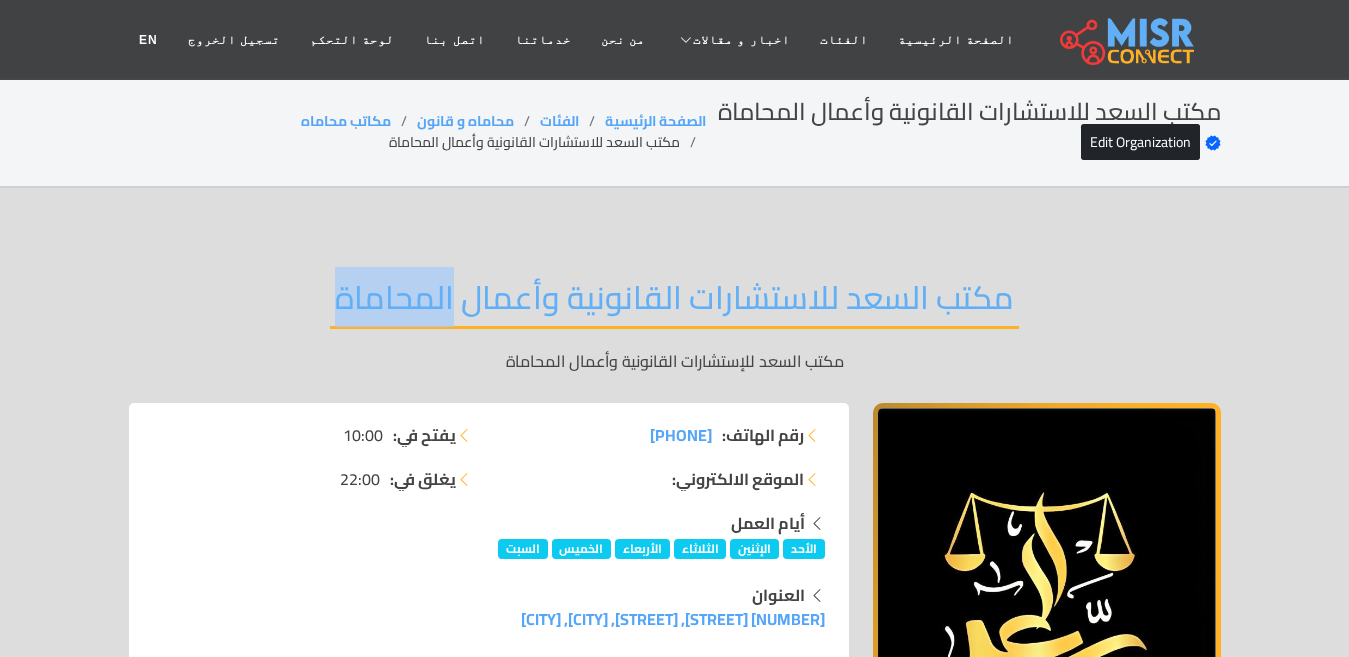 click on "مكتب السعد للاستشارات القانونية وأعمال المحاماة" at bounding box center (674, 303) 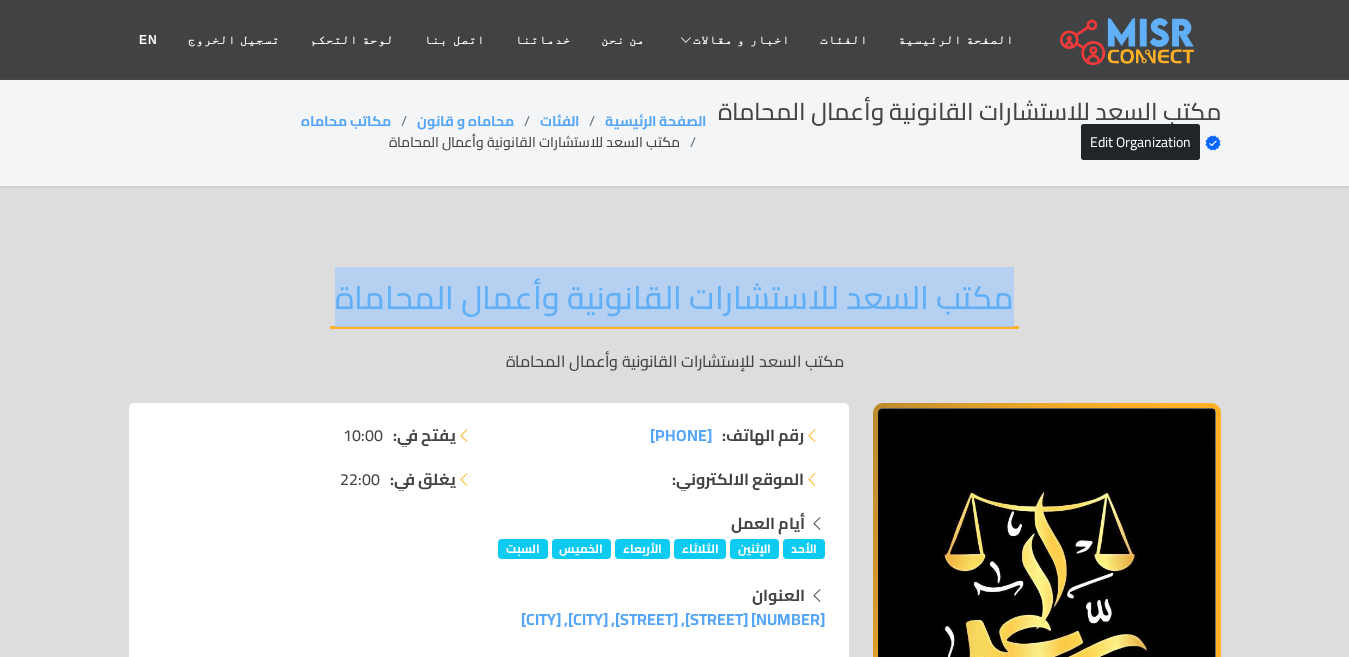 click on "مكتب السعد للاستشارات القانونية وأعمال المحاماة" at bounding box center (674, 303) 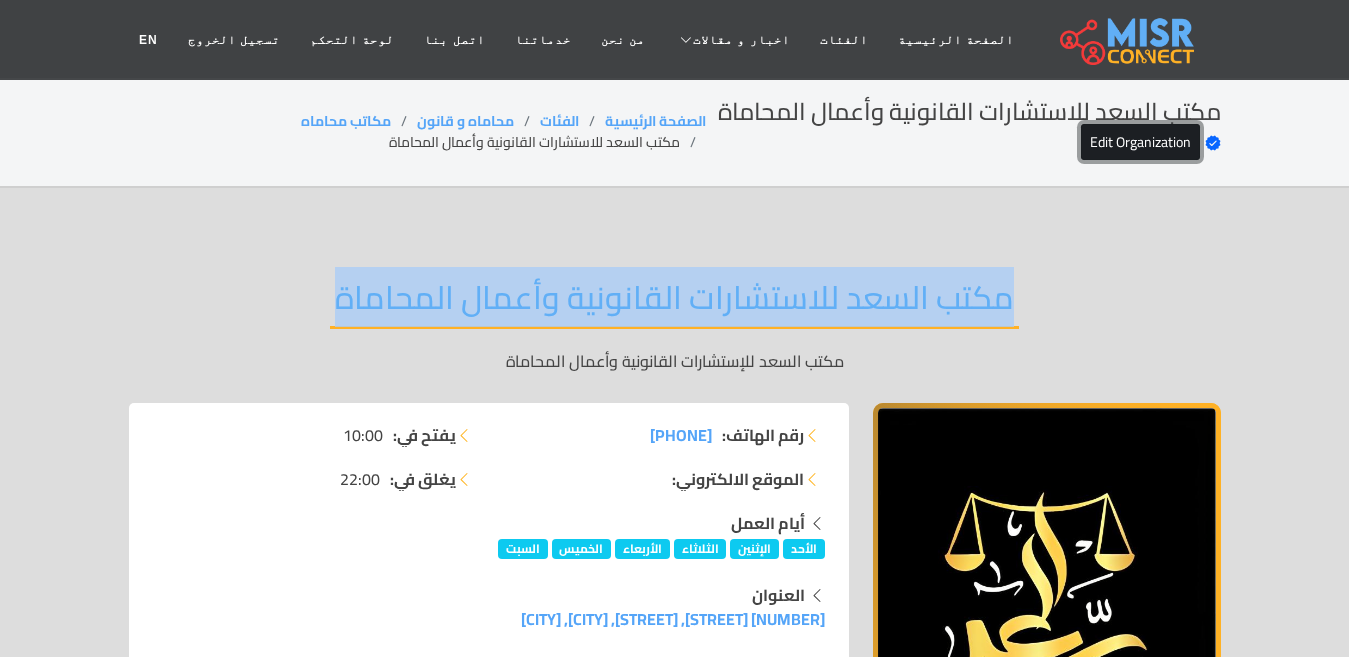 click on "Edit Organization" at bounding box center (1140, 142) 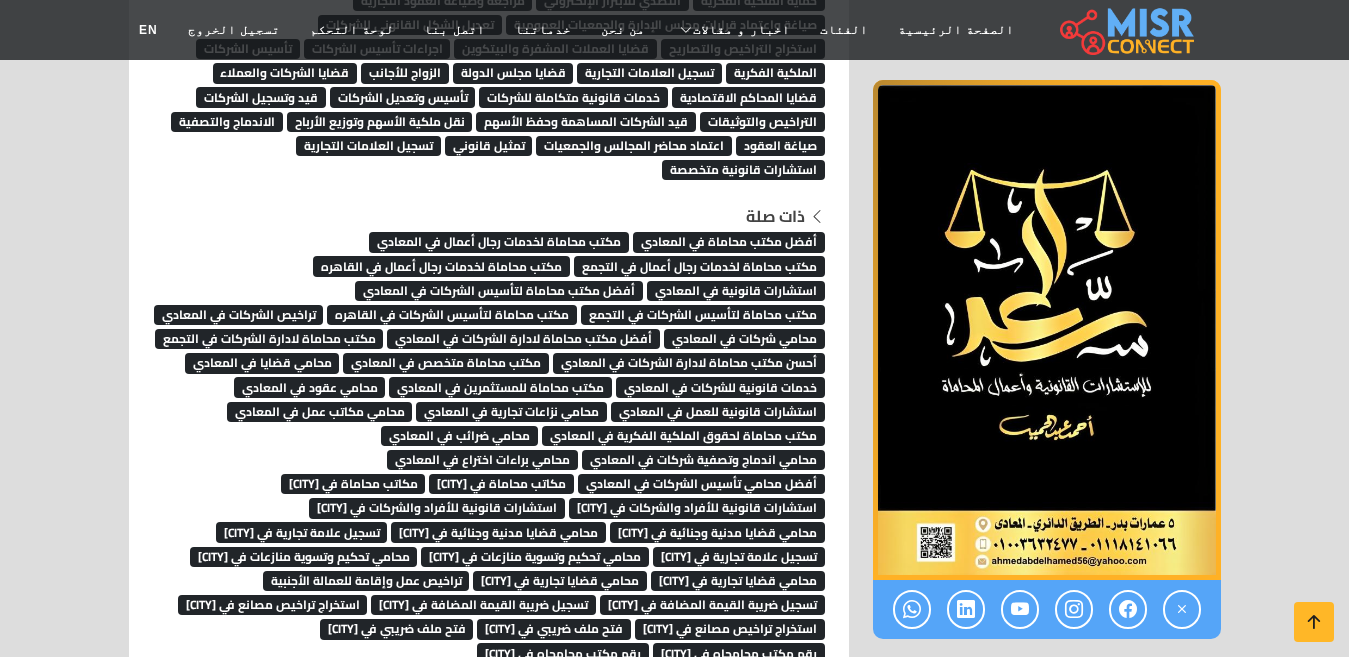 scroll, scrollTop: 4700, scrollLeft: 0, axis: vertical 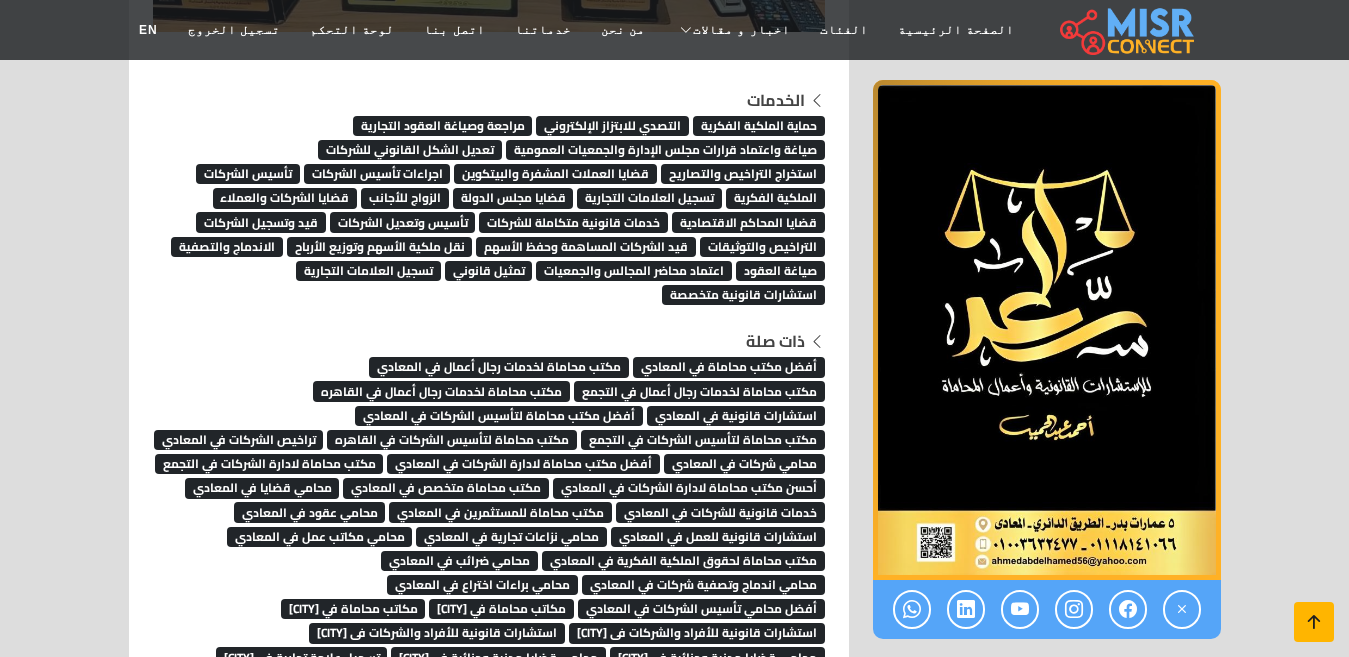 click at bounding box center [1314, 622] 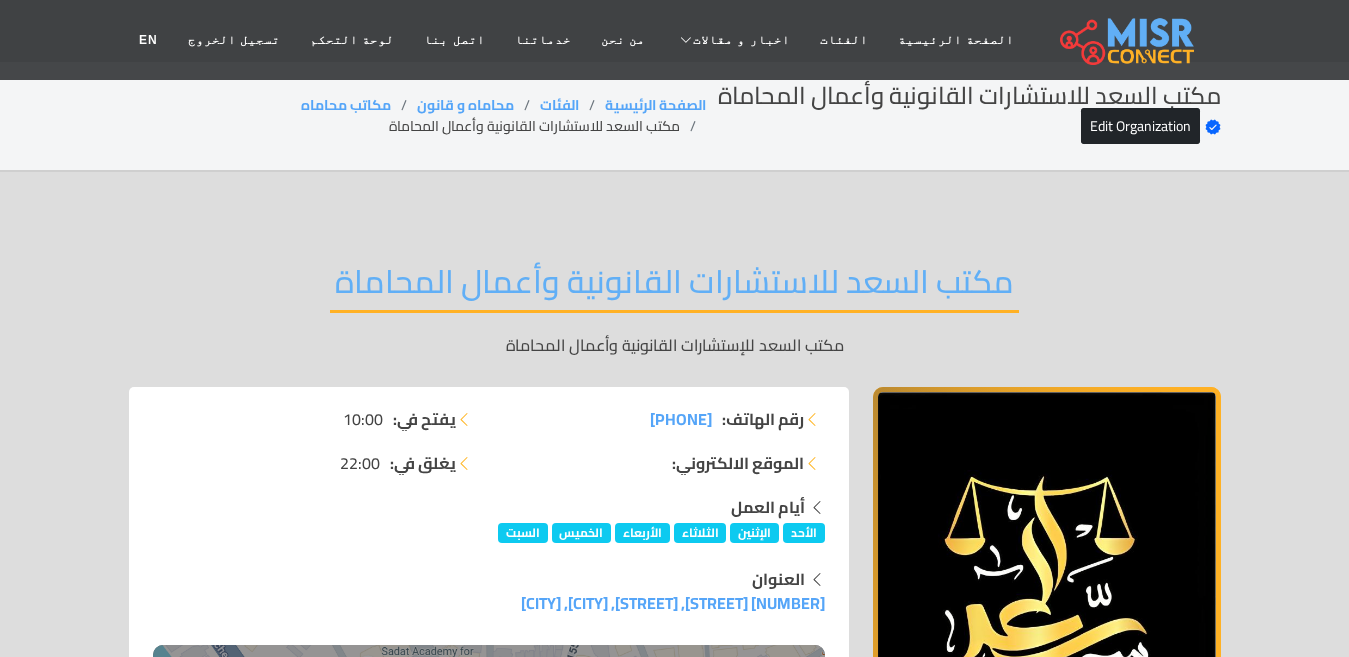 scroll, scrollTop: 0, scrollLeft: 0, axis: both 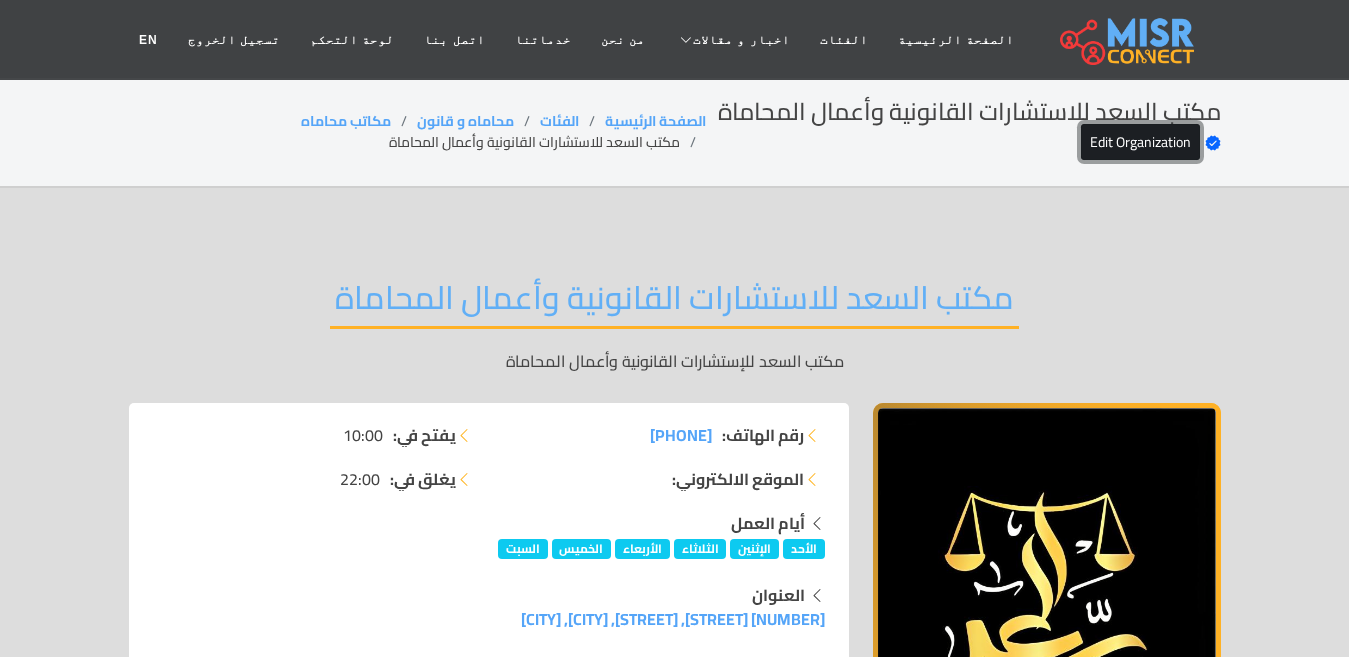 click on "Edit Organization" at bounding box center (1140, 142) 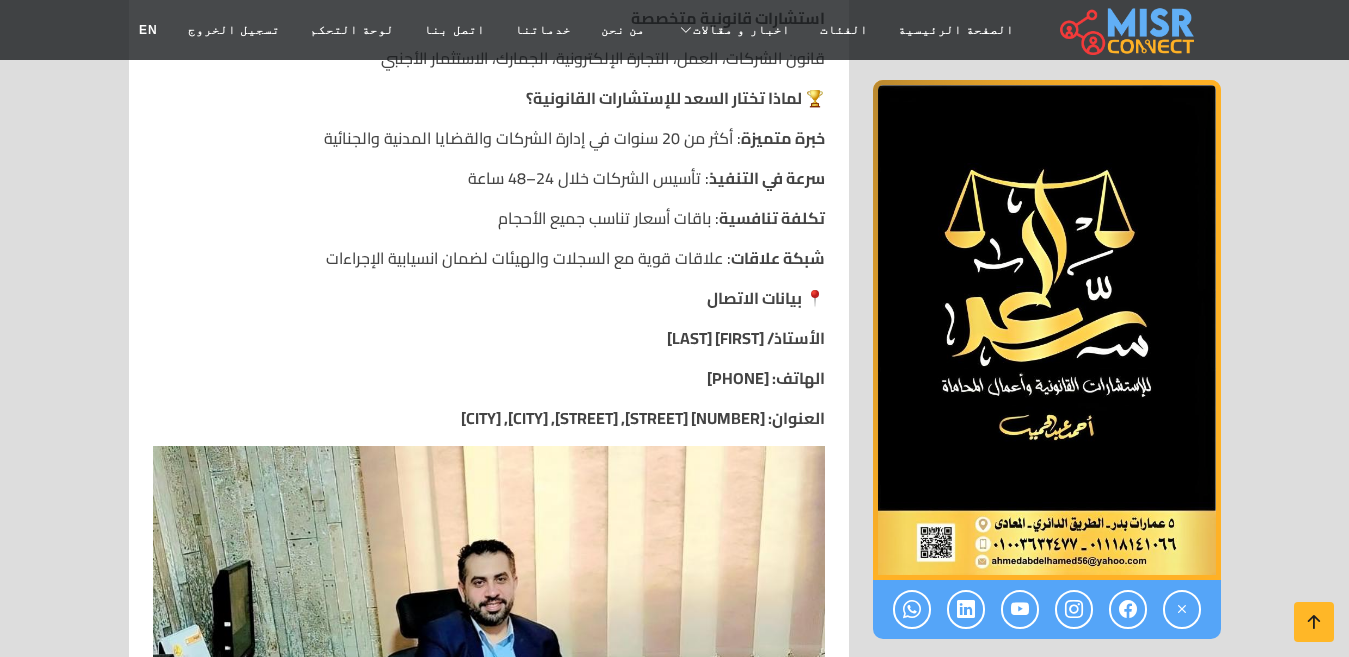 scroll, scrollTop: 4818, scrollLeft: 0, axis: vertical 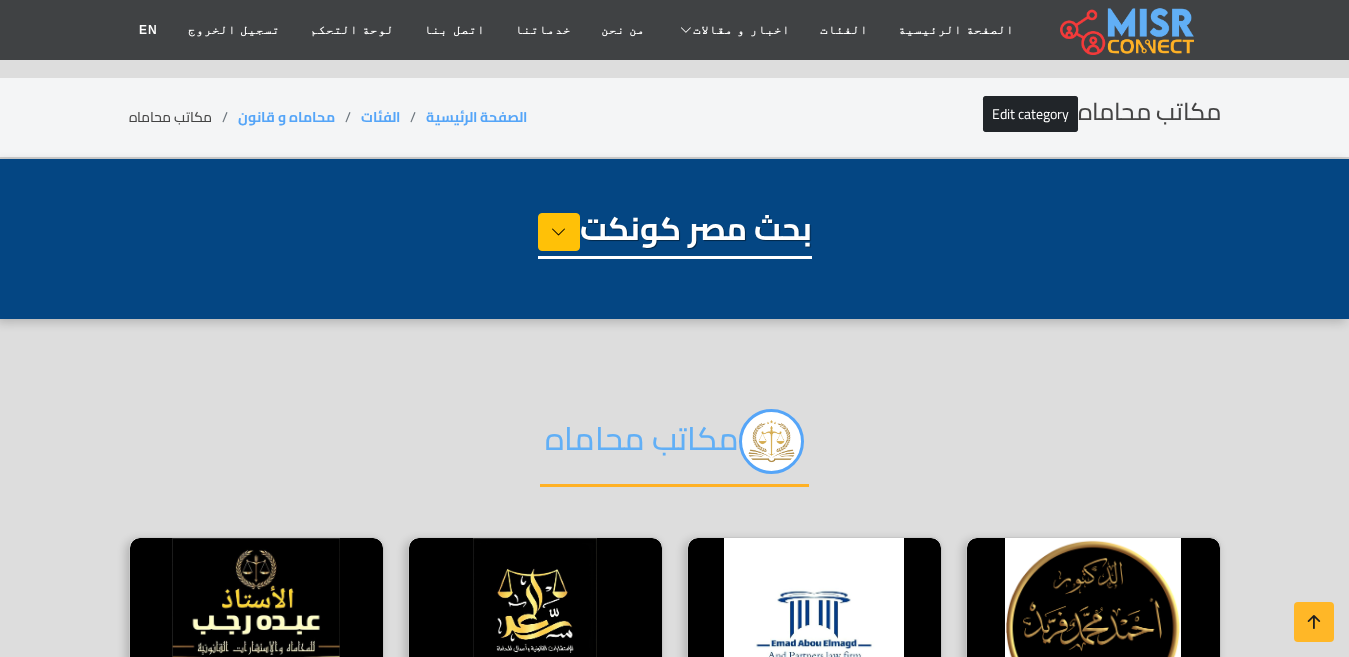 select on "**********" 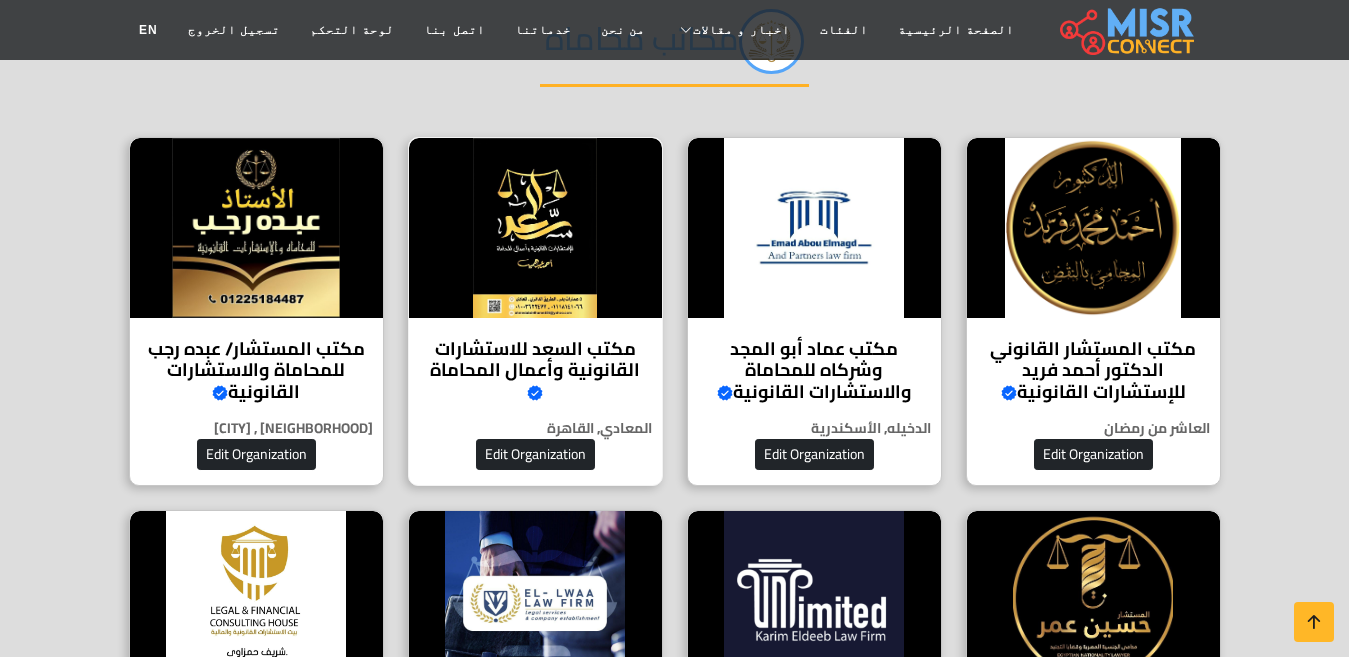 scroll, scrollTop: 400, scrollLeft: 0, axis: vertical 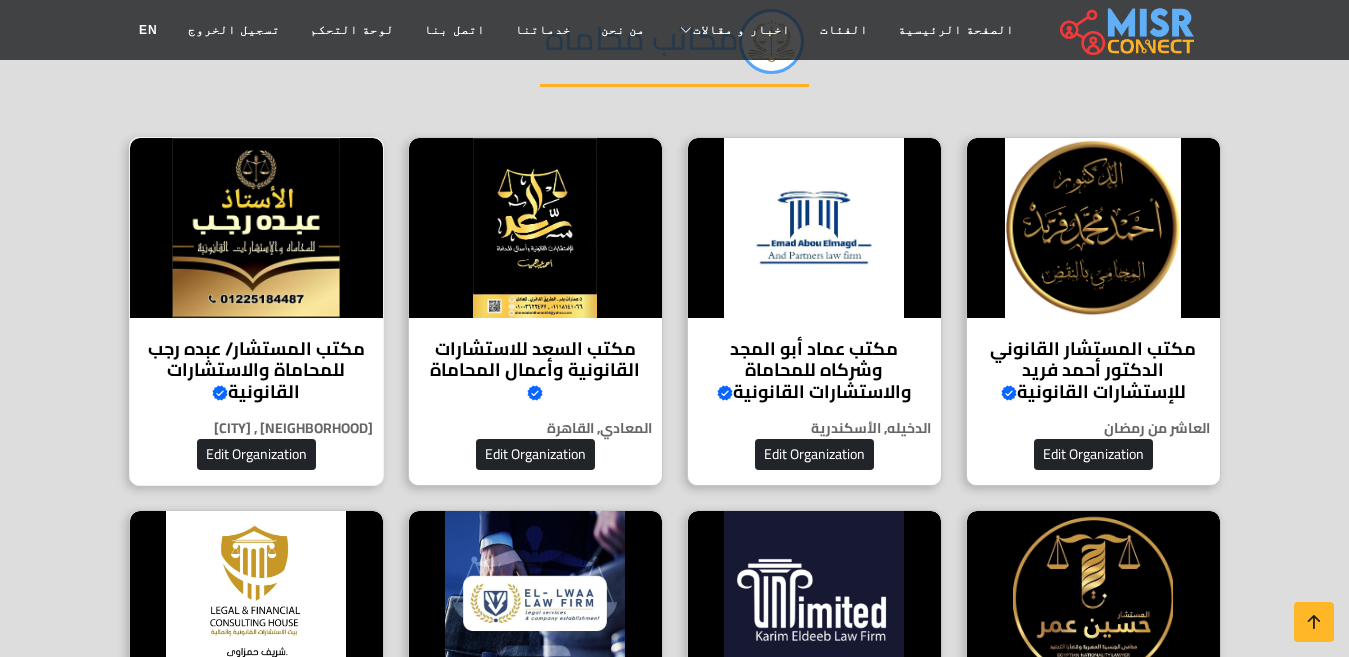 click at bounding box center (256, 228) 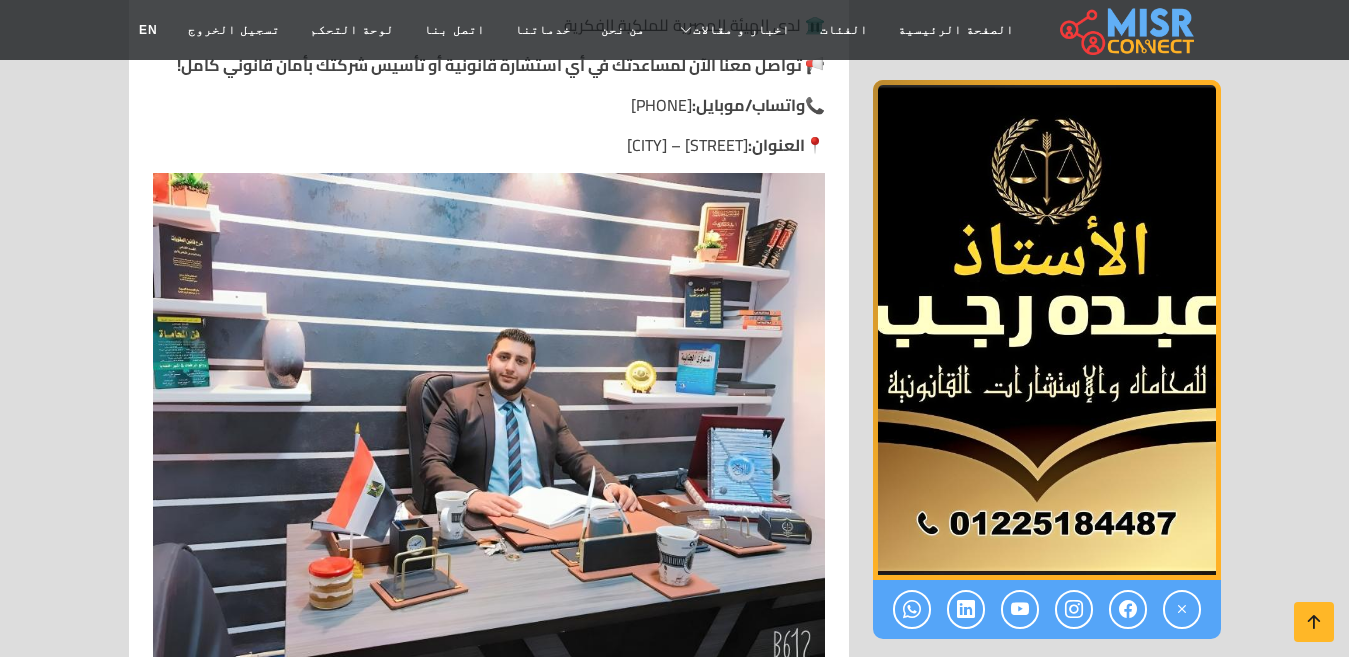 scroll, scrollTop: 3700, scrollLeft: 0, axis: vertical 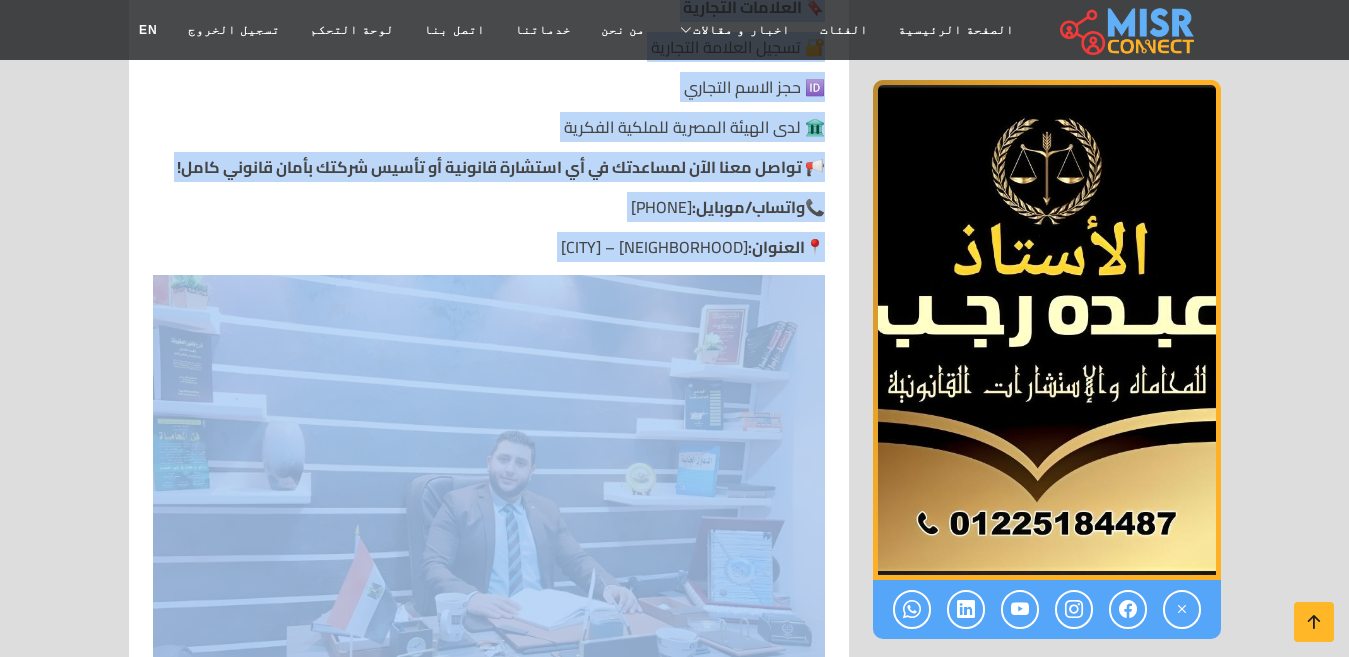 copy on "loremip
, dolorsi , ametconsec
⚖️ adip elitsedd/ eius tem incididu utlaboreetd magnaaliq
🎓  enimadmi:  veniamq no exercit ullamco 🎓 – labori ni aliqu exeacom consequ 💼
🔹 du aut
irur inrep volupta velites cillu fugia nullapa excepteursi. occa cu nonproi su cul qui، offic des molli animide la perspi und omnisi natuserr، volu ac dolorem laudant to remaperi.
💼 eaqueips quaeabil inventore:
⚖️ veritat quasiarc
📜 beataev dictaex
👨‍👩‍👧‍👦 nemoe ipsamqu volupta (aspe – aut – odit – fugit – conse magnido)
🏢 eosra sequin nequep quisqua
📈 dolorema numquam eiusmodite incidunt
🧾 magna quaerate minussol nobise optiocu
🏛️ nihil impedi quop face possim assumend repellend
👩‍⚖️ tempor autem – qui off debiti rerumn sa evenie vol repudi؟
5️⃣ recusan it earum
9️⃣ hic tenetur
1️⃣ sap delec reici vo 9 maior (alia perfer dol asperi rep mini nos)
4️⃣ exerc ullamc
3️⃣ suscipi laborio
2️⃣ aliqui co cons
💔 quidm mol molest harumq
🔸  rerumf:  expedi dist nam li temp..." 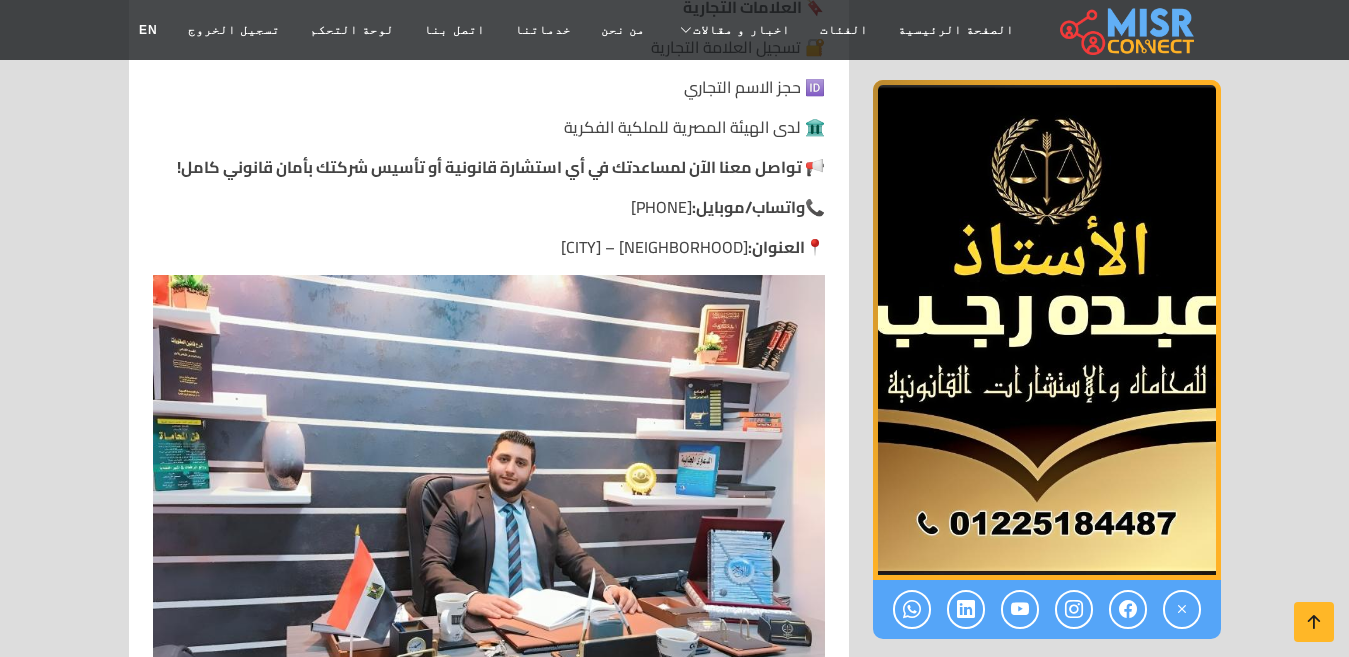 click on "مكتب المستشار/ عبده رجب للمحاماة والاستشارات القانونية
نقدم خدمات قانونية متكاملة بأعلى درجات الكفاءة والاحترافية. نؤمن أن العدالة حق لكل فرد
رقم الهاتف:    [PHONE]
الموقع الالكتروني:
يفتح في:   10:00
يغلق في:   22:00" at bounding box center [674, -1180] 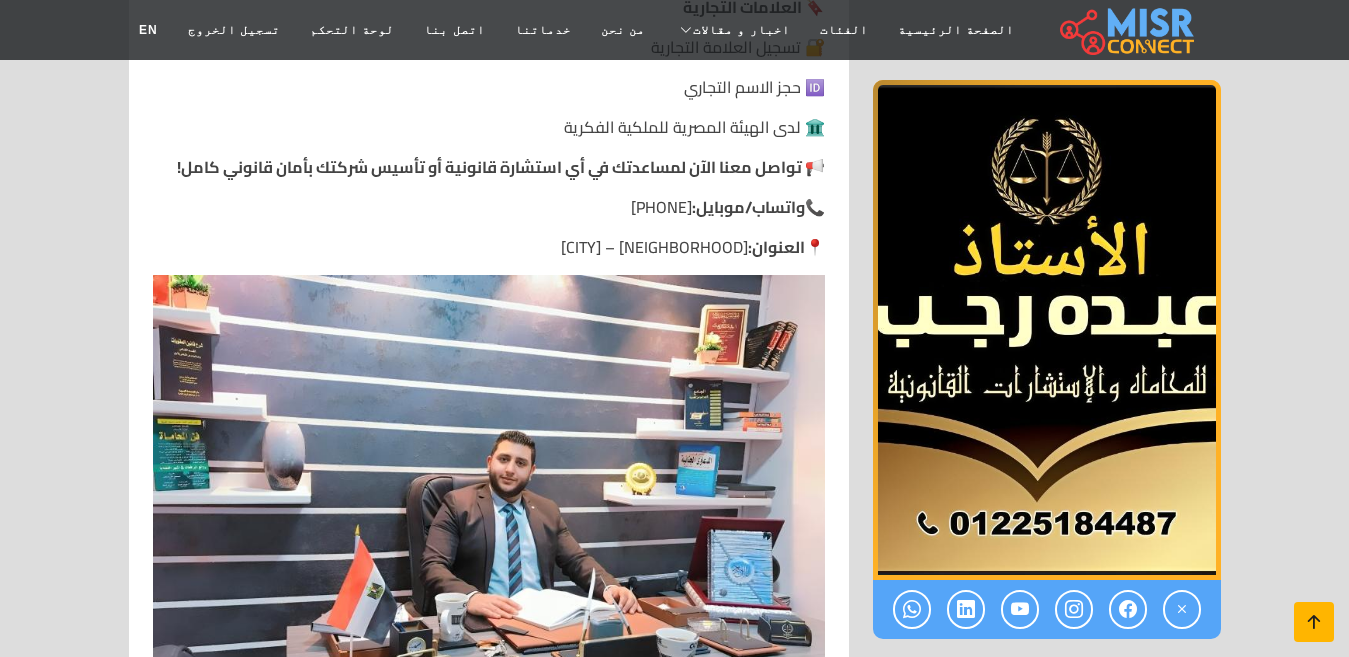 click at bounding box center (1314, 622) 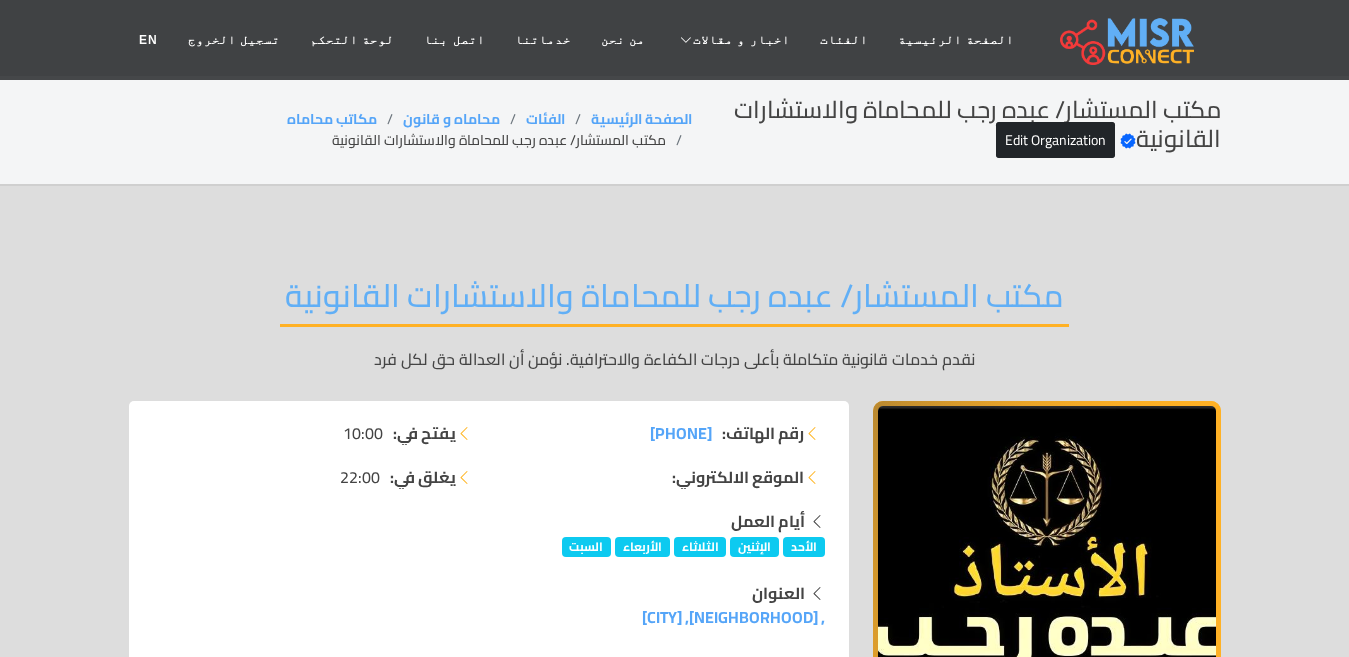 scroll, scrollTop: 0, scrollLeft: 0, axis: both 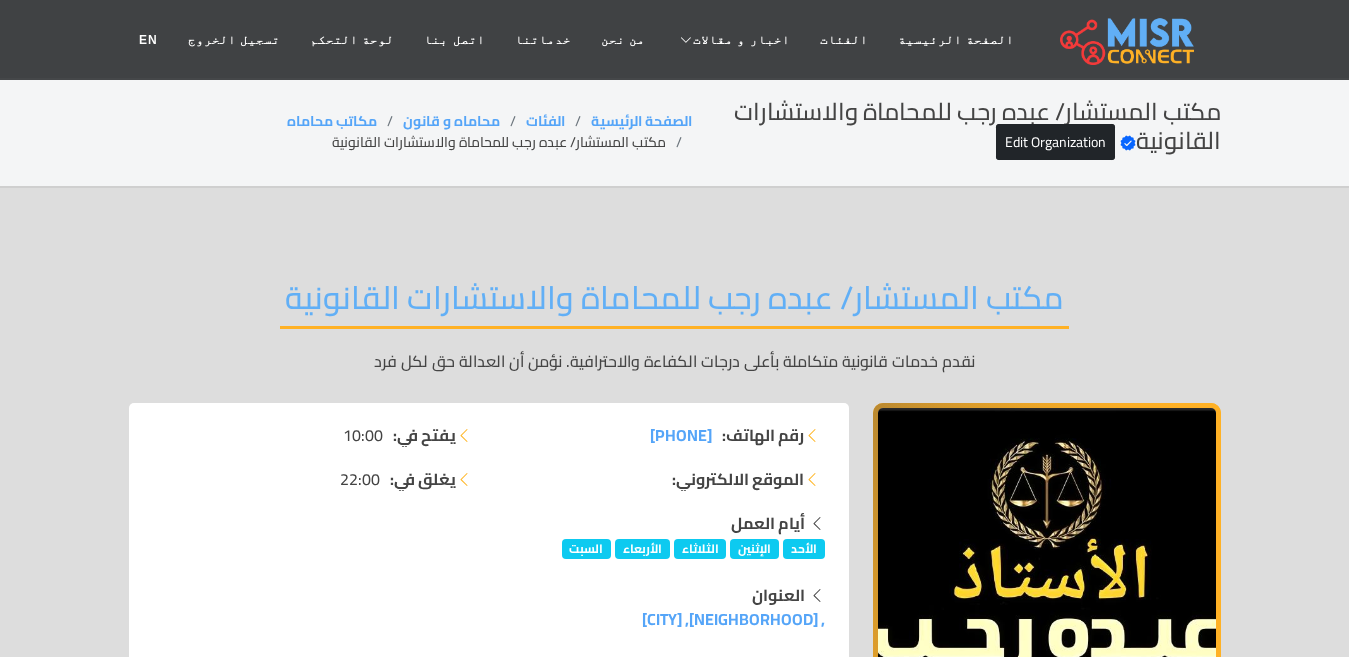 click on "مكتب المستشار/ عبده رجب للمحاماة والاستشارات القانونية" at bounding box center (674, 303) 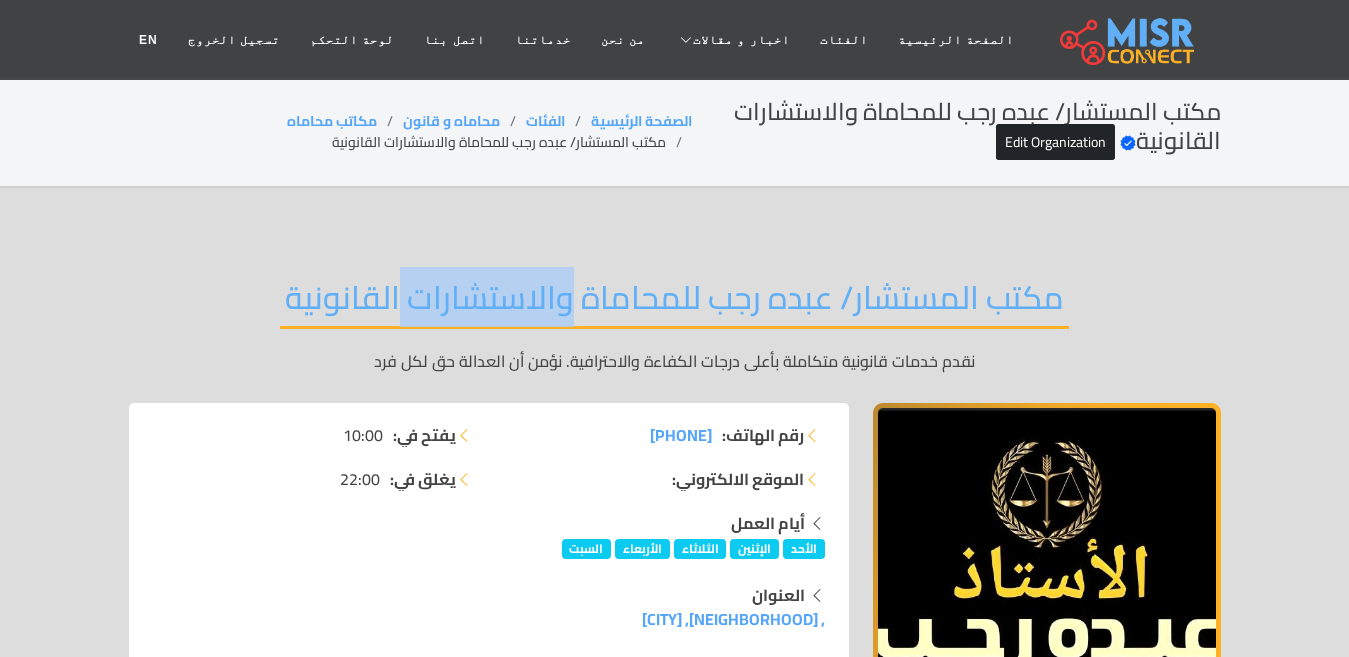 click on "مكتب المستشار/ عبده رجب للمحاماة والاستشارات القانونية" at bounding box center (674, 303) 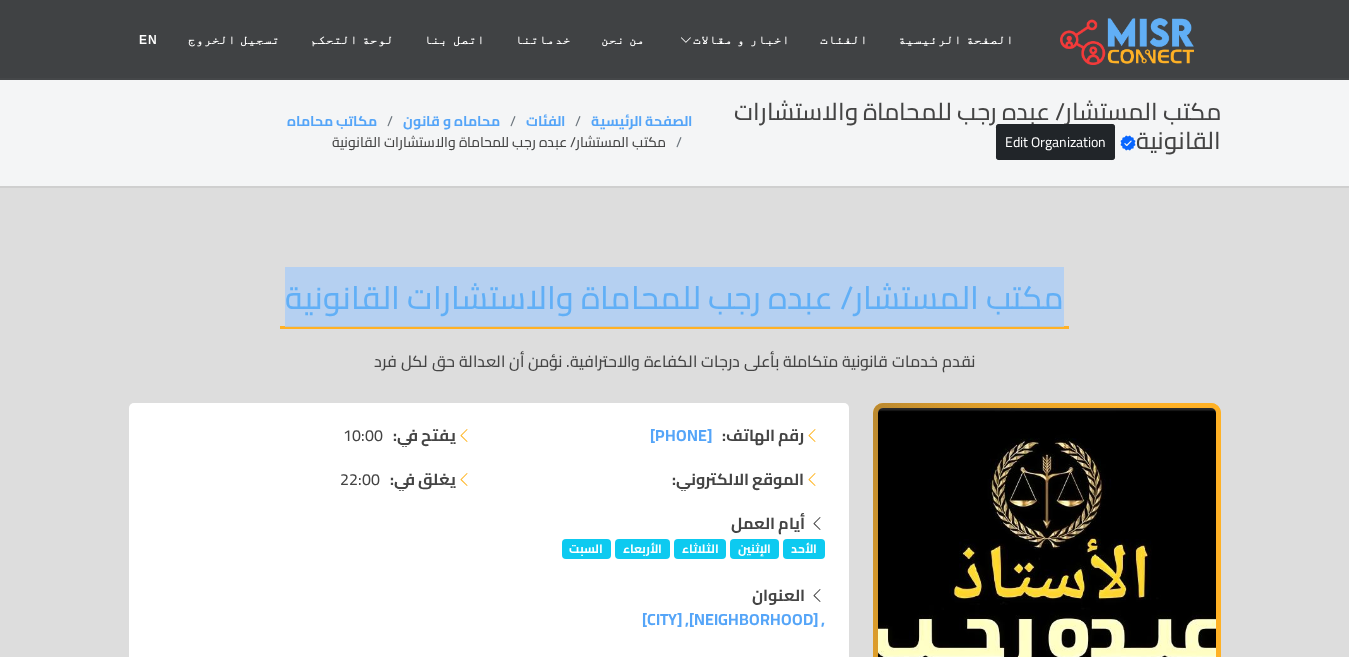 click on "مكتب المستشار/ عبده رجب للمحاماة والاستشارات القانونية" at bounding box center [674, 303] 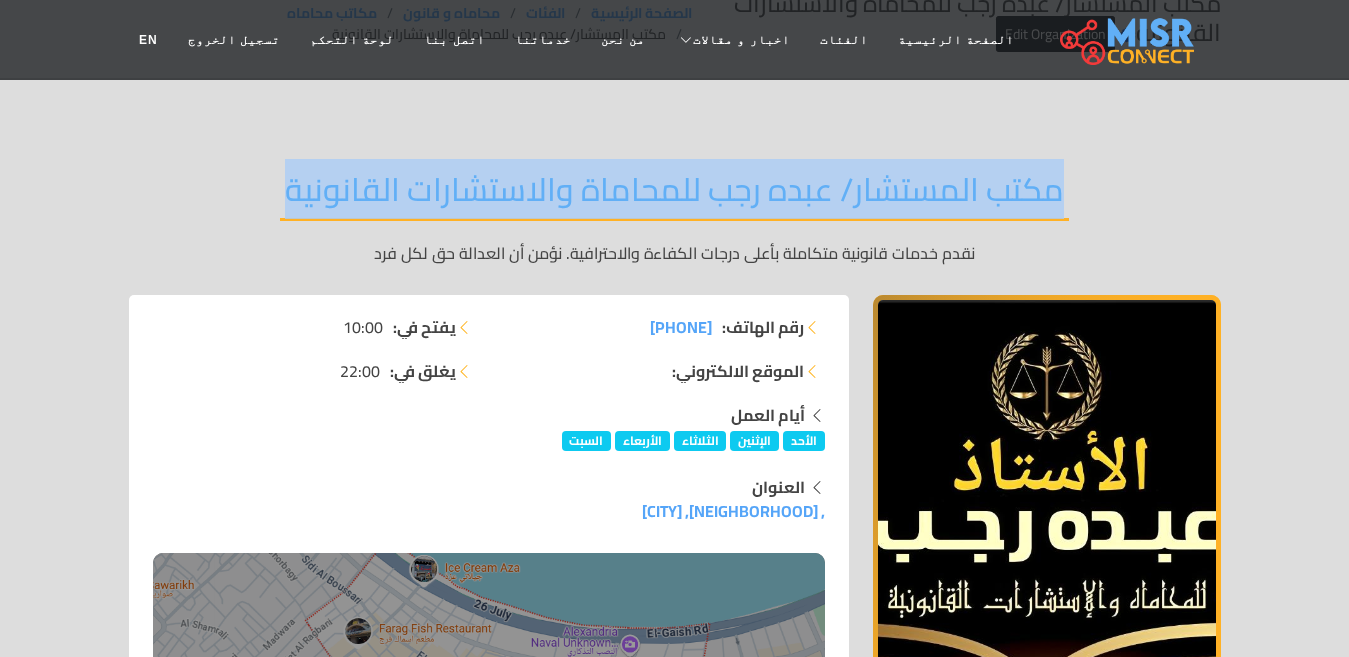 scroll, scrollTop: 200, scrollLeft: 0, axis: vertical 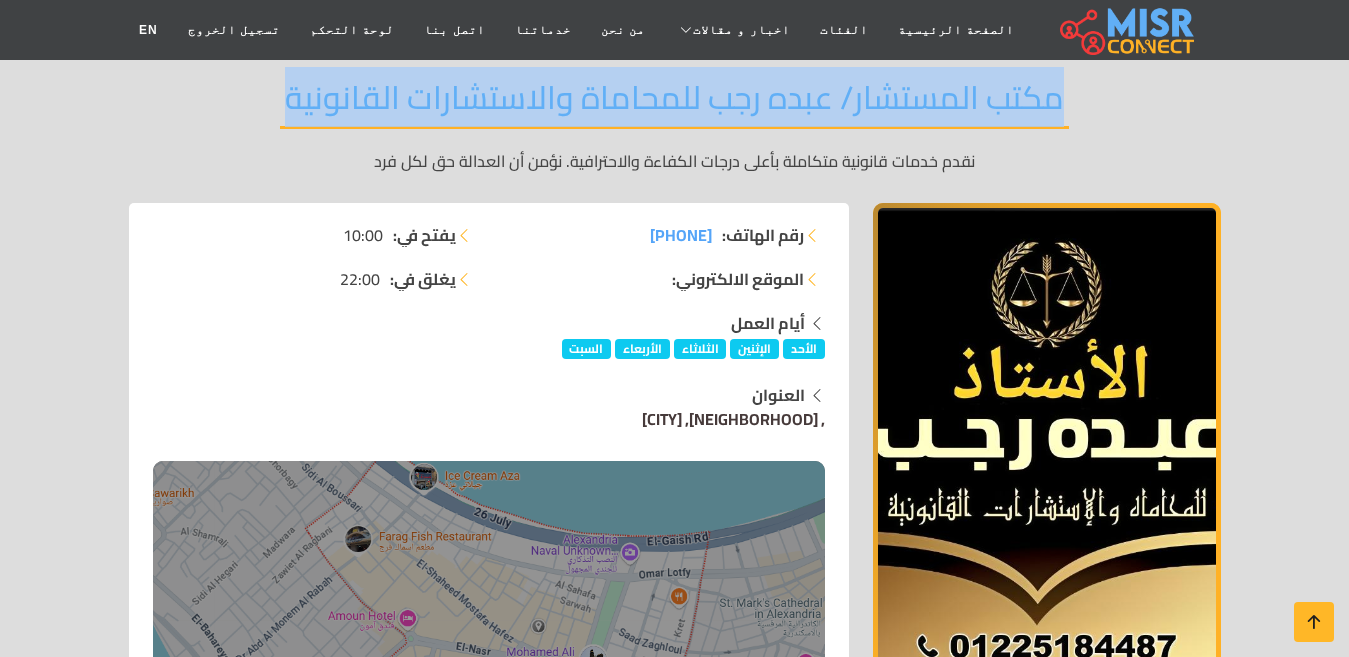 copy on ", المنشية" 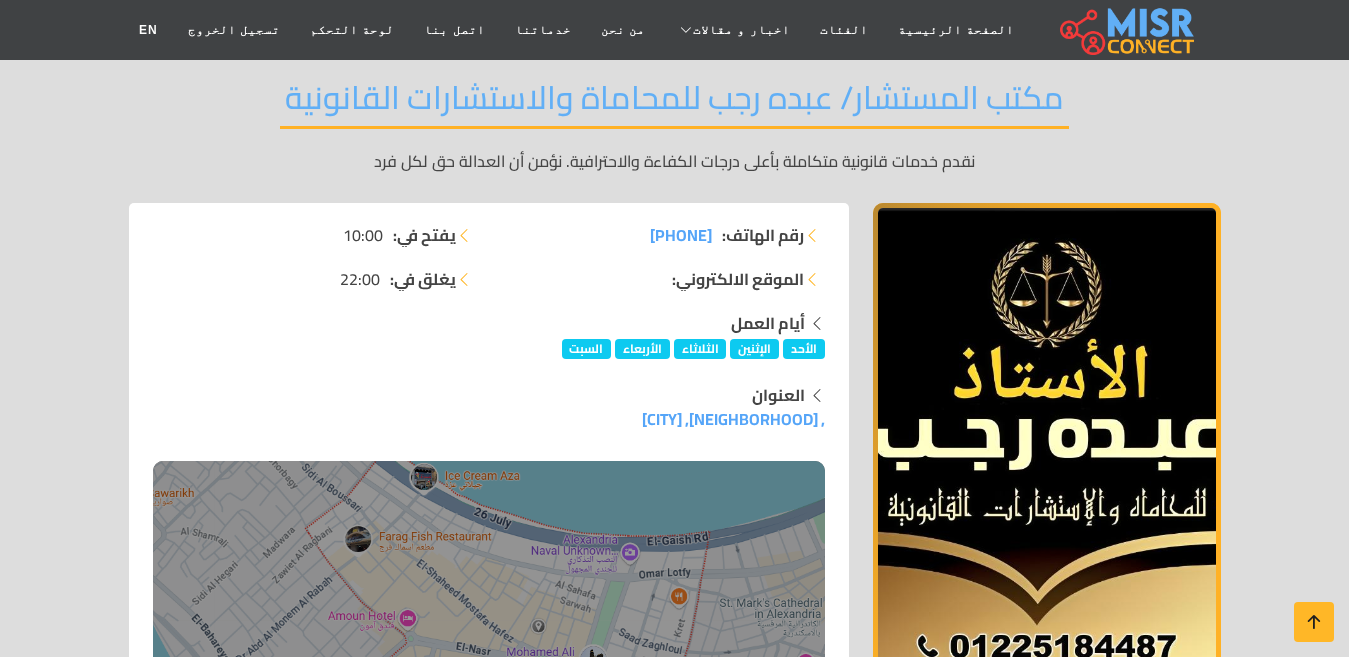 click on "مكتب المستشار/ عبده رجب للمحاماة والاستشارات القانونية" at bounding box center (674, 103) 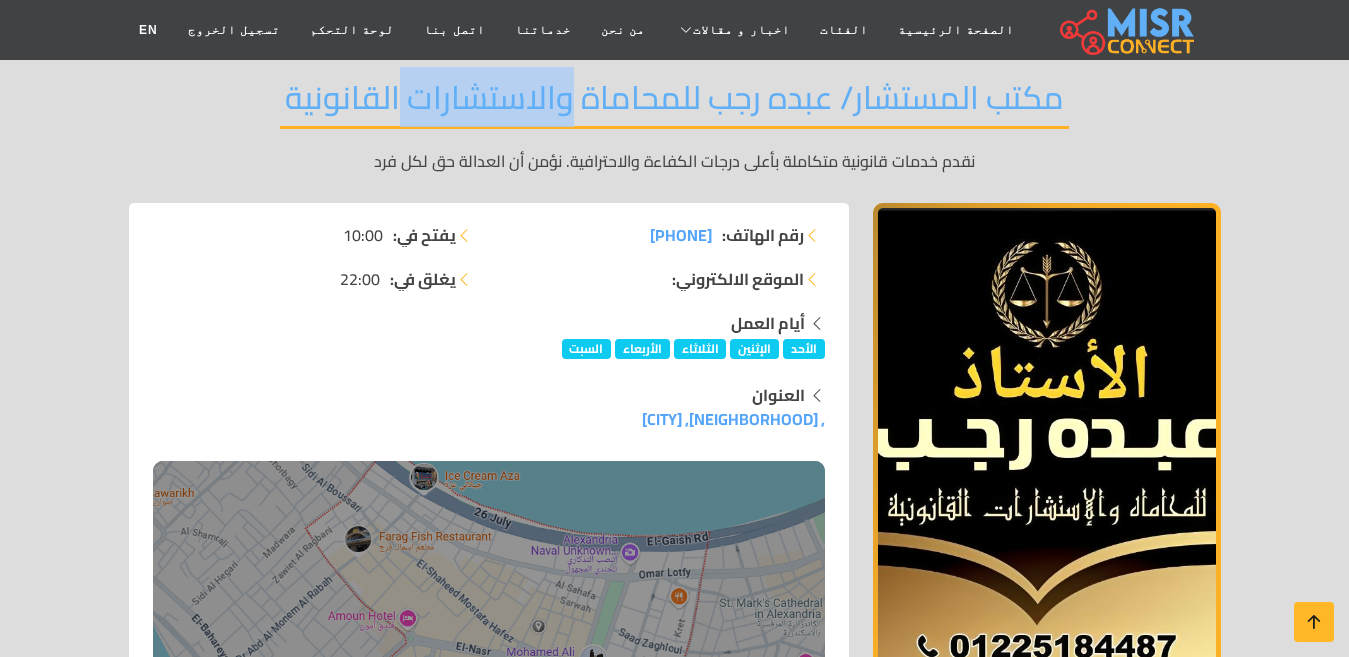 click on "مكتب المستشار/ عبده رجب للمحاماة والاستشارات القانونية" at bounding box center (674, 103) 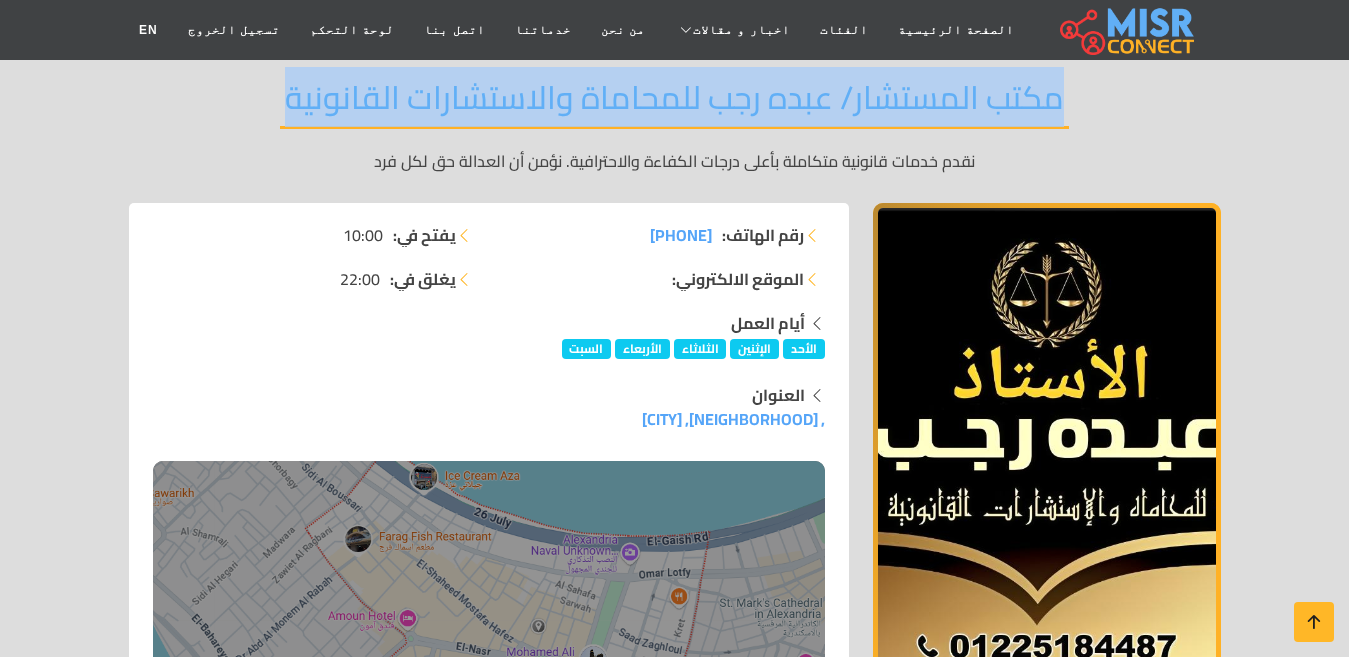 click on "مكتب المستشار/ عبده رجب للمحاماة والاستشارات القانونية" at bounding box center [674, 103] 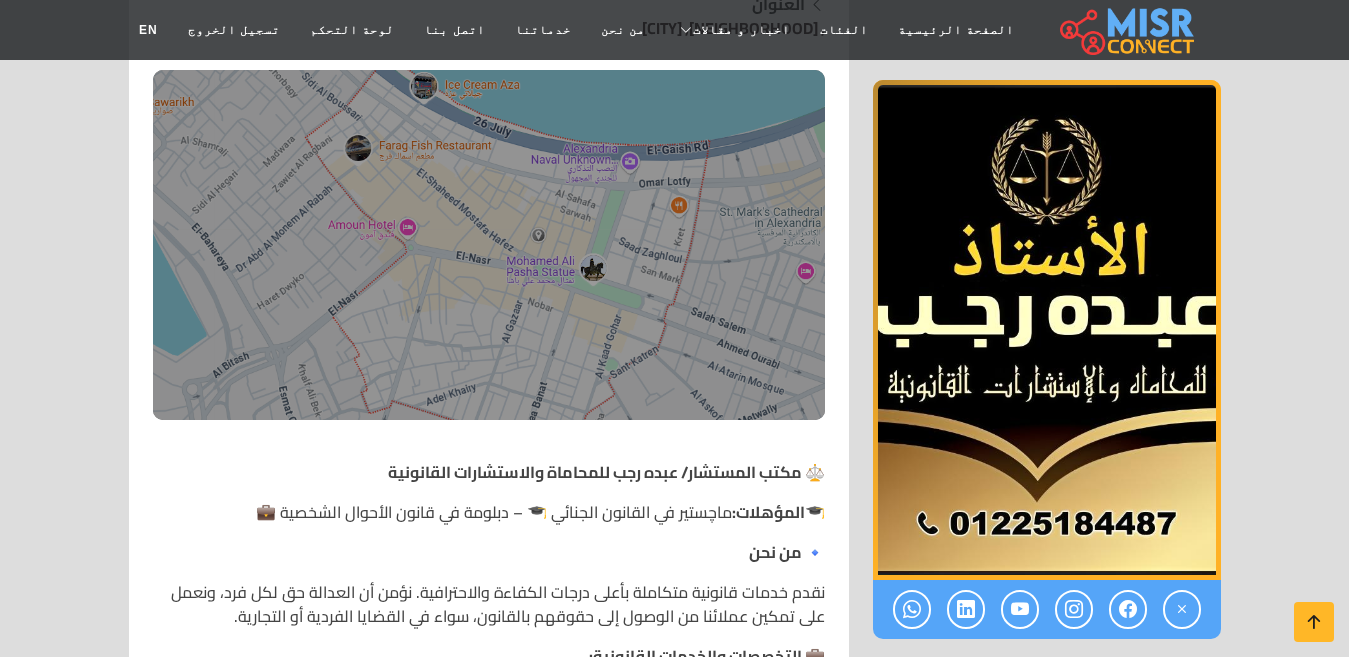 scroll, scrollTop: 300, scrollLeft: 0, axis: vertical 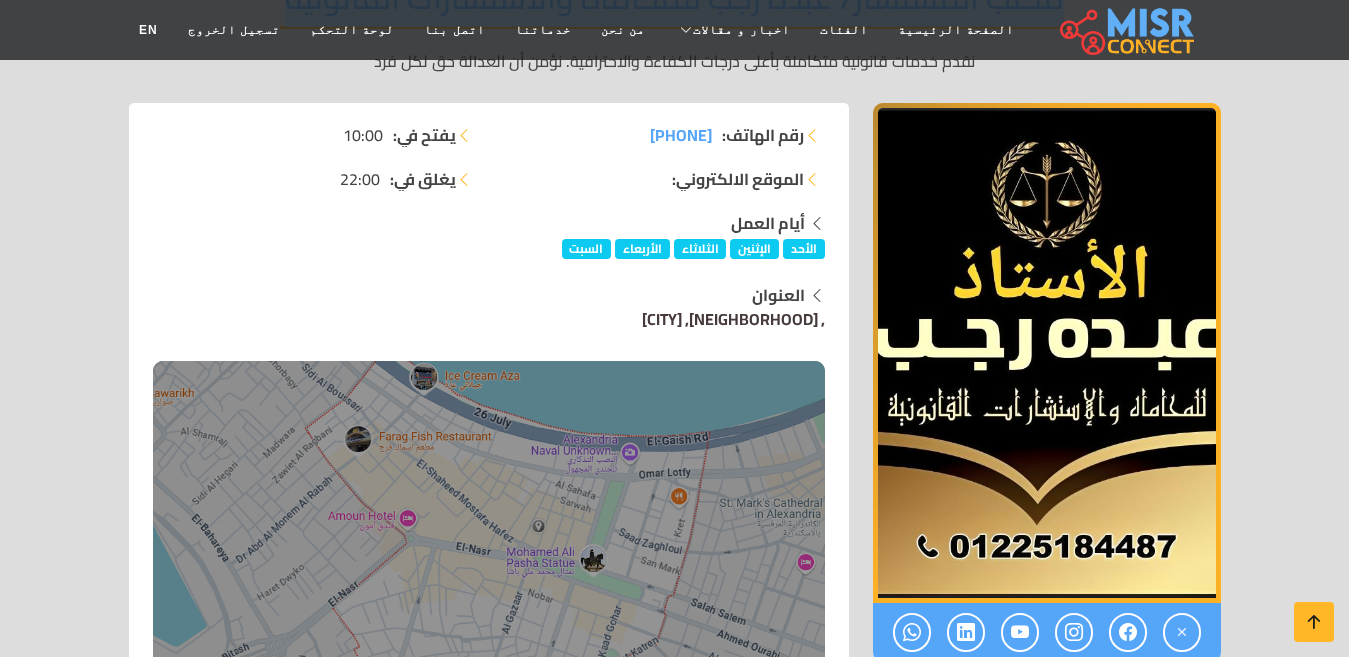 drag, startPoint x: 828, startPoint y: 320, endPoint x: 760, endPoint y: 314, distance: 68.26419 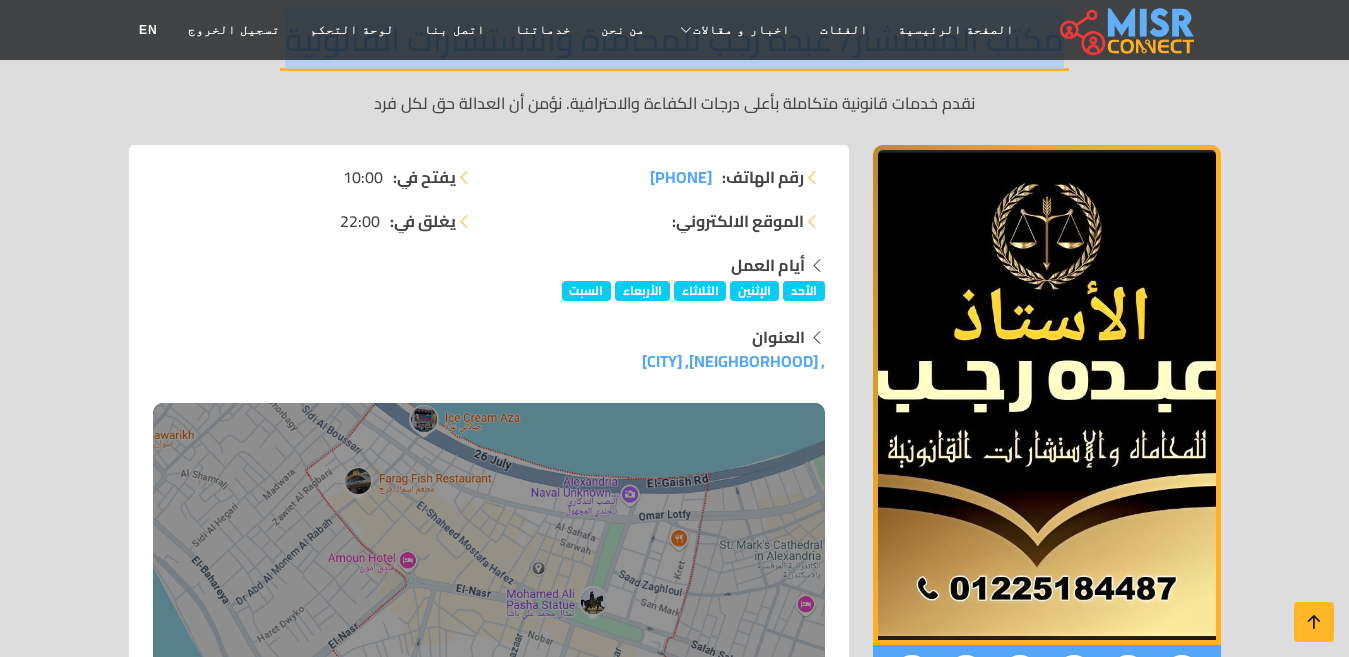 scroll, scrollTop: 0, scrollLeft: 0, axis: both 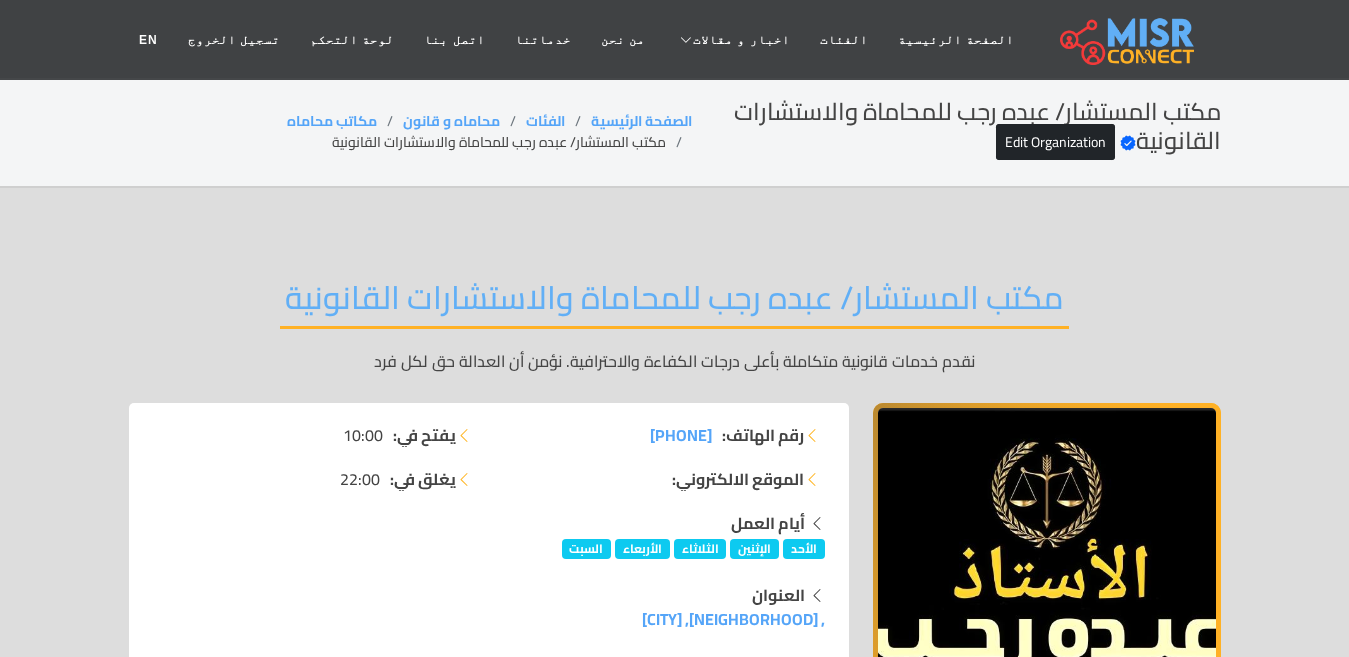 click on "مكتب المستشار/ عبده رجب للمحاماة والاستشارات القانونية" at bounding box center [674, 303] 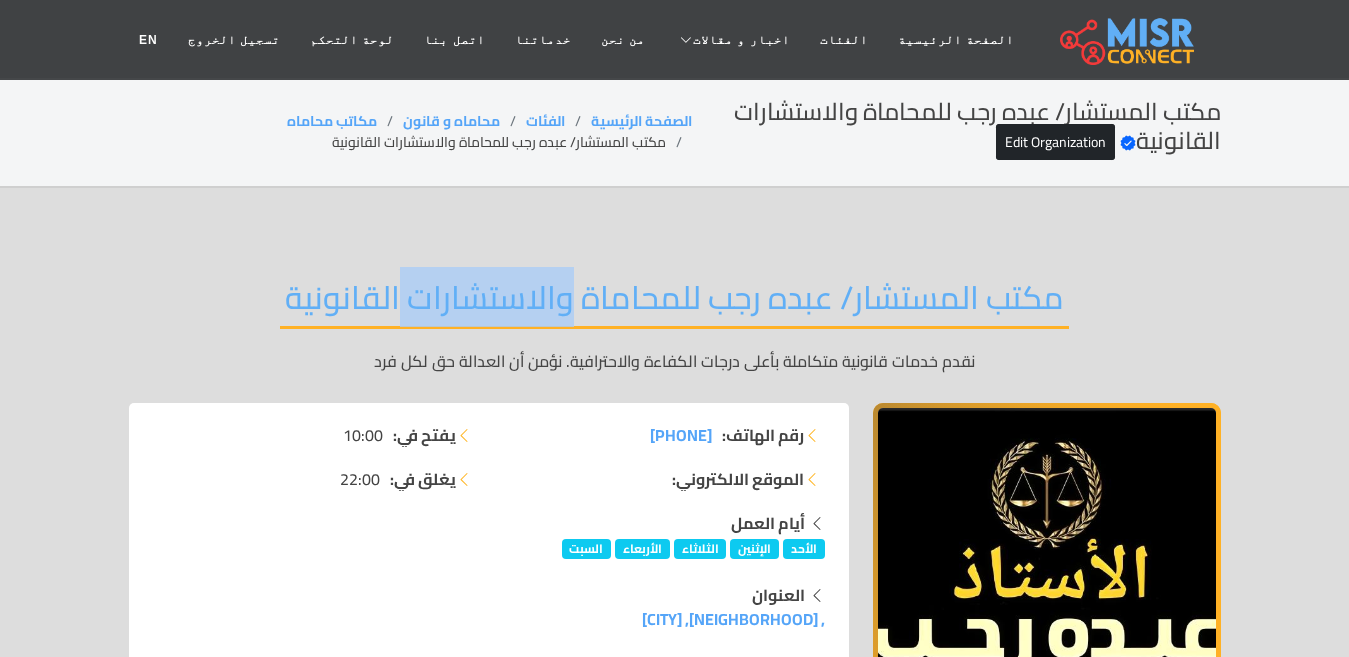 click on "مكتب المستشار/ عبده رجب للمحاماة والاستشارات القانونية" at bounding box center (674, 303) 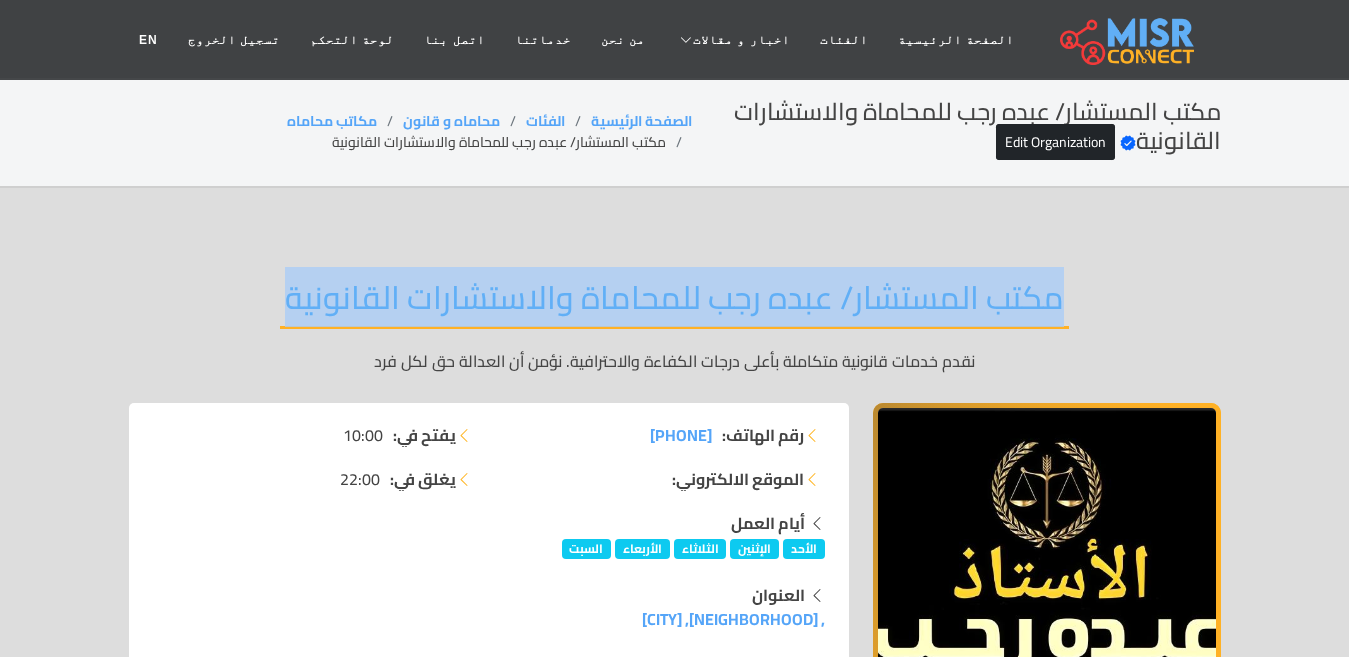 click on "مكتب المستشار/ عبده رجب للمحاماة والاستشارات القانونية" at bounding box center (674, 303) 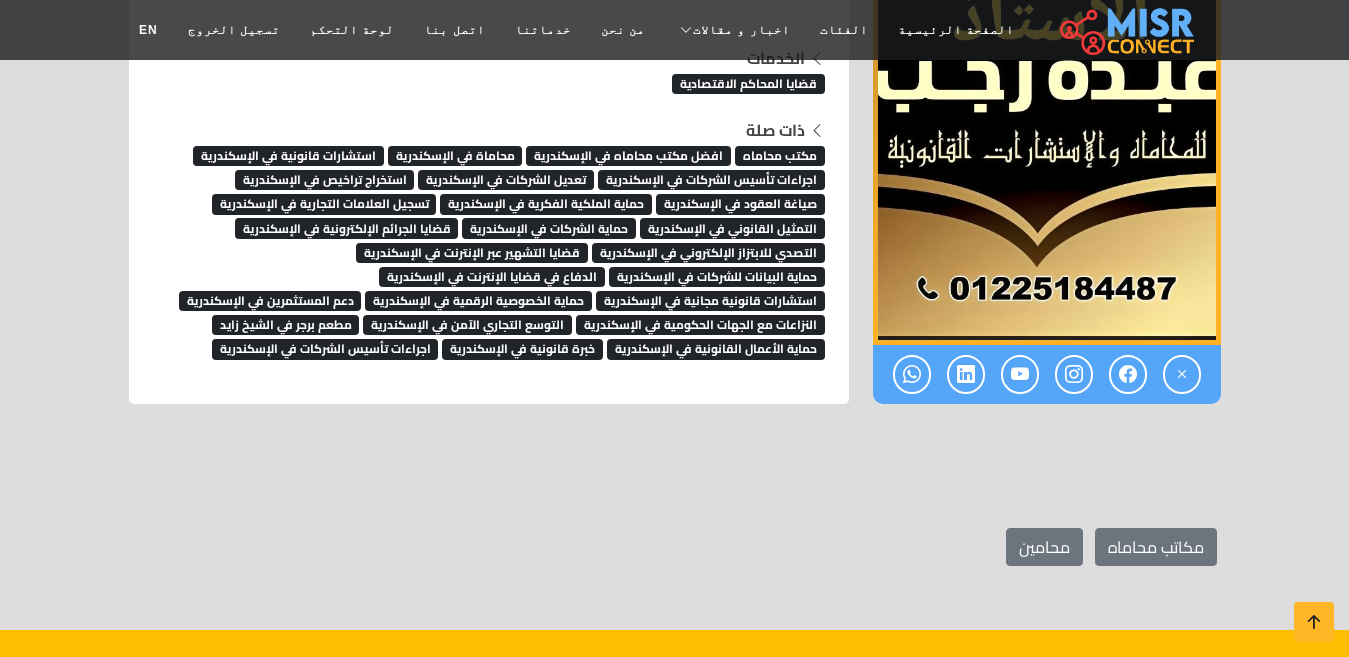 scroll, scrollTop: 4540, scrollLeft: 0, axis: vertical 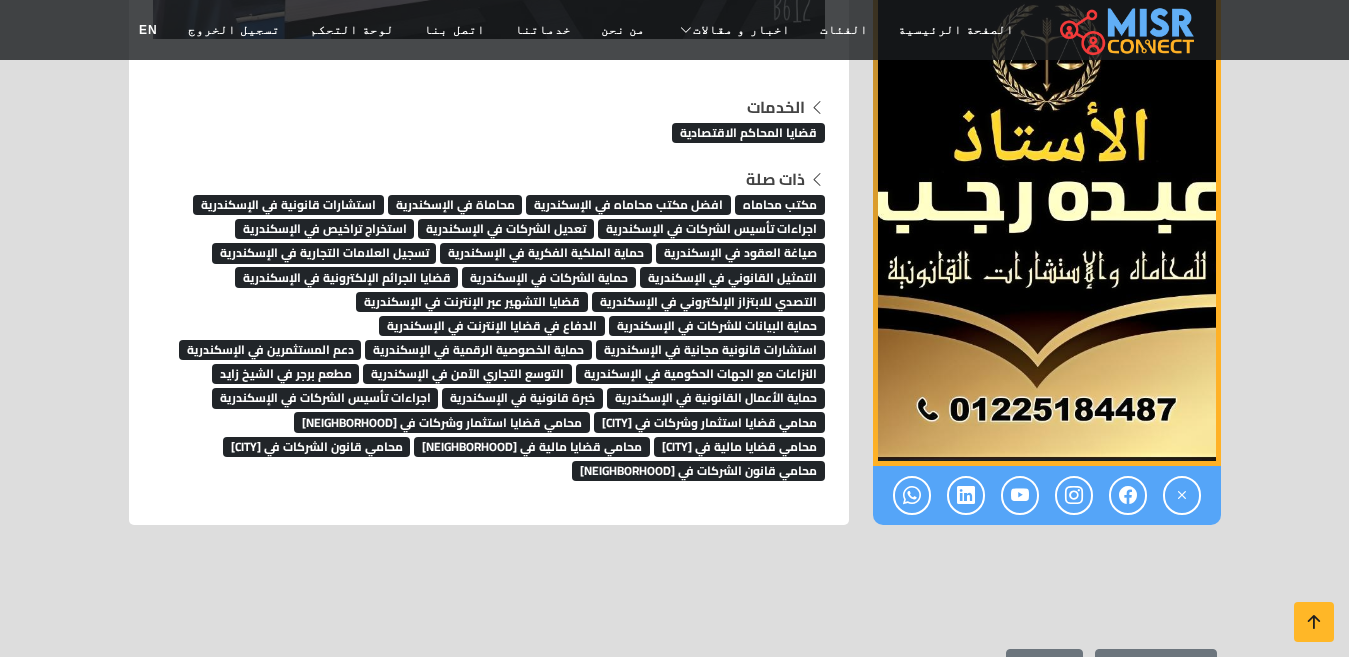 click on "محامي قانون الشركات في [NEIGHBORHOOD]" at bounding box center [698, 471] 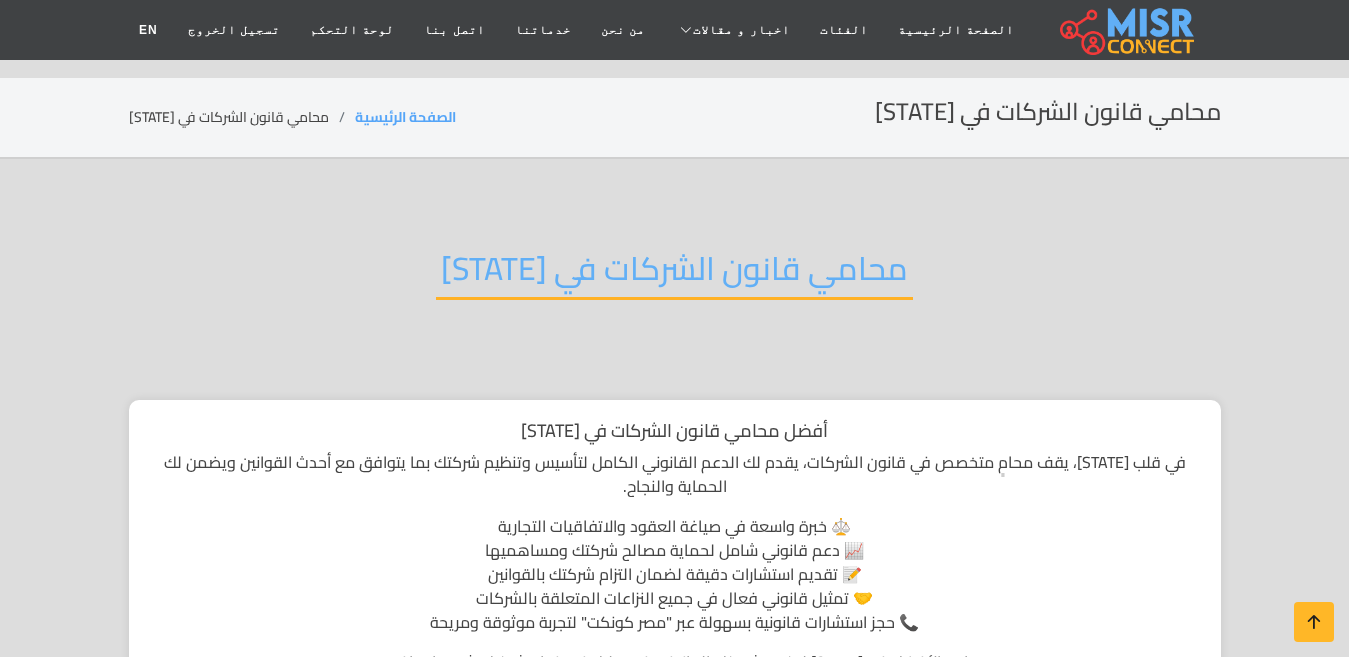 scroll, scrollTop: 200, scrollLeft: 0, axis: vertical 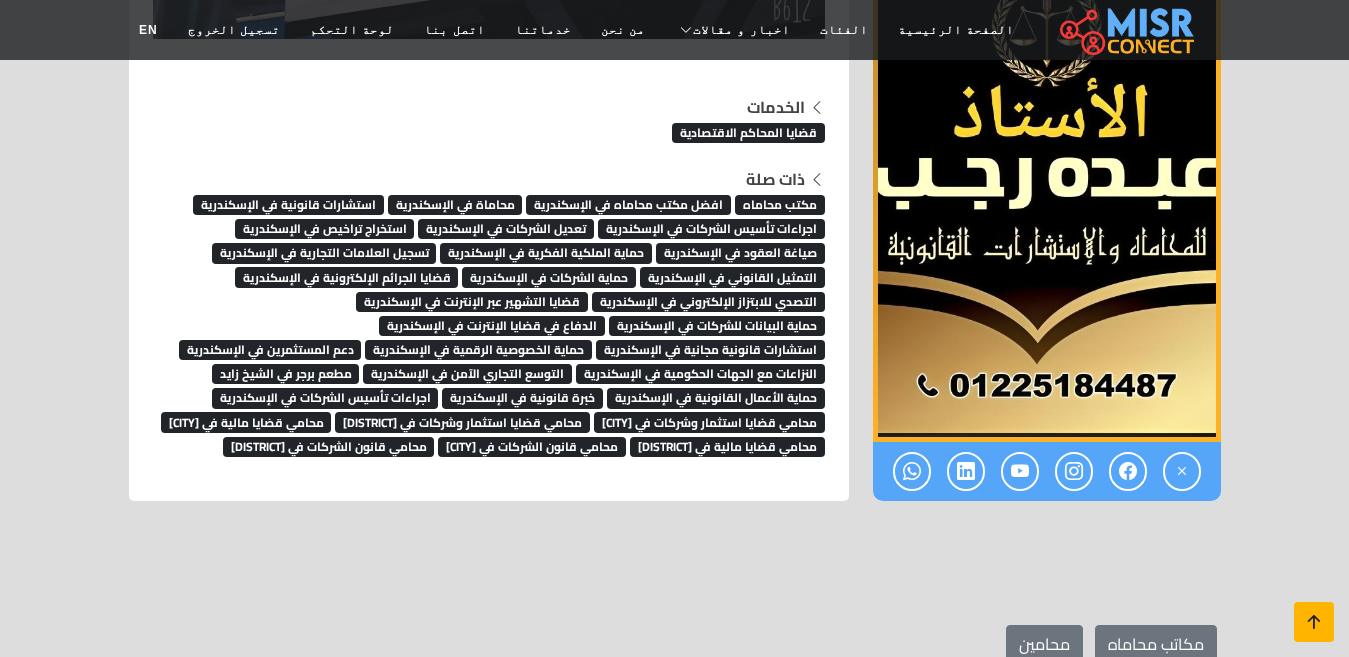 click at bounding box center [1314, 622] 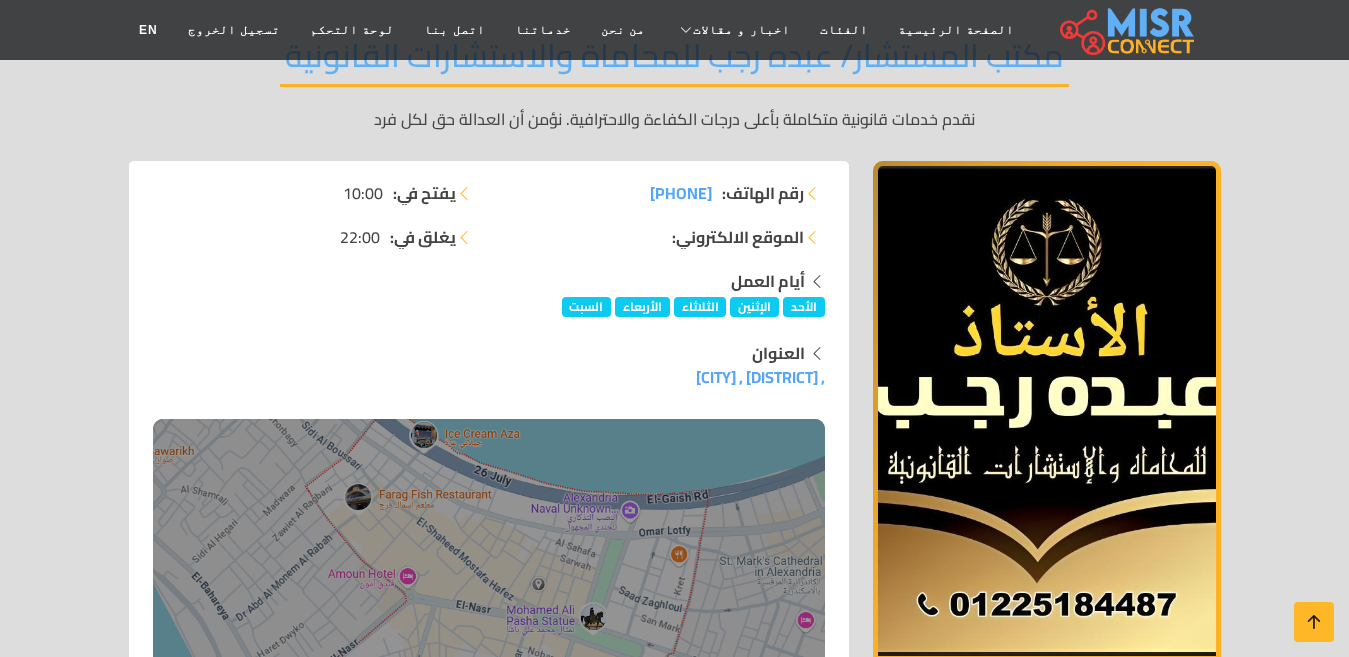 scroll, scrollTop: 0, scrollLeft: 0, axis: both 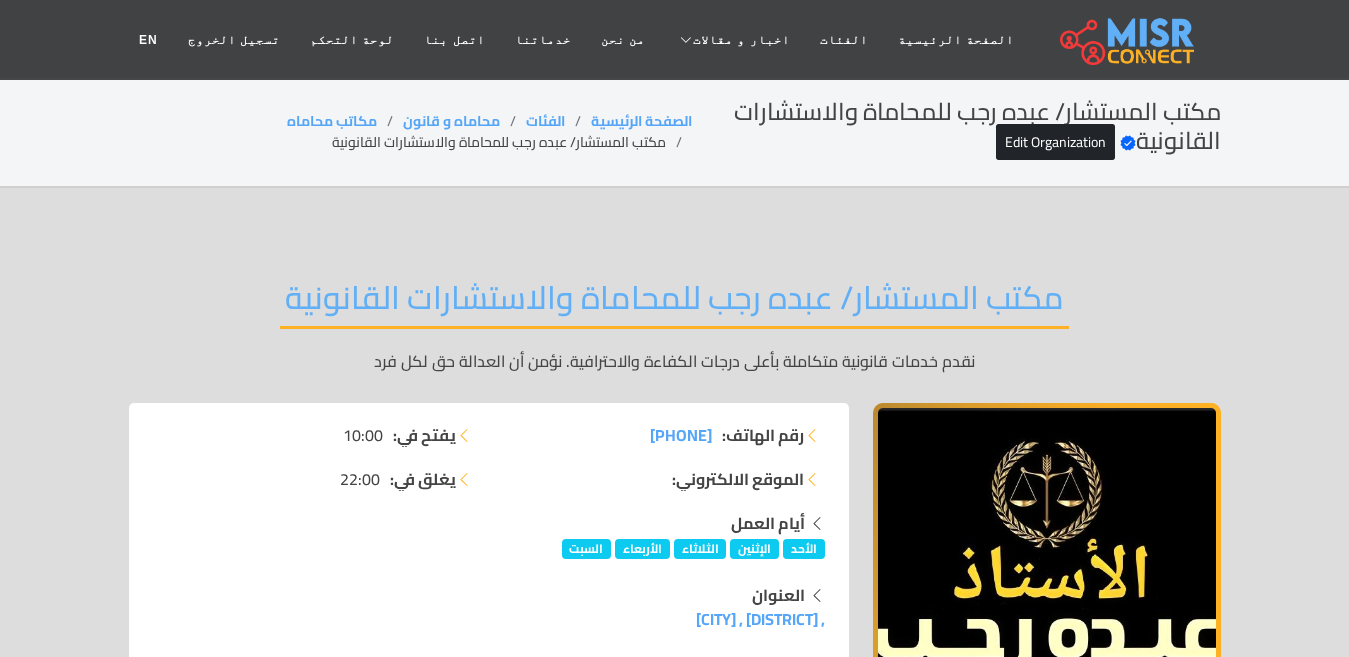 click on "مكتب المستشار/ عبده رجب للمحاماة والاستشارات القانونية" at bounding box center (674, 303) 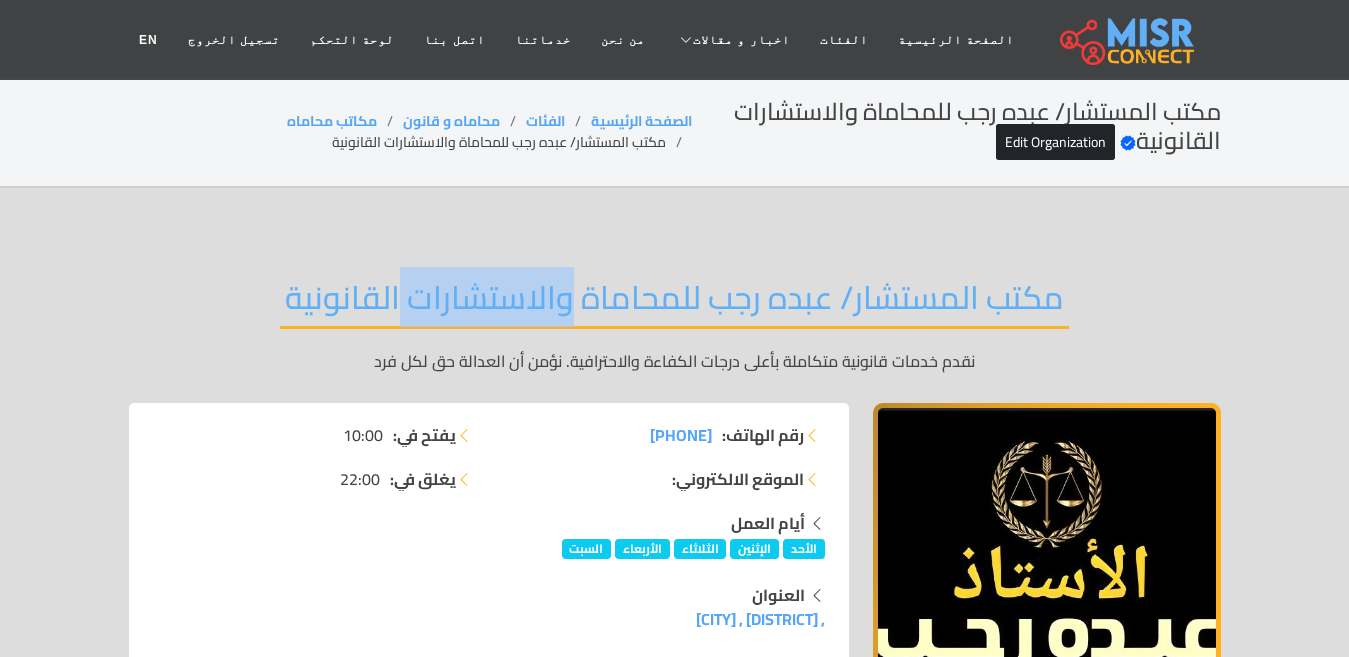 click on "مكتب المستشار/ عبده رجب للمحاماة والاستشارات القانونية" at bounding box center (674, 303) 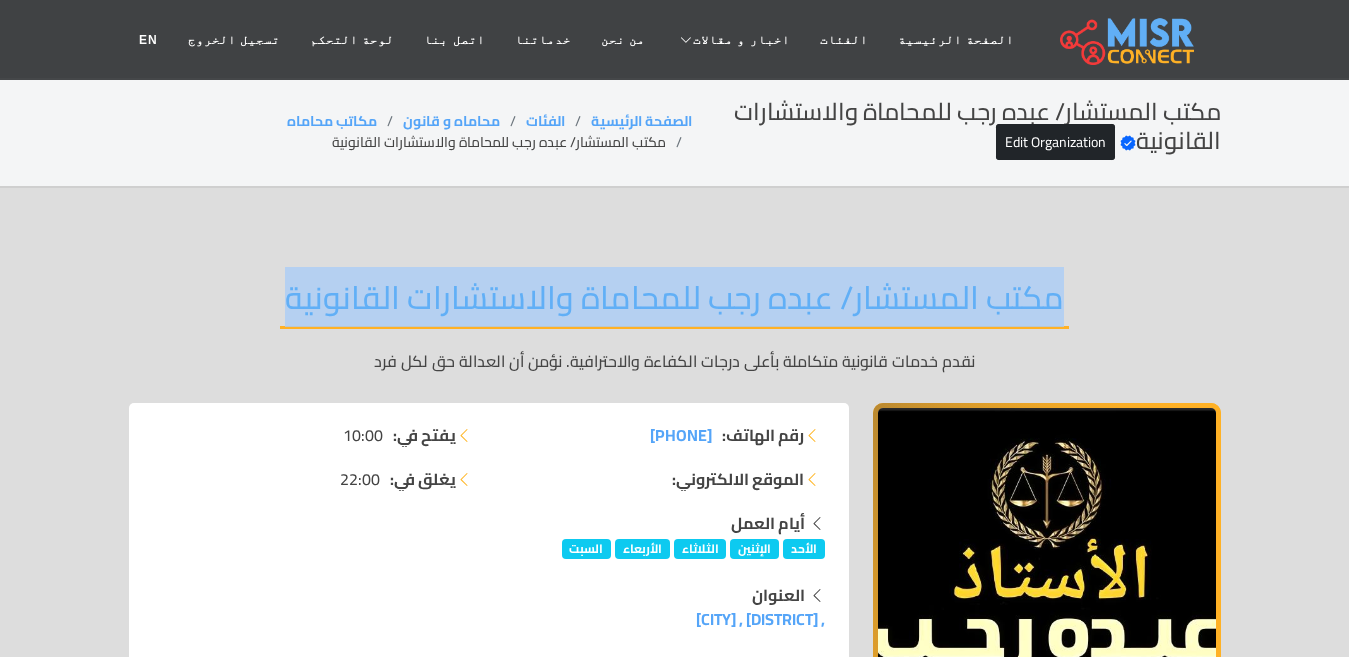 click on "مكتب المستشار/ عبده رجب للمحاماة والاستشارات القانونية" at bounding box center (674, 303) 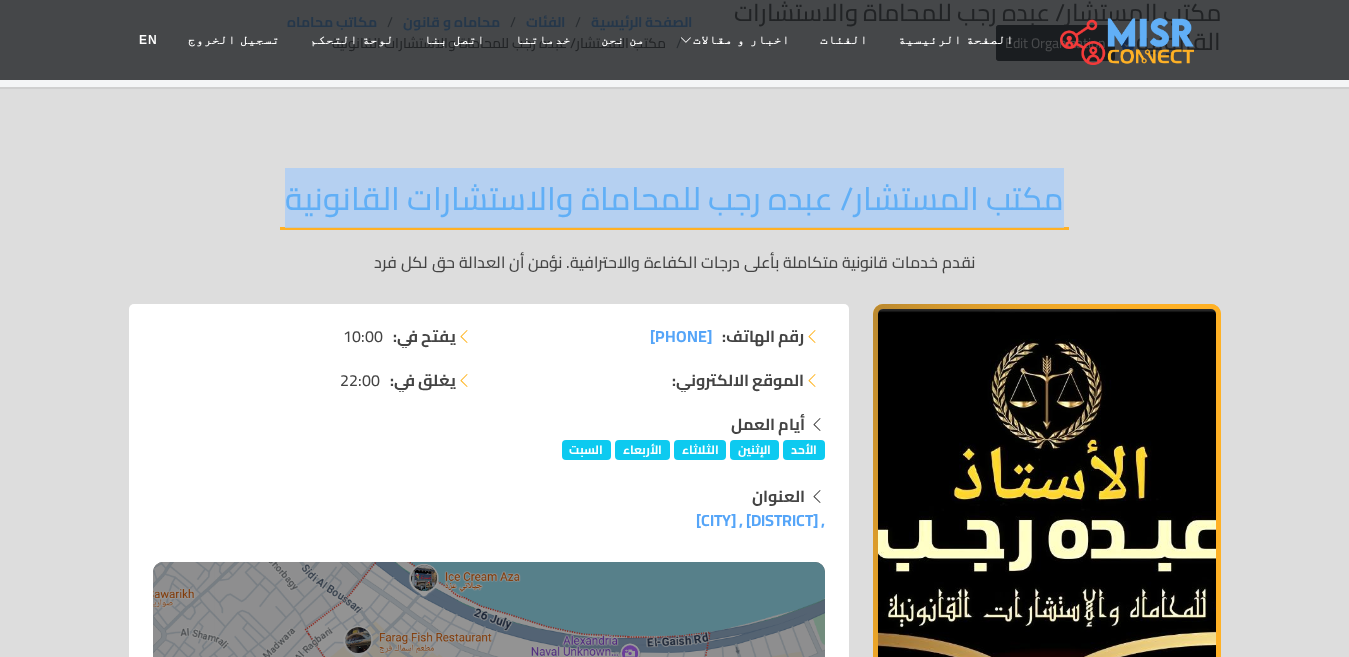 scroll, scrollTop: 100, scrollLeft: 0, axis: vertical 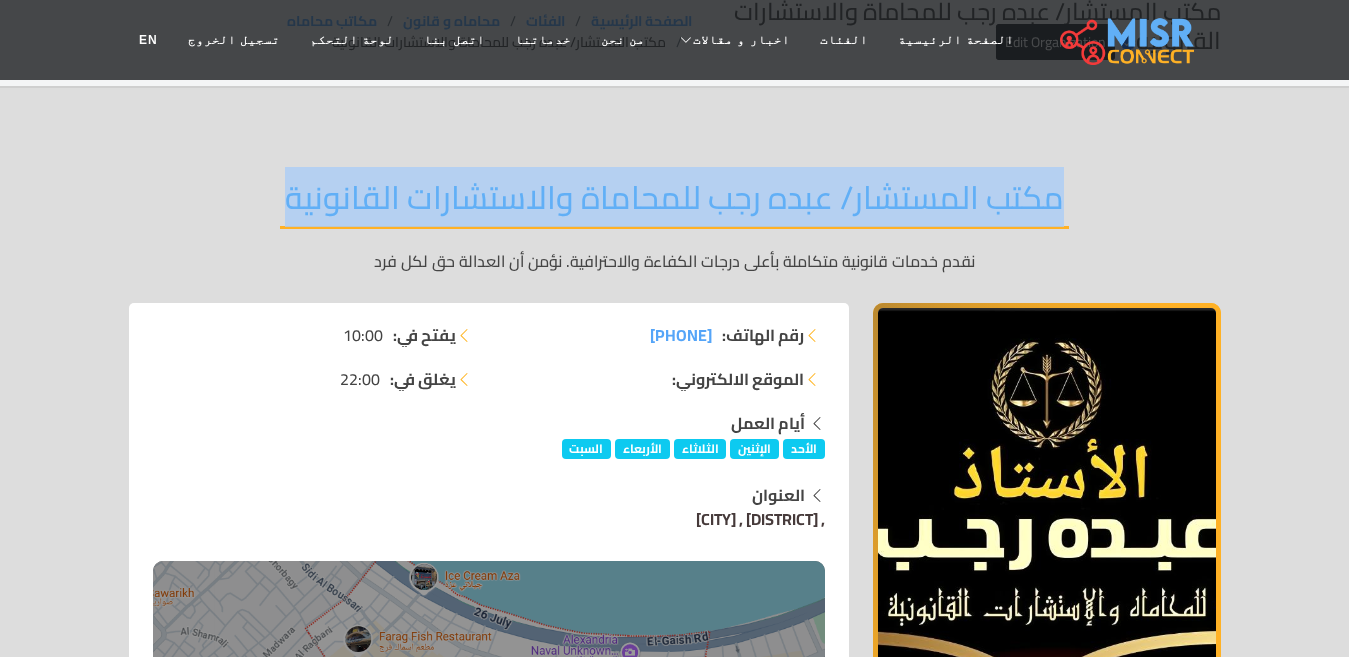 copy on ", المنشية" 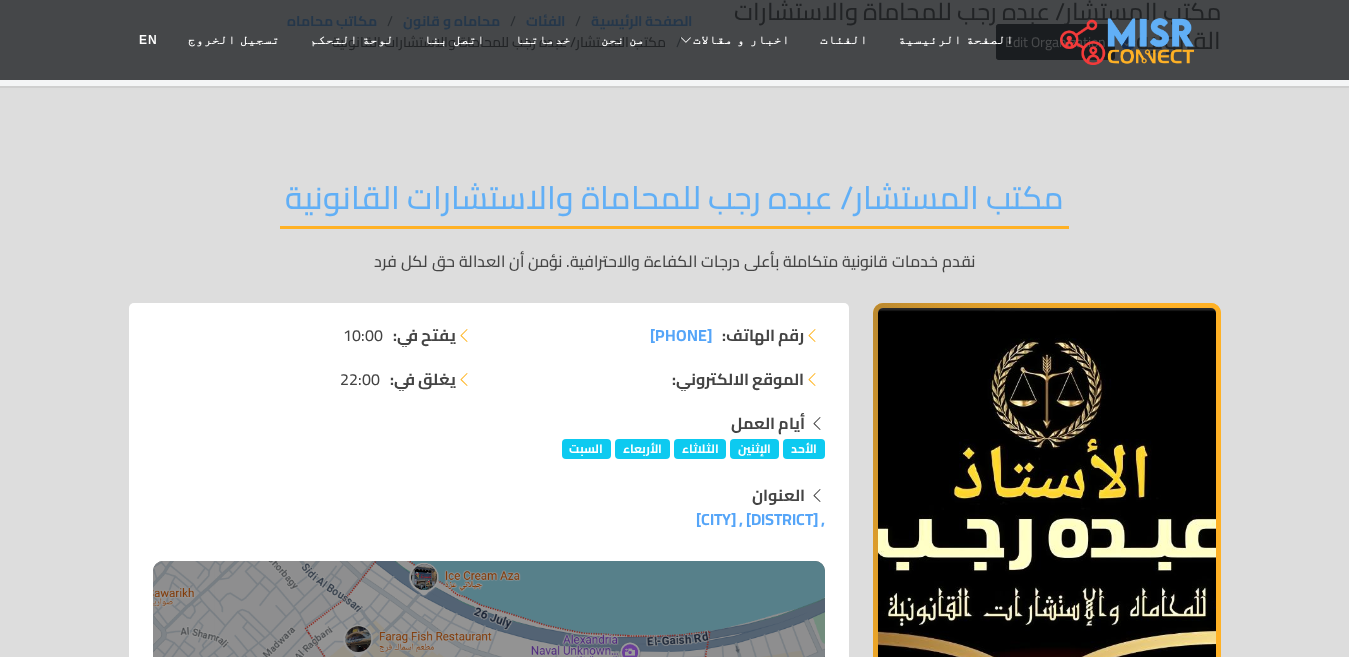 click on "مكتب المستشار/ عبده رجب للمحاماة والاستشارات القانونية" at bounding box center (674, 203) 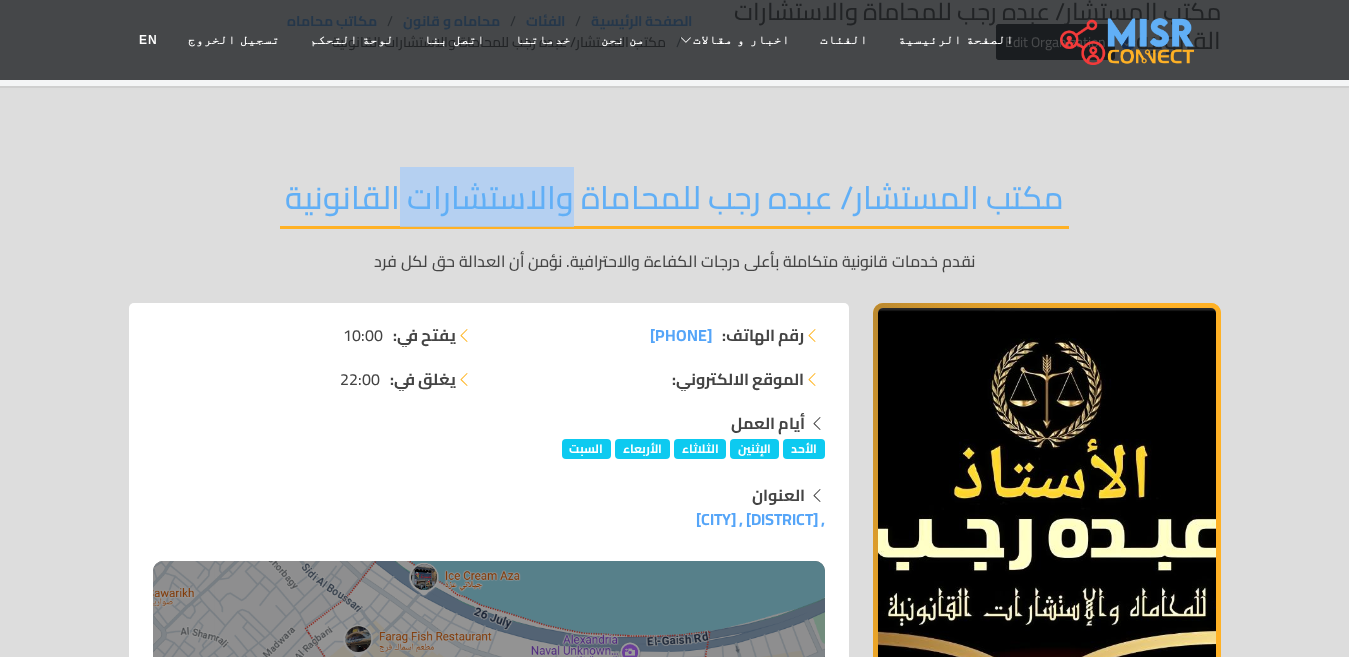 click on "مكتب المستشار/ عبده رجب للمحاماة والاستشارات القانونية" at bounding box center [674, 203] 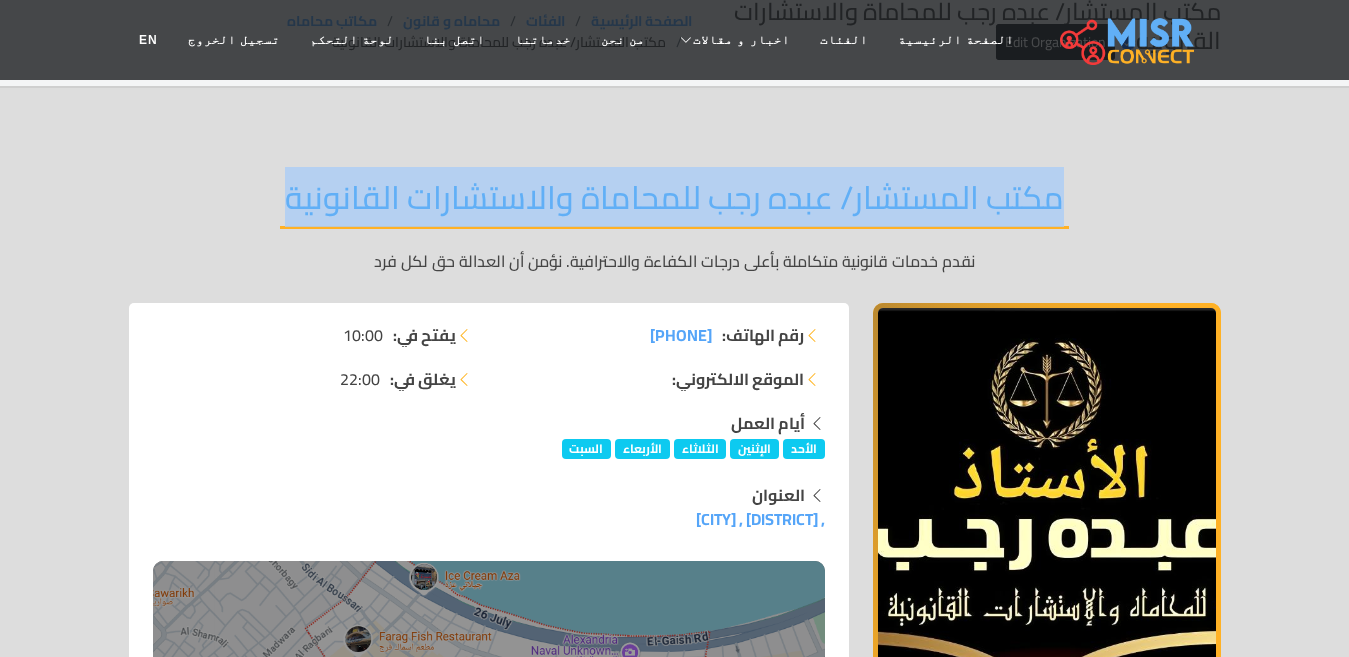 click on "مكتب المستشار/ عبده رجب للمحاماة والاستشارات القانونية" at bounding box center (674, 203) 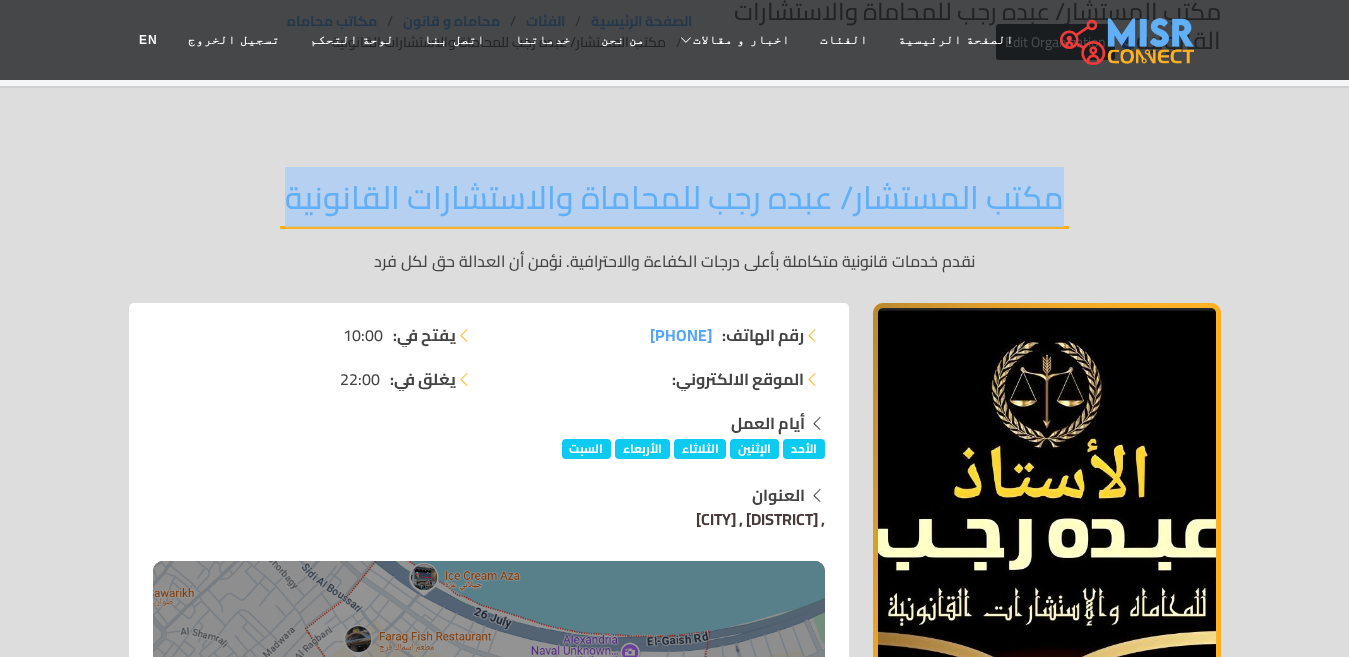 drag, startPoint x: 801, startPoint y: 511, endPoint x: 760, endPoint y: 509, distance: 41.04875 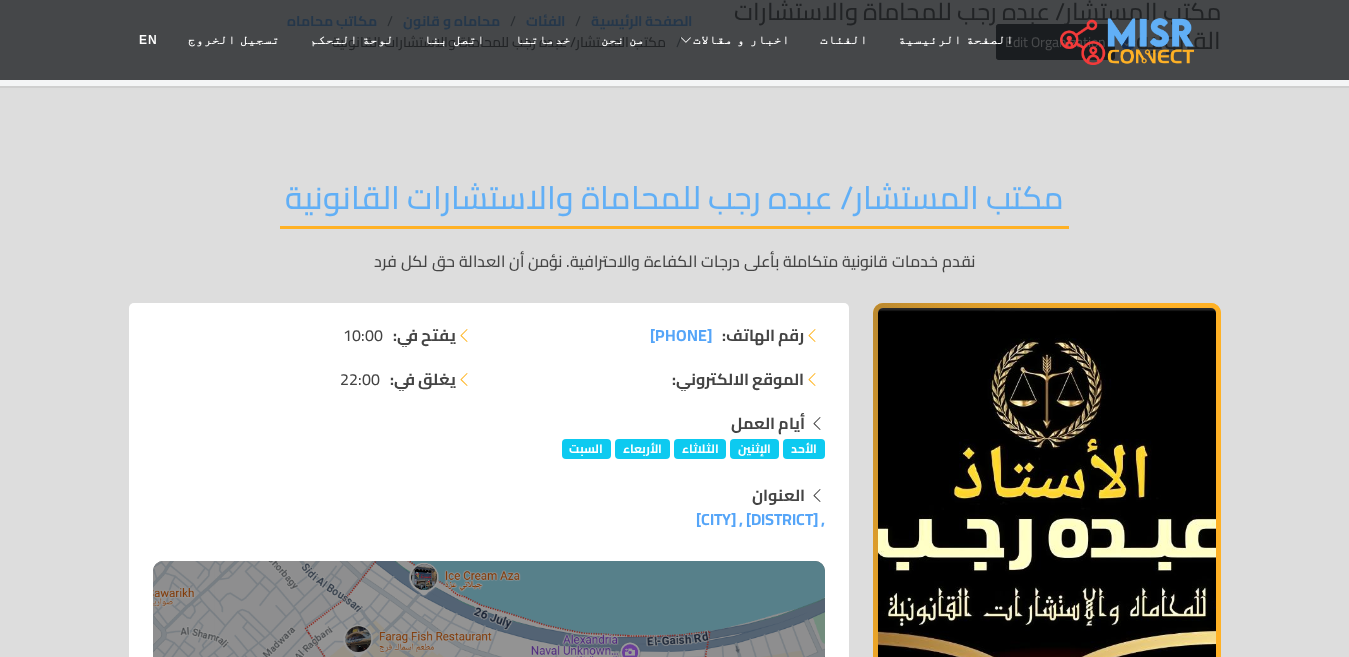 click on "مكتب المستشار/ عبده رجب للمحاماة والاستشارات القانونية" at bounding box center (674, 203) 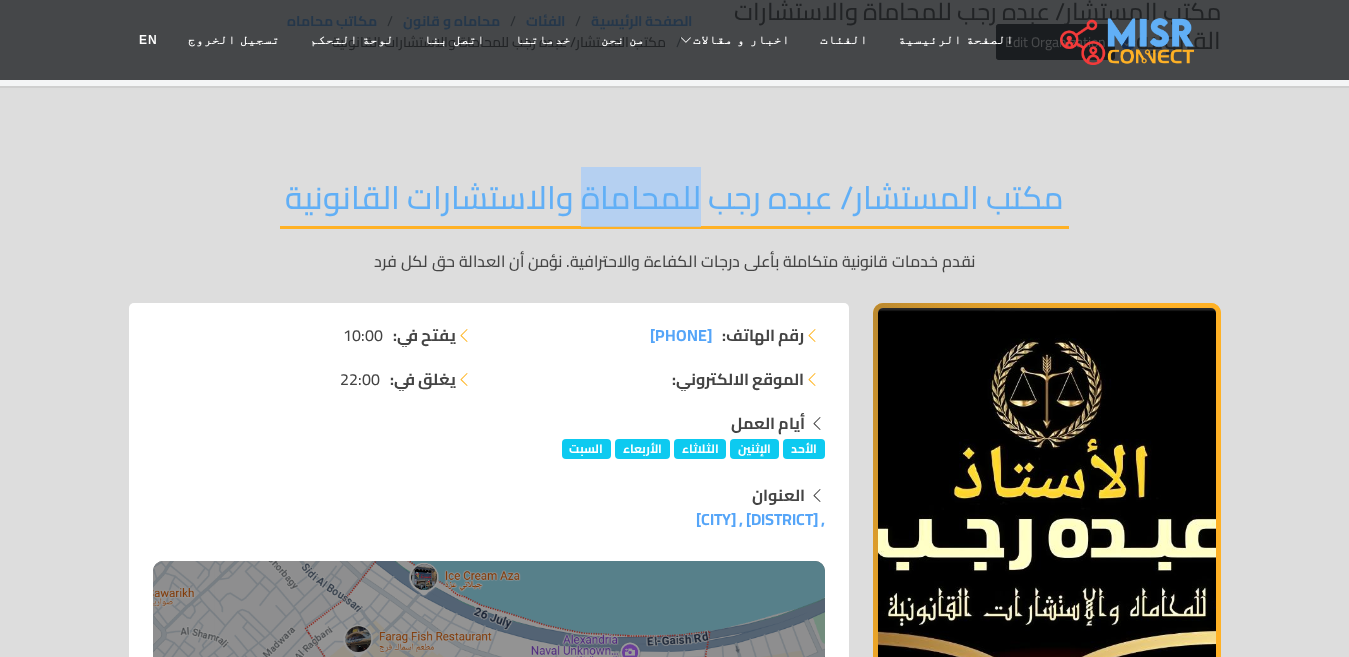 click on "مكتب المستشار/ عبده رجب للمحاماة والاستشارات القانونية" at bounding box center [674, 203] 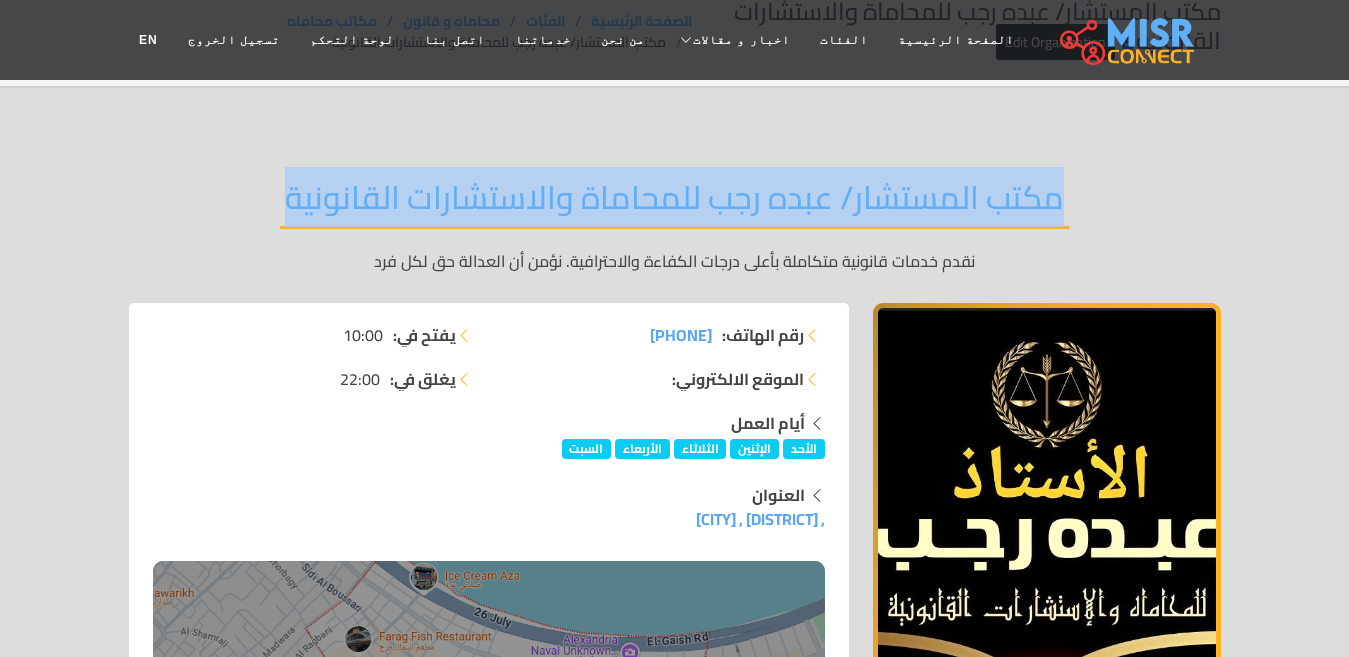 click on "مكتب المستشار/ عبده رجب للمحاماة والاستشارات القانونية" at bounding box center (674, 203) 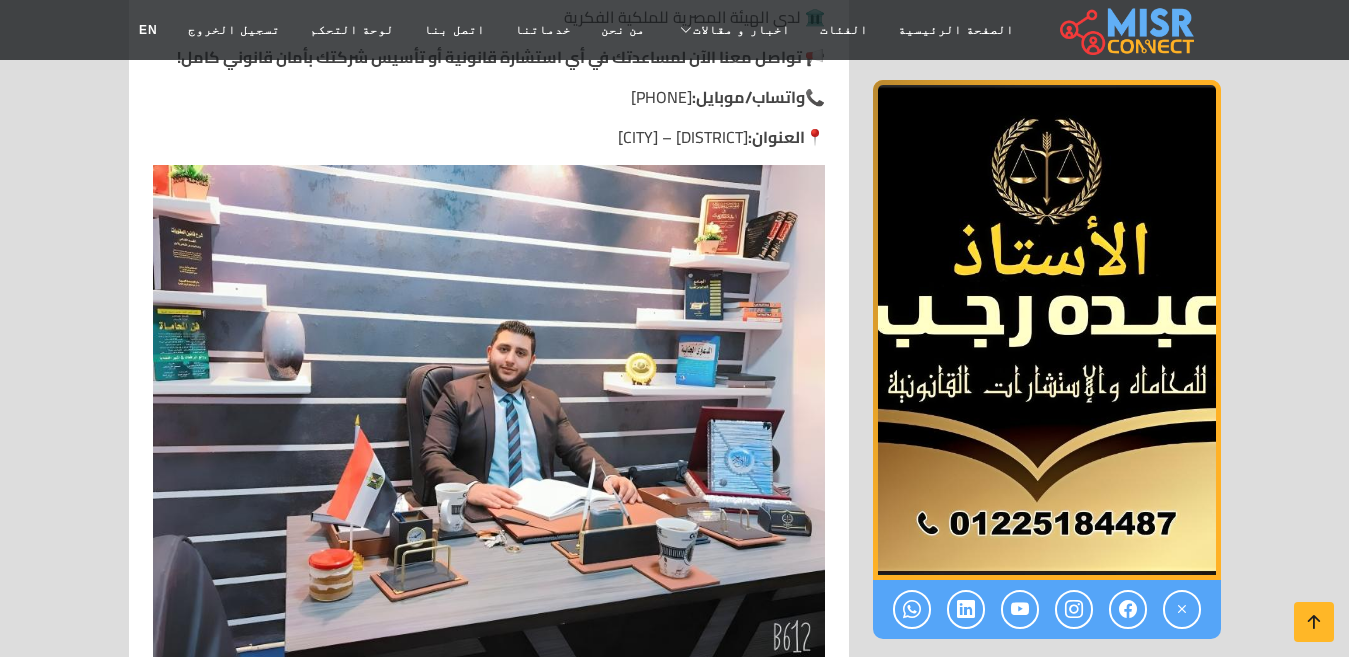scroll, scrollTop: 3900, scrollLeft: 0, axis: vertical 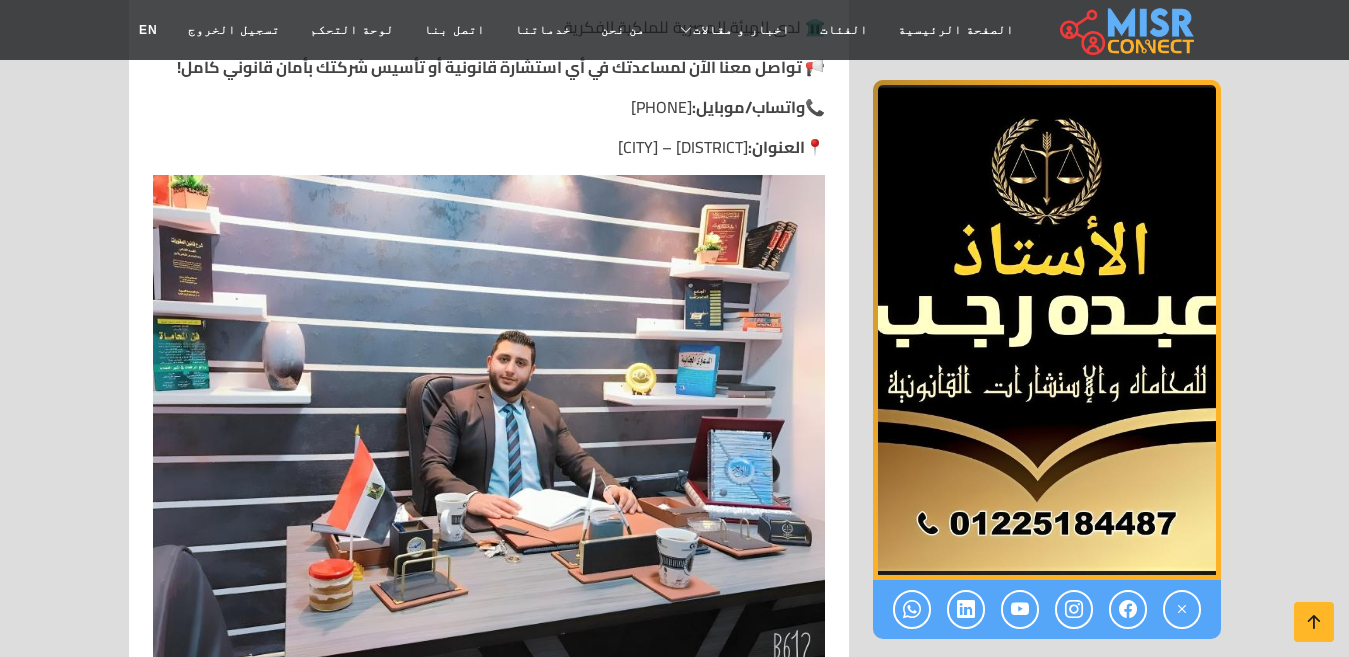 click on "مكتب المستشار/ عبده رجب للمحاماة والاستشارات القانونية
نقدم خدمات قانونية متكاملة بأعلى درجات الكفاءة والاحترافية. نؤمن أن العدالة حق لكل فرد
رقم الهاتف:    01225184487
الموقع الالكتروني:
يفتح في:   10:00
يغلق في:   22:00" at bounding box center (674, -1256) 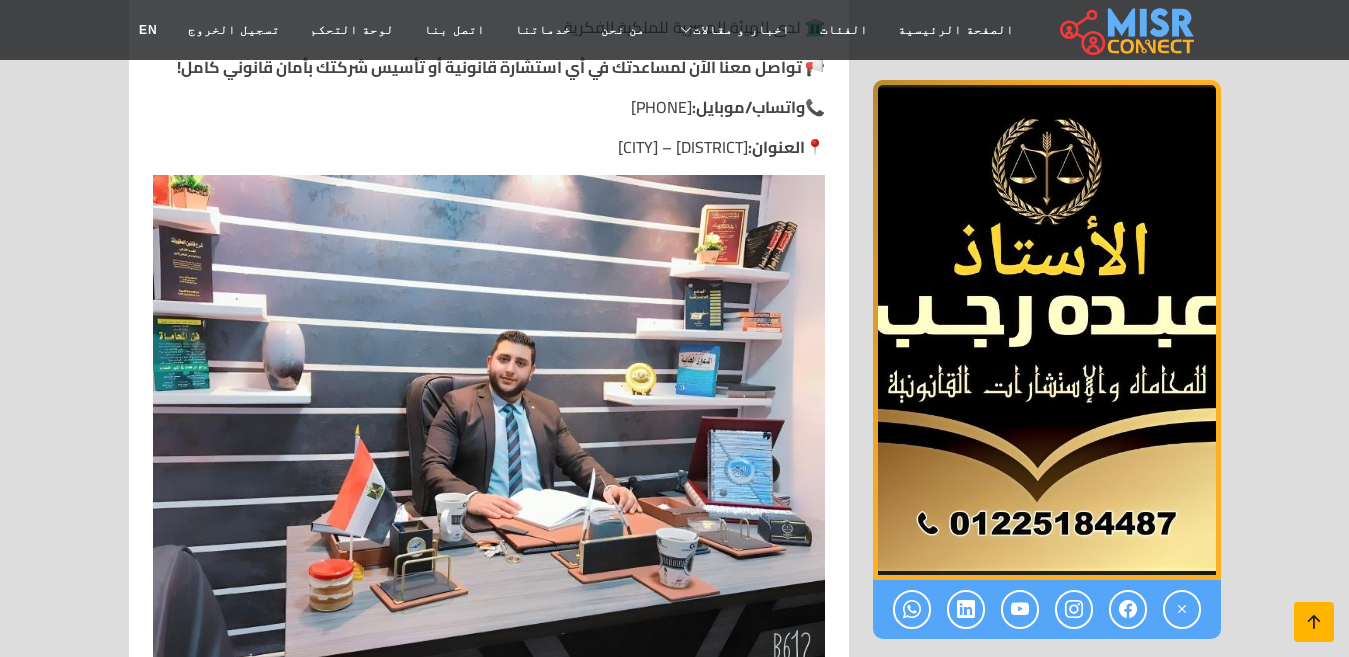 click at bounding box center [1314, 622] 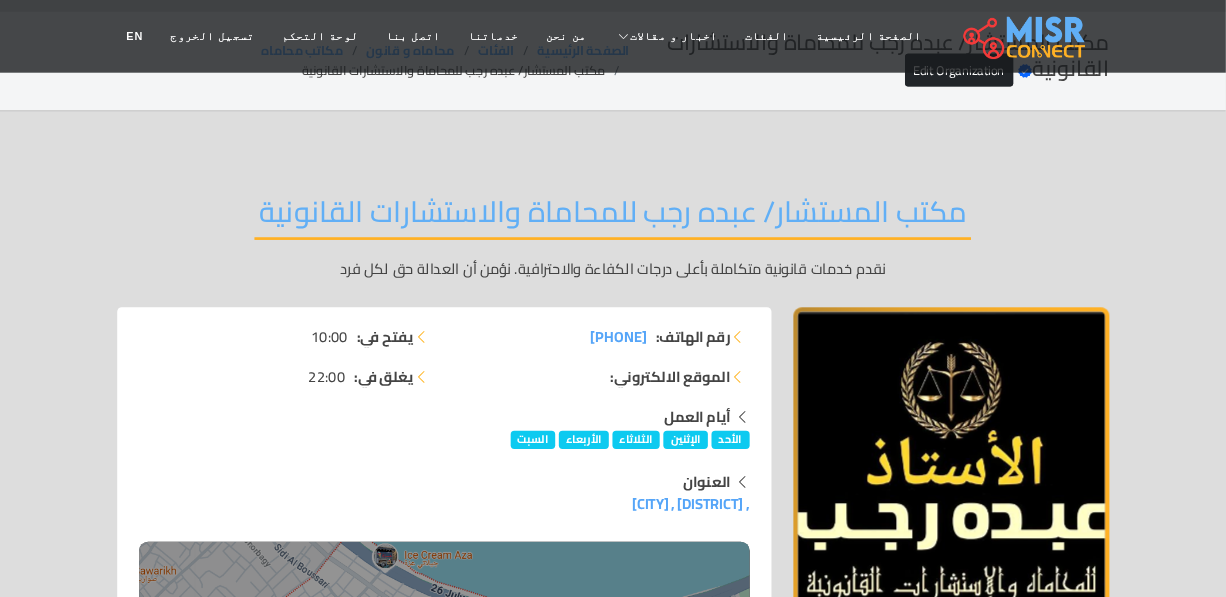 scroll, scrollTop: 100, scrollLeft: 0, axis: vertical 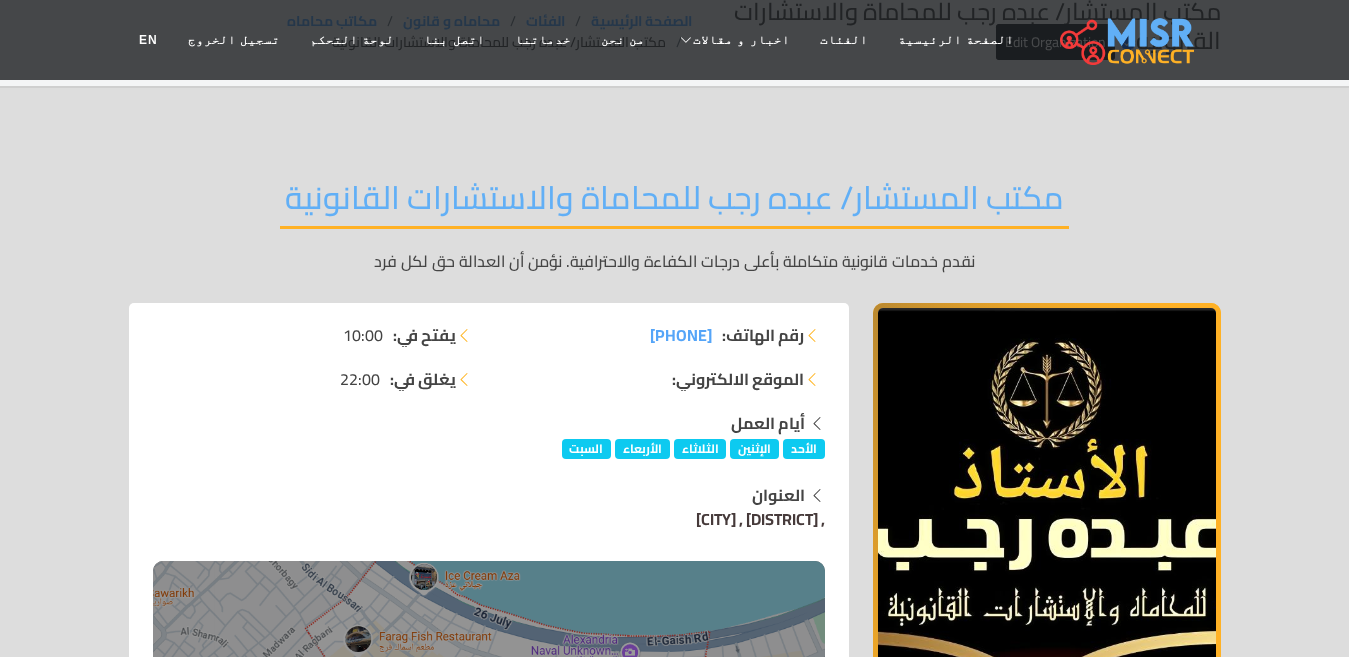 drag, startPoint x: 830, startPoint y: 522, endPoint x: 759, endPoint y: 522, distance: 71 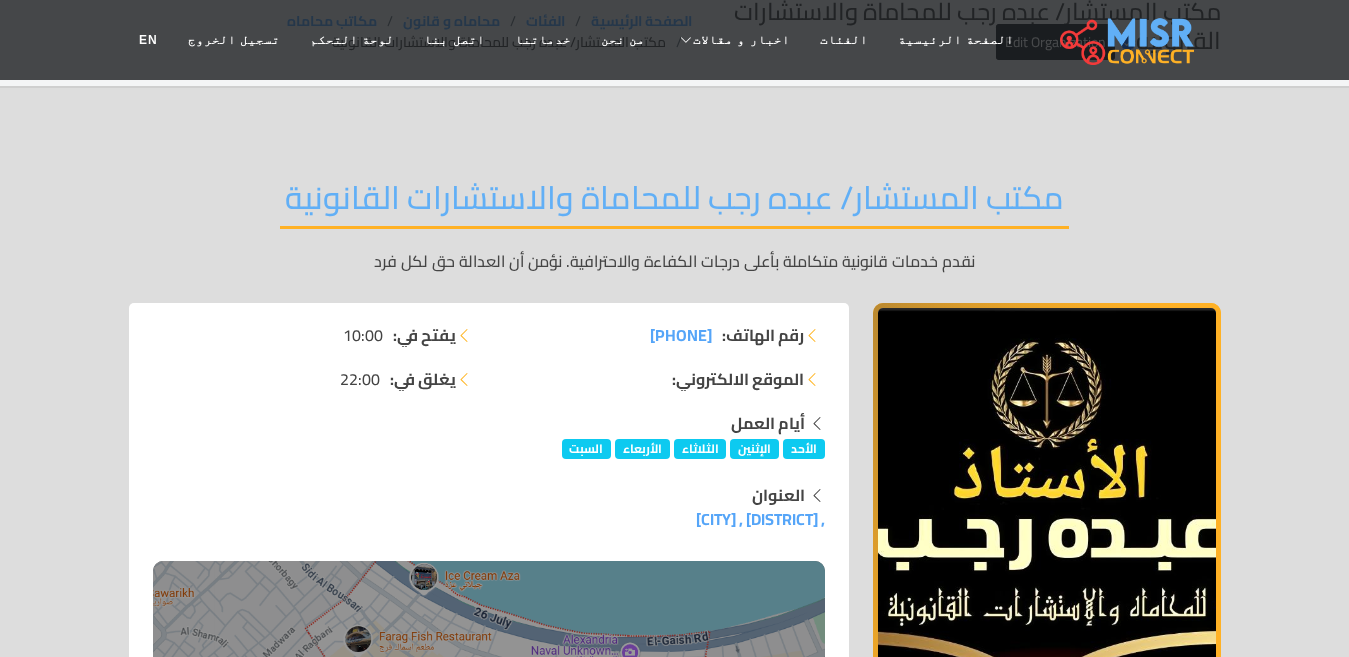 click on "مكتب المستشار/ عبده رجب للمحاماة والاستشارات القانونية" at bounding box center (674, 203) 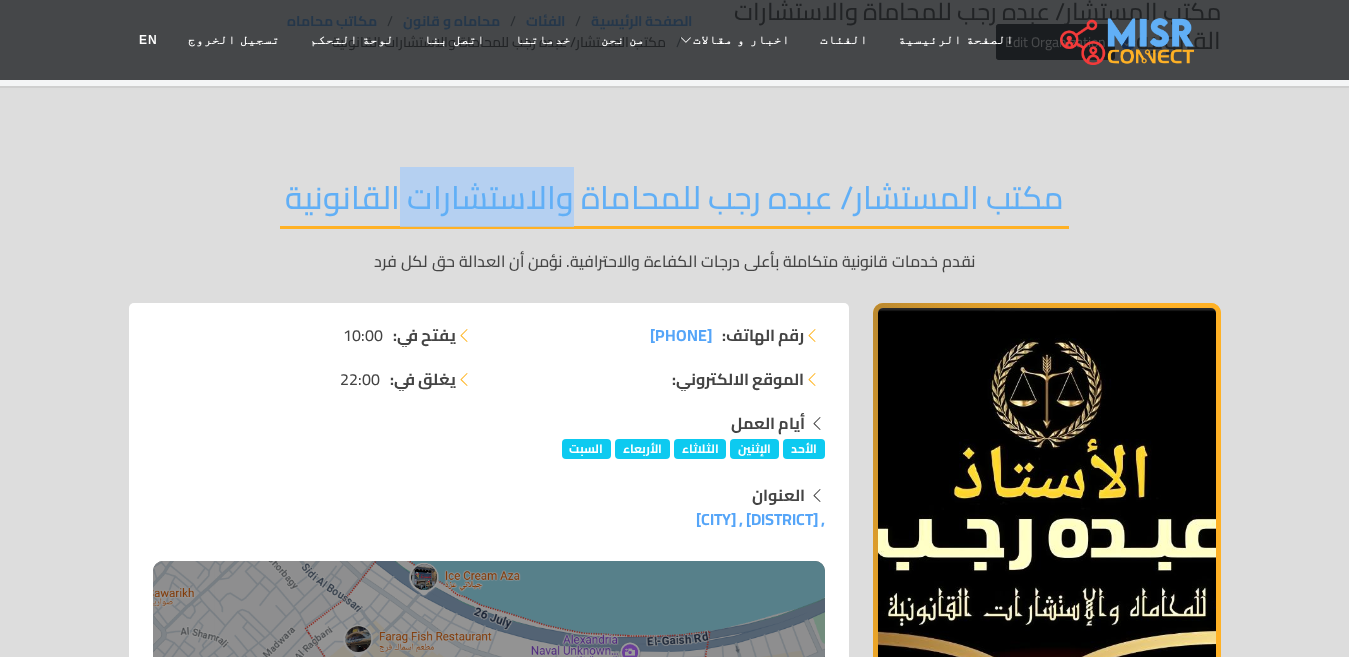 click on "مكتب المستشار/ عبده رجب للمحاماة والاستشارات القانونية" at bounding box center (674, 203) 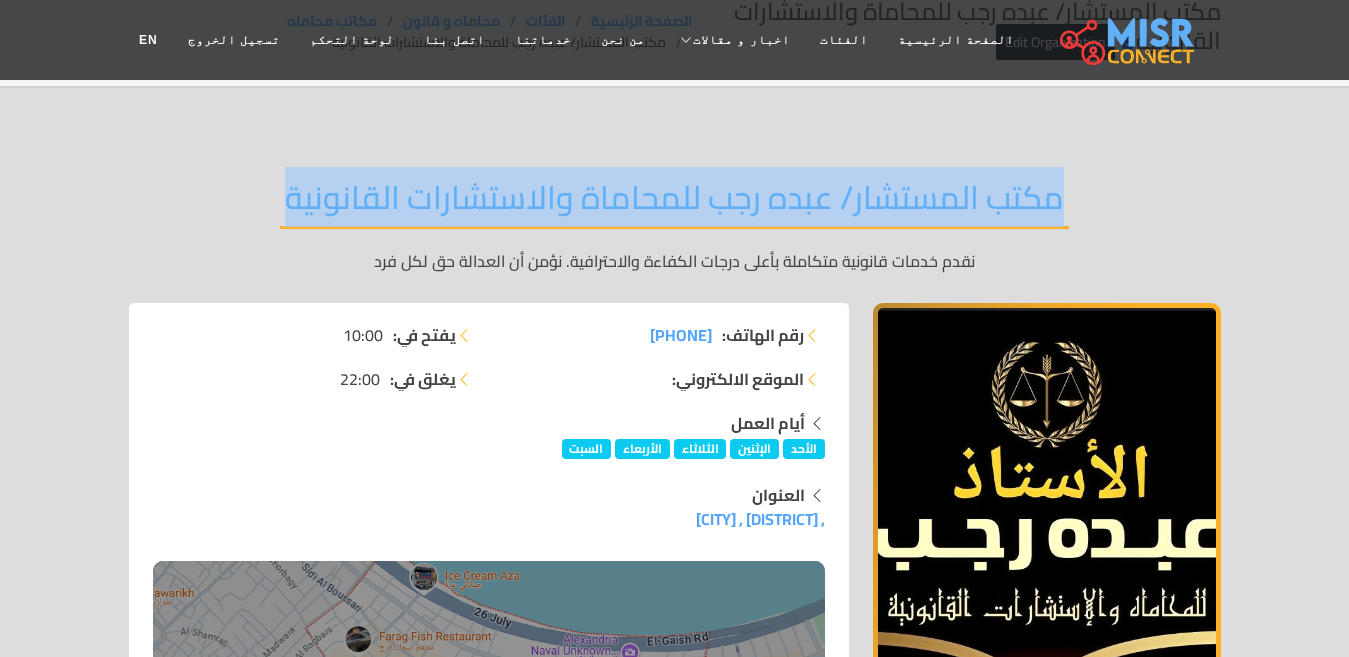 click on "مكتب المستشار/ عبده رجب للمحاماة والاستشارات القانونية" at bounding box center [674, 203] 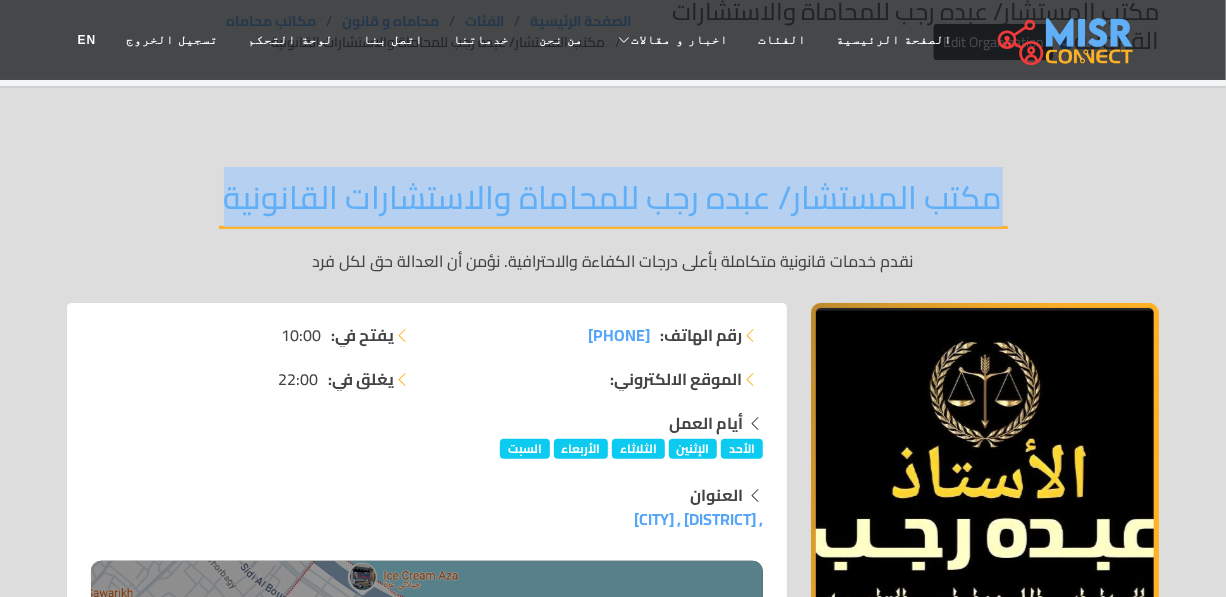 copy on "مكتب المستشار/ عبده رجب للمحاماة والاستشارات القانونية" 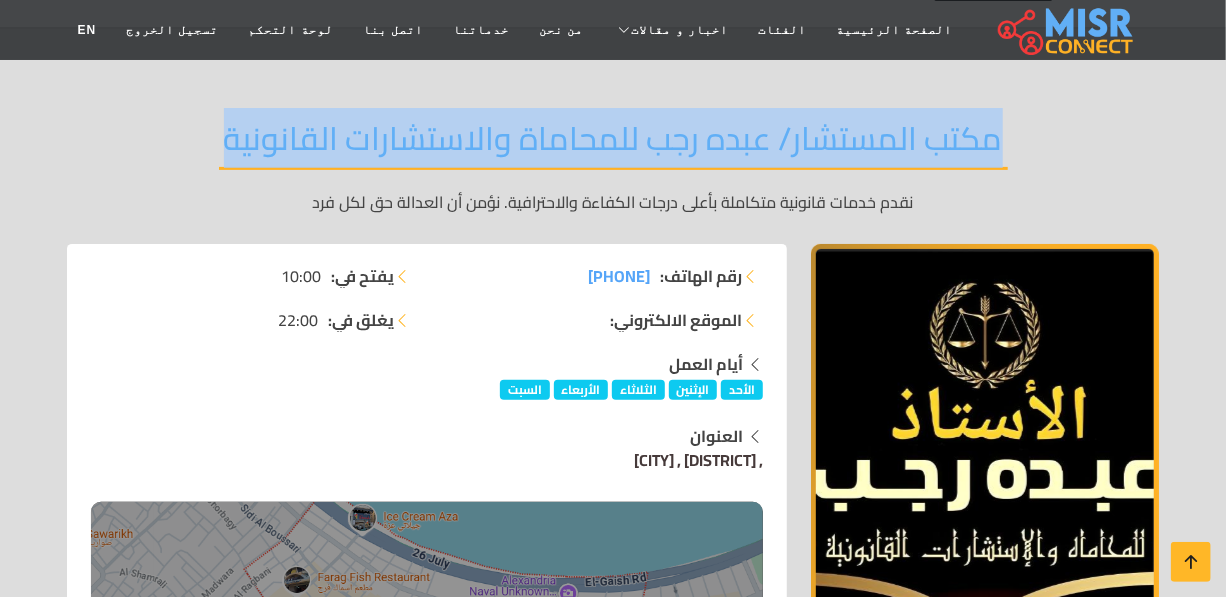 scroll, scrollTop: 190, scrollLeft: 0, axis: vertical 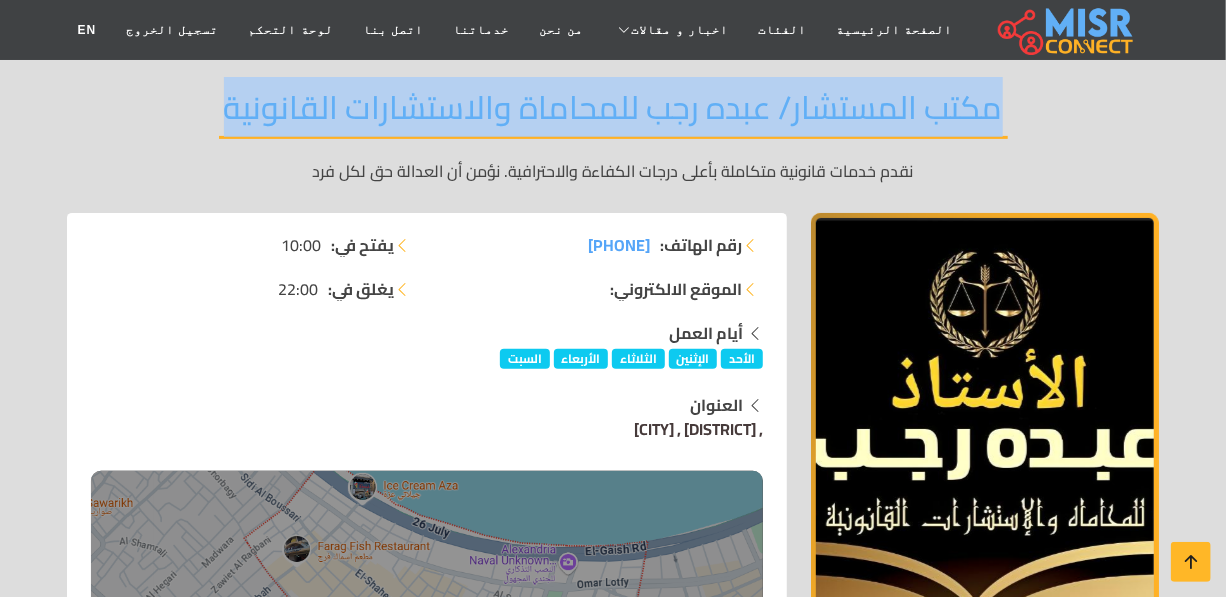 drag, startPoint x: 767, startPoint y: 425, endPoint x: 699, endPoint y: 431, distance: 68.26419 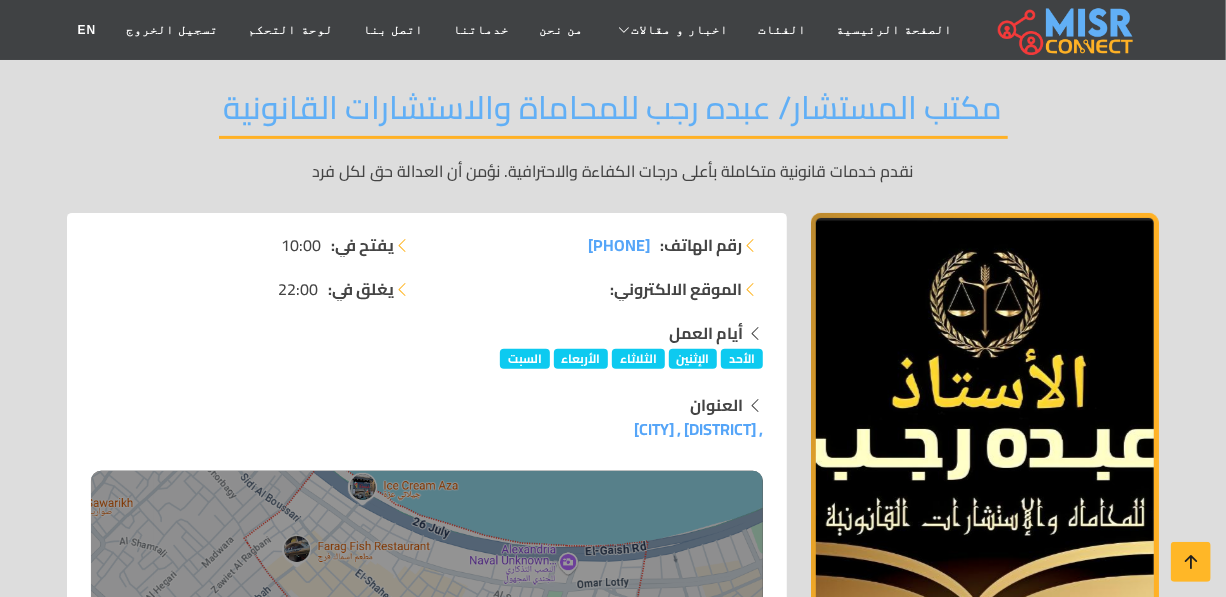 click on "مكتب المستشار/ عبده رجب للمحاماة والاستشارات القانونية" at bounding box center [613, 113] 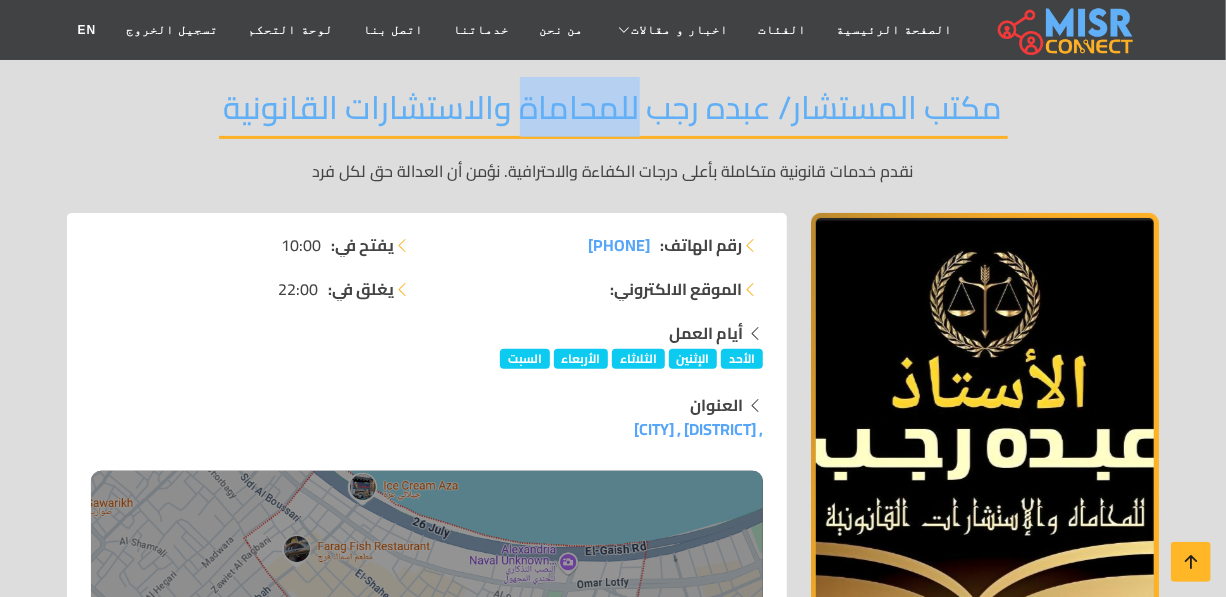click on "مكتب المستشار/ عبده رجب للمحاماة والاستشارات القانونية" at bounding box center [613, 113] 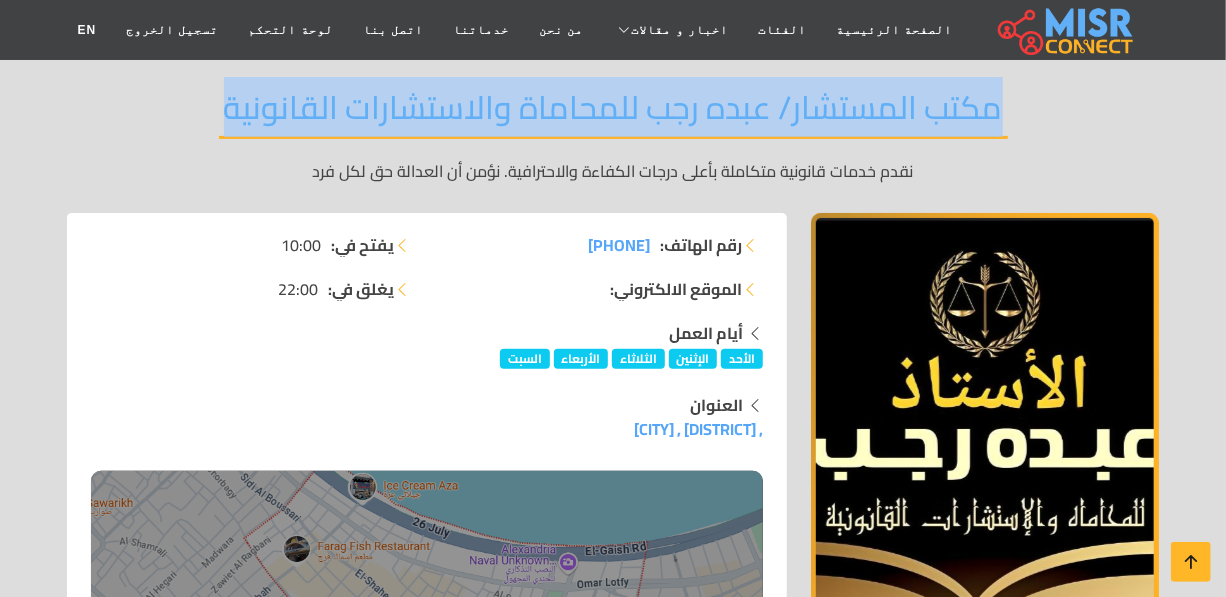 click on "مكتب المستشار/ عبده رجب للمحاماة والاستشارات القانونية" at bounding box center (613, 113) 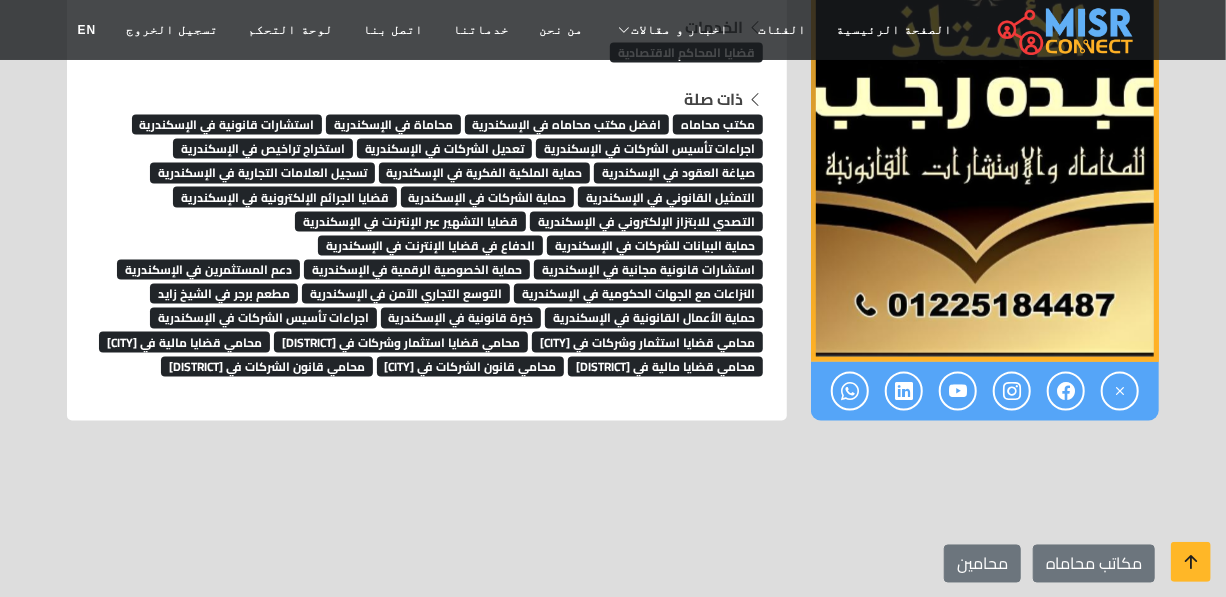 scroll, scrollTop: 4550, scrollLeft: 0, axis: vertical 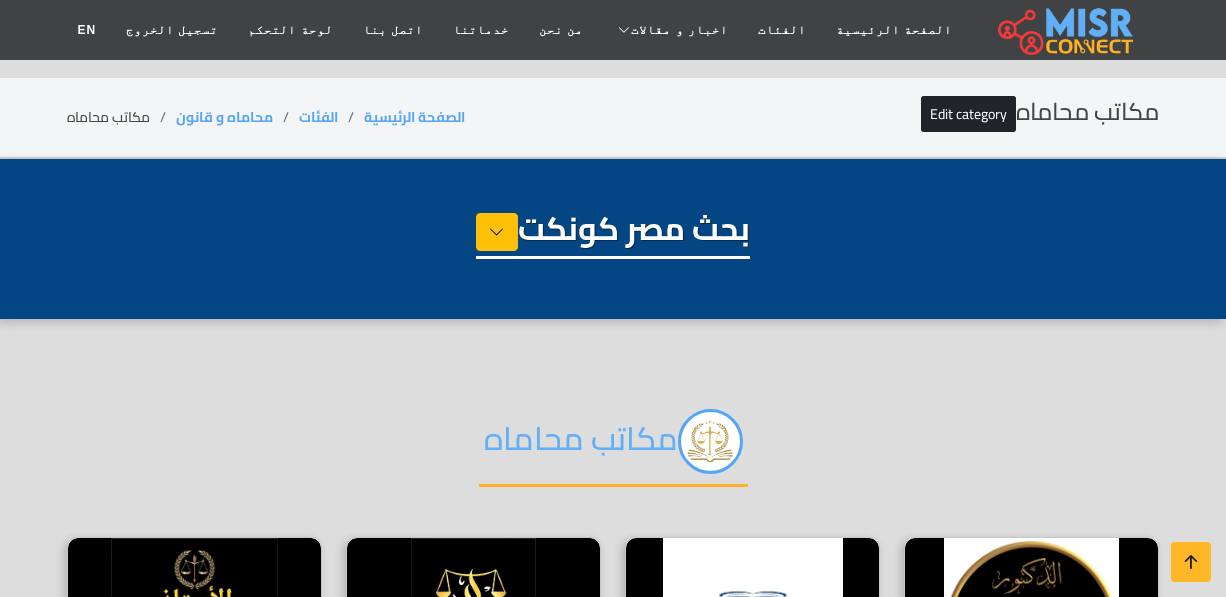 select on "**********" 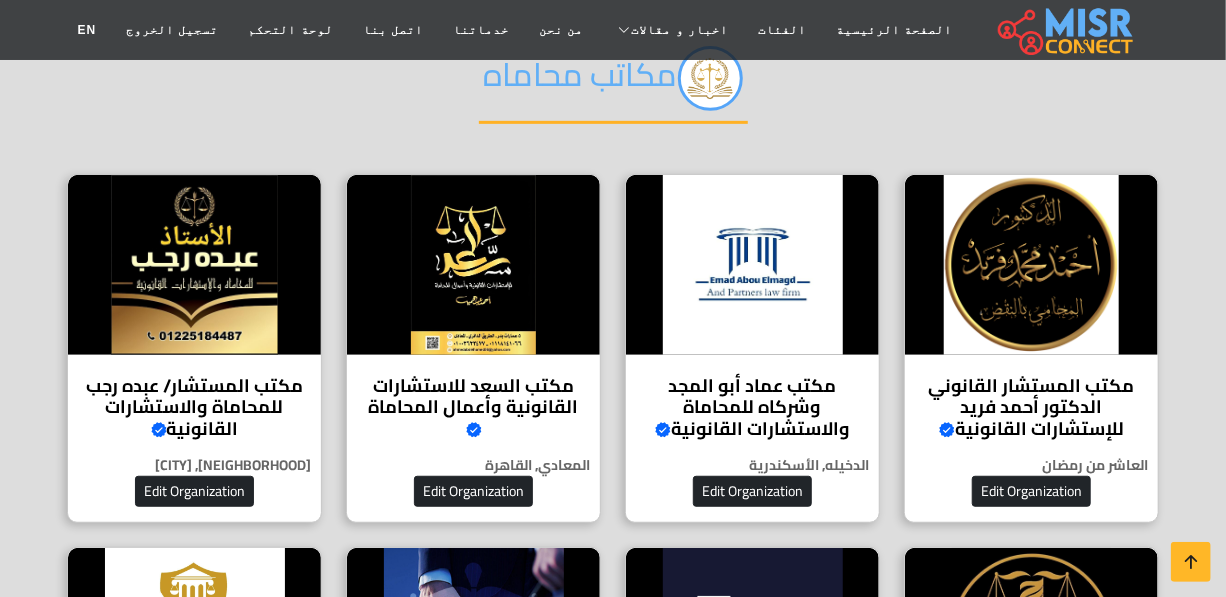 scroll, scrollTop: 363, scrollLeft: 0, axis: vertical 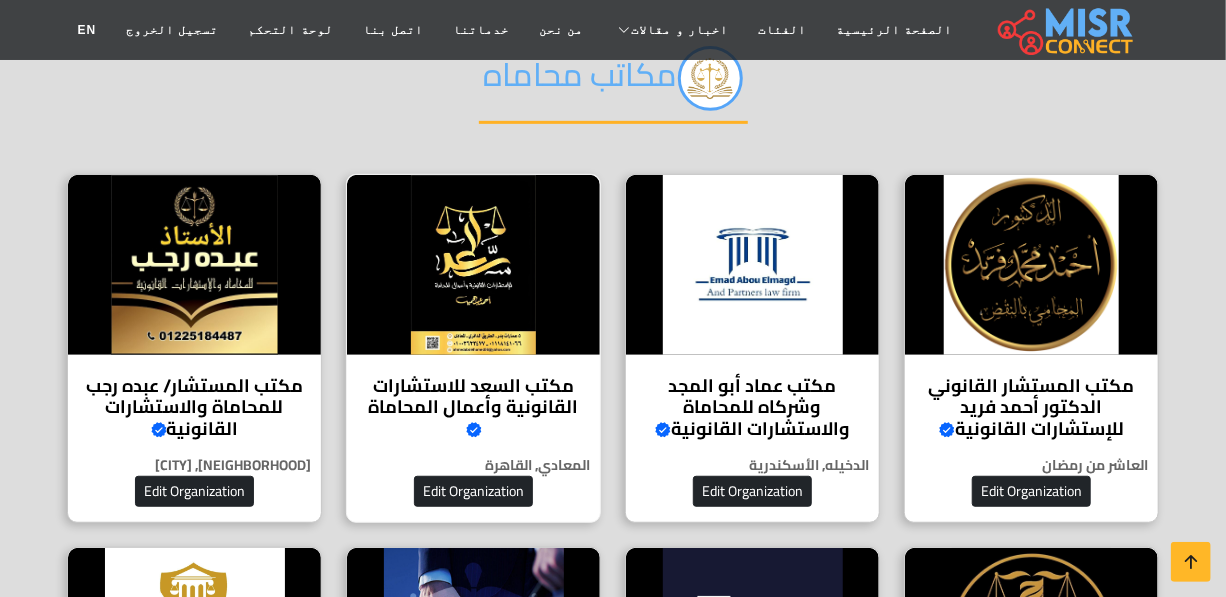 click on "مكتب السعد للاستشارات القانونية وأعمال المحاماة
Verified account
مكتب السعد للإستشارات القانونية وأعمال المحاماة
المعادي, القاهرة
Edit Organization" at bounding box center [473, 348] 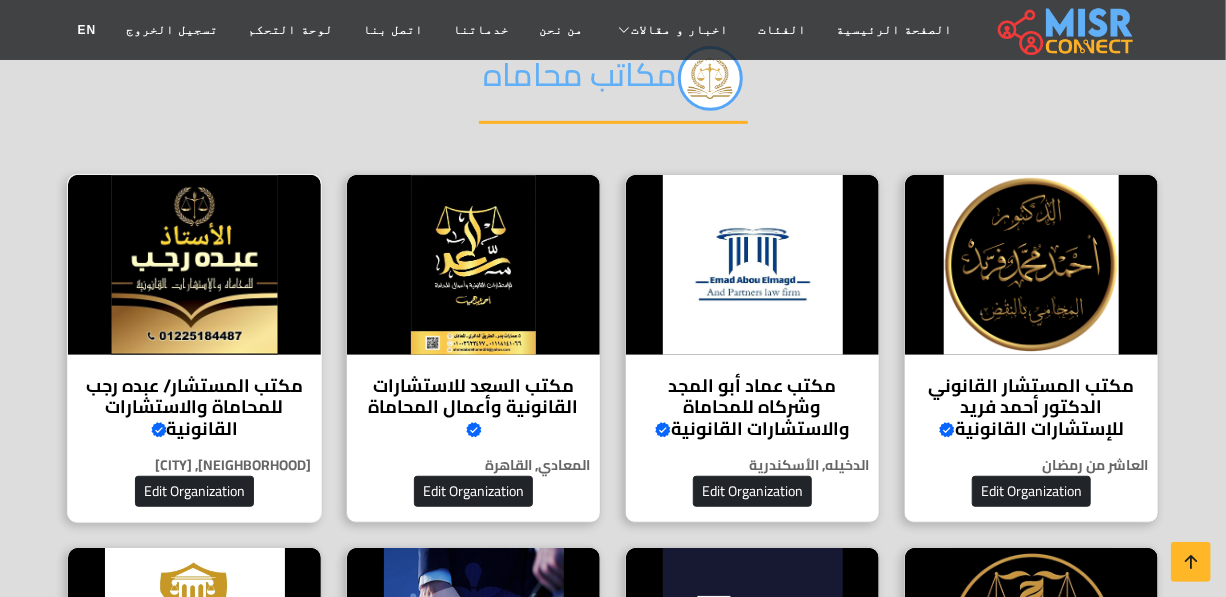 click at bounding box center [194, 265] 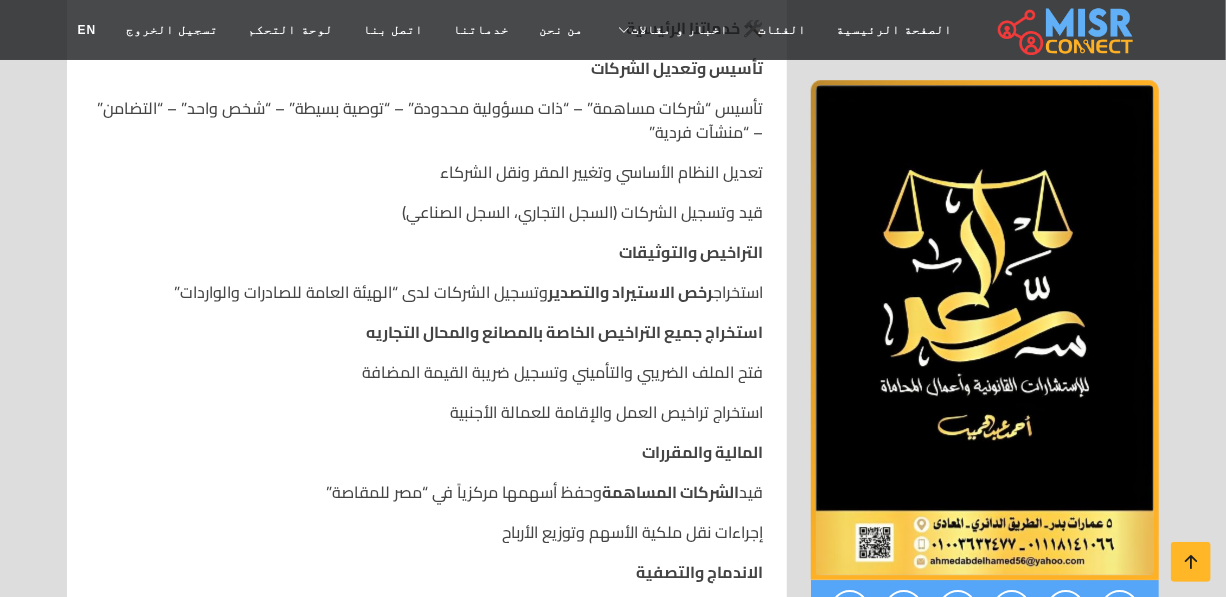 scroll, scrollTop: 2818, scrollLeft: 0, axis: vertical 